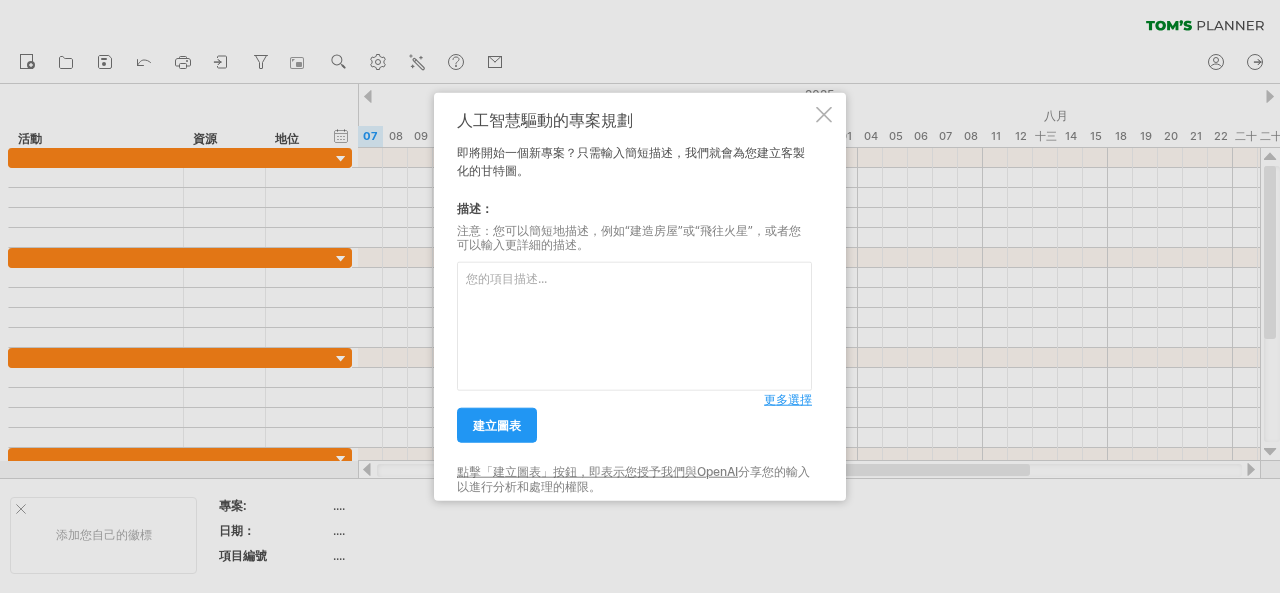 scroll, scrollTop: 0, scrollLeft: 0, axis: both 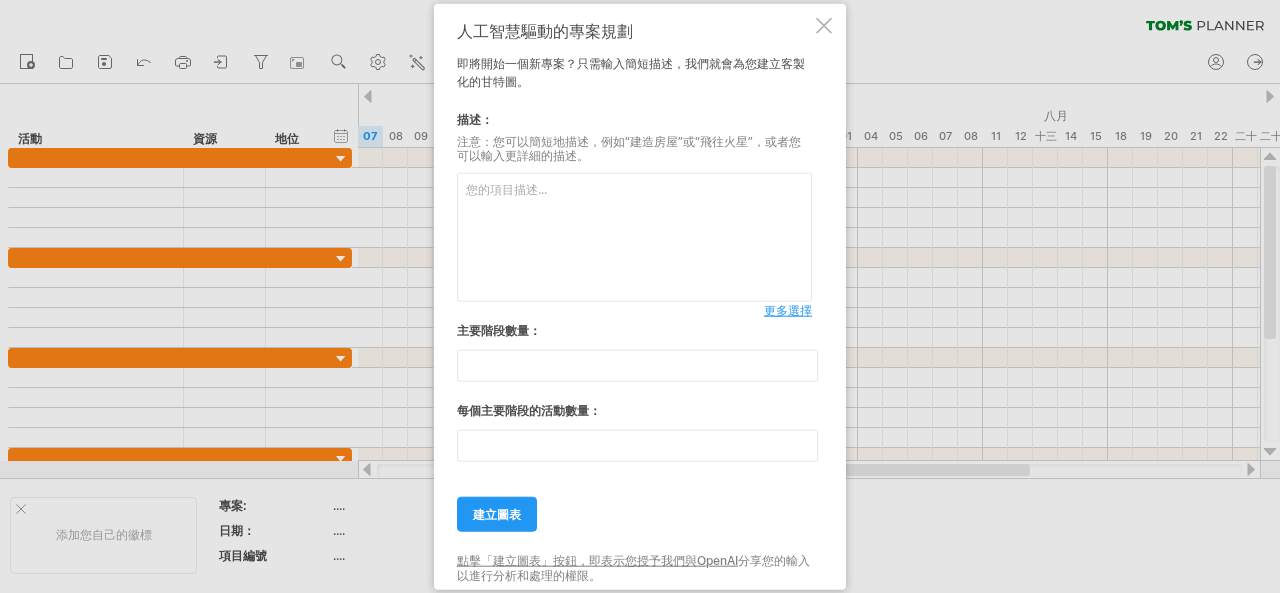 click at bounding box center [824, 25] 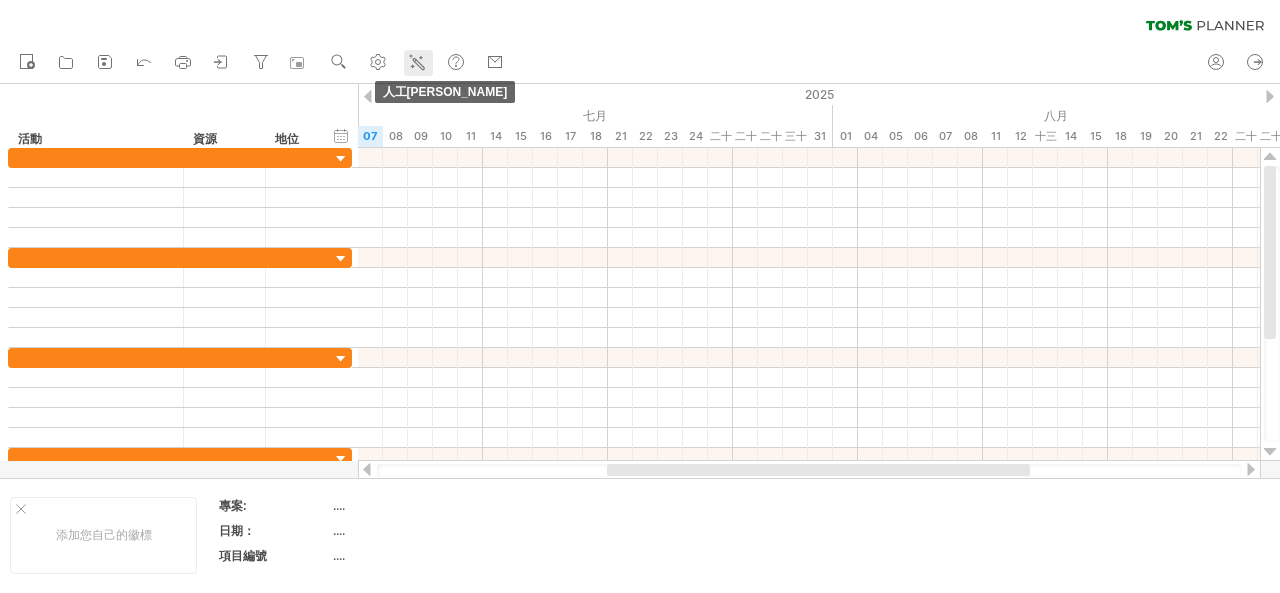 click 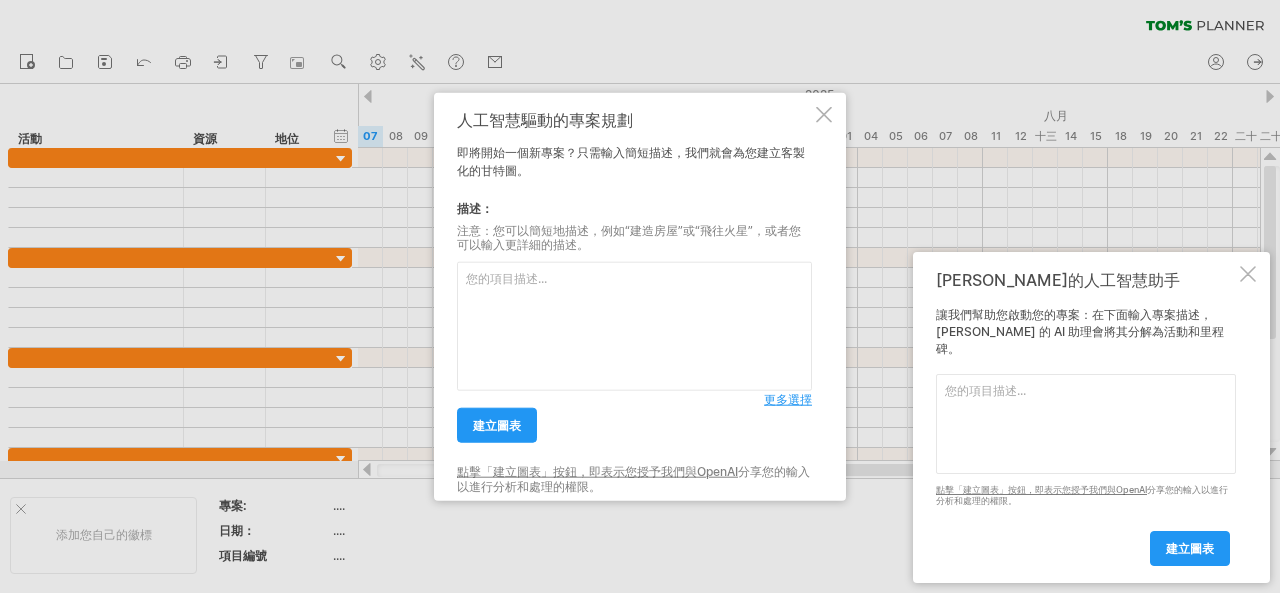 click on "更多選擇" at bounding box center [788, 399] 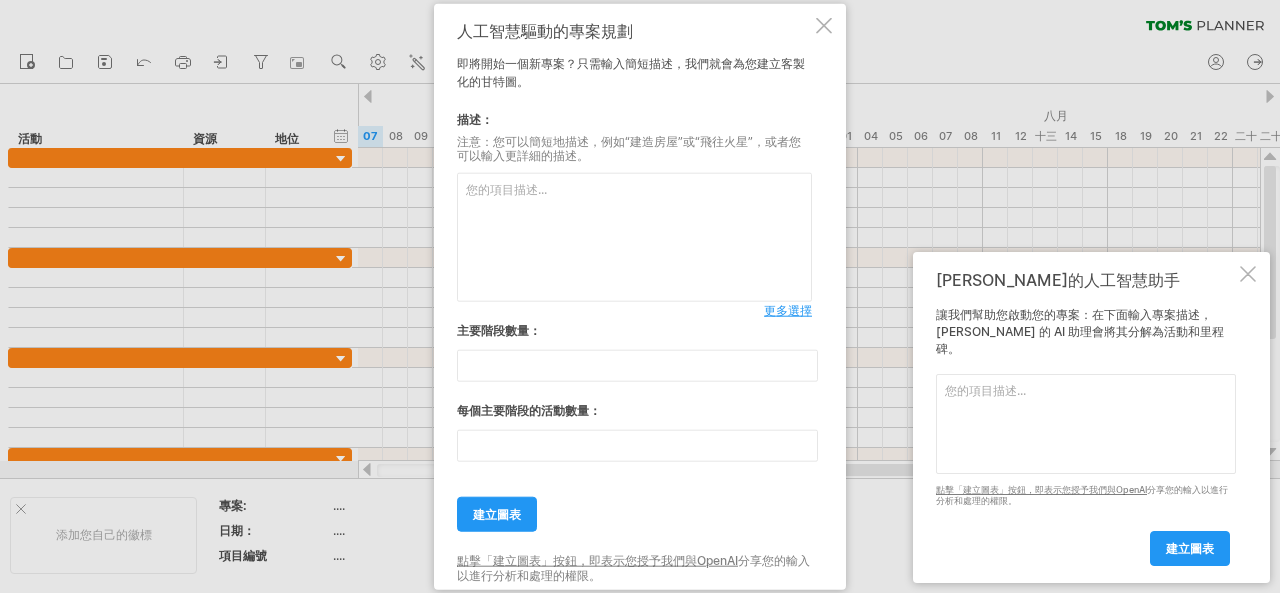 click at bounding box center (634, 237) 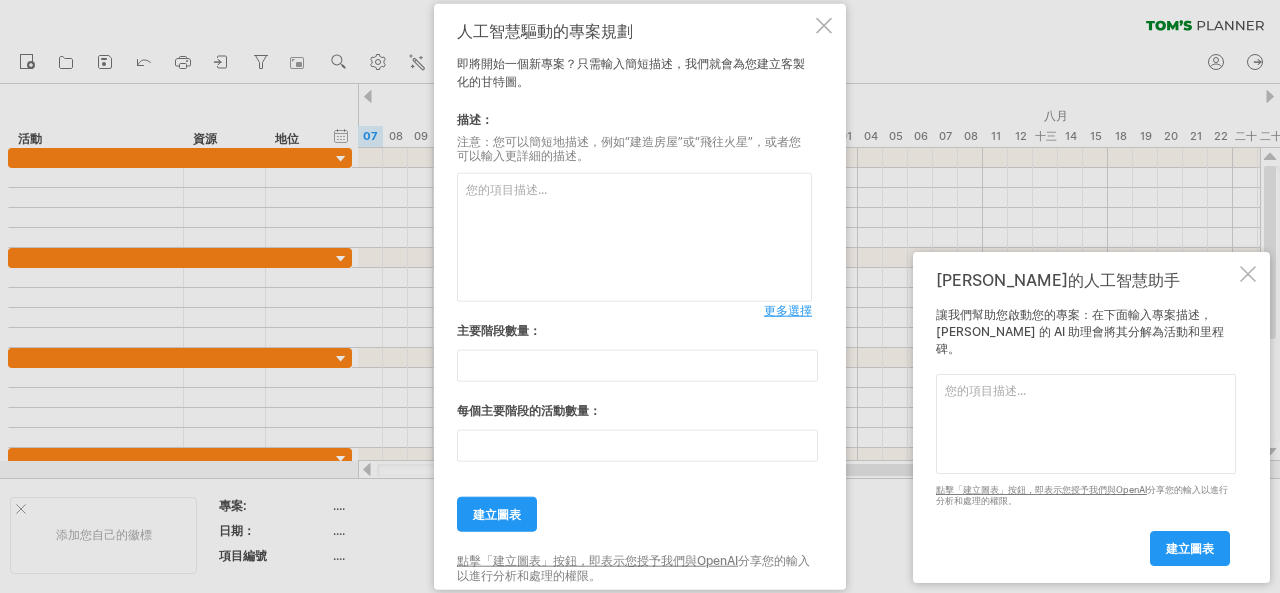paste on "第一步：洽購土地（YMCA 土地取得）" 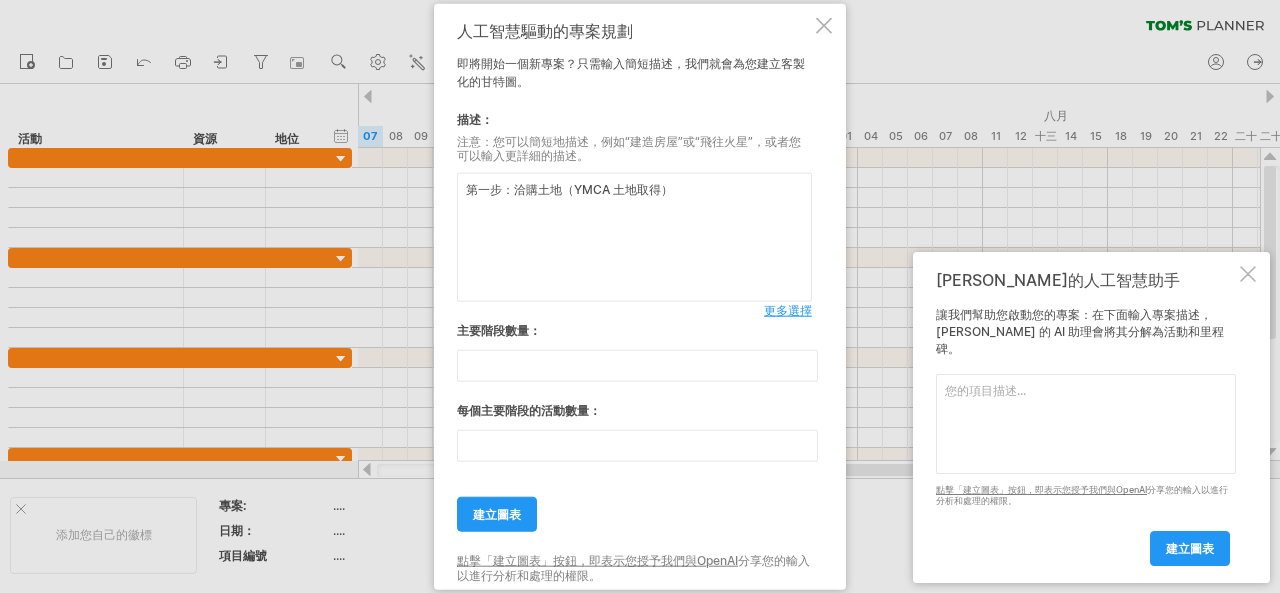 click on "第一步：洽購土地（YMCA 土地取得）" at bounding box center (634, 237) 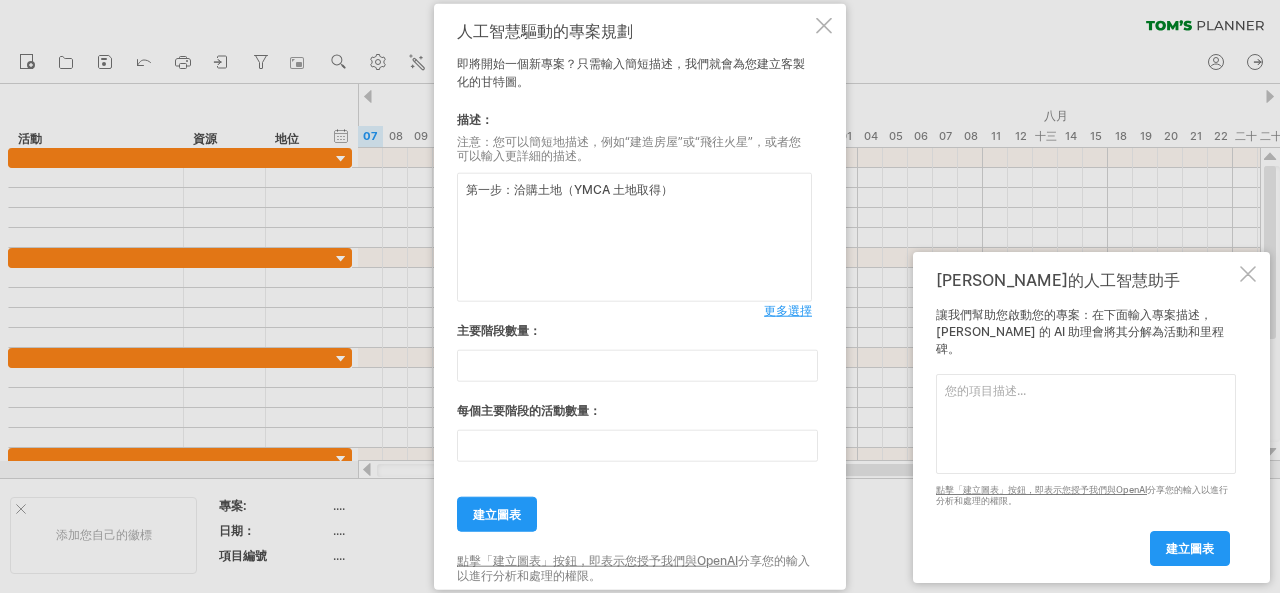 paste on "第二步：合建合作談判" 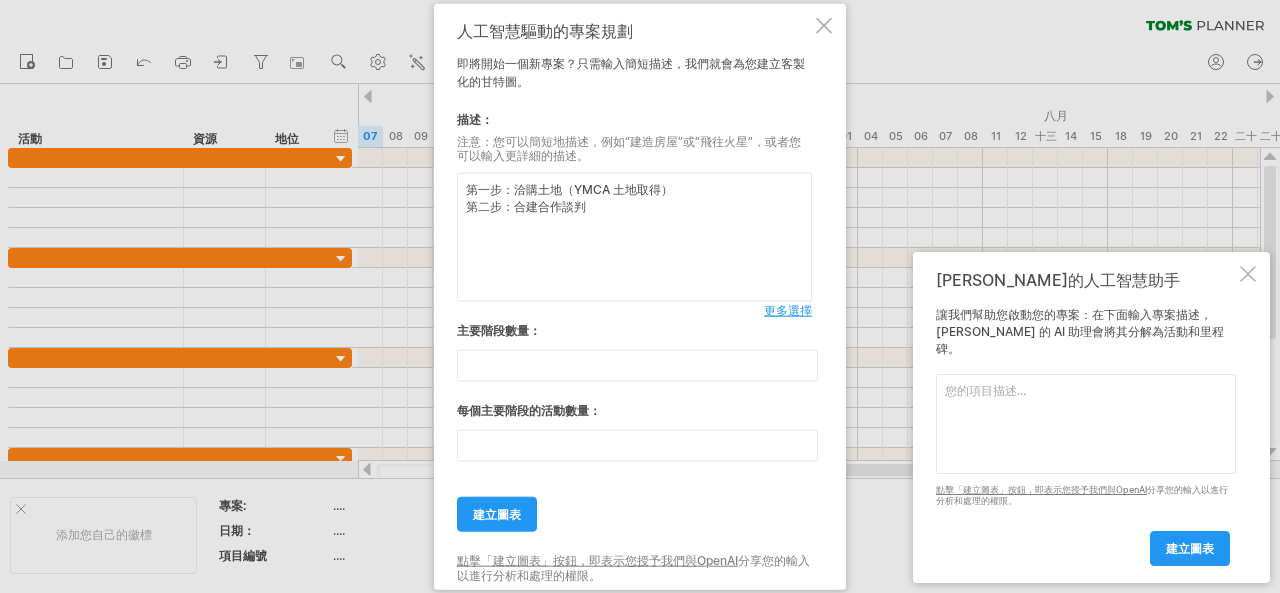 type on "第一步：洽購土地（YMCA 土地取得）
第二步：合建合作談判" 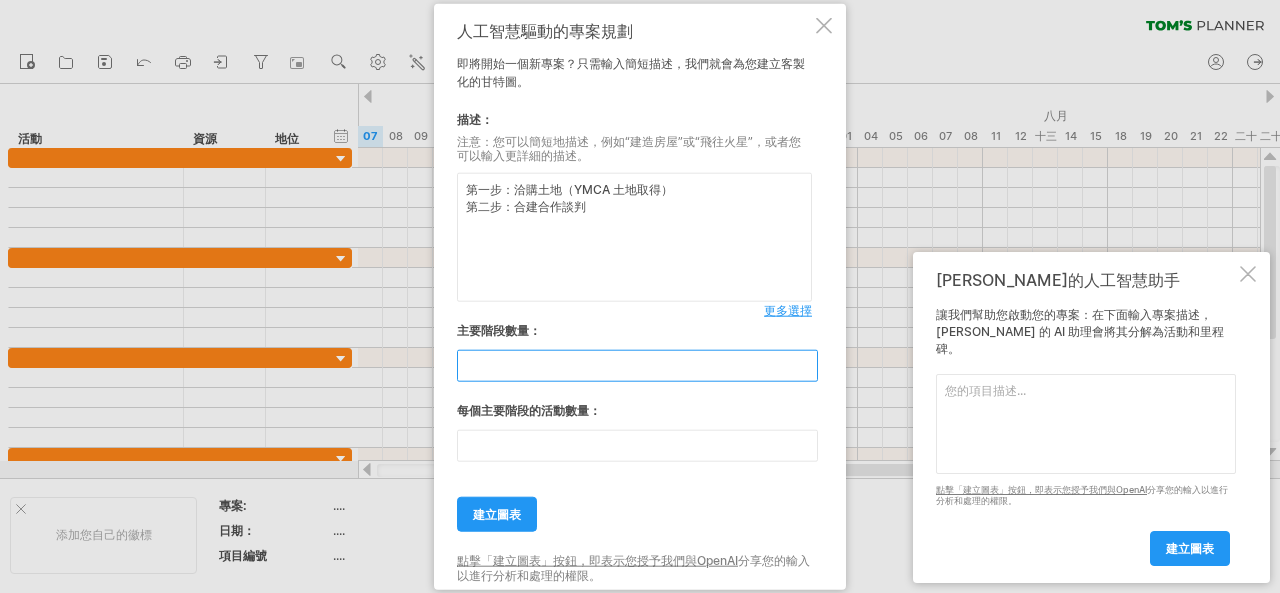 click on "**" at bounding box center (637, 366) 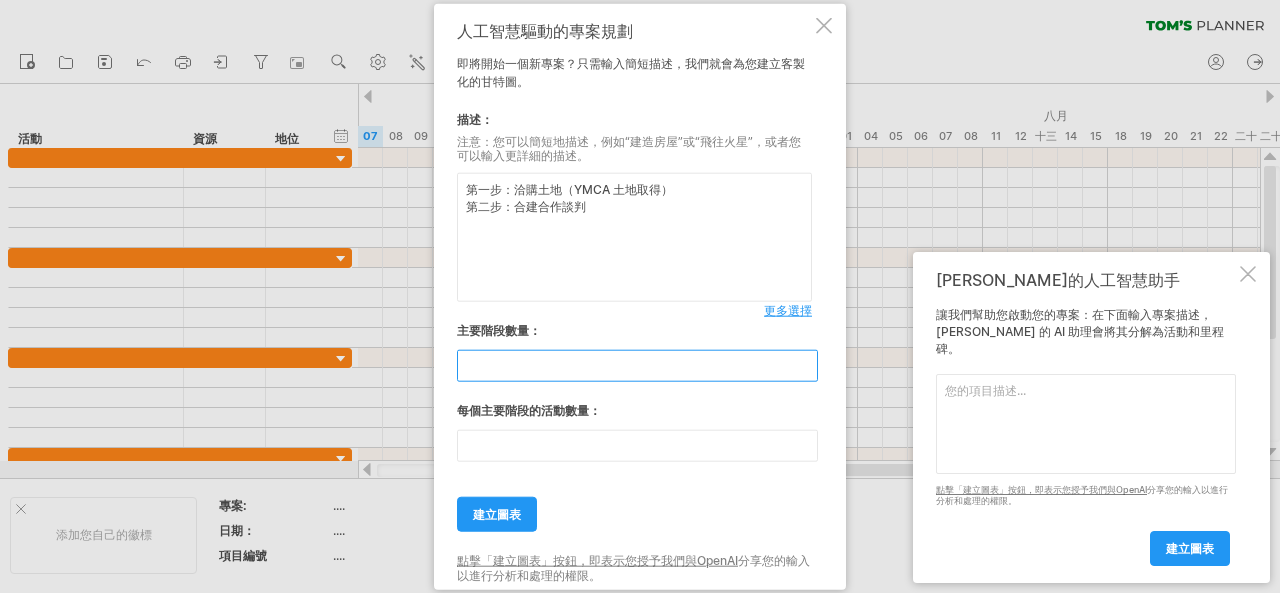 type on "*" 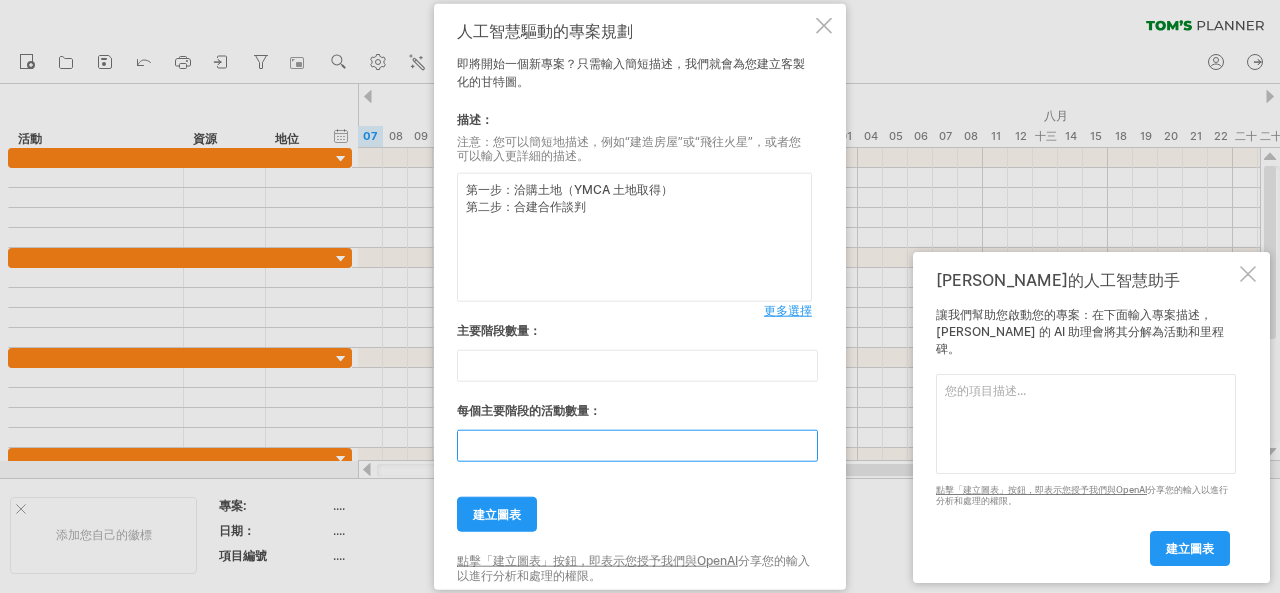 drag, startPoint x: 560, startPoint y: 444, endPoint x: 461, endPoint y: 442, distance: 99.0202 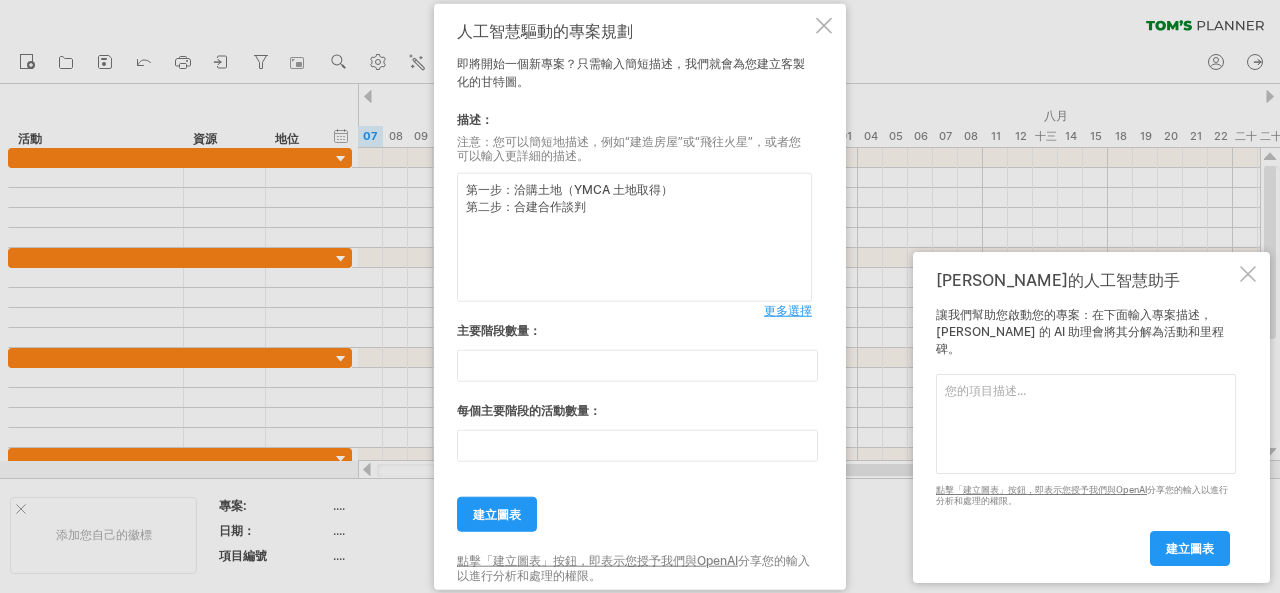 click on "建立圖表" at bounding box center [634, 505] 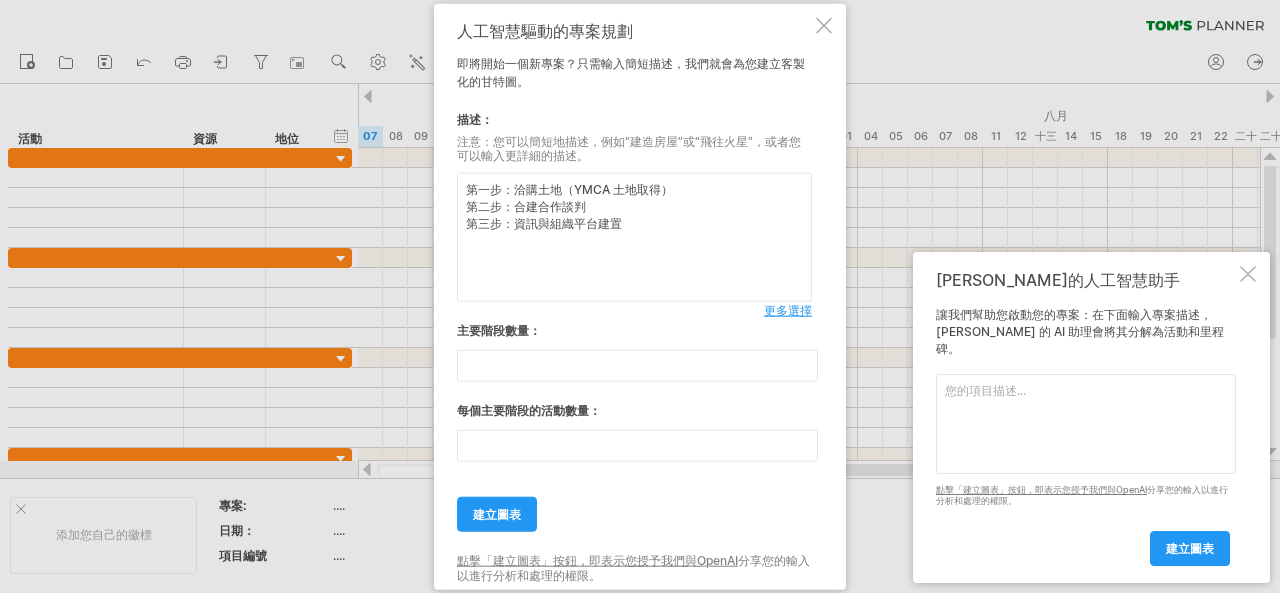 click on "第一步：洽購土地（YMCA 土地取得）
第二步：合建合作談判
第三步：資訊與組織平台建置" at bounding box center (634, 237) 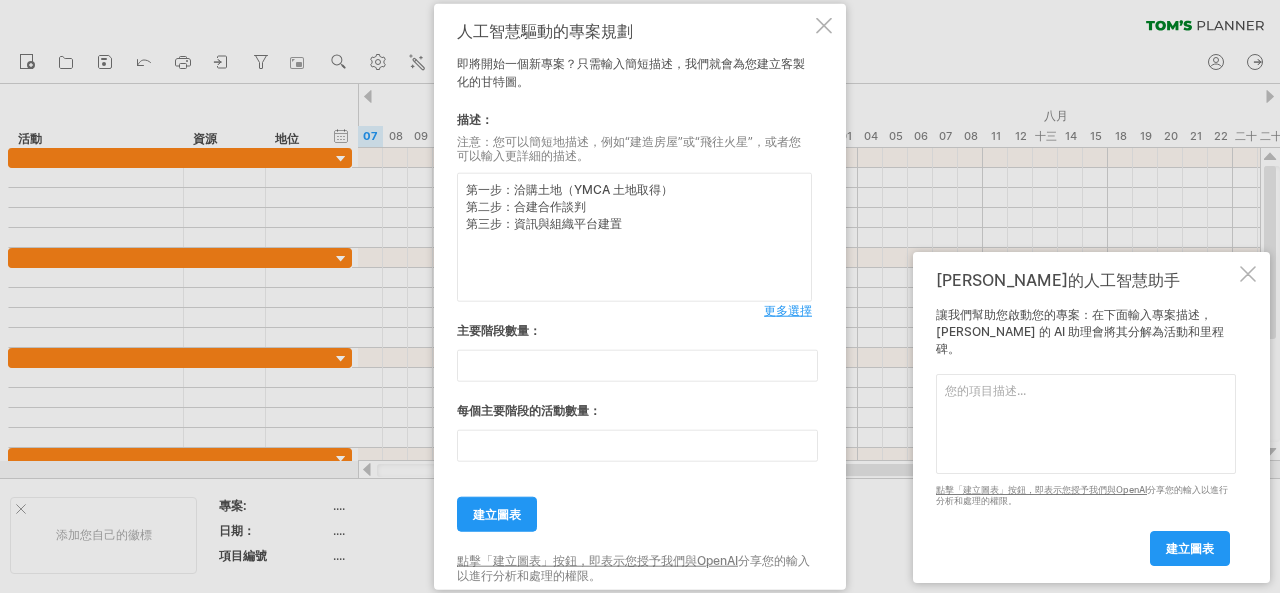 paste on "第四步：建造工程與平台/人力建置平行推進" 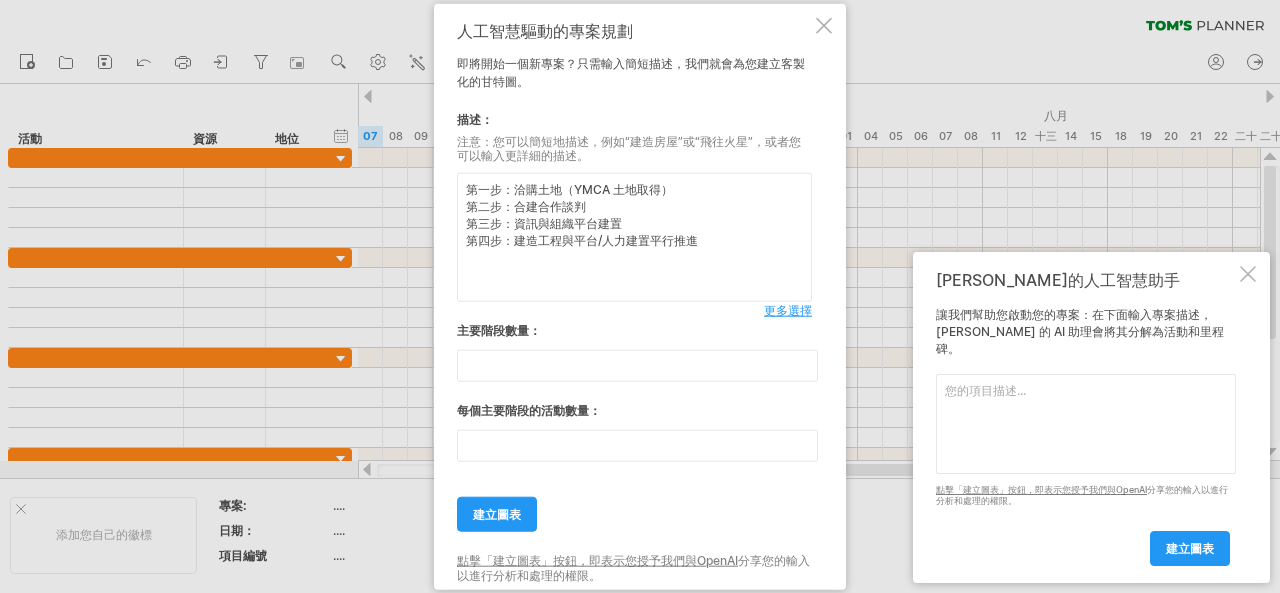 click on "第一步：洽購土地（YMCA 土地取得）
第二步：合建合作談判
第三步：資訊與組織平台建置
第四步：建造工程與平台/人力建置平行推進" at bounding box center (634, 237) 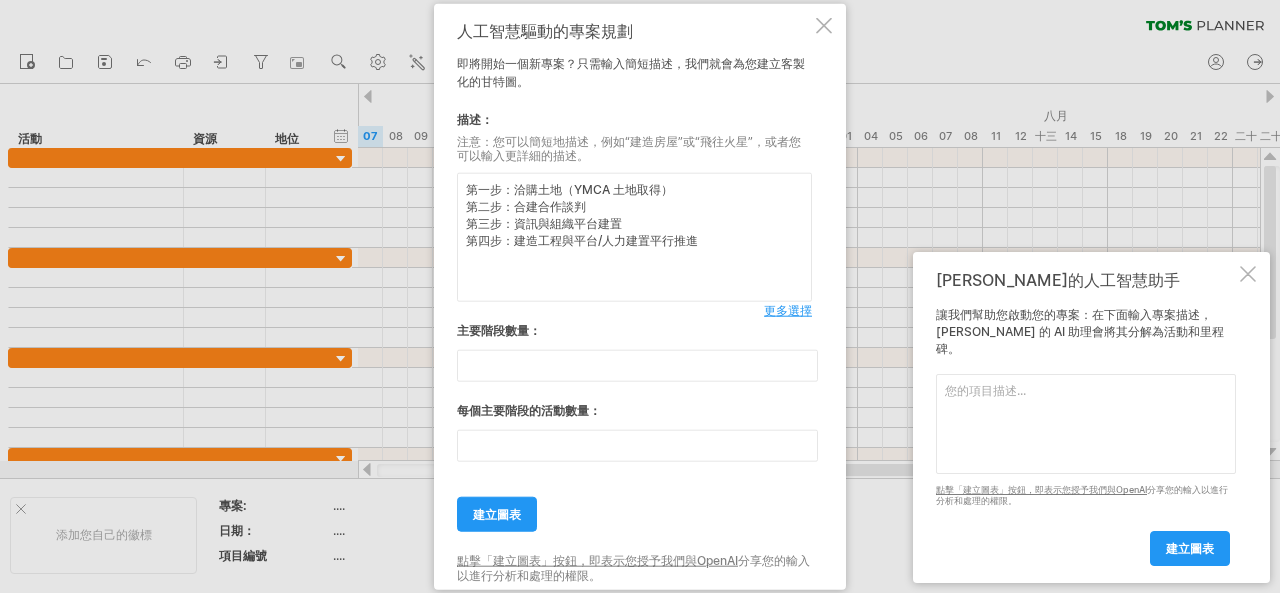 paste on "第五步：申請並取得營業許可" 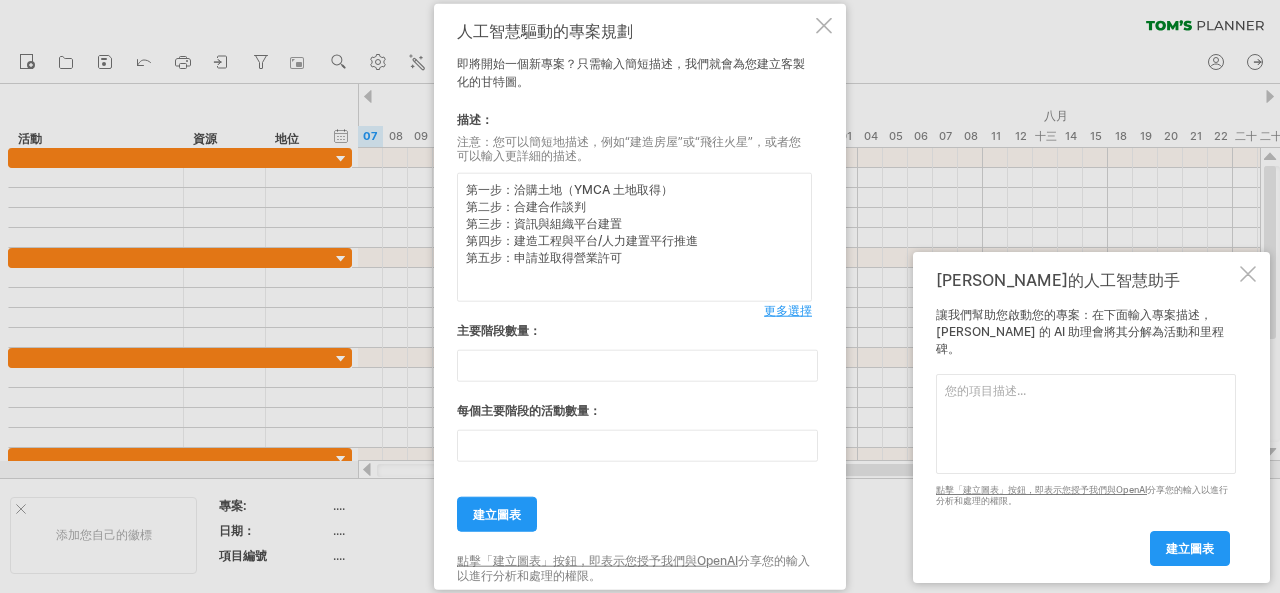 click on "第一步：洽購土地（YMCA 土地取得）
第二步：合建合作談判
第三步：資訊與組織平台建置
第四步：建造工程與平台/人力建置平行推進
第五步：申請並取得營業許可" at bounding box center [634, 237] 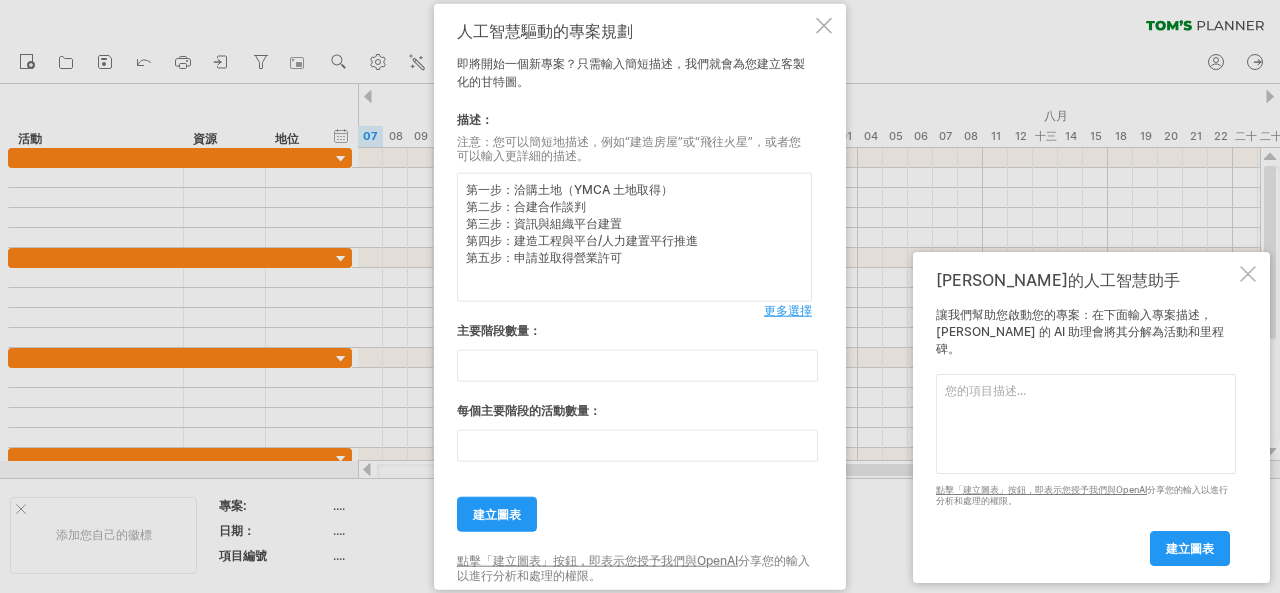 paste on "第六步：國內外度假村合作" 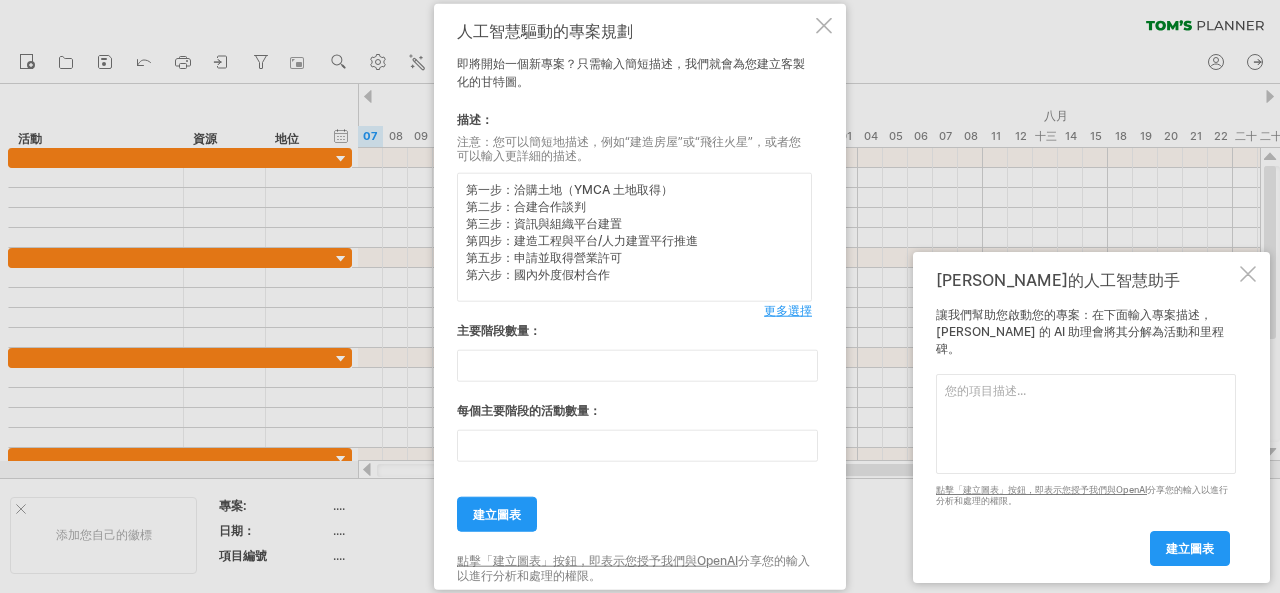 click on "第一步：洽購土地（YMCA 土地取得）
第二步：合建合作談判
第三步：資訊與組織平台建置
第四步：建造工程與平台/人力建置平行推進
第五步：申請並取得營業許可
第六步：國內外度假村合作" at bounding box center (634, 237) 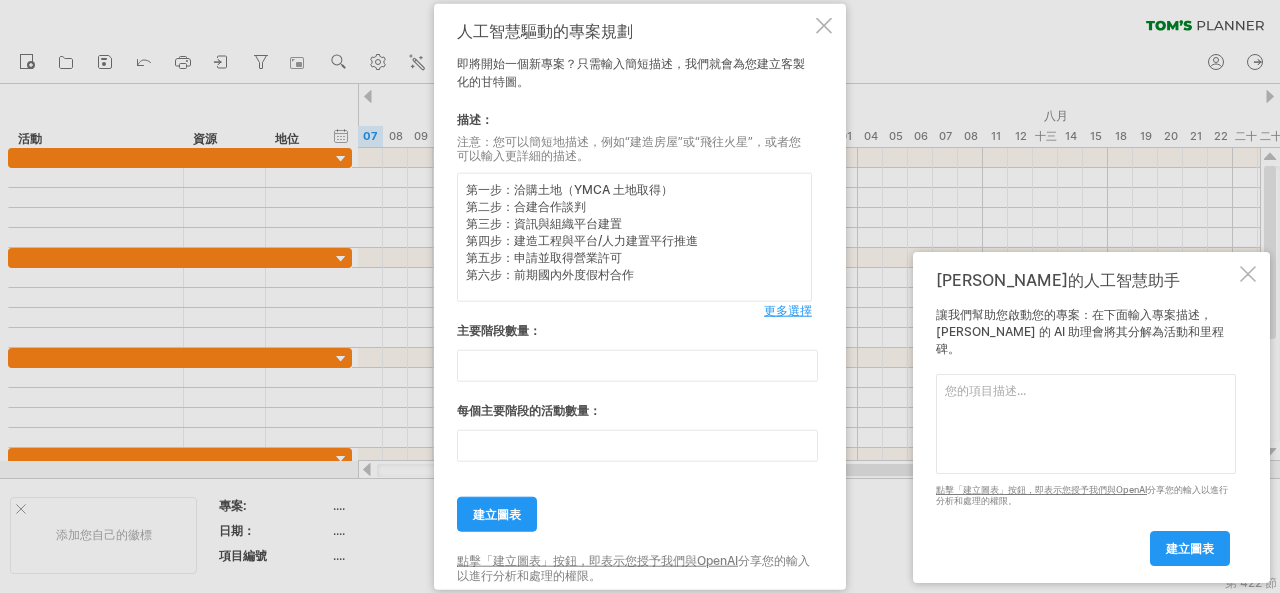 click on "第一步：洽購土地（YMCA 土地取得）
第二步：合建合作談判
第三步：資訊與組織平台建置
第四步：建造工程與平台/人力建置平行推進
第五步：申請並取得營業許可
第六步：前期國內外度假村合作" at bounding box center (634, 237) 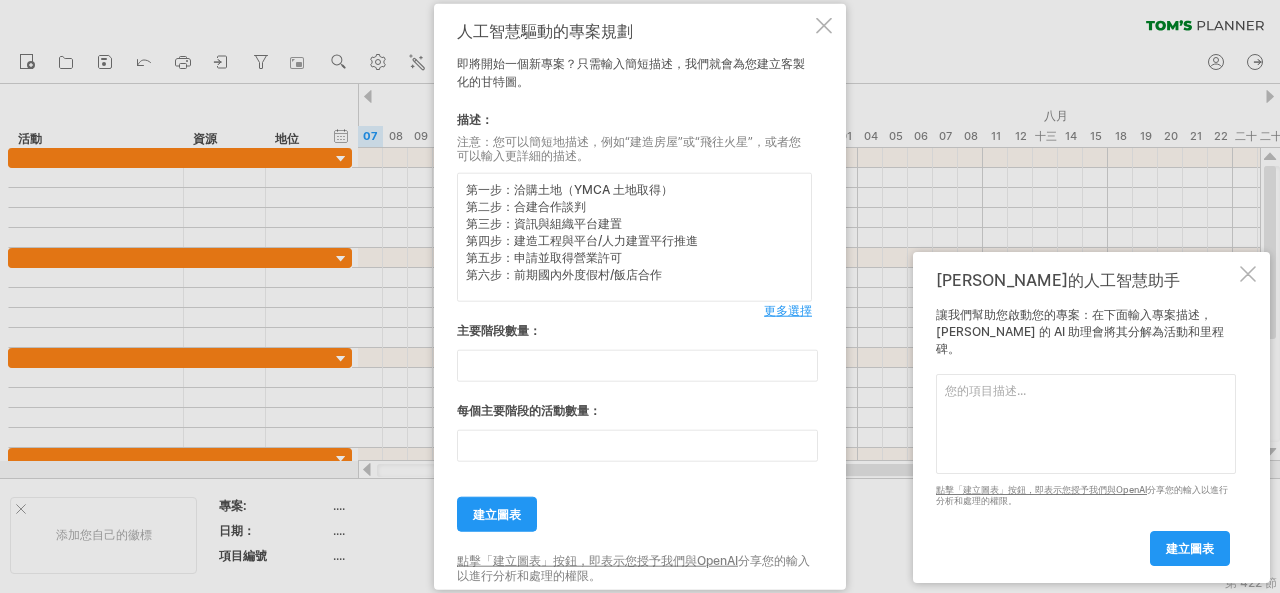 click on "第一步：洽購土地（YMCA 土地取得）
第二步：合建合作談判
第三步：資訊與組織平台建置
第四步：建造工程與平台/人力建置平行推進
第五步：申請並取得營業許可
第六步：前期國內外度假村/飯店合作" at bounding box center (634, 237) 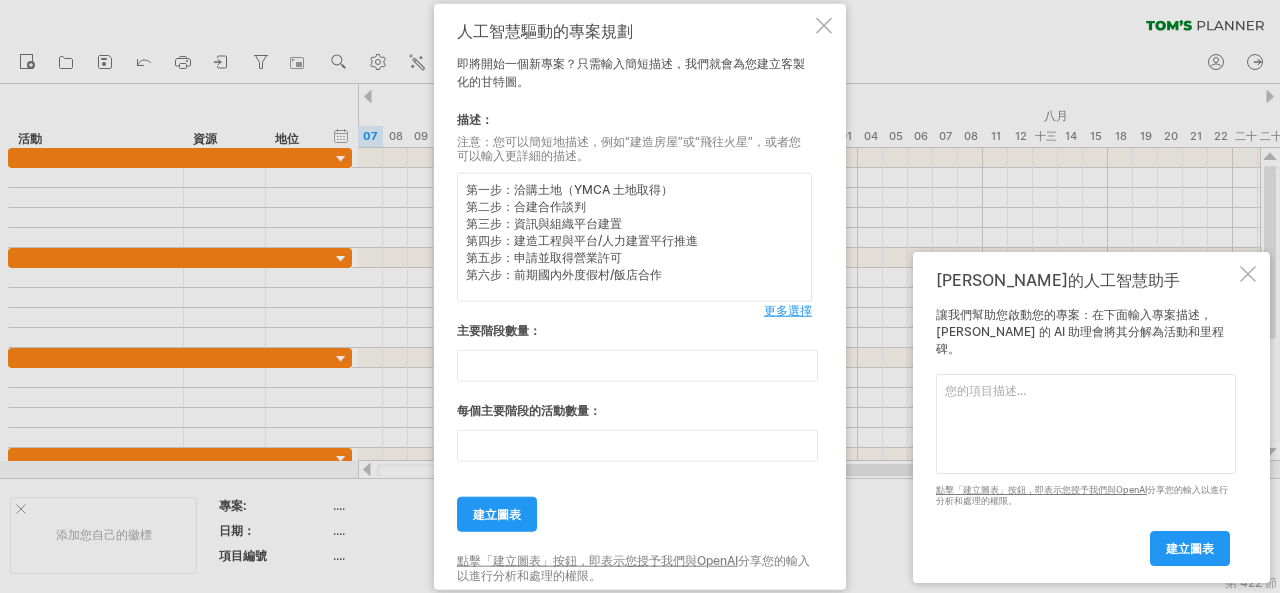 click on "第一步：洽購土地（YMCA 土地取得）
第二步：合建合作談判
第三步：資訊與組織平台建置
第四步：建造工程與平台/人力建置平行推進
第五步：申請並取得營業許可
第六步：前期國內外度假村/飯店合作" at bounding box center (634, 237) 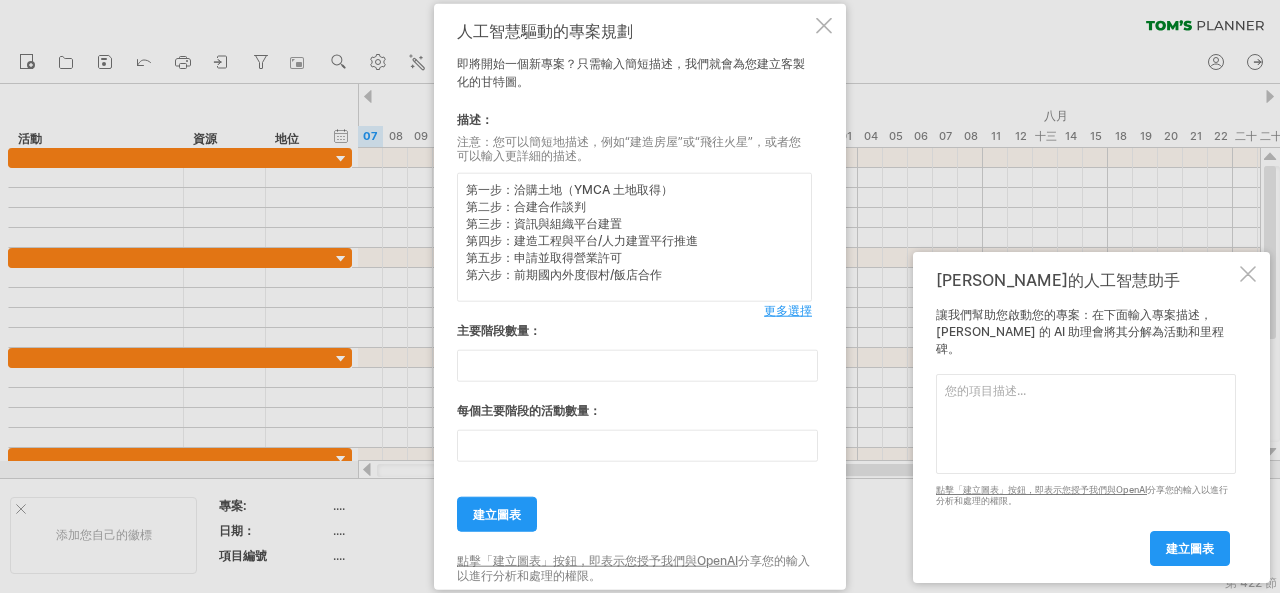 paste on "第七步：舉辦動土及推廣典禮" 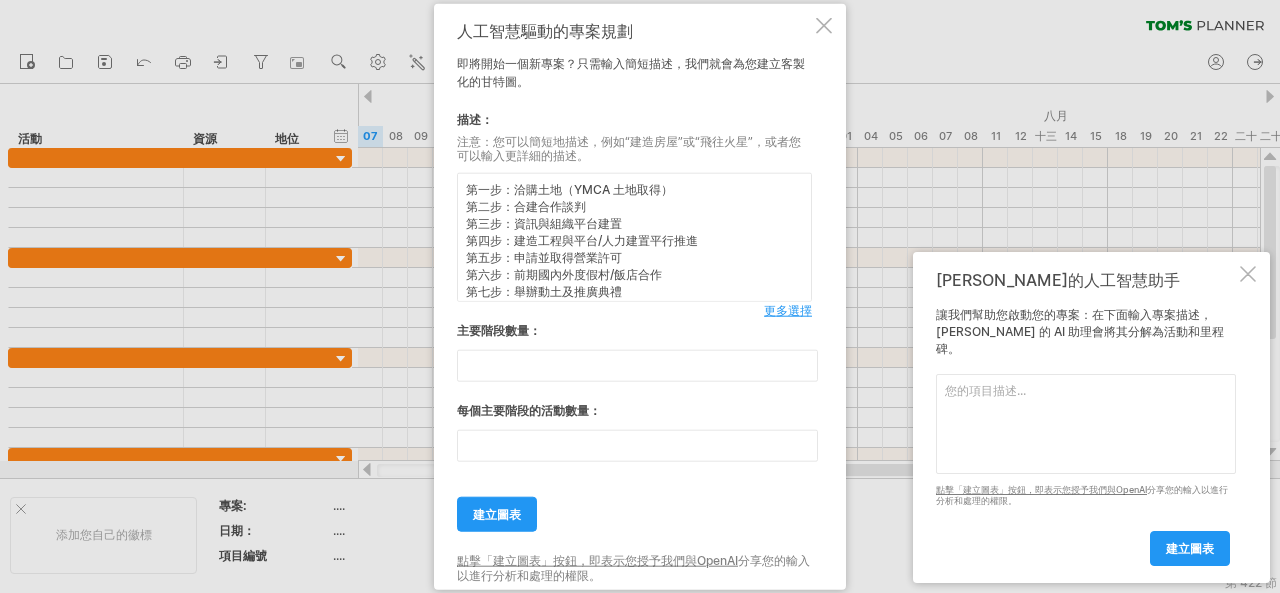 scroll, scrollTop: 16, scrollLeft: 0, axis: vertical 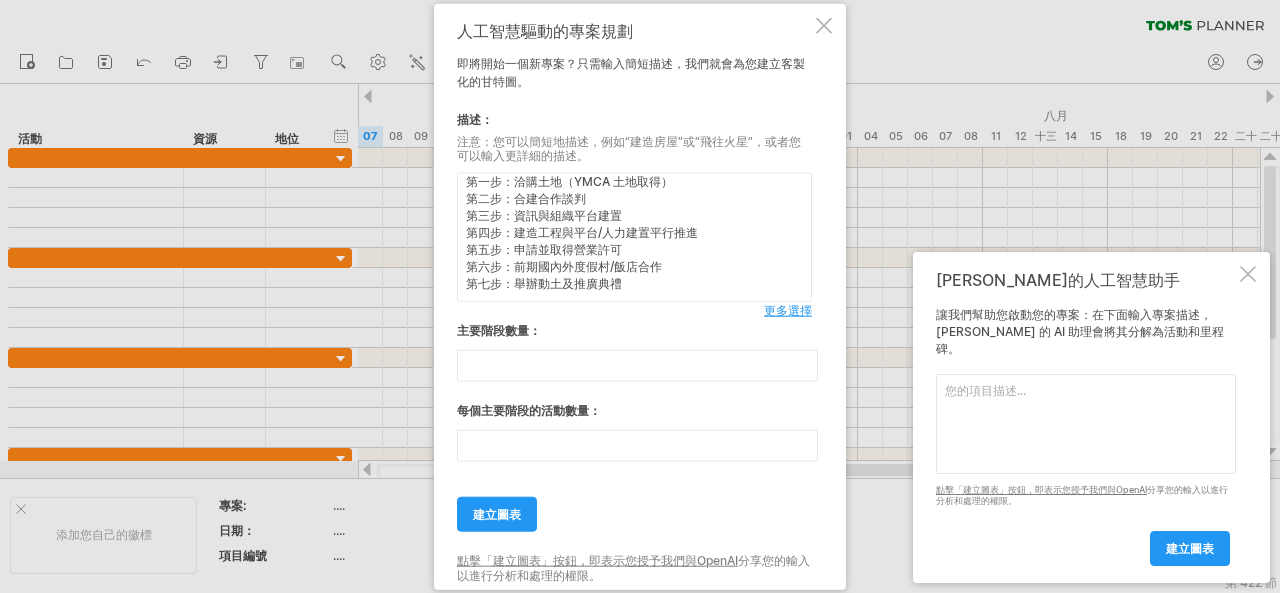 type on "第一步：洽購土地（YMCA 土地取得）
第二步：合建合作談判
第三步：資訊與組織平台建置
第四步：建造工程與平台/人力建置平行推進
第五步：申請並取得營業許可
第六步：前期國內外度假村/飯店合作
第七步：舉辦動土及推廣典禮" 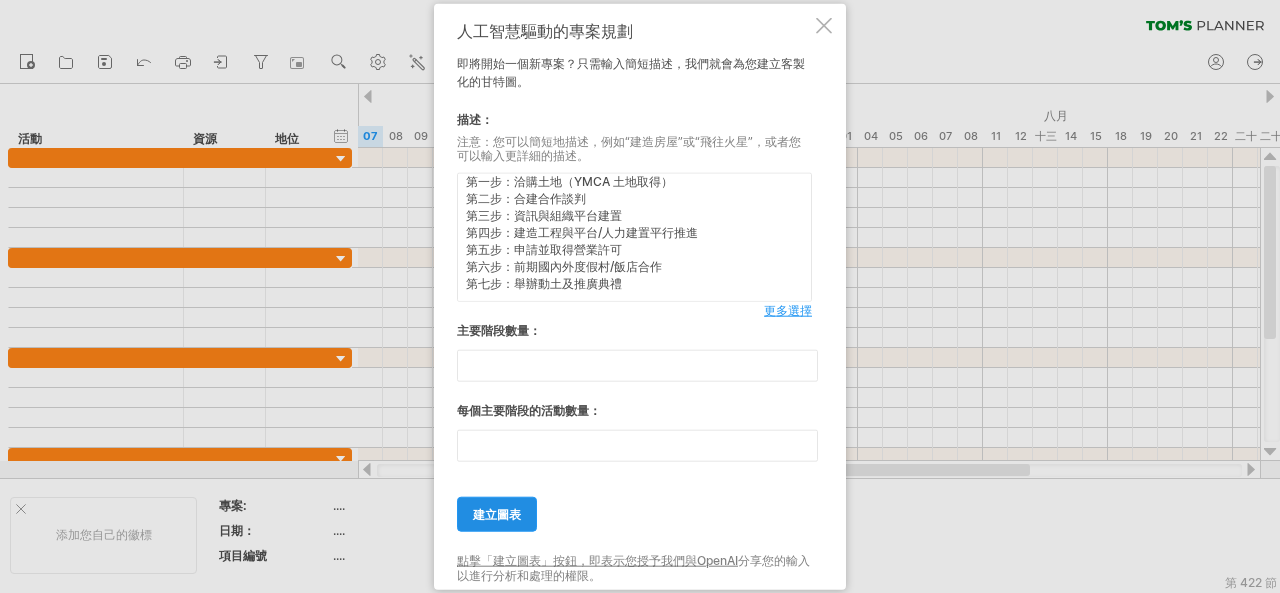 click on "建立圖表" at bounding box center [497, 514] 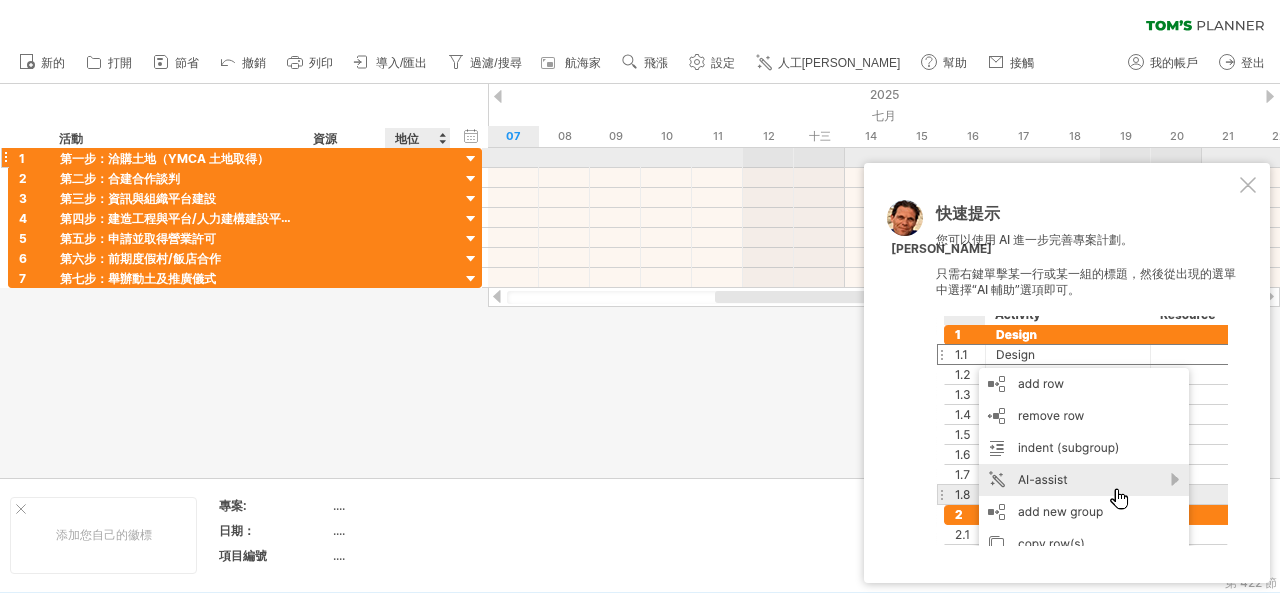 click at bounding box center [471, 159] 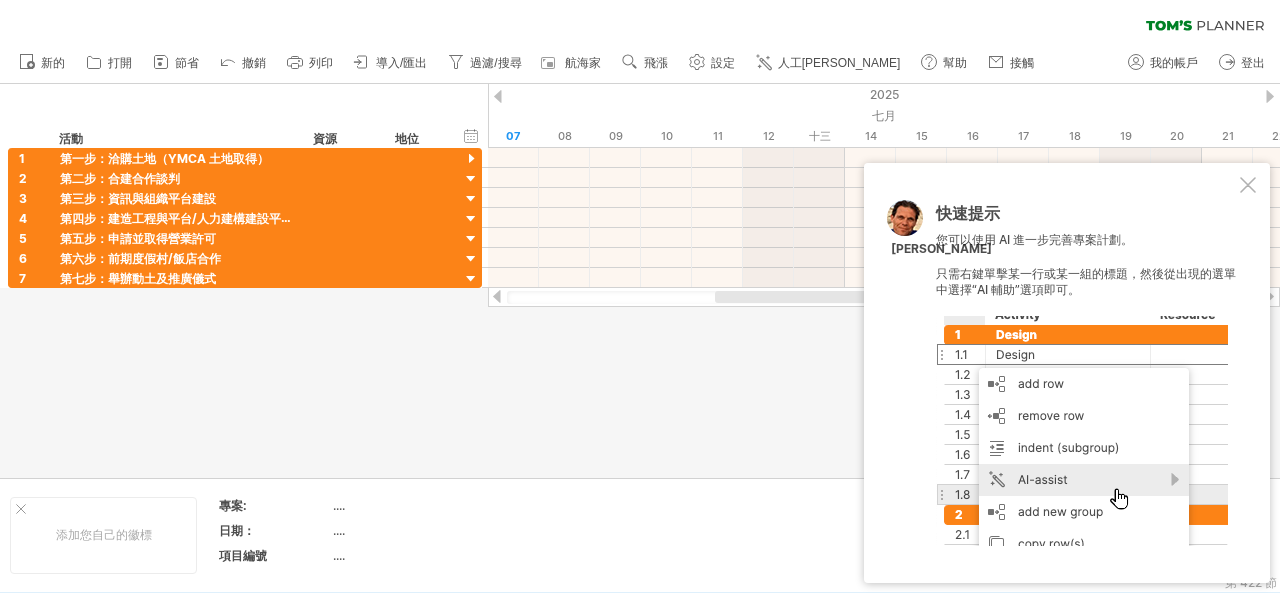 click at bounding box center [640, 281] 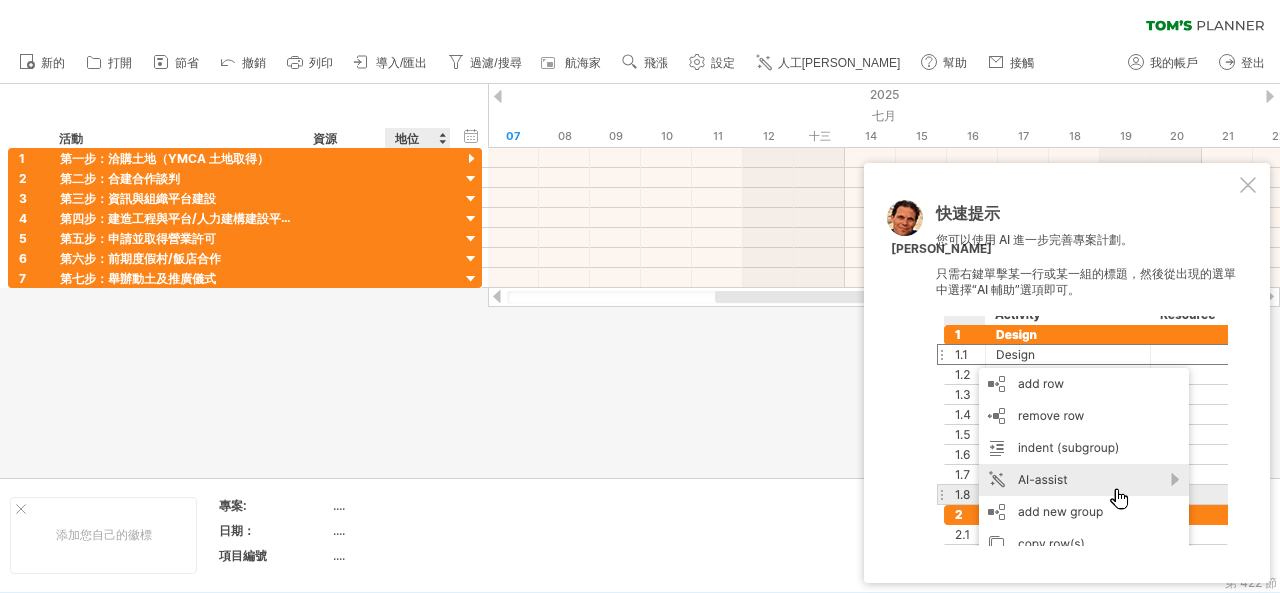 click at bounding box center (640, 281) 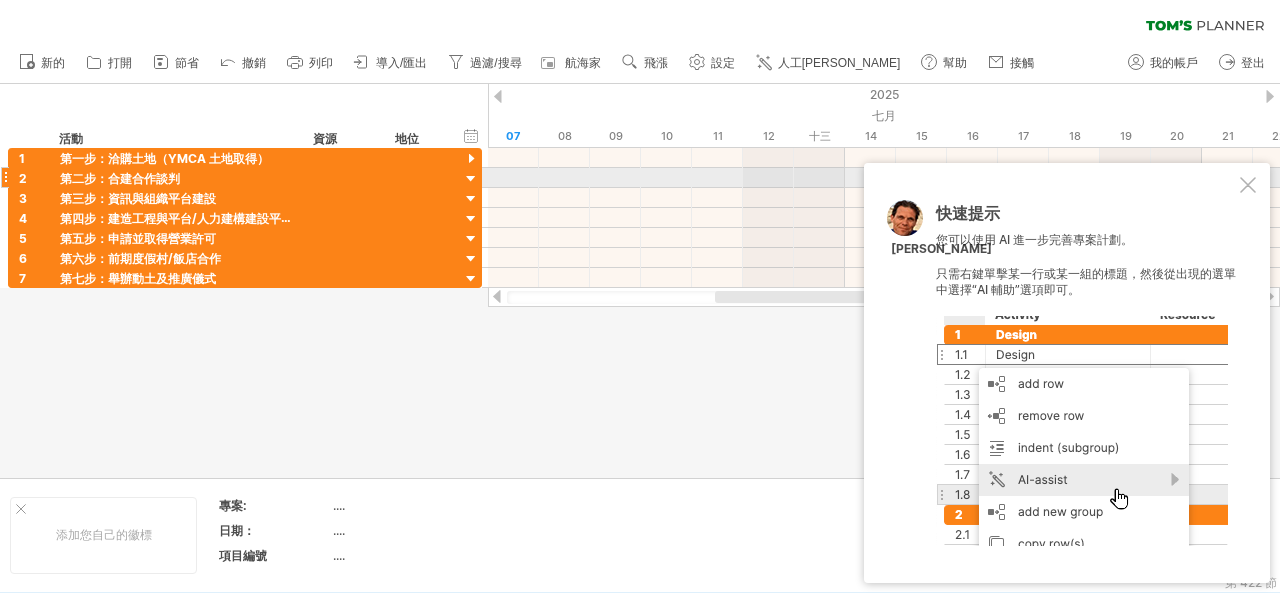 click at bounding box center [1248, 185] 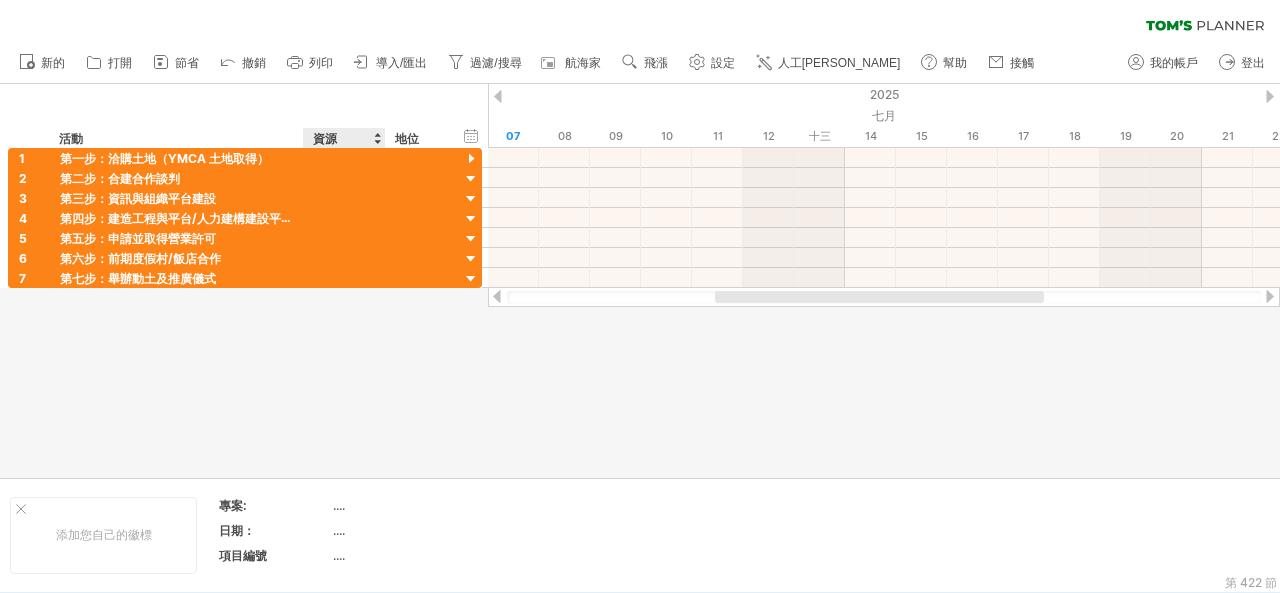click at bounding box center (640, 281) 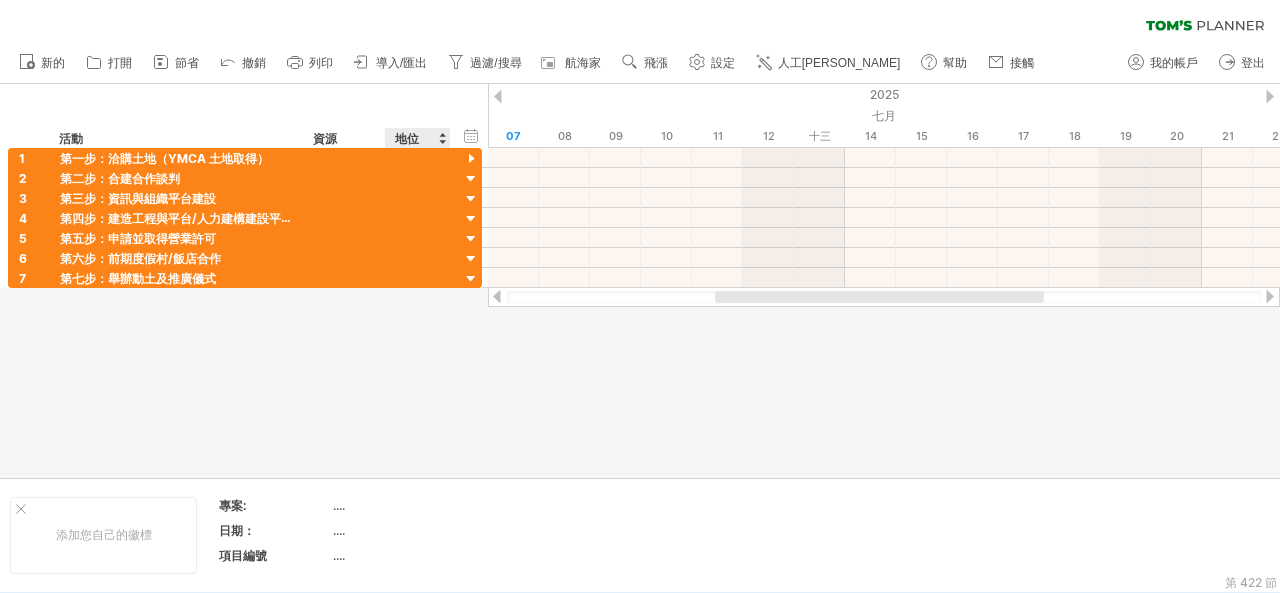 click at bounding box center (640, 281) 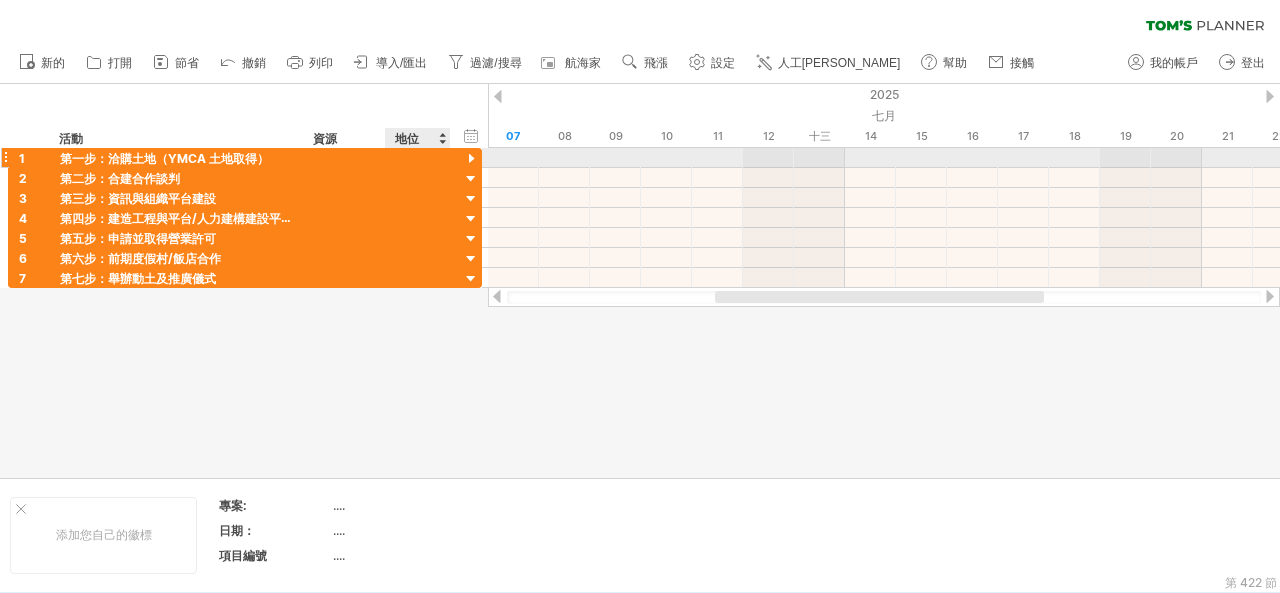 click at bounding box center (471, 159) 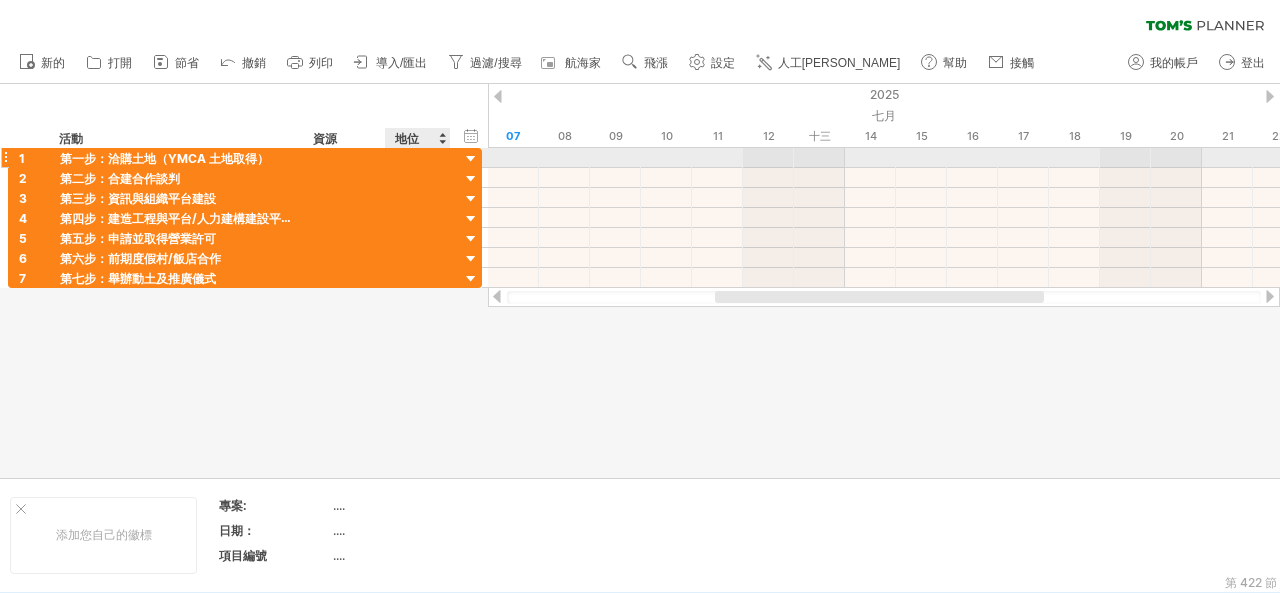 click at bounding box center [471, 159] 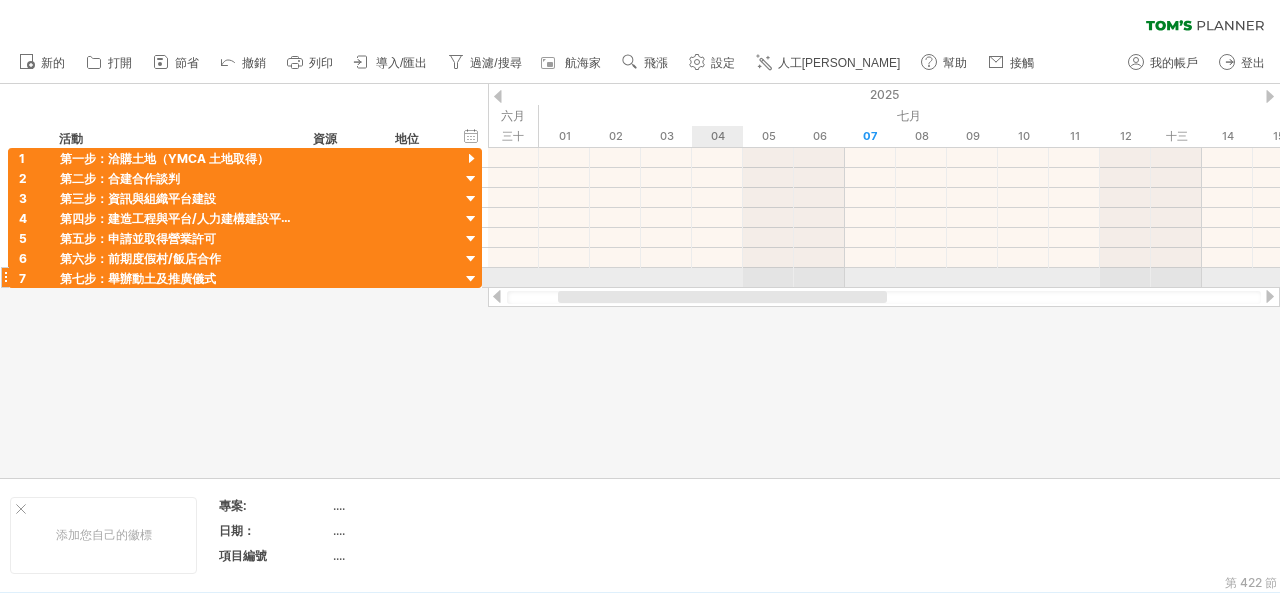 drag, startPoint x: 892, startPoint y: 303, endPoint x: 742, endPoint y: 283, distance: 151.32745 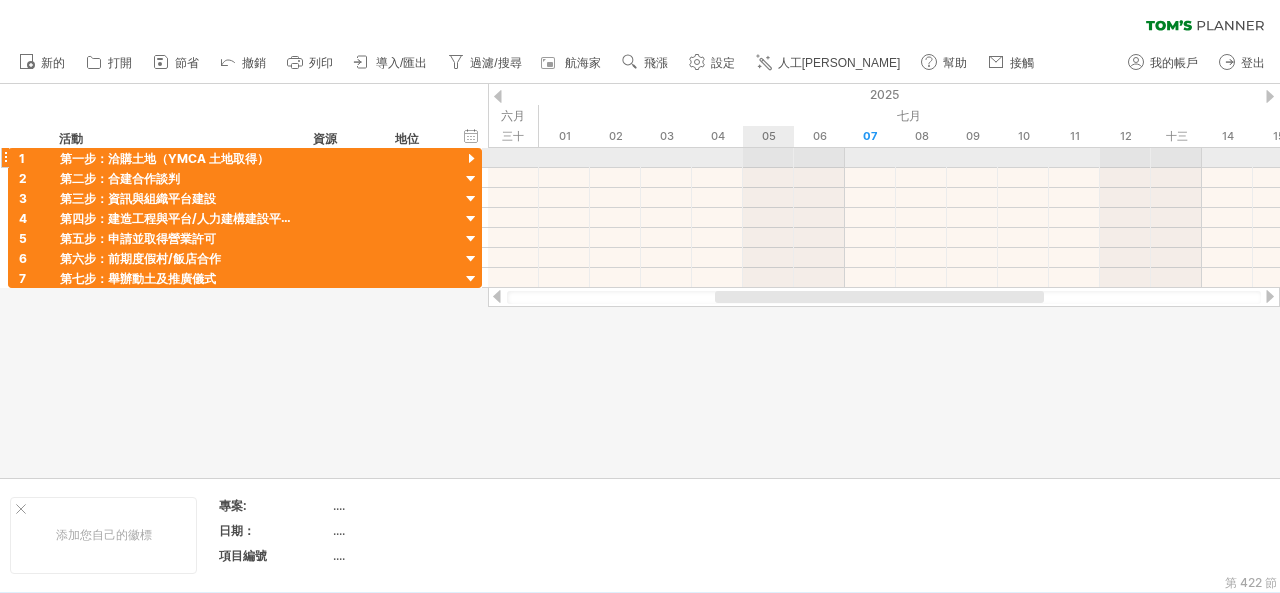 click at bounding box center (884, 158) 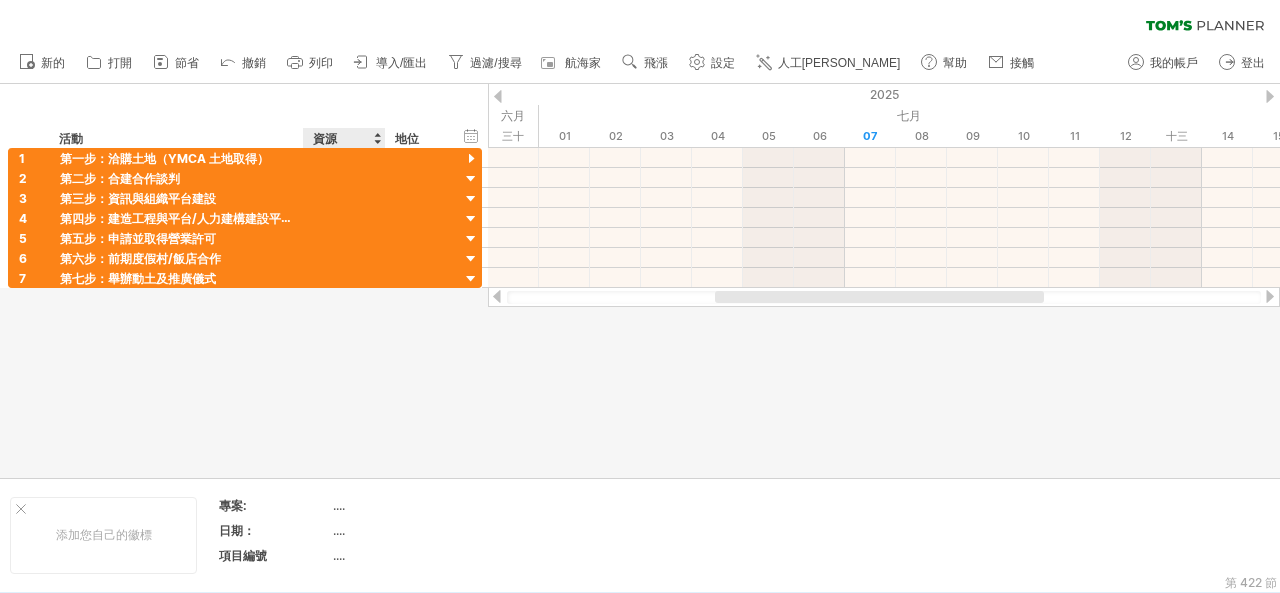 click on "資源" at bounding box center [325, 138] 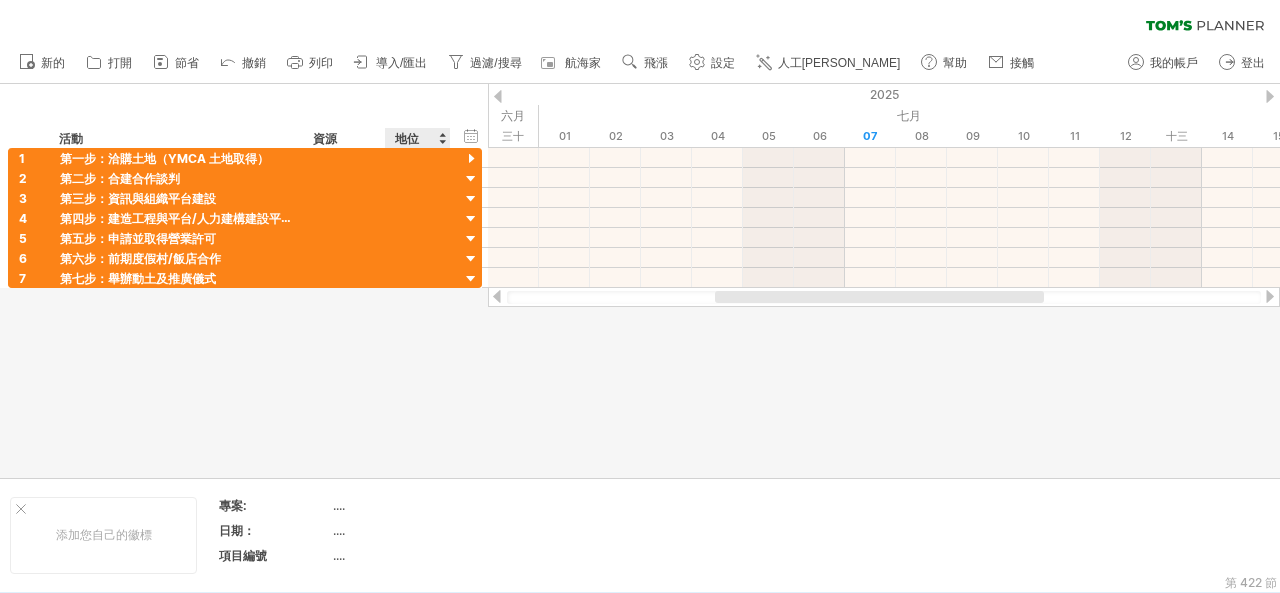 click on "地位" at bounding box center (407, 138) 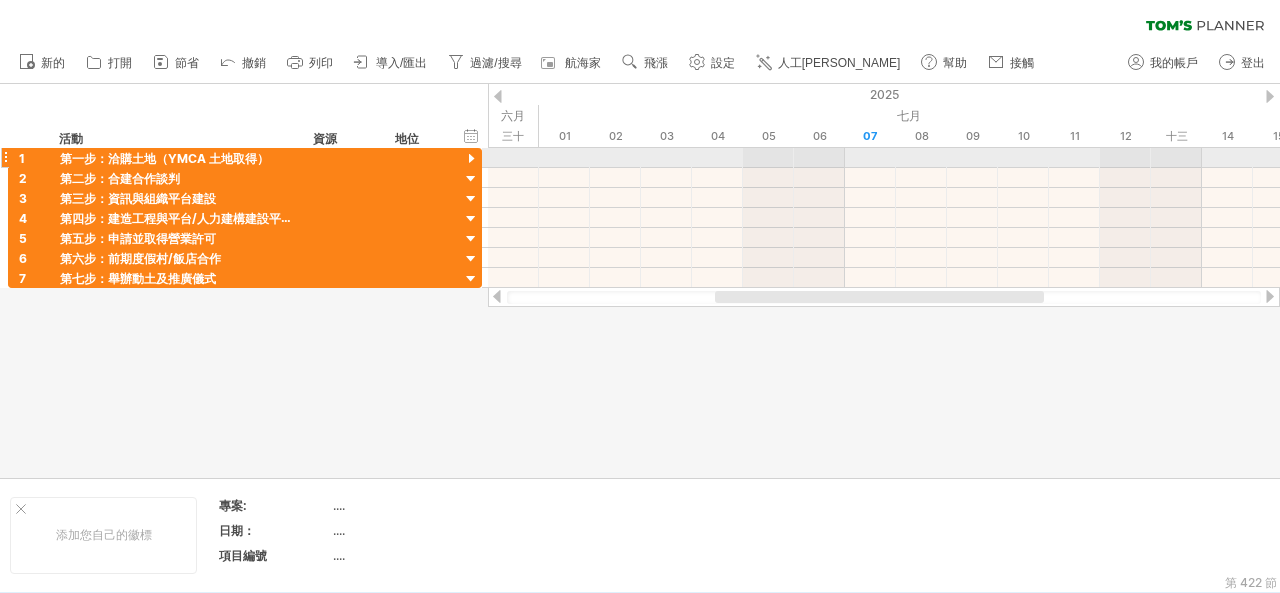 click on "**********" at bounding box center [241, 218] 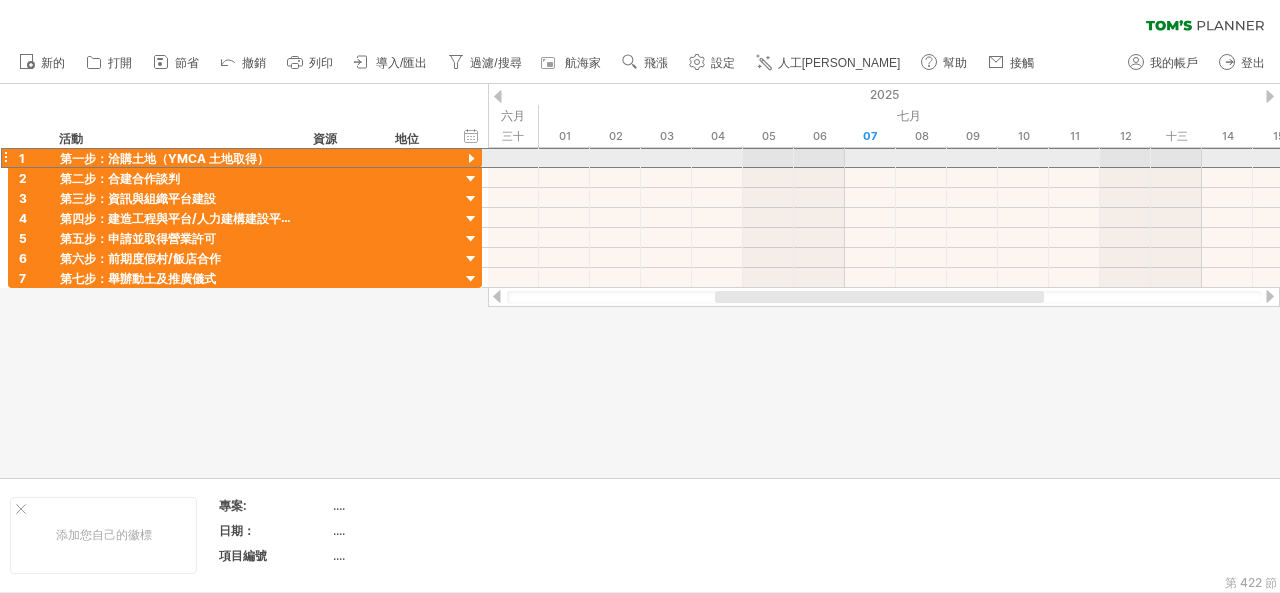 click on "1" at bounding box center (29, 157) 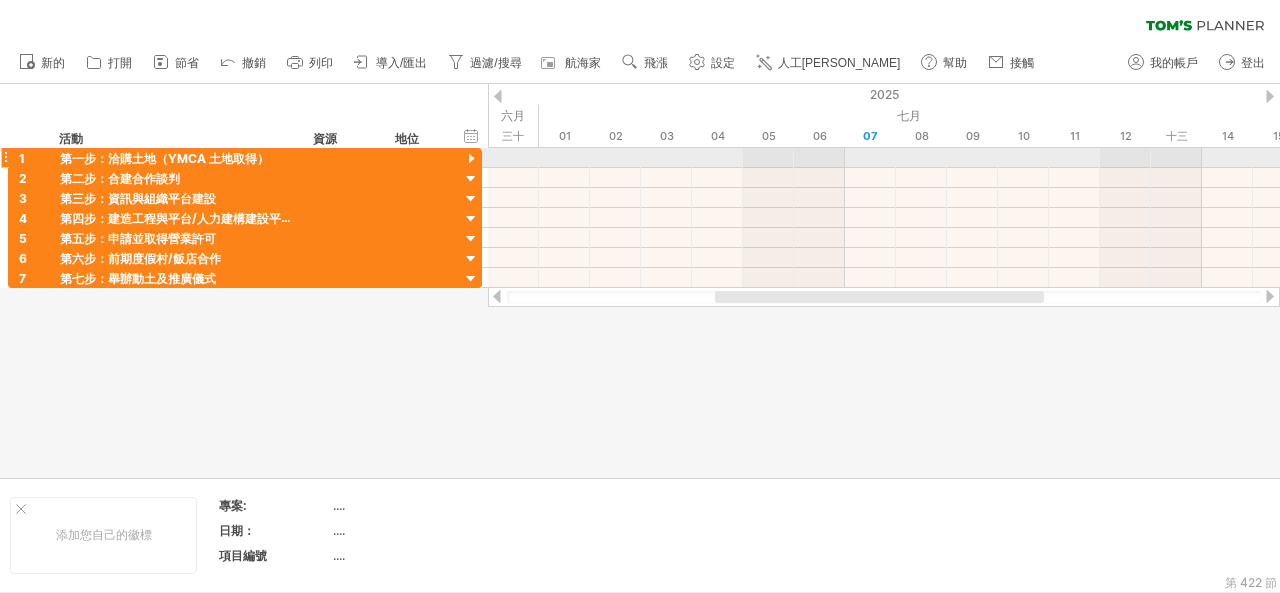 click on "**********" at bounding box center [241, 218] 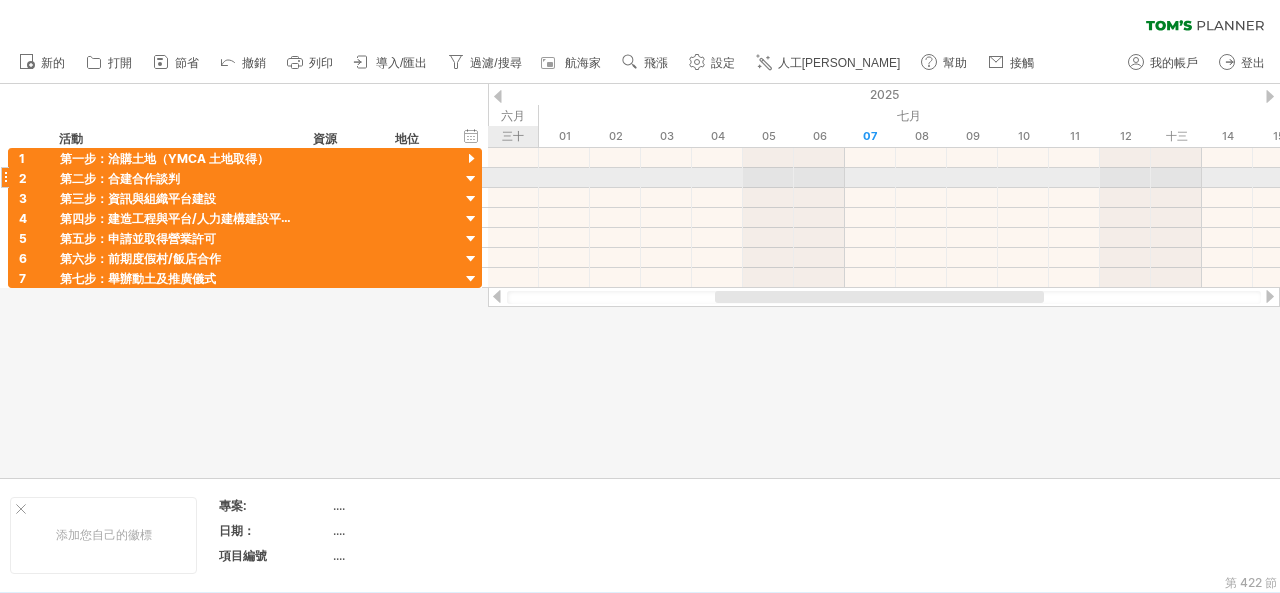 click at bounding box center (884, 178) 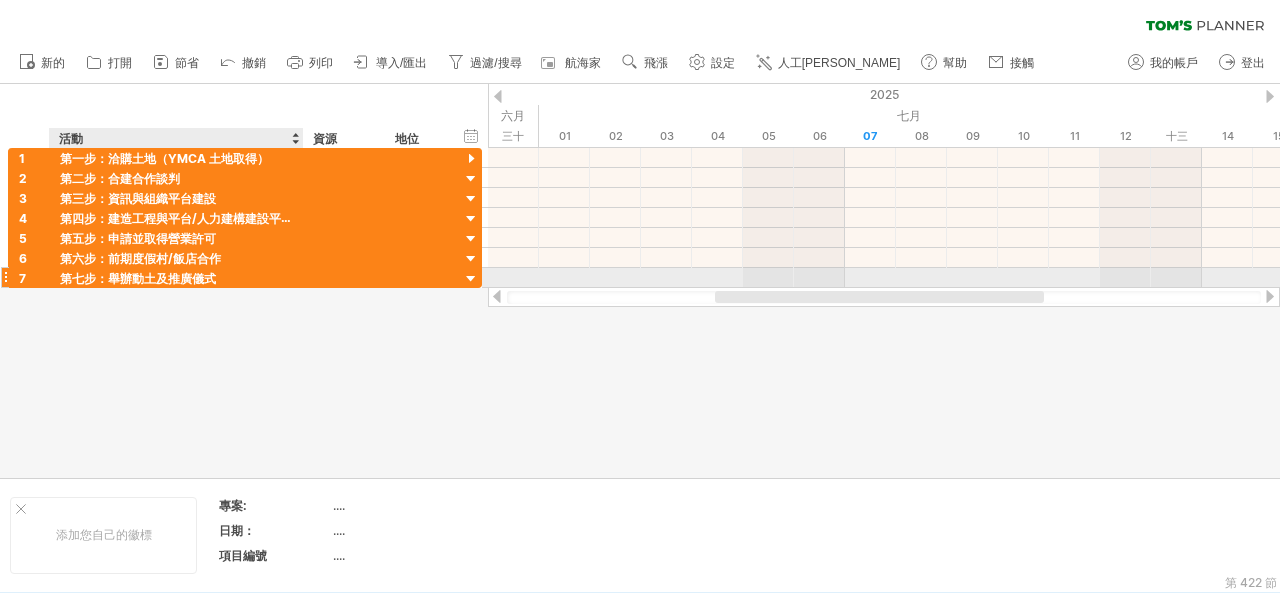 click on "**********" at bounding box center [177, 277] 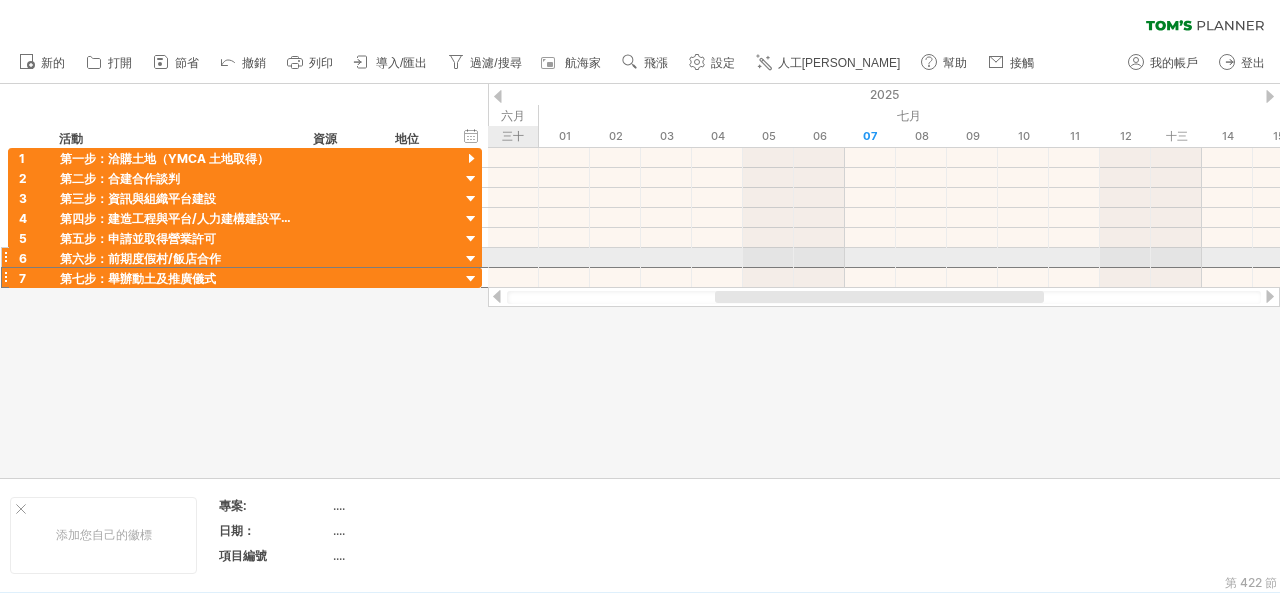 click at bounding box center [471, 259] 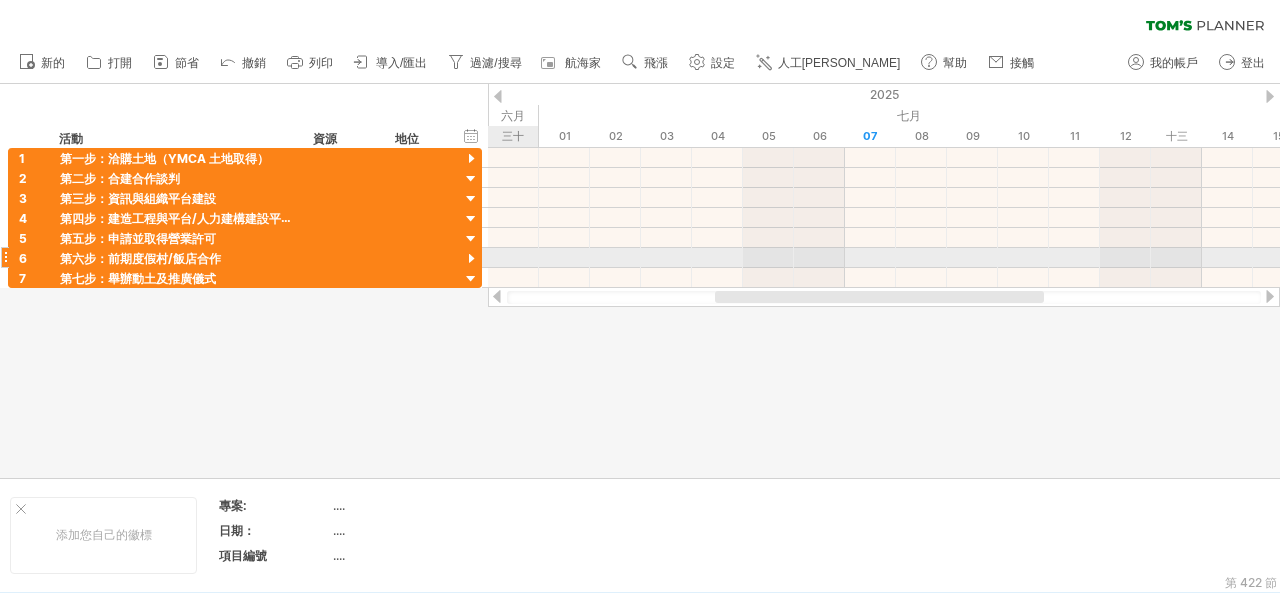click at bounding box center (471, 259) 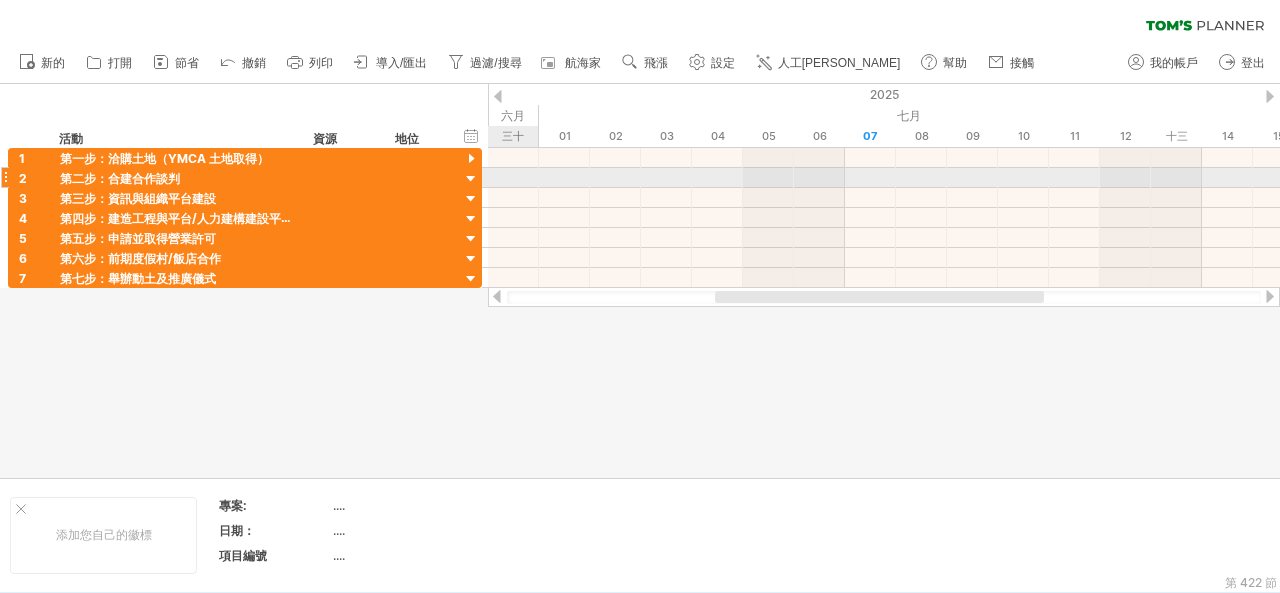 click at bounding box center (471, 179) 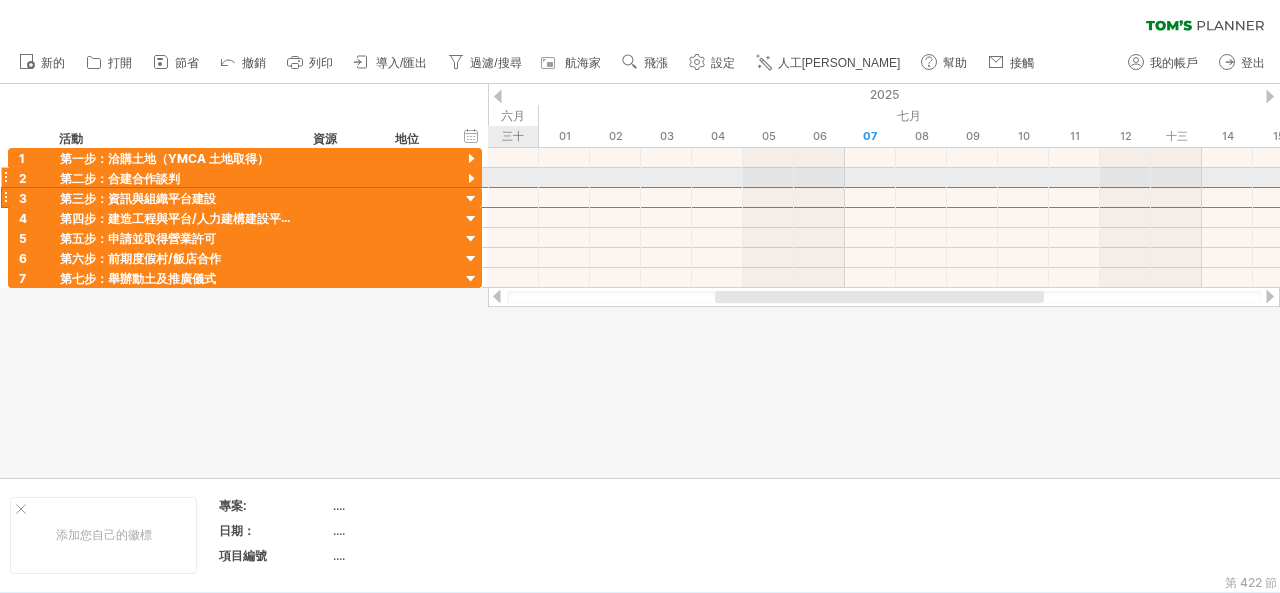 click on "**********" at bounding box center [245, 197] 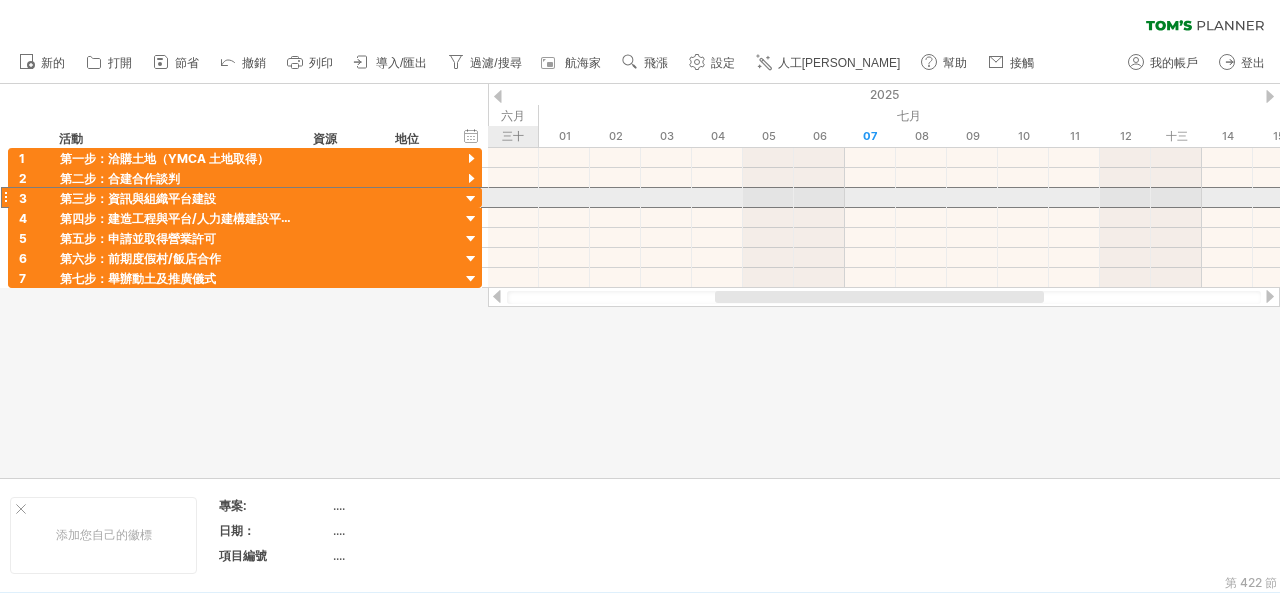 click at bounding box center (471, 199) 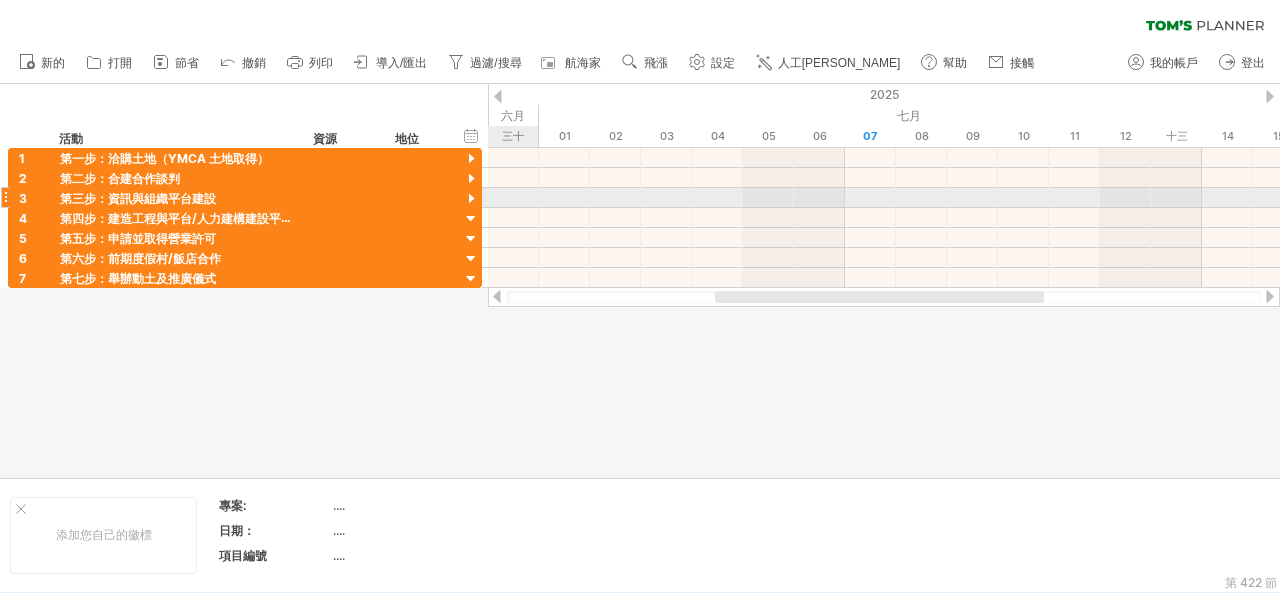 click at bounding box center (471, 199) 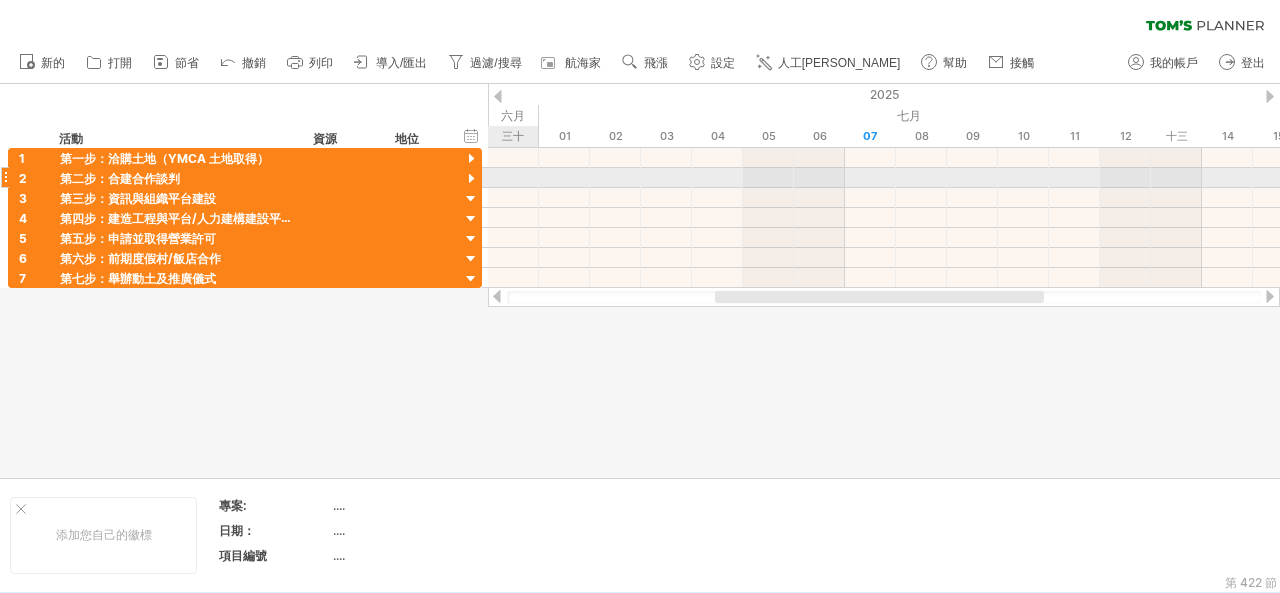 click at bounding box center [471, 179] 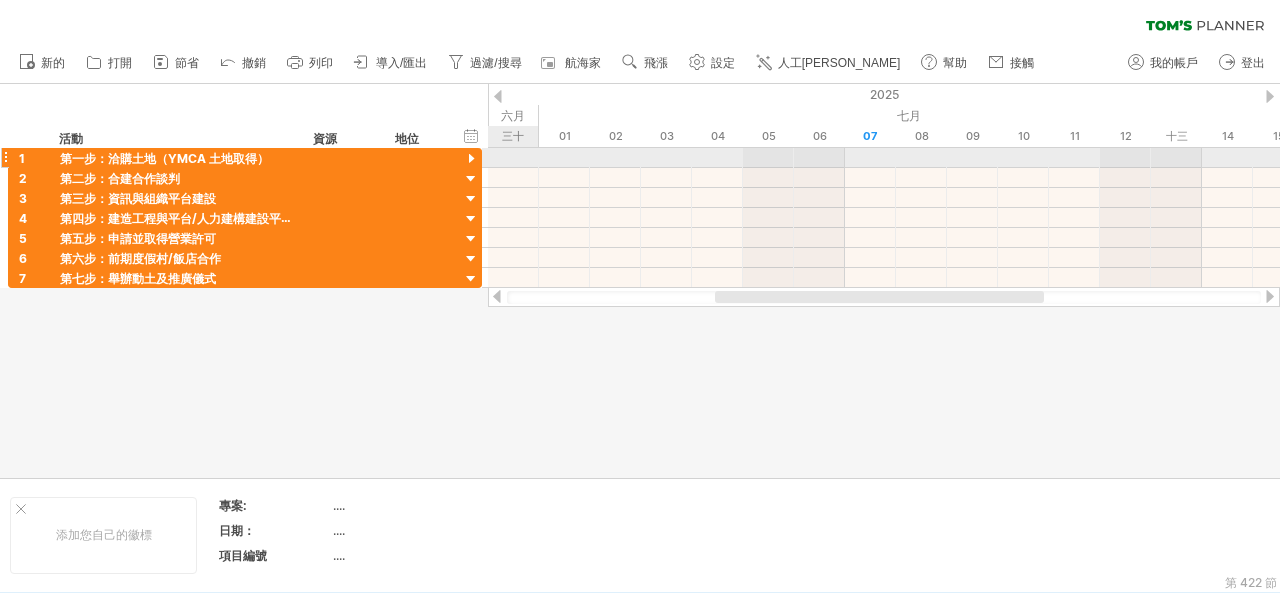 click at bounding box center [471, 159] 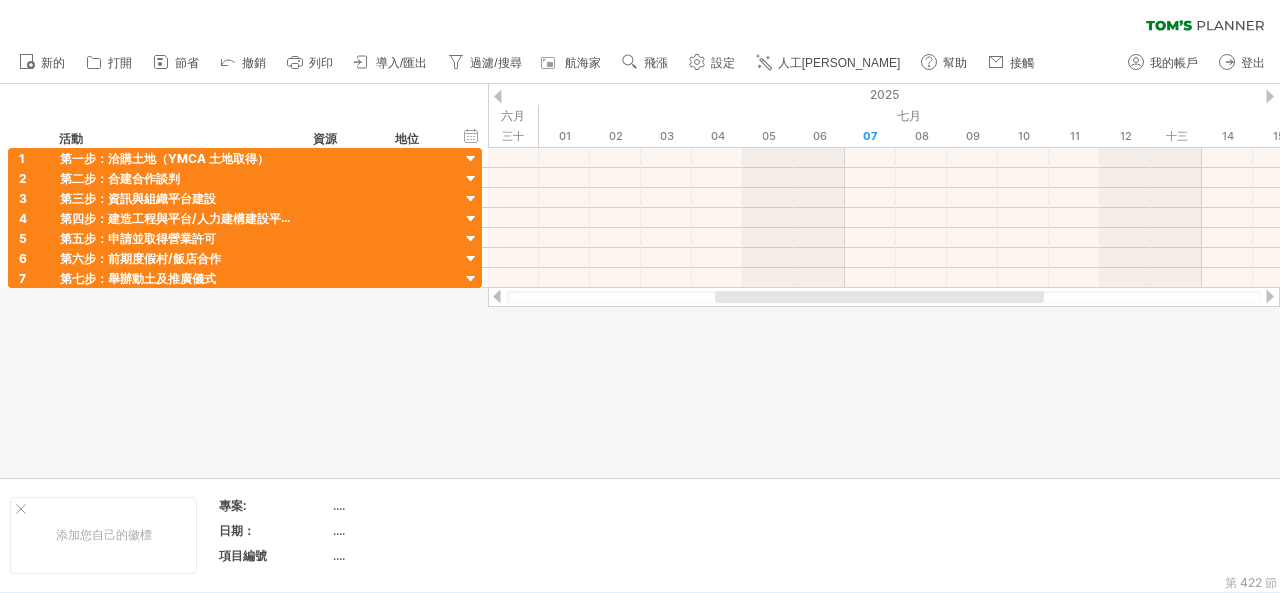 click at bounding box center [640, 281] 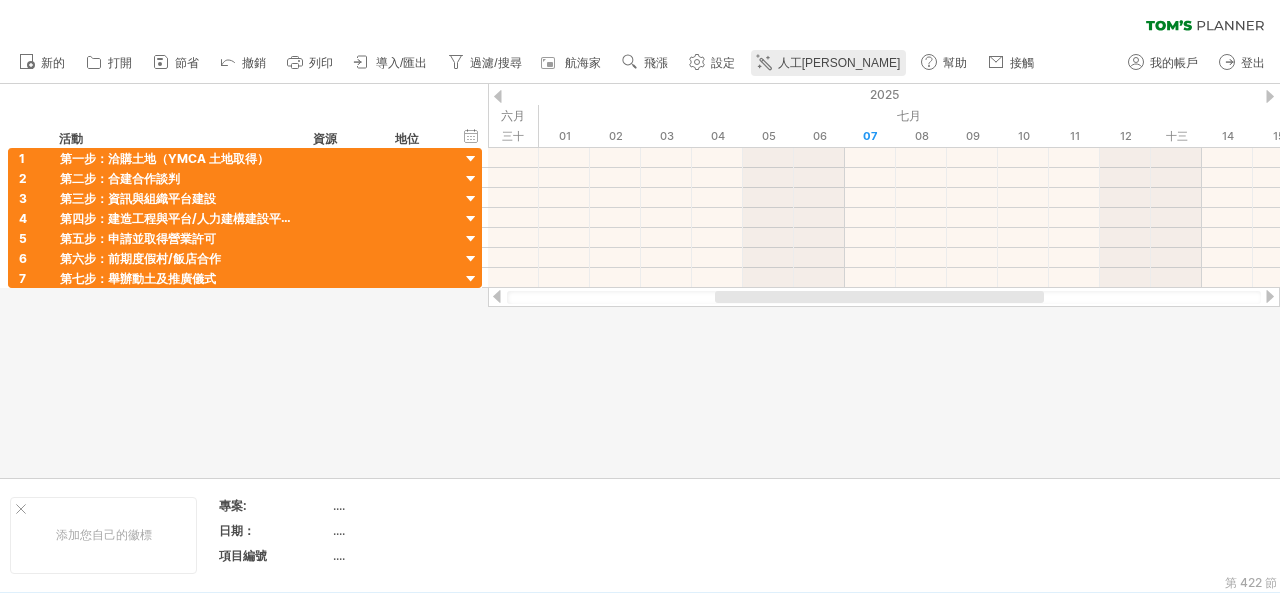 click on "人工[PERSON_NAME]" at bounding box center [839, 63] 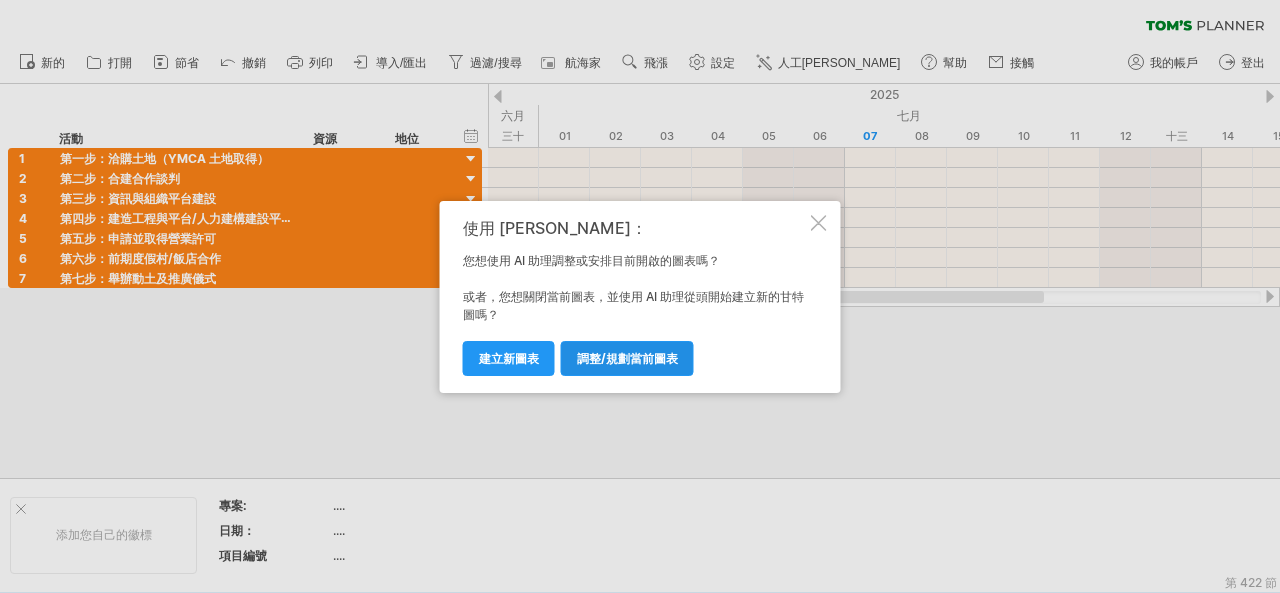 click on "調整/規劃當前圖表" at bounding box center (627, 358) 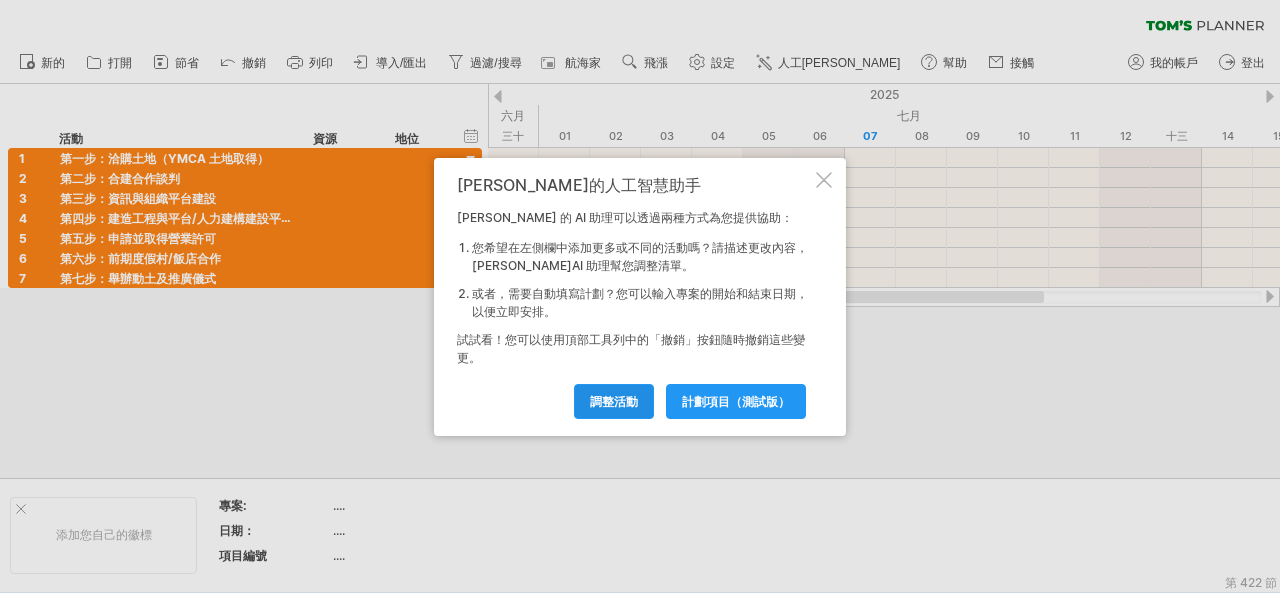 click on "調整活動" at bounding box center (614, 401) 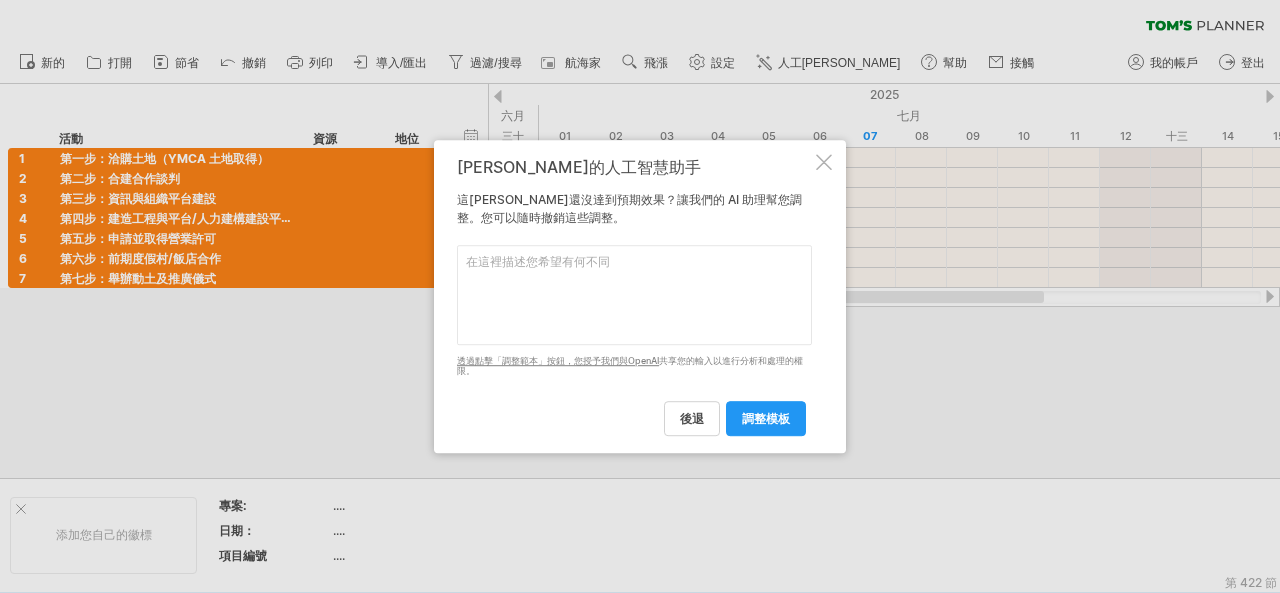 drag, startPoint x: 669, startPoint y: 153, endPoint x: 706, endPoint y: 245, distance: 99.16148 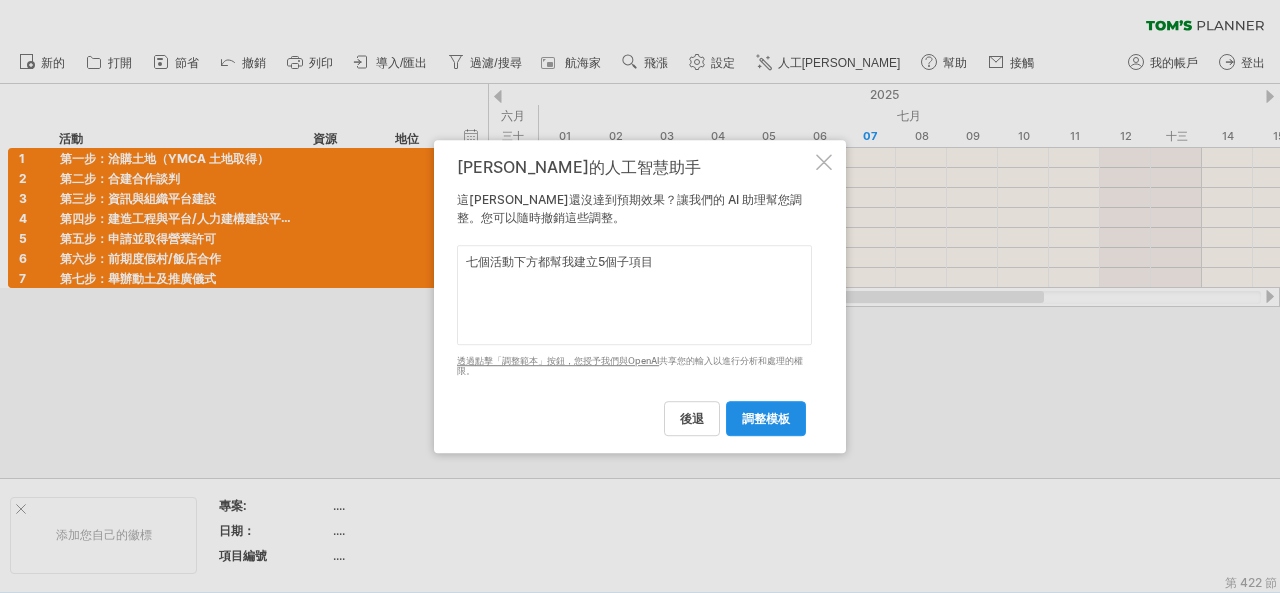type on "七個活動下方都幫我建立5個子項目" 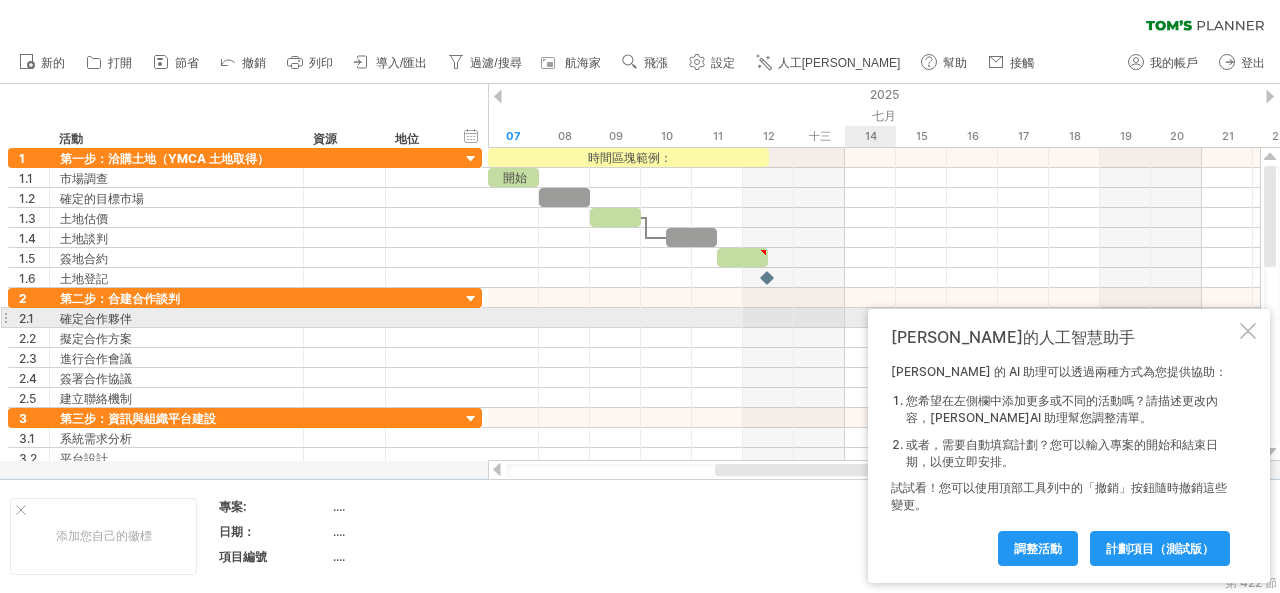 click at bounding box center (1248, 331) 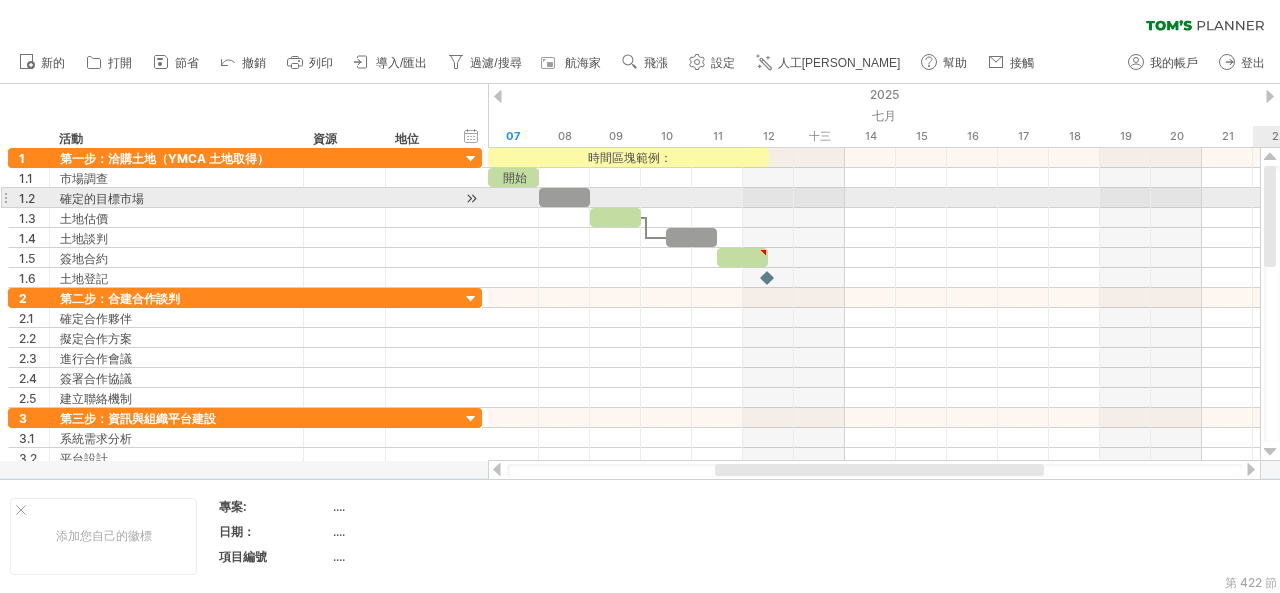 drag, startPoint x: 1267, startPoint y: 246, endPoint x: 1279, endPoint y: 193, distance: 54.34151 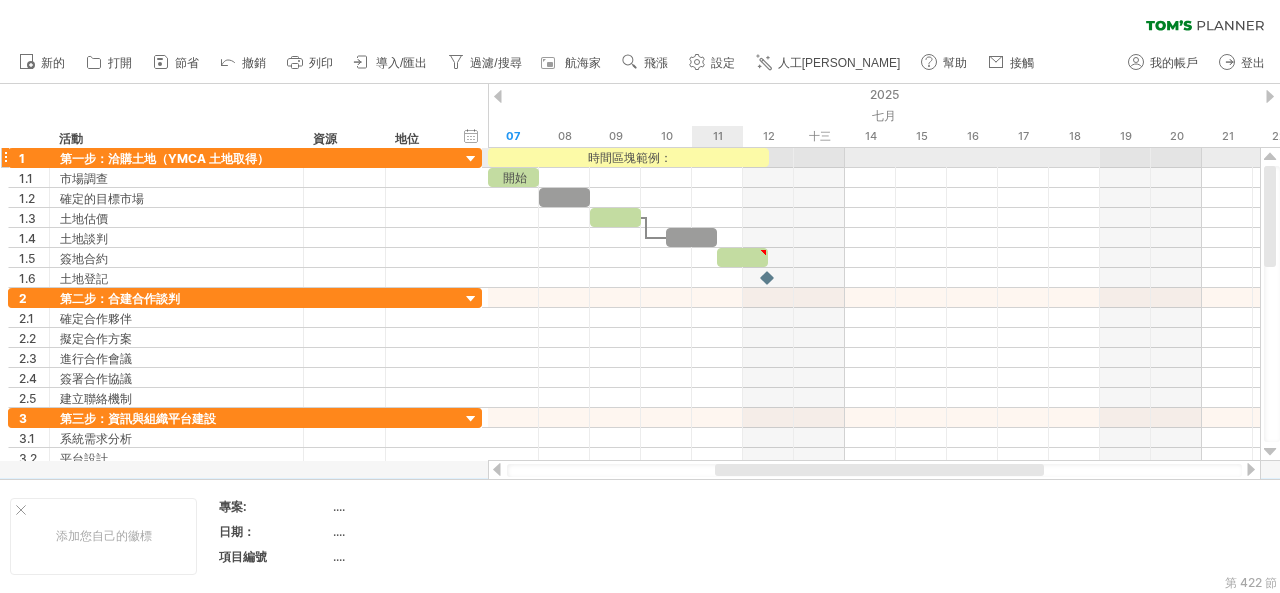 click on "時間區塊範例：" at bounding box center [628, 157] 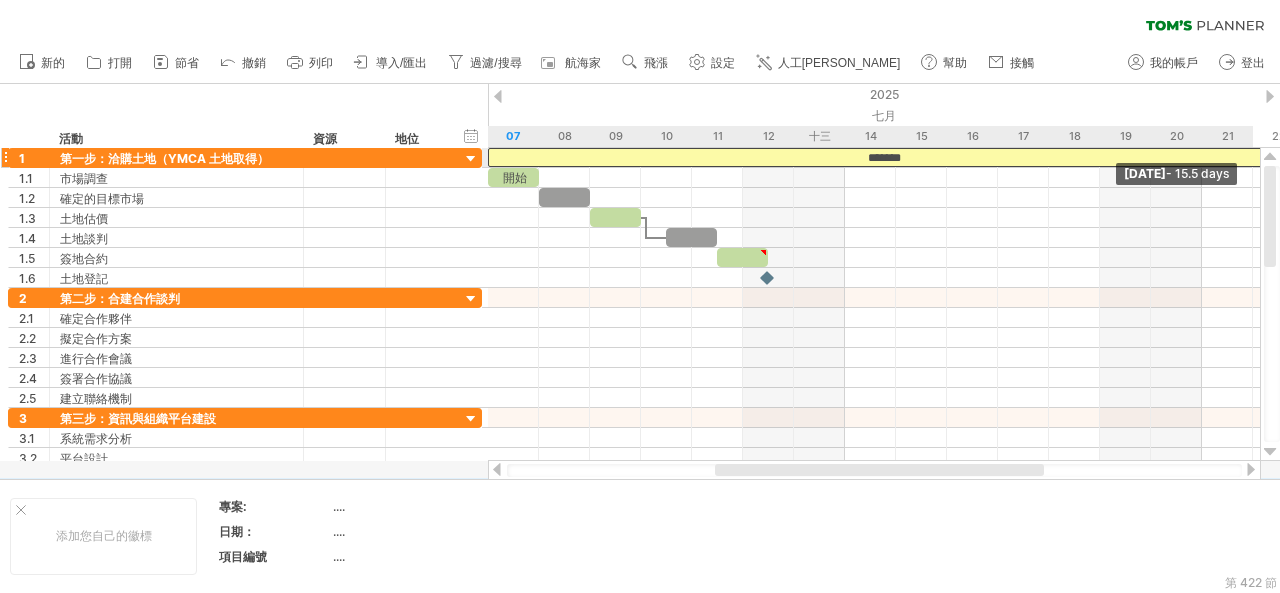 drag, startPoint x: 767, startPoint y: 156, endPoint x: 1276, endPoint y: 155, distance: 509.00098 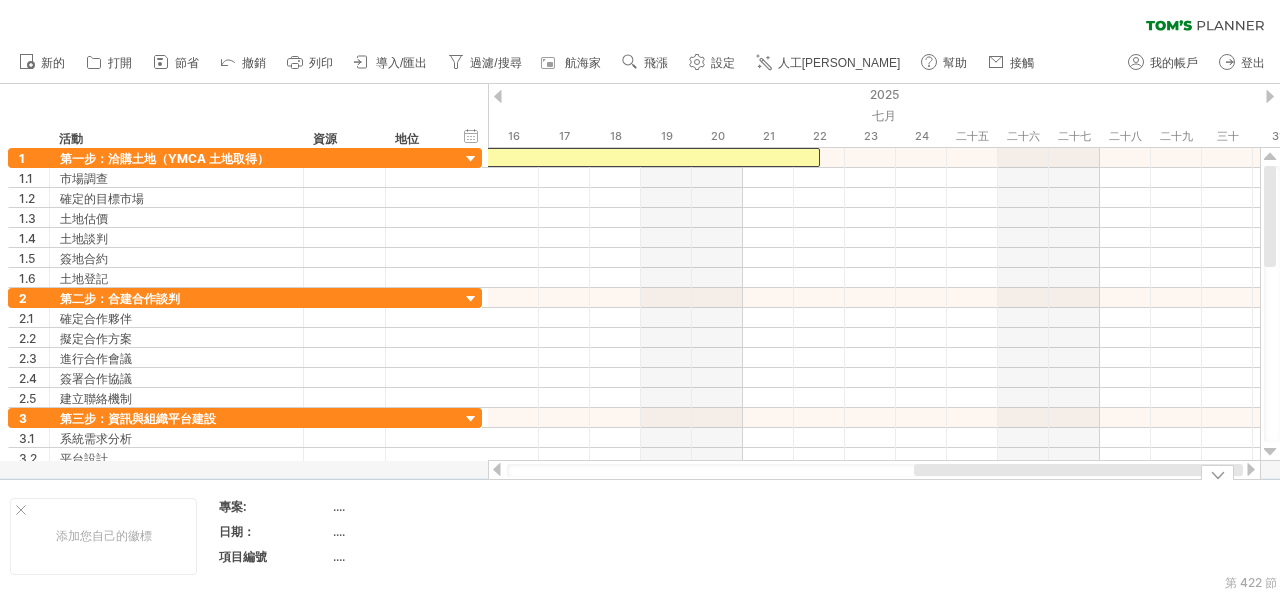 drag, startPoint x: 1034, startPoint y: 473, endPoint x: 1241, endPoint y: 491, distance: 207.78113 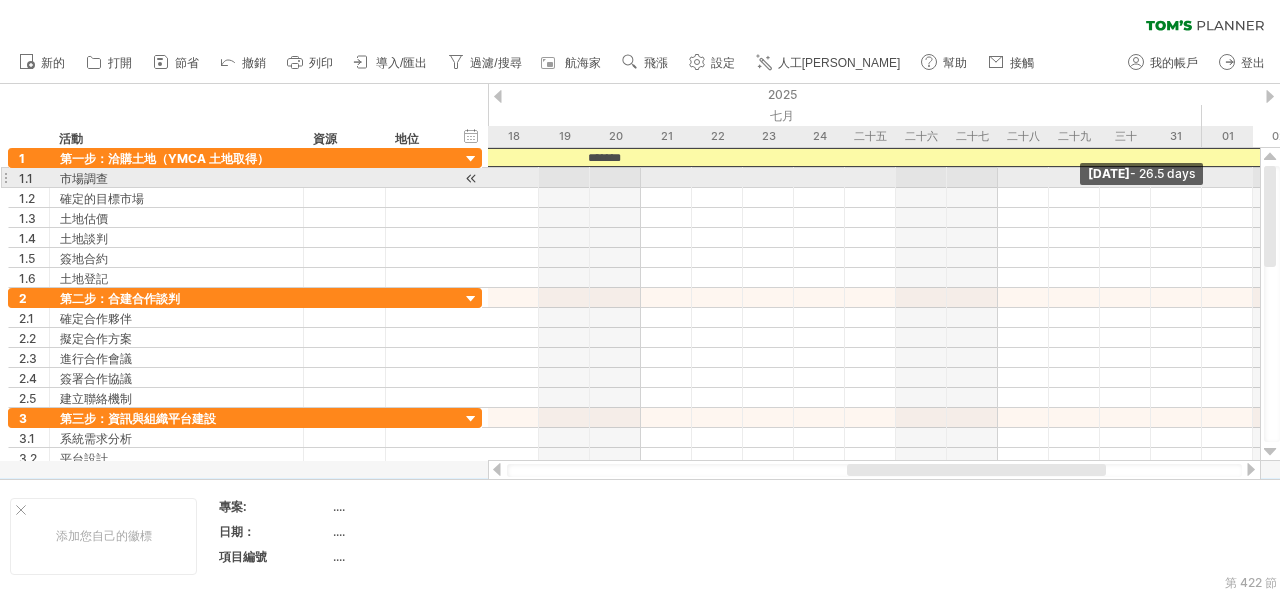 drag, startPoint x: 821, startPoint y: 157, endPoint x: 1279, endPoint y: 169, distance: 458.15717 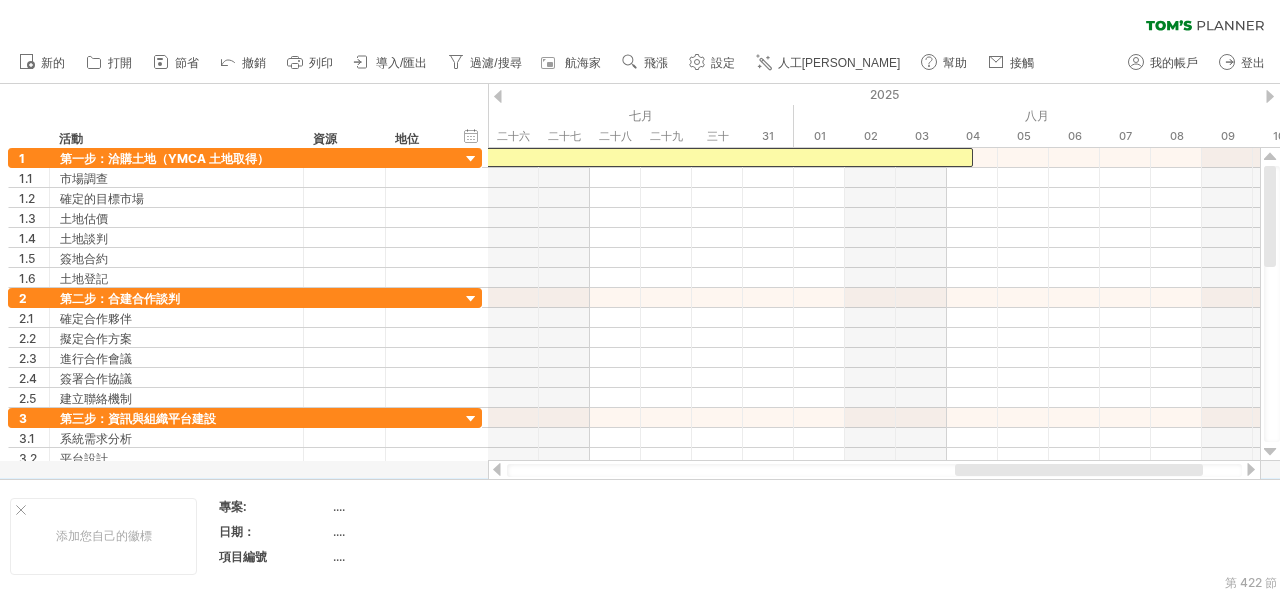drag, startPoint x: 1069, startPoint y: 465, endPoint x: 1160, endPoint y: 478, distance: 91.92388 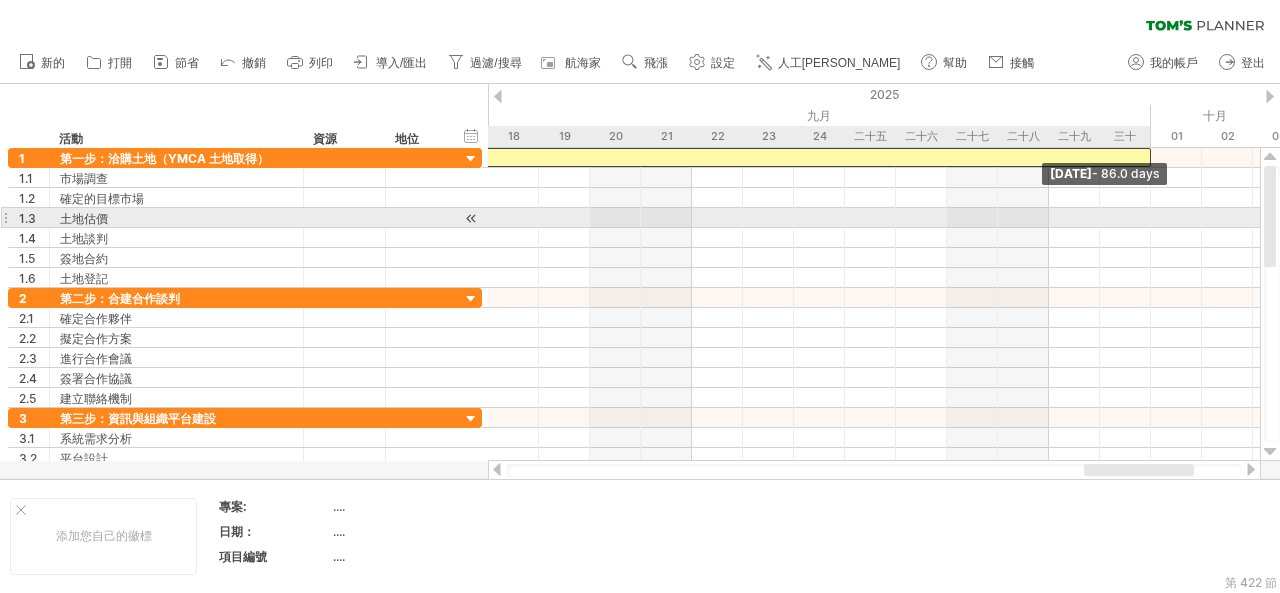 drag, startPoint x: 972, startPoint y: 157, endPoint x: 1156, endPoint y: 211, distance: 191.76027 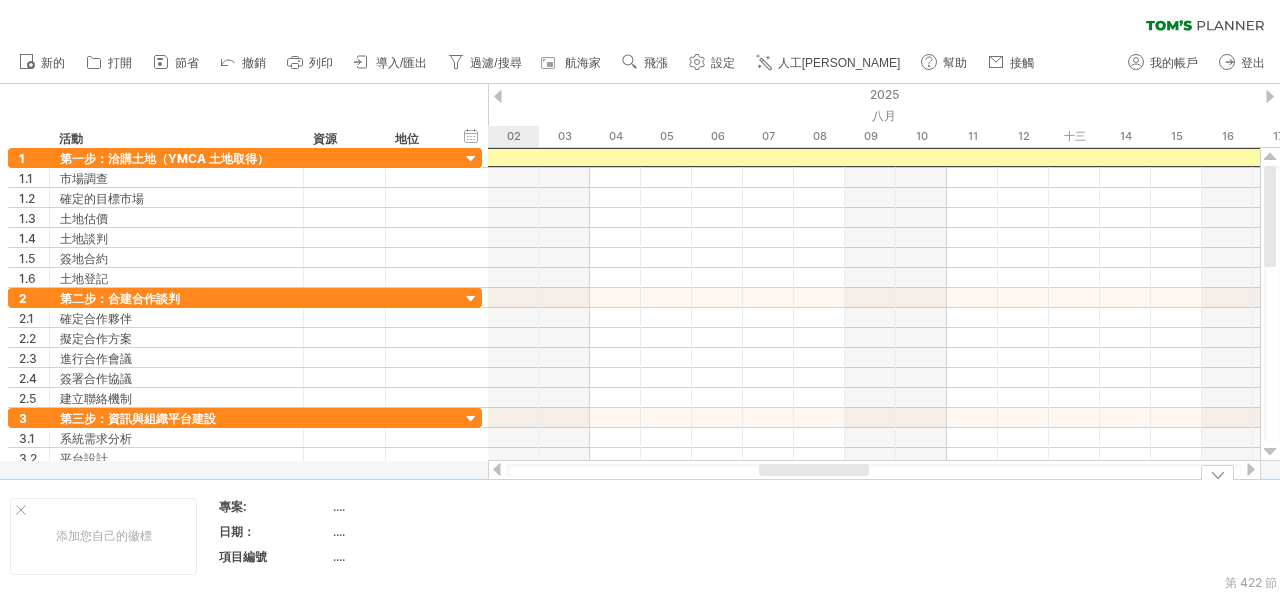 drag, startPoint x: 1090, startPoint y: 472, endPoint x: 765, endPoint y: 491, distance: 325.5549 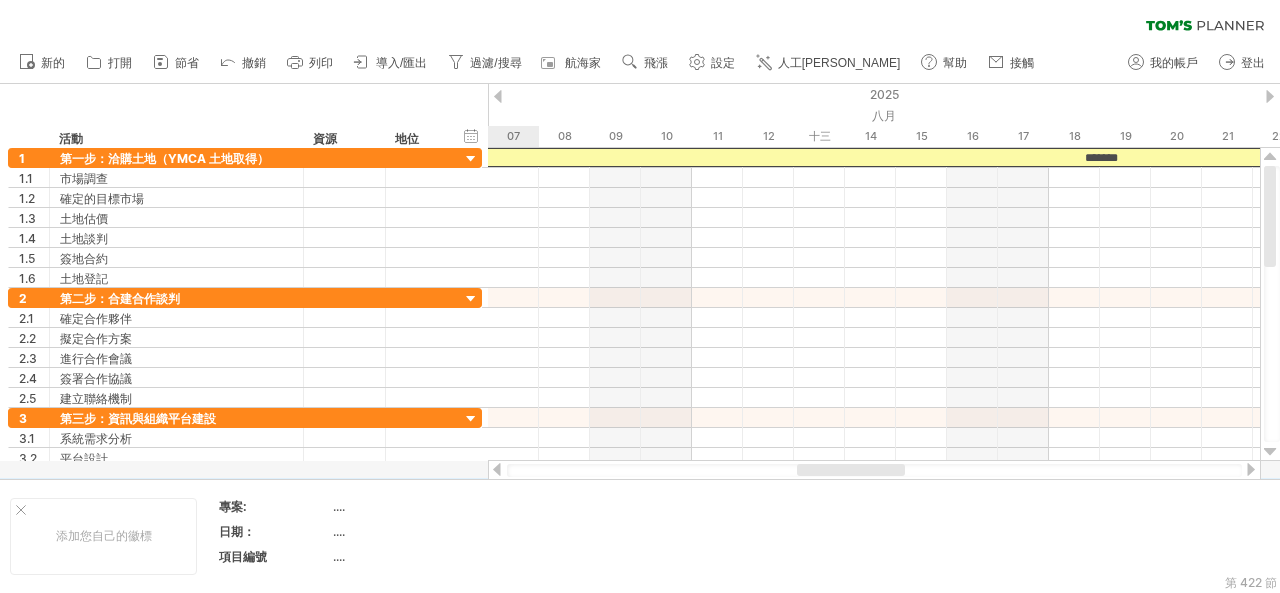 drag, startPoint x: 781, startPoint y: 467, endPoint x: 815, endPoint y: 468, distance: 34.0147 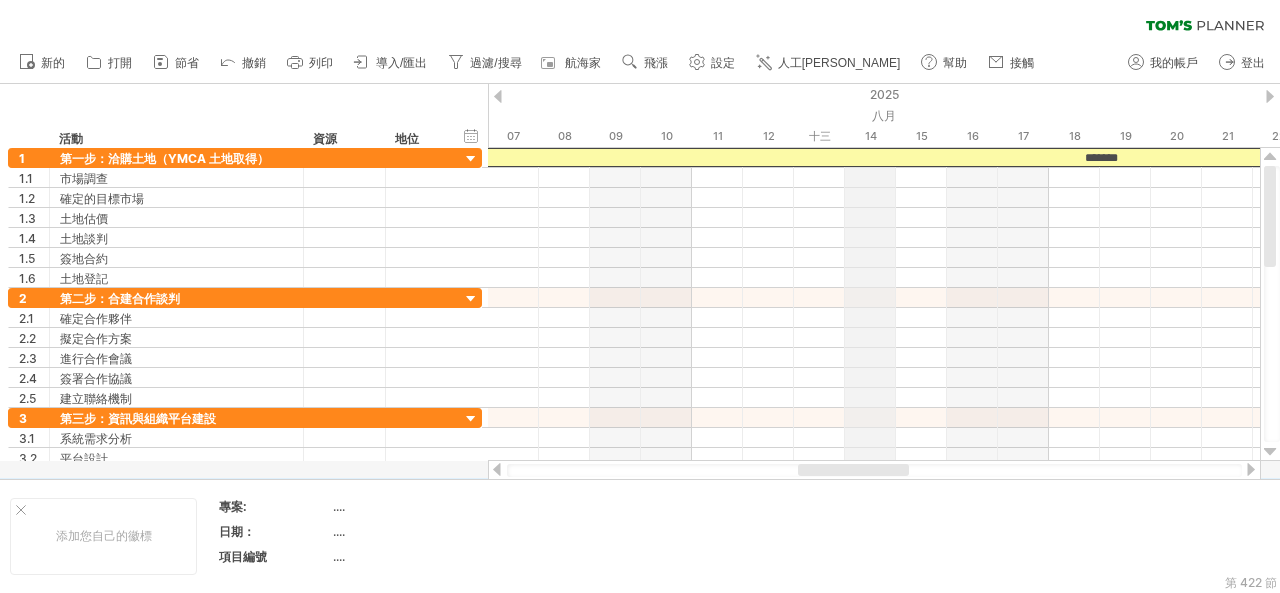 click on "2025" at bounding box center (884, 94) 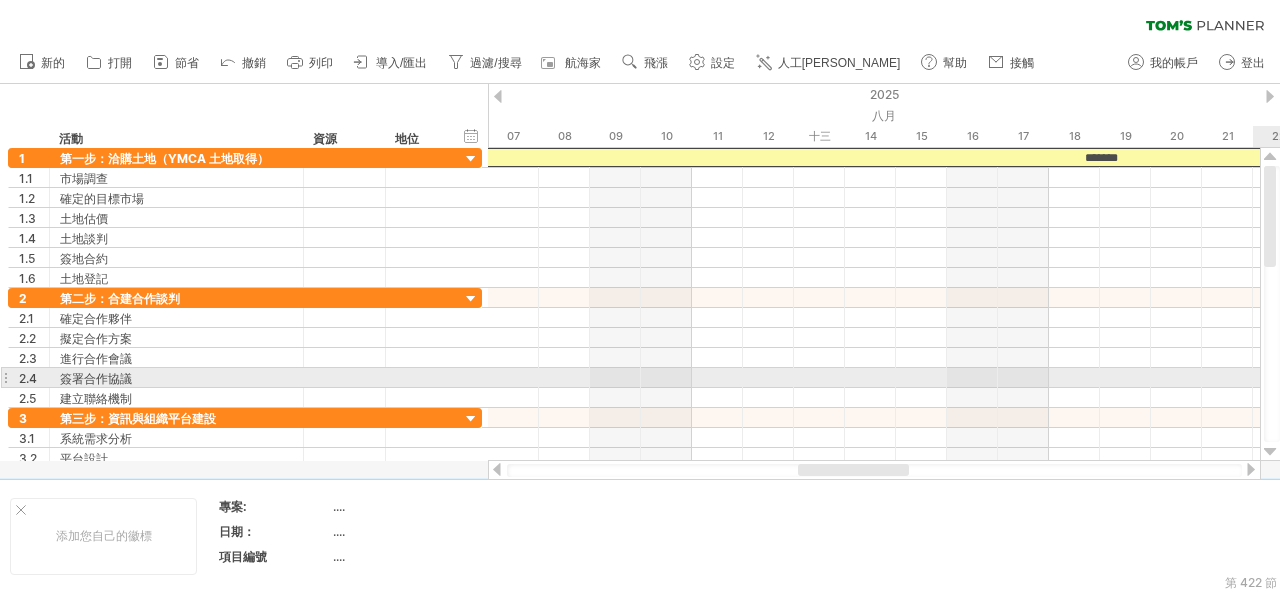 drag, startPoint x: 1279, startPoint y: 201, endPoint x: 1279, endPoint y: 388, distance: 187 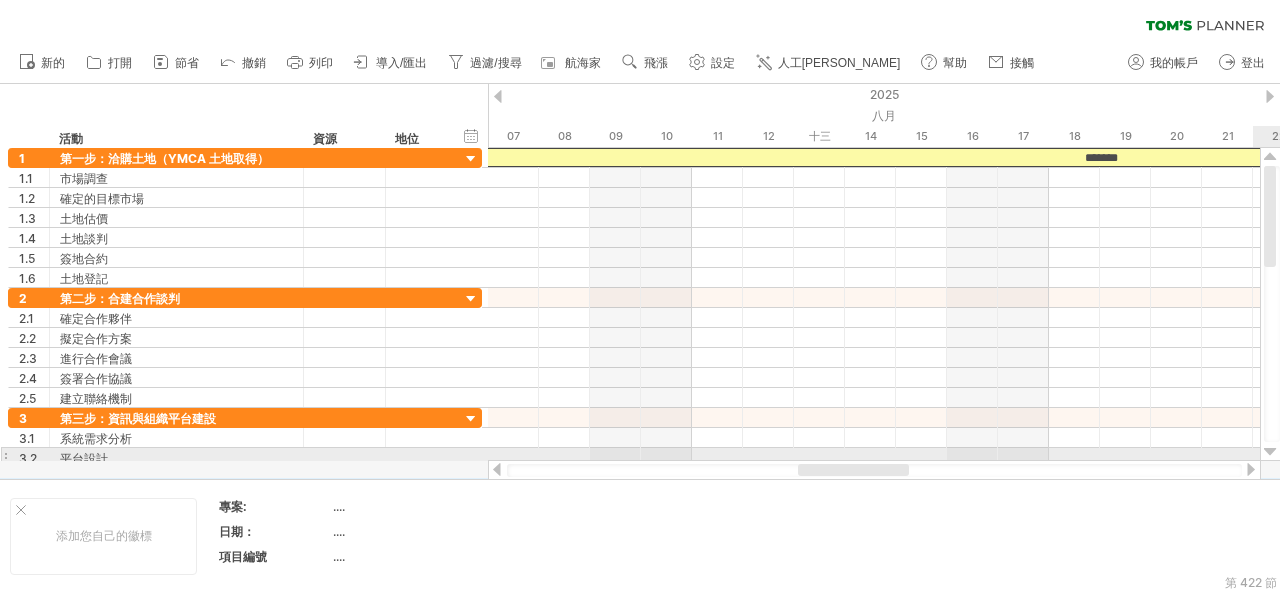 click at bounding box center [1270, 452] 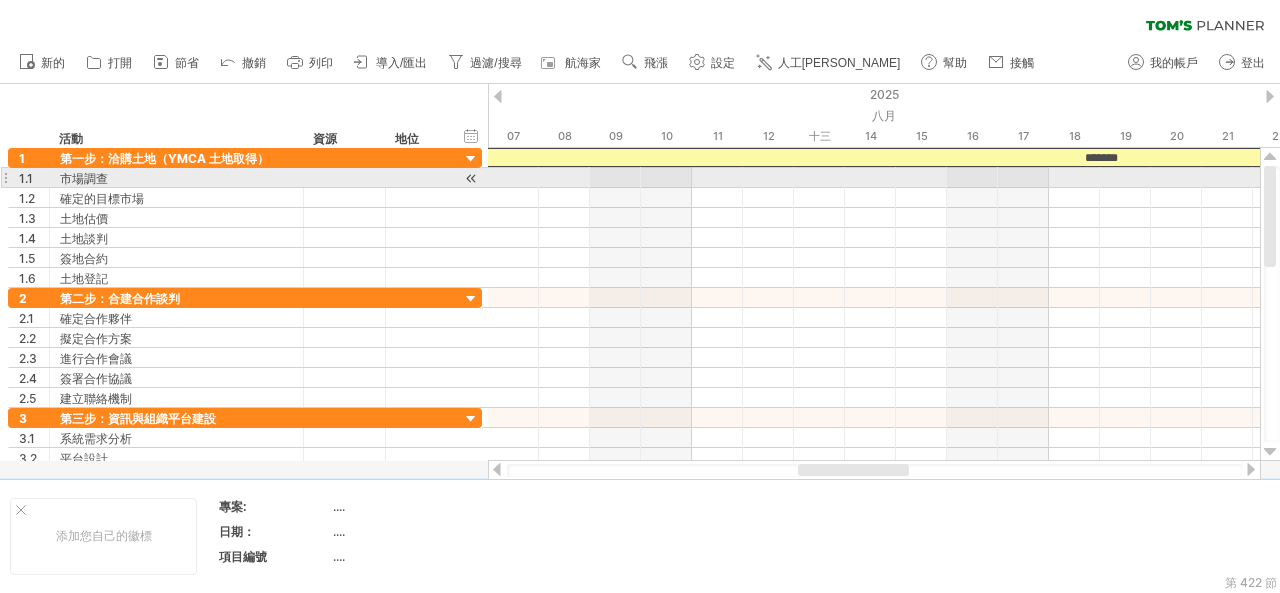 drag, startPoint x: 1271, startPoint y: 252, endPoint x: 1279, endPoint y: 180, distance: 72.443085 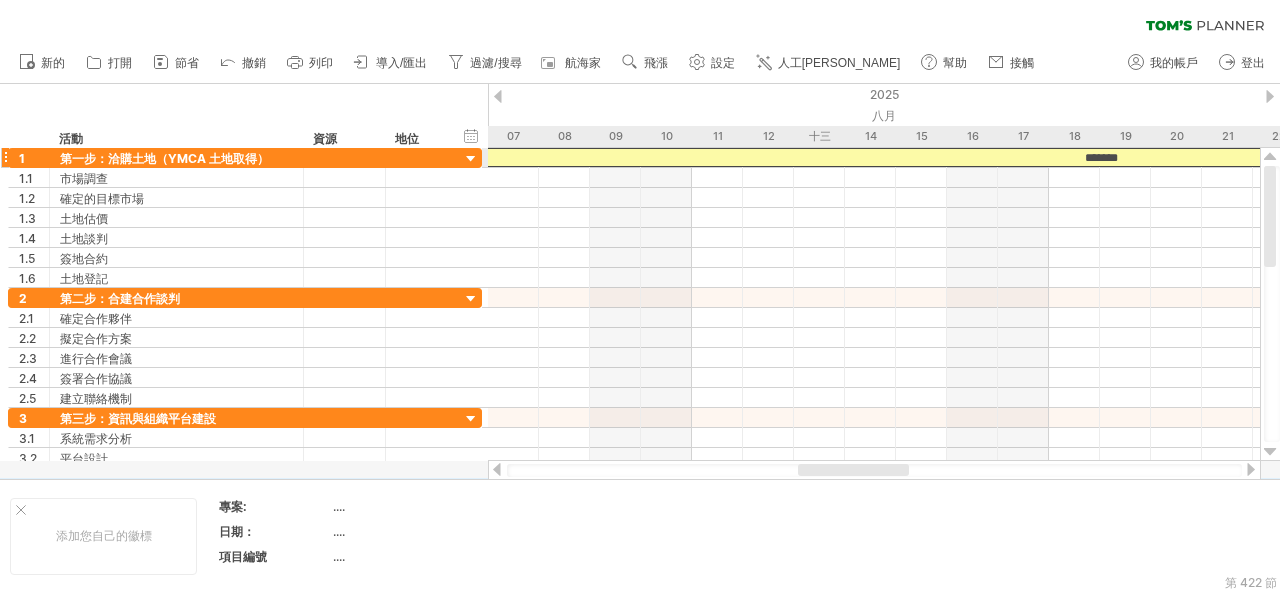 click on "*******" at bounding box center (1101, 158) 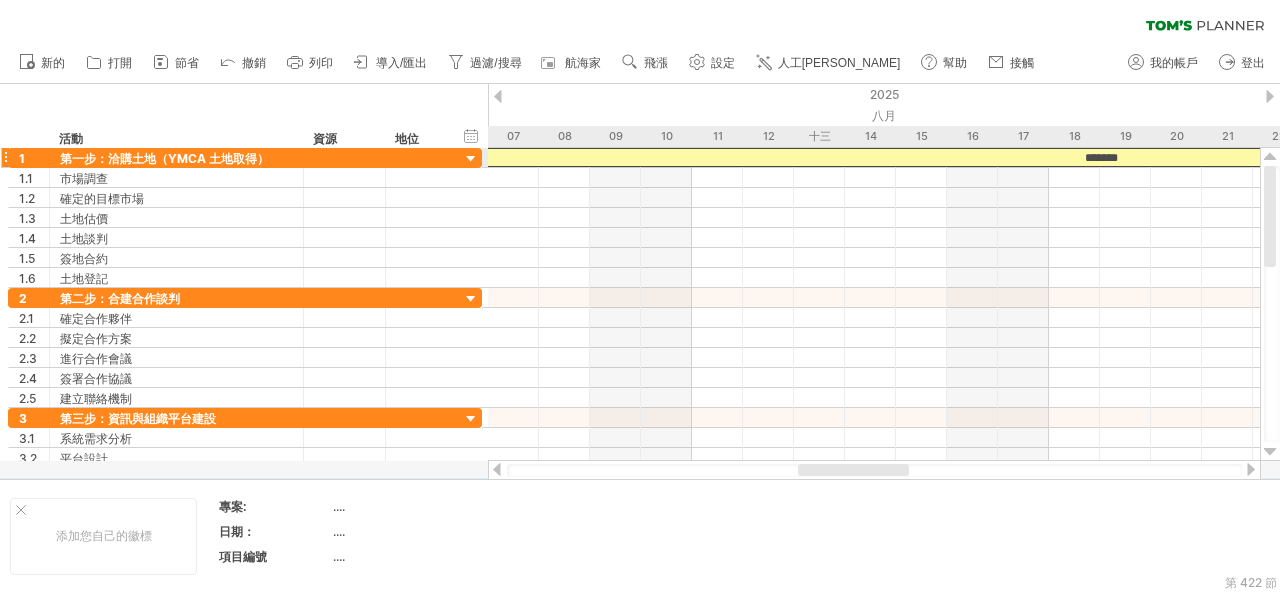 click on "*******" at bounding box center [1100, 157] 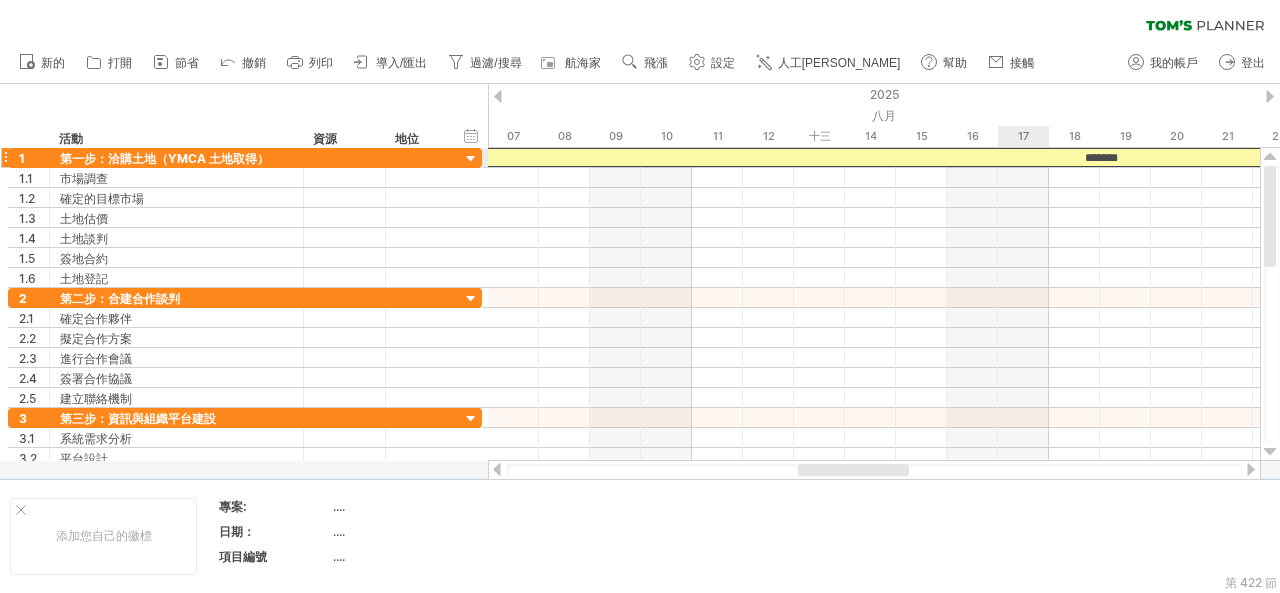 click on "*******" at bounding box center (1100, 157) 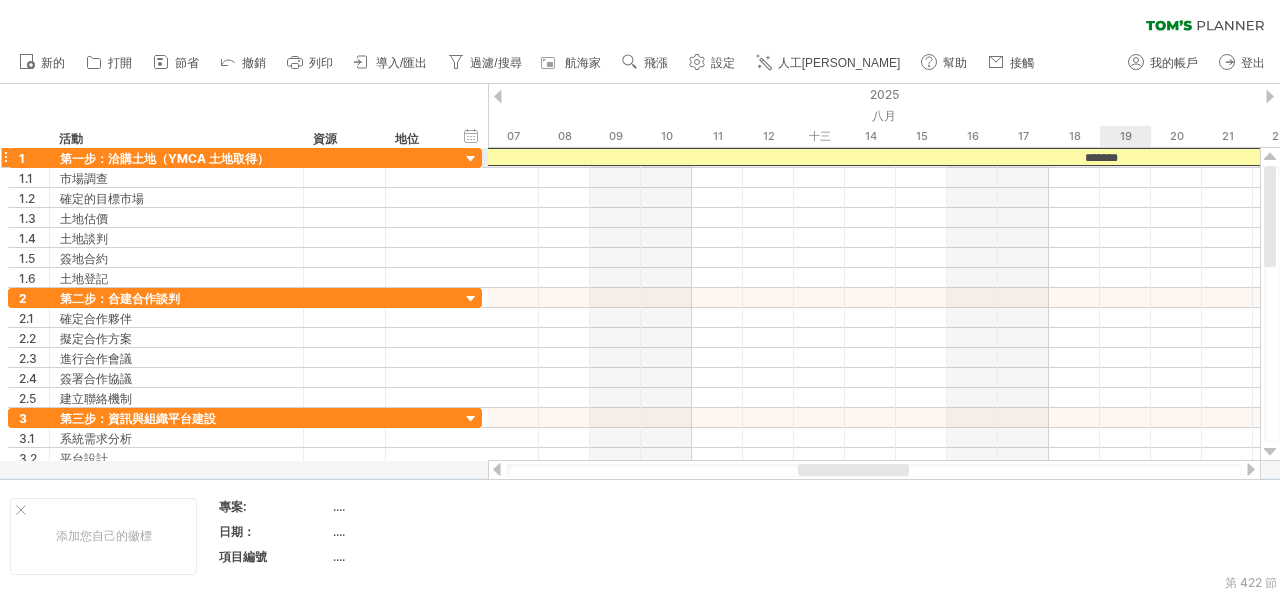 click on "*******" at bounding box center (1101, 158) 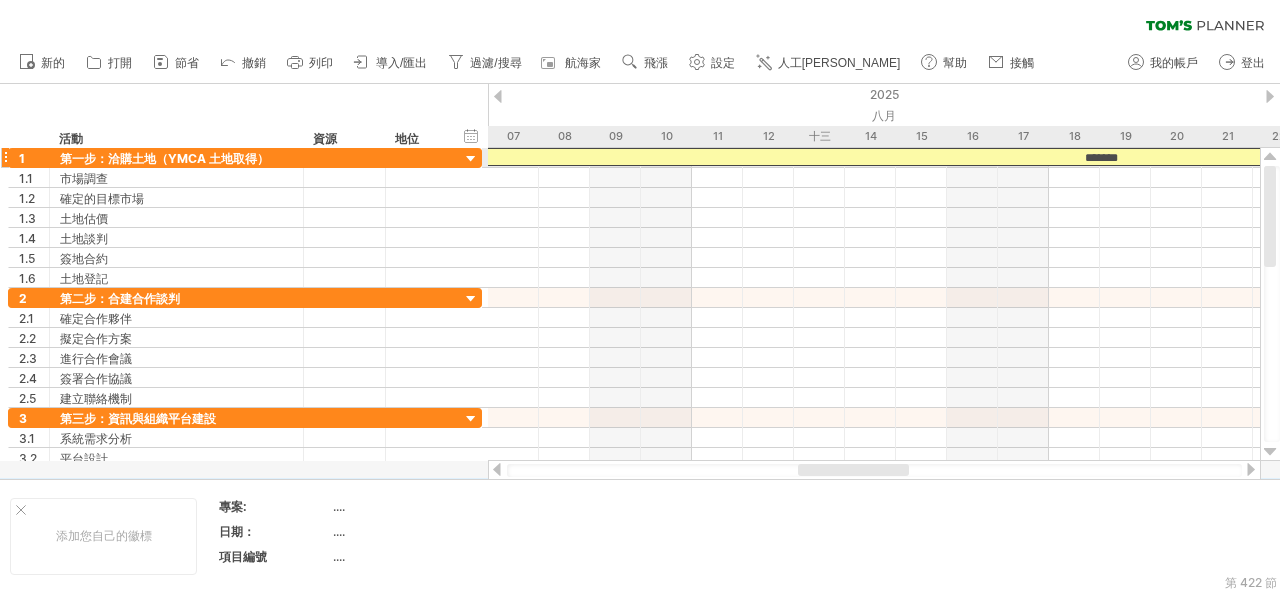 click on "*******" at bounding box center (1101, 158) 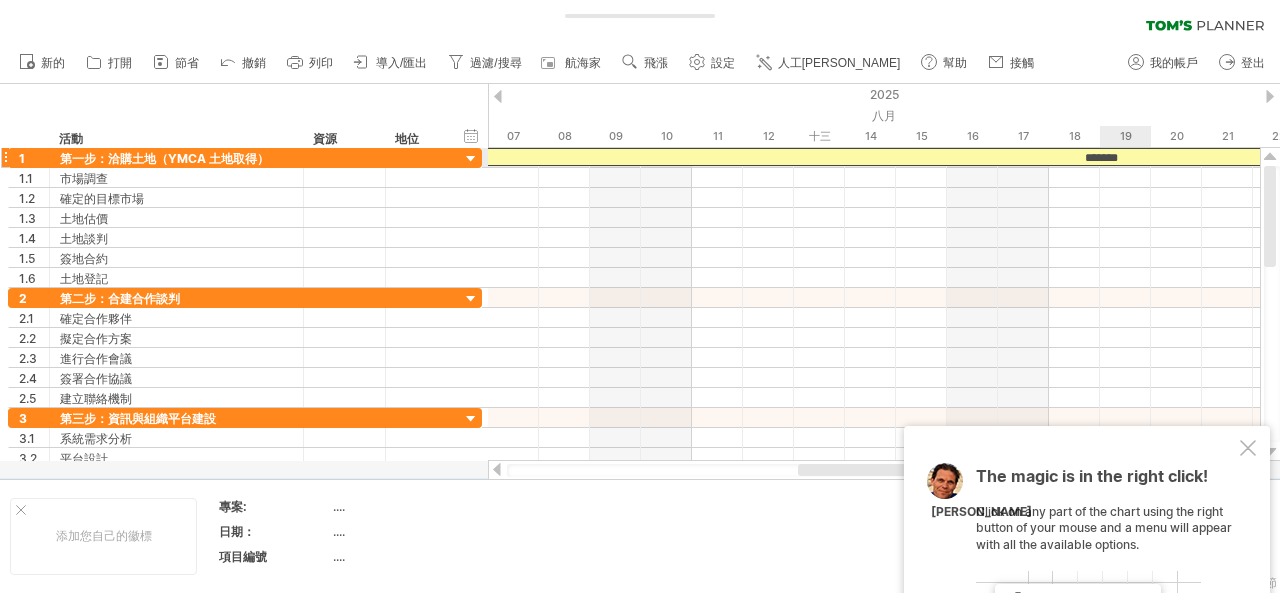 click on "*******" at bounding box center [1101, 158] 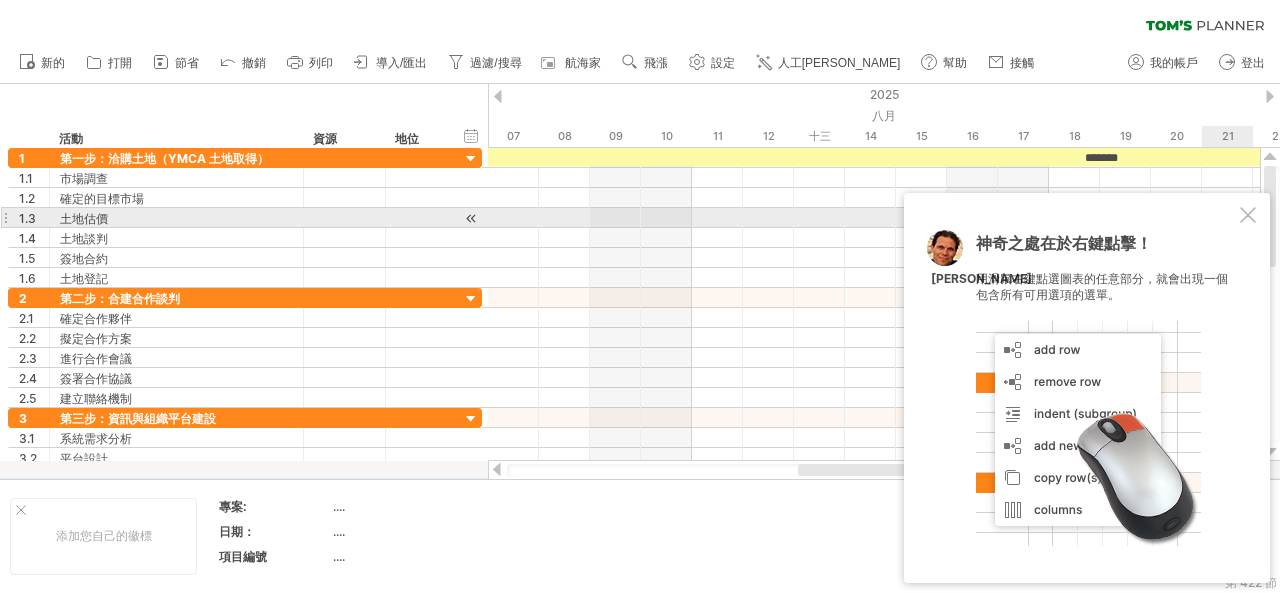 click at bounding box center (1248, 215) 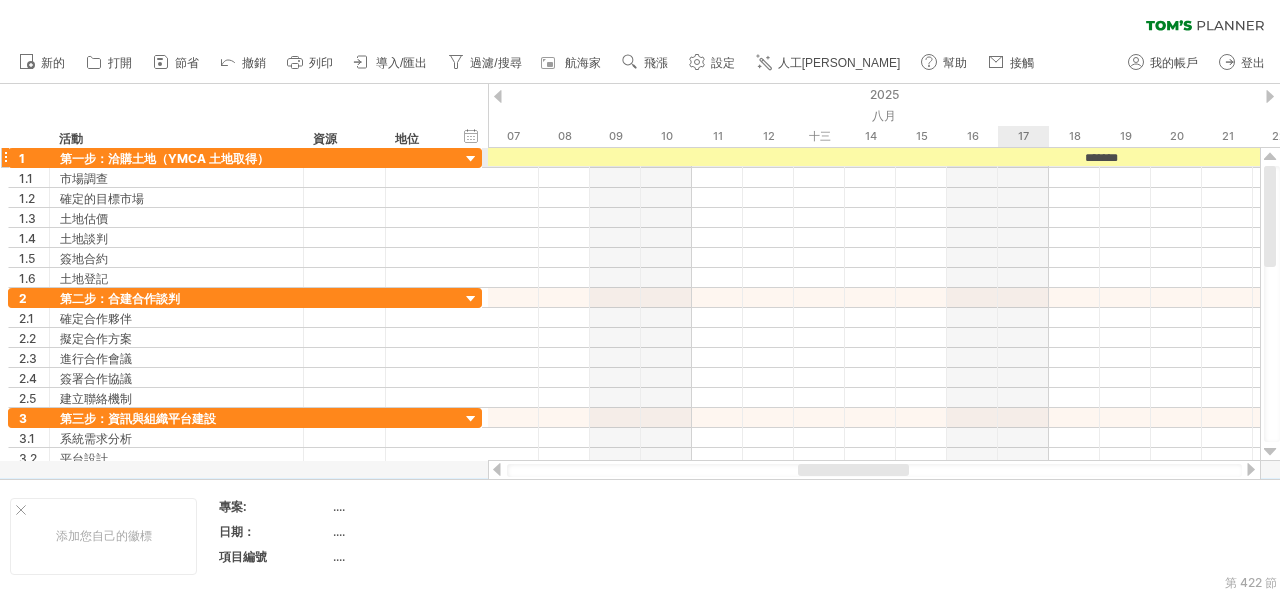 click on "*******" at bounding box center (1100, 157) 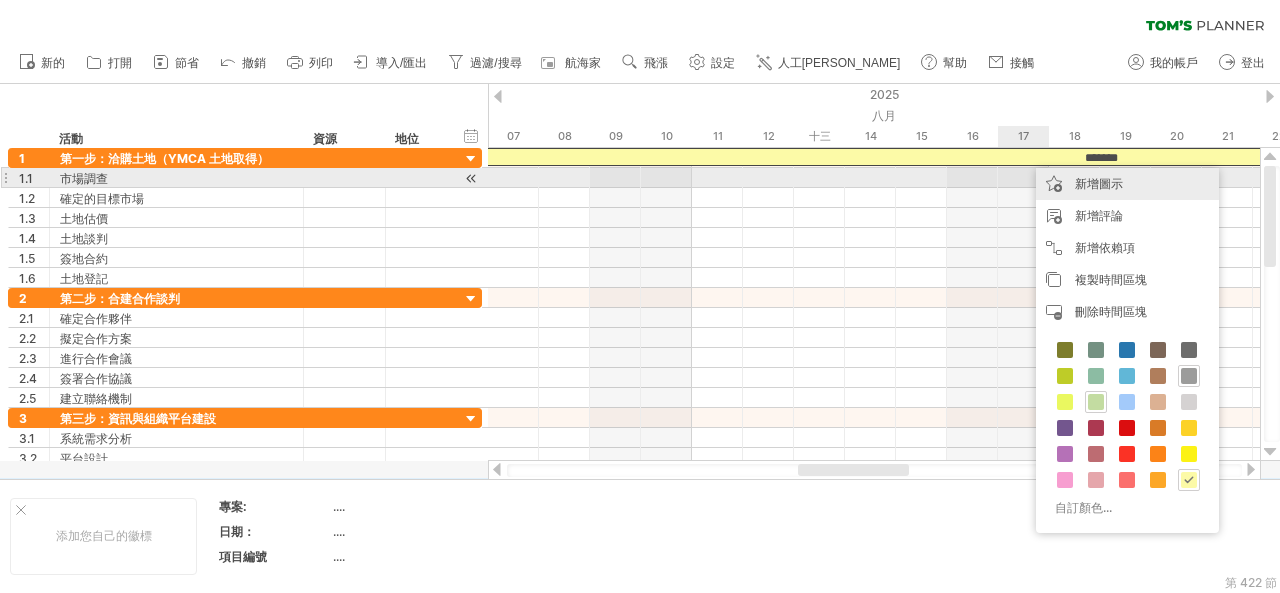 click on "新增圖示" at bounding box center [1099, 183] 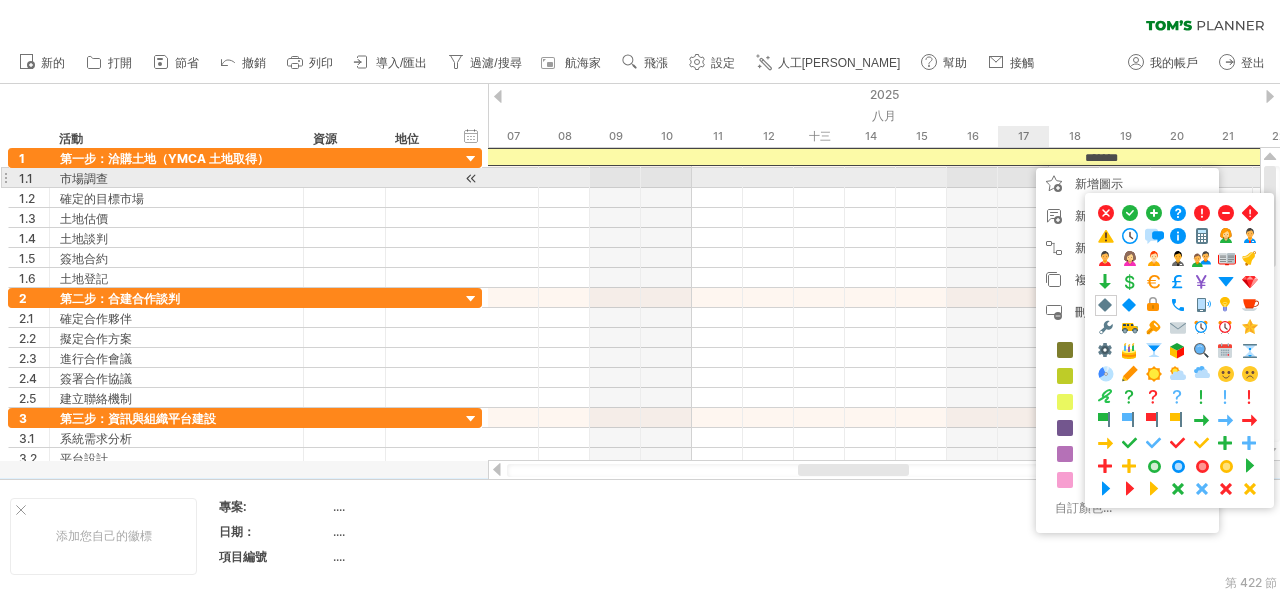 click at bounding box center [874, 198] 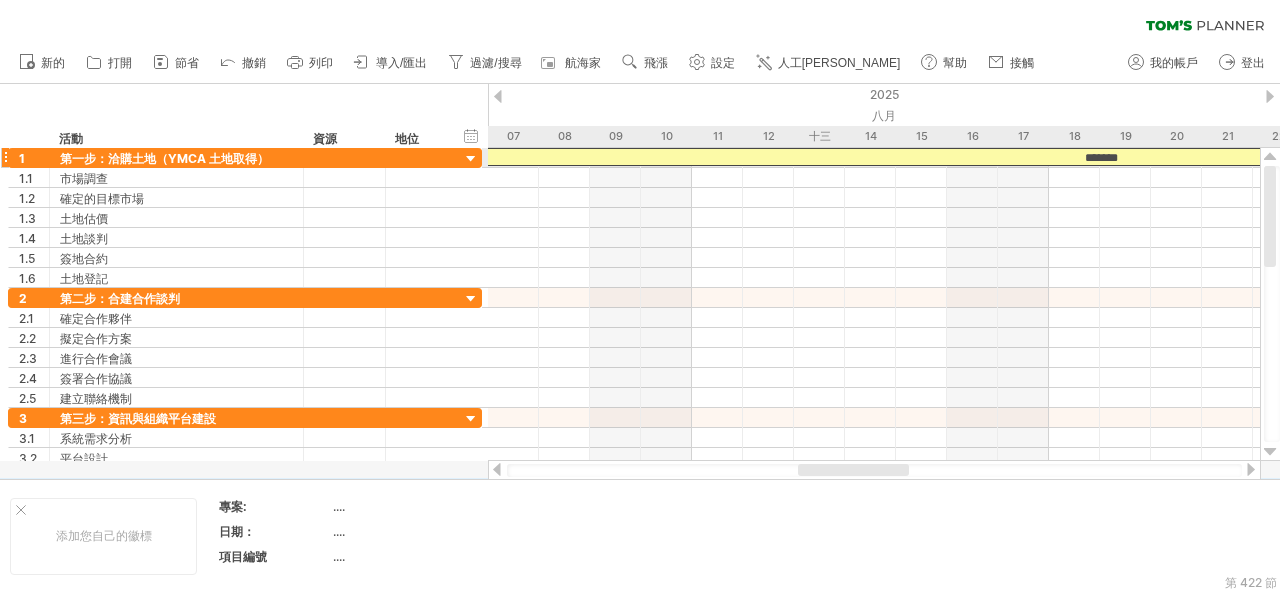 click on "*******" at bounding box center [1101, 158] 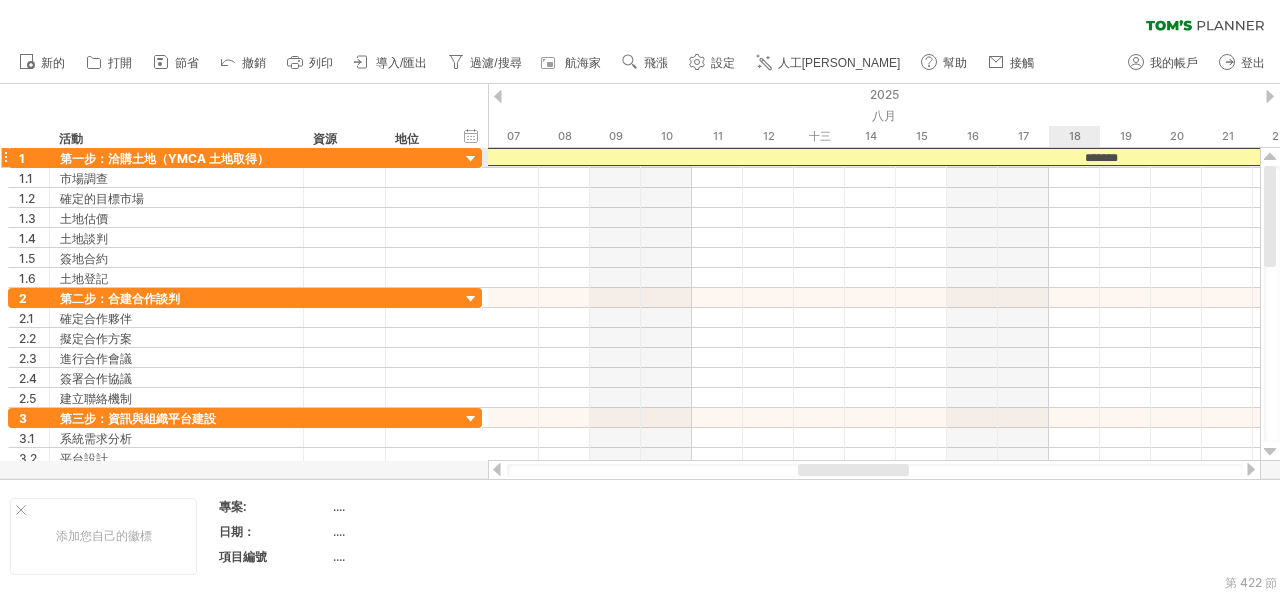 click on "*******" at bounding box center (1101, 158) 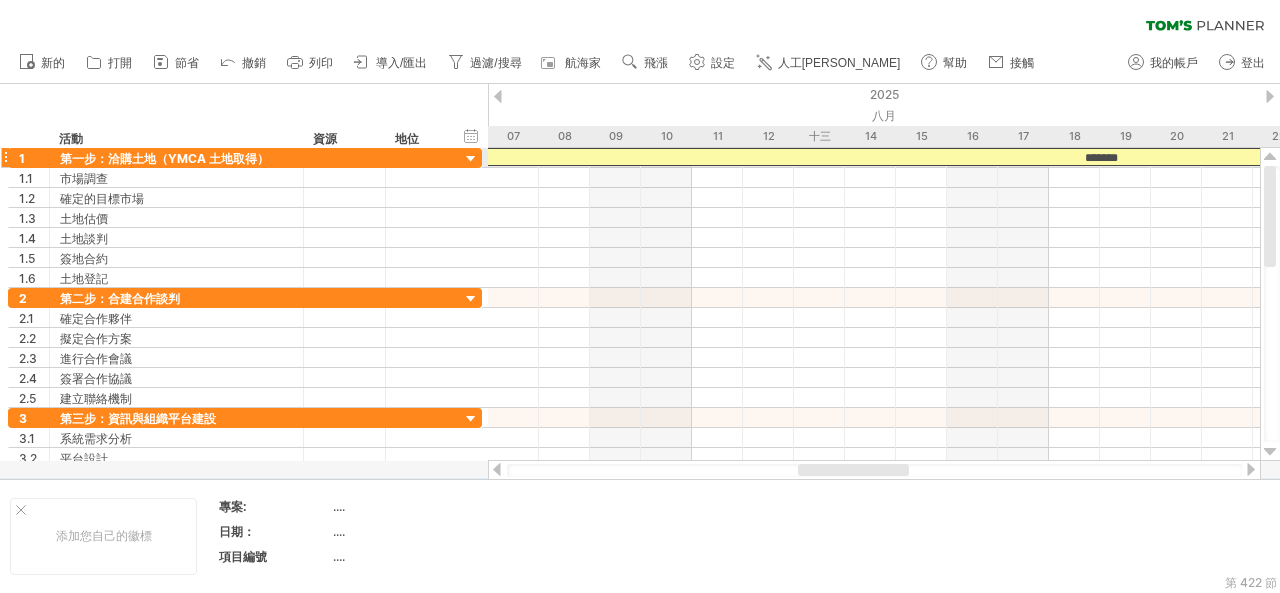 click on "*******" at bounding box center [1101, 158] 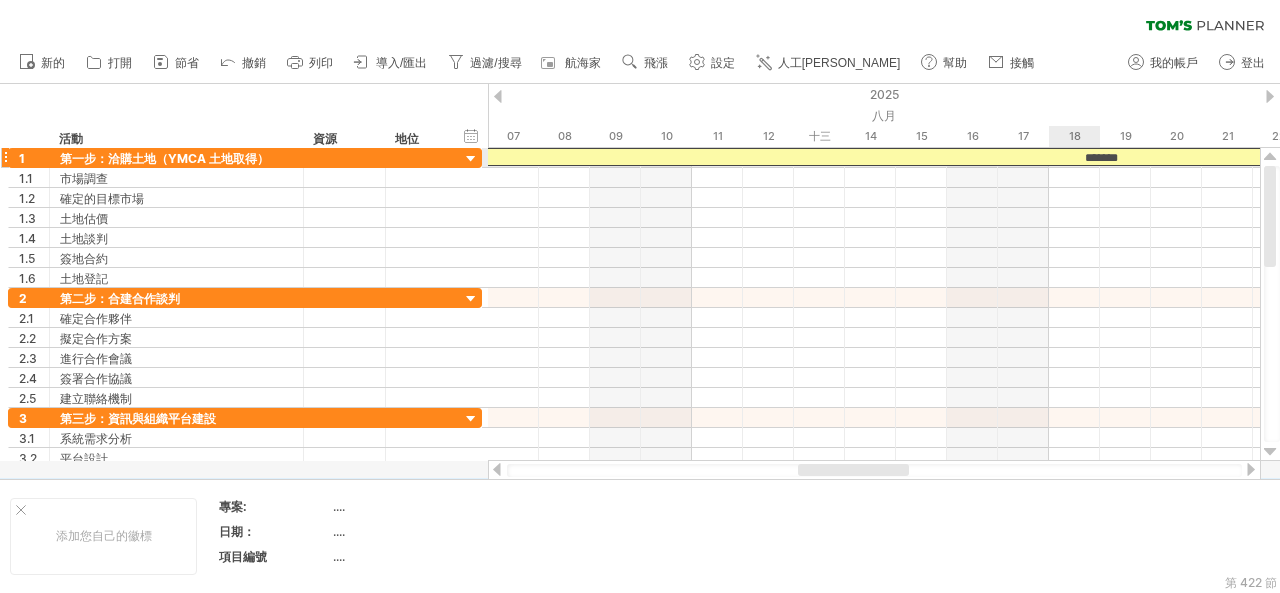 click on "*******" at bounding box center (1101, 158) 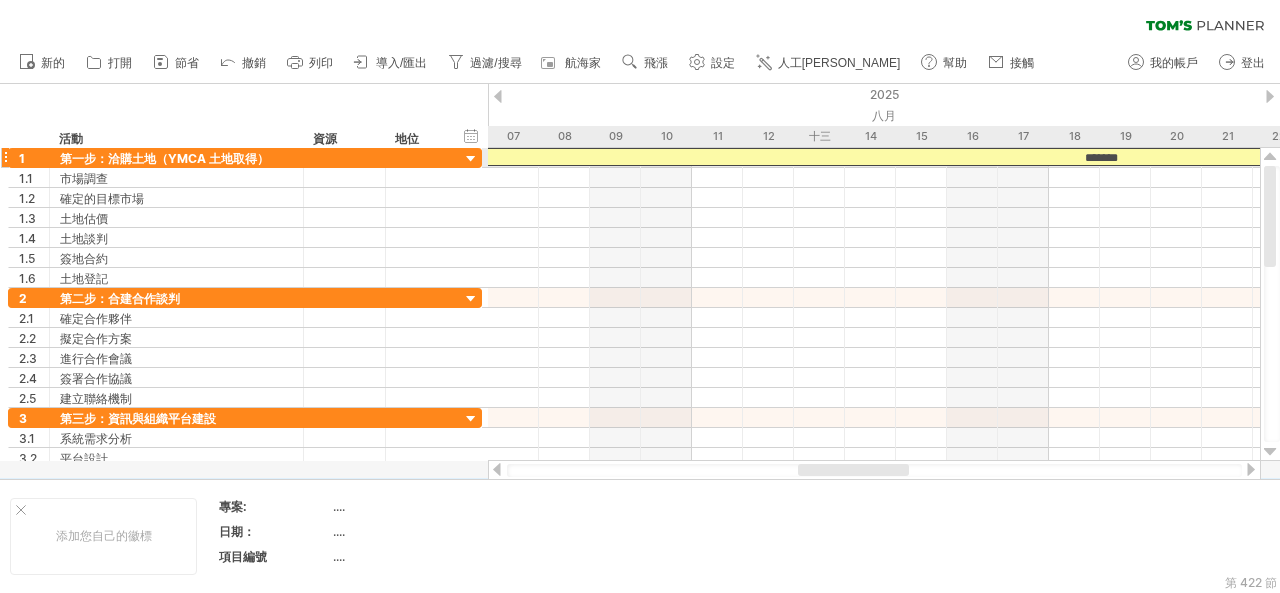 click on "*******" at bounding box center (1101, 158) 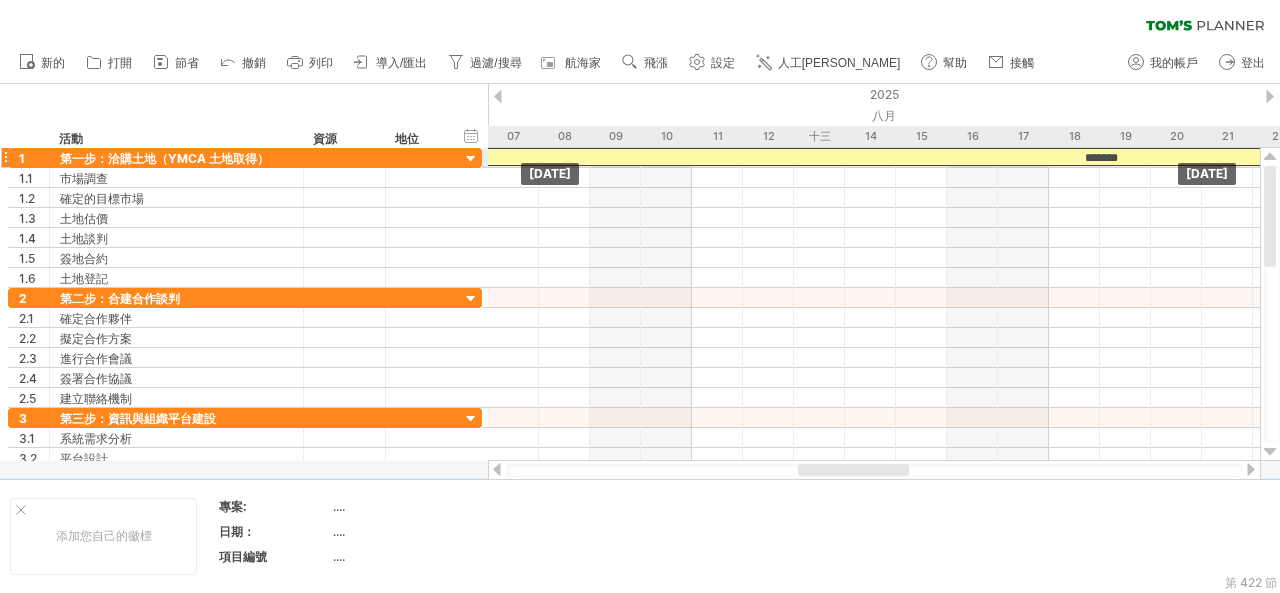 click on "*******" at bounding box center (1101, 158) 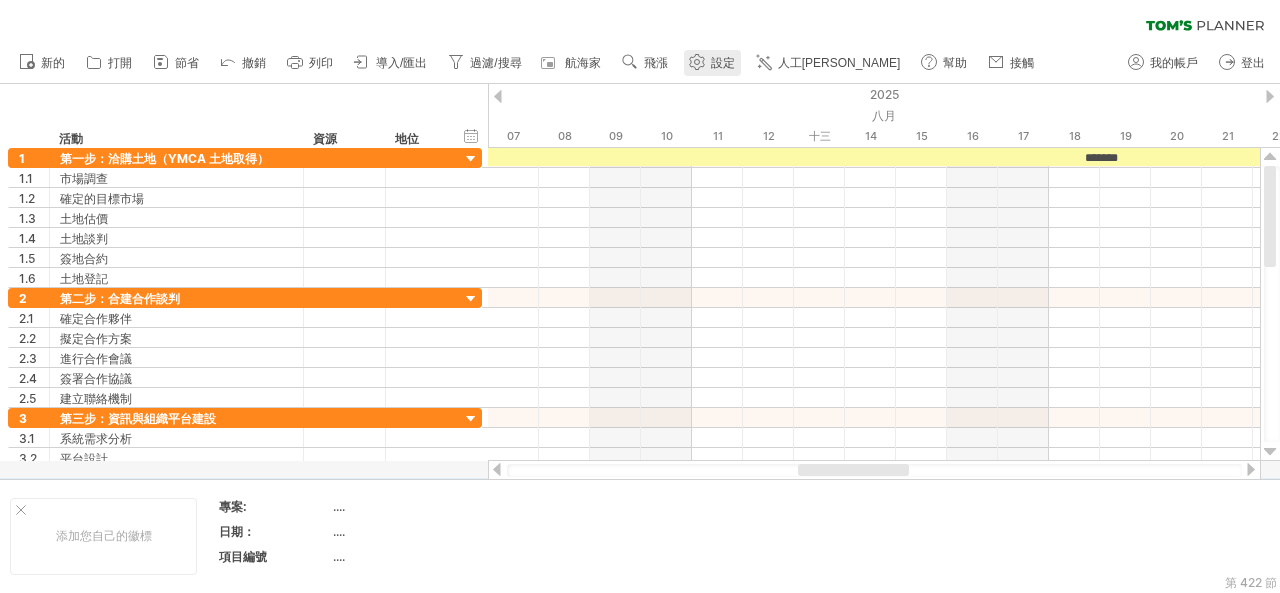 click on "設定" at bounding box center [723, 63] 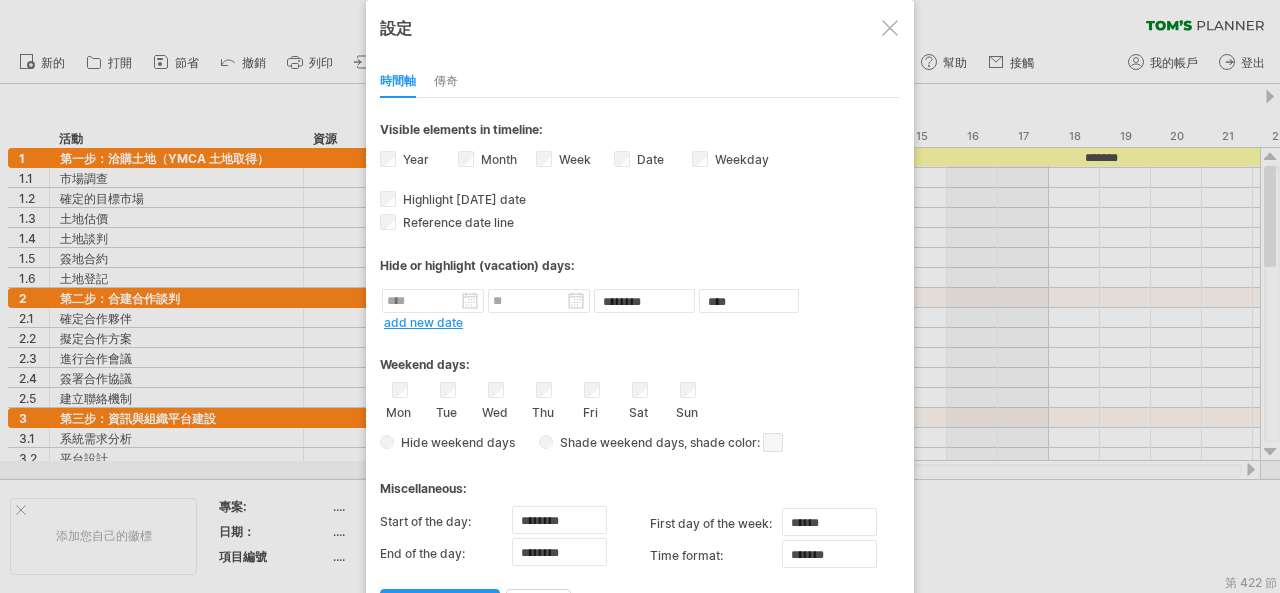select on "*" 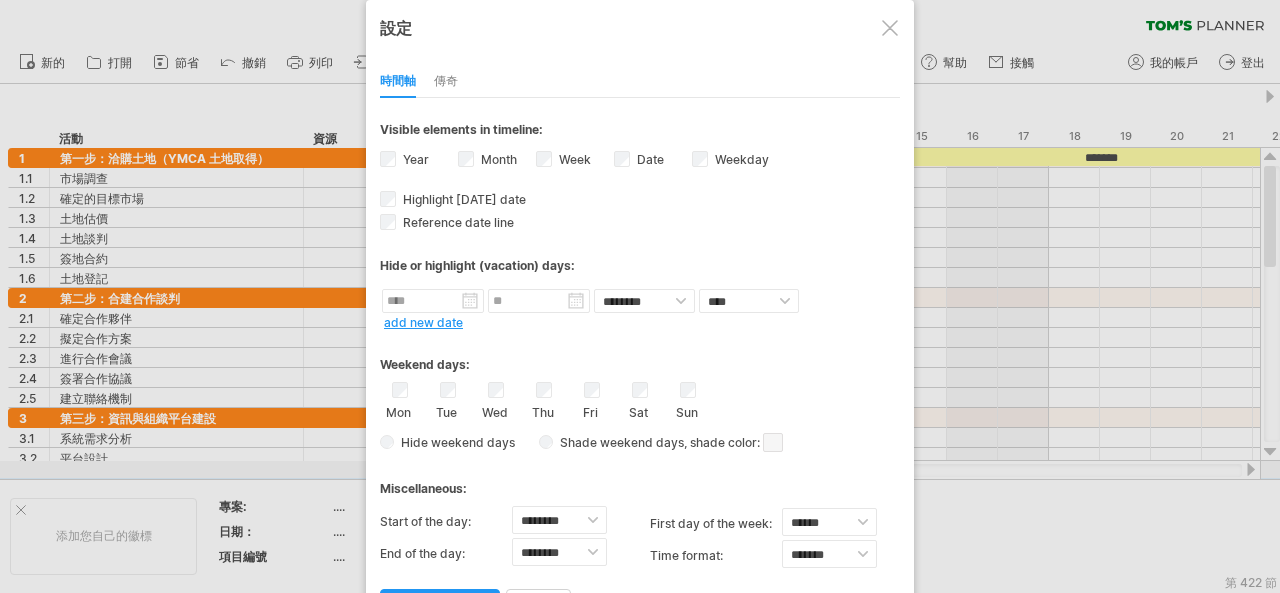 select on "**" 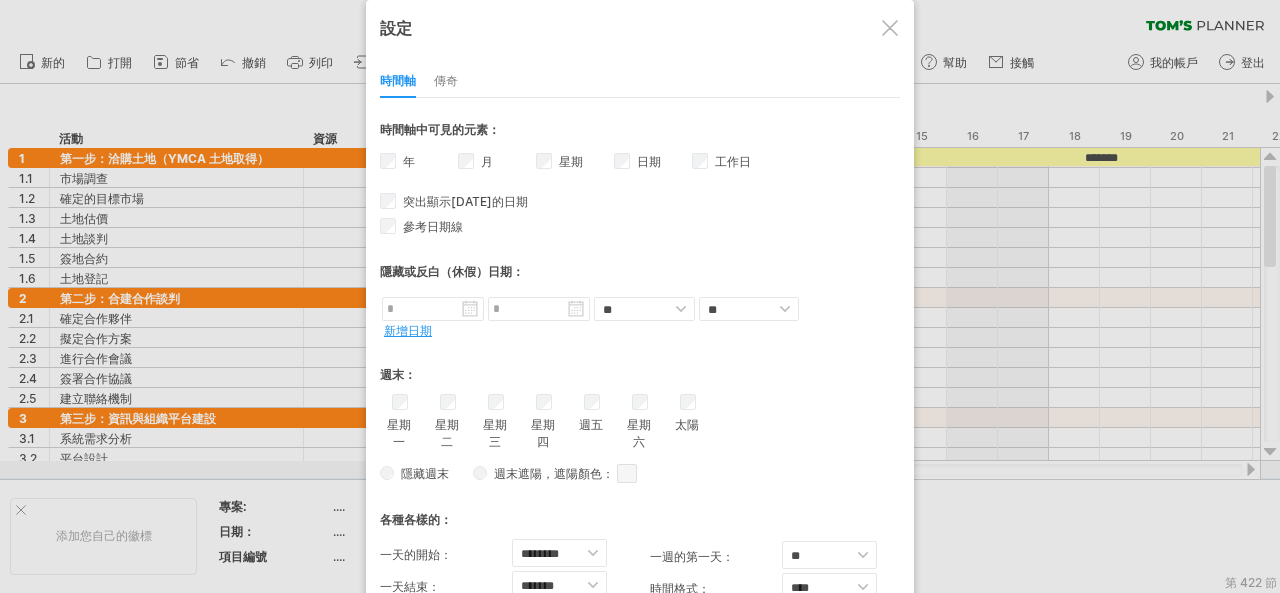 click on "傳奇" at bounding box center (446, 80) 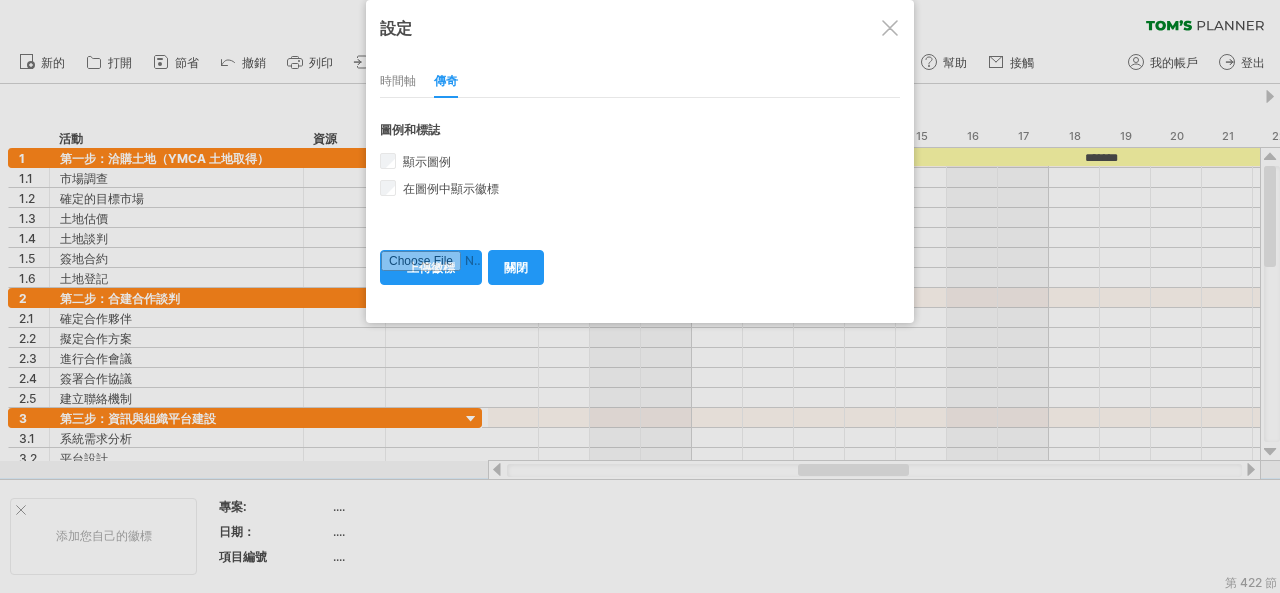 click on "時間軸" at bounding box center [398, 80] 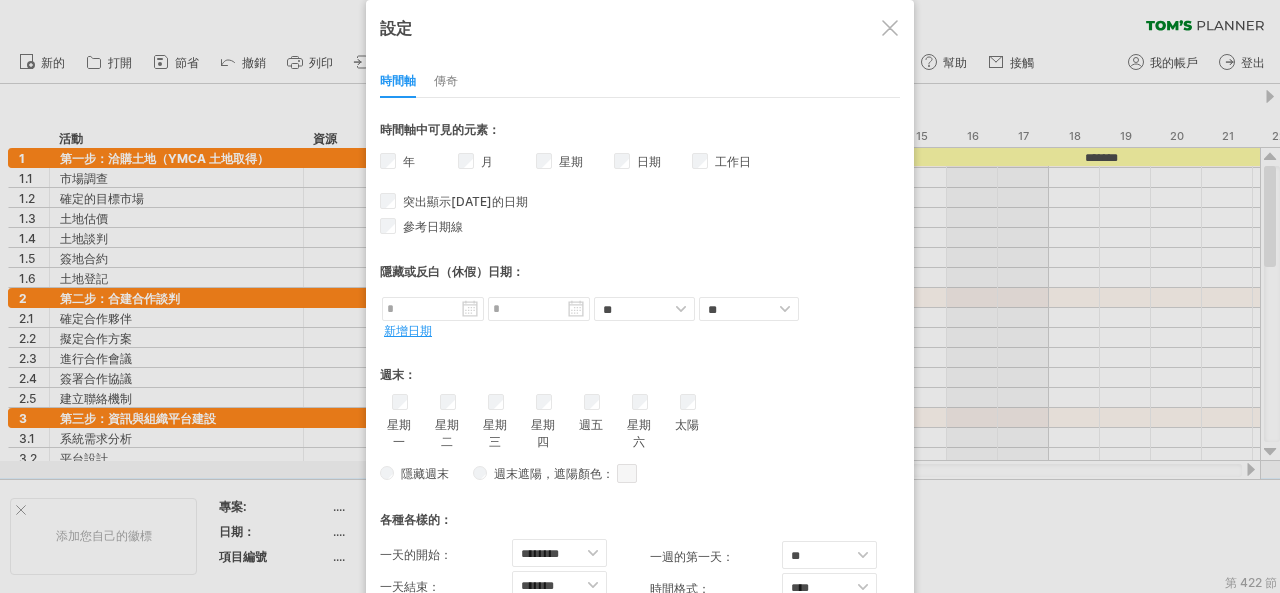 click at bounding box center (890, 28) 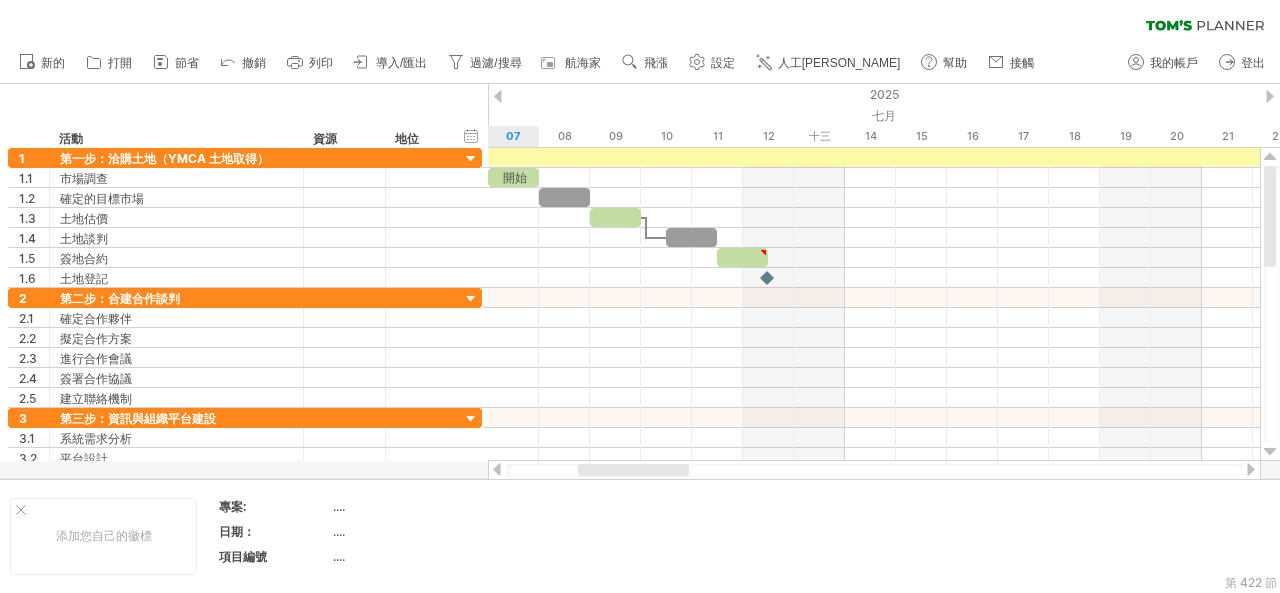 drag, startPoint x: 868, startPoint y: 474, endPoint x: 648, endPoint y: 476, distance: 220.0091 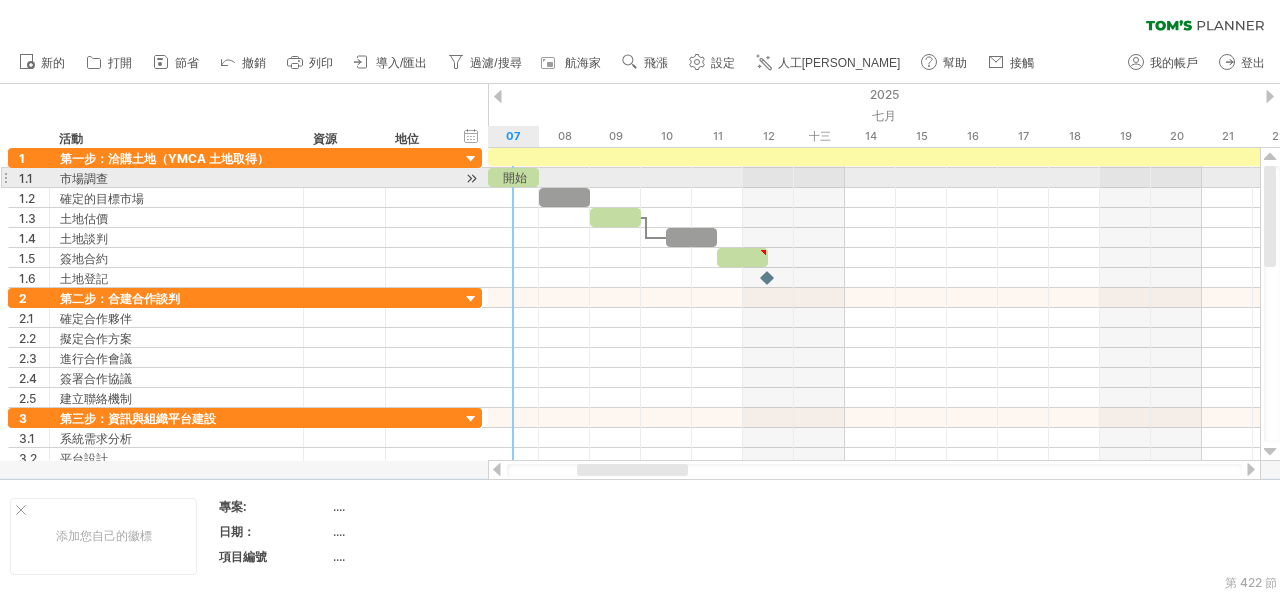 click on "開始" at bounding box center (515, 177) 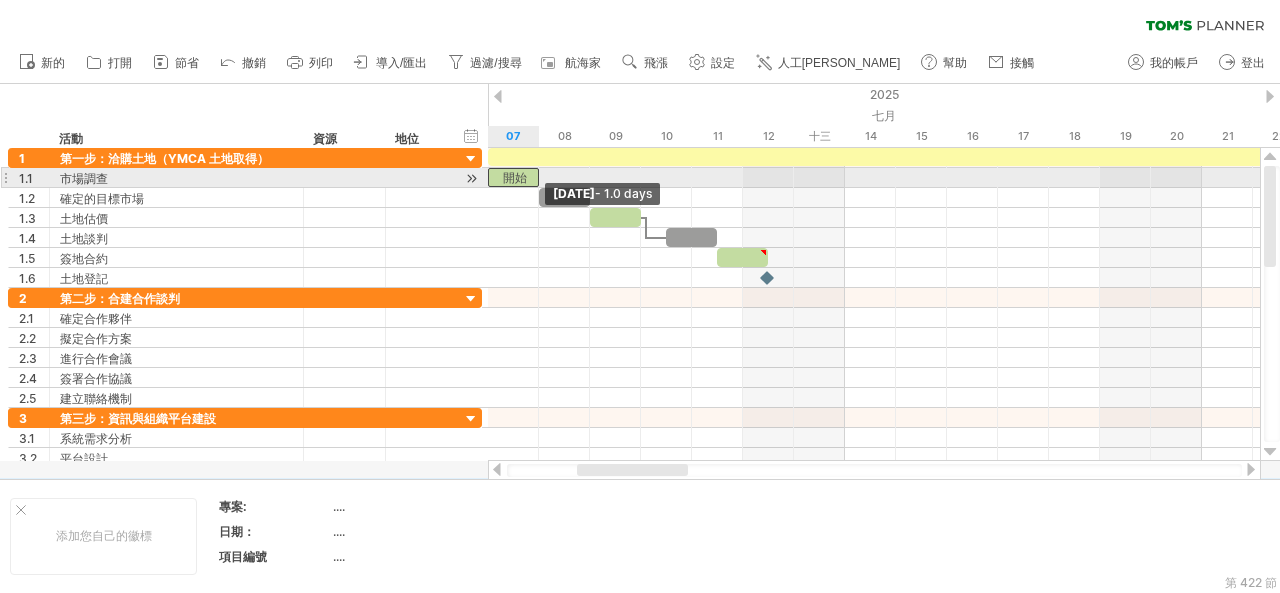 drag, startPoint x: 542, startPoint y: 175, endPoint x: 548, endPoint y: 187, distance: 13.416408 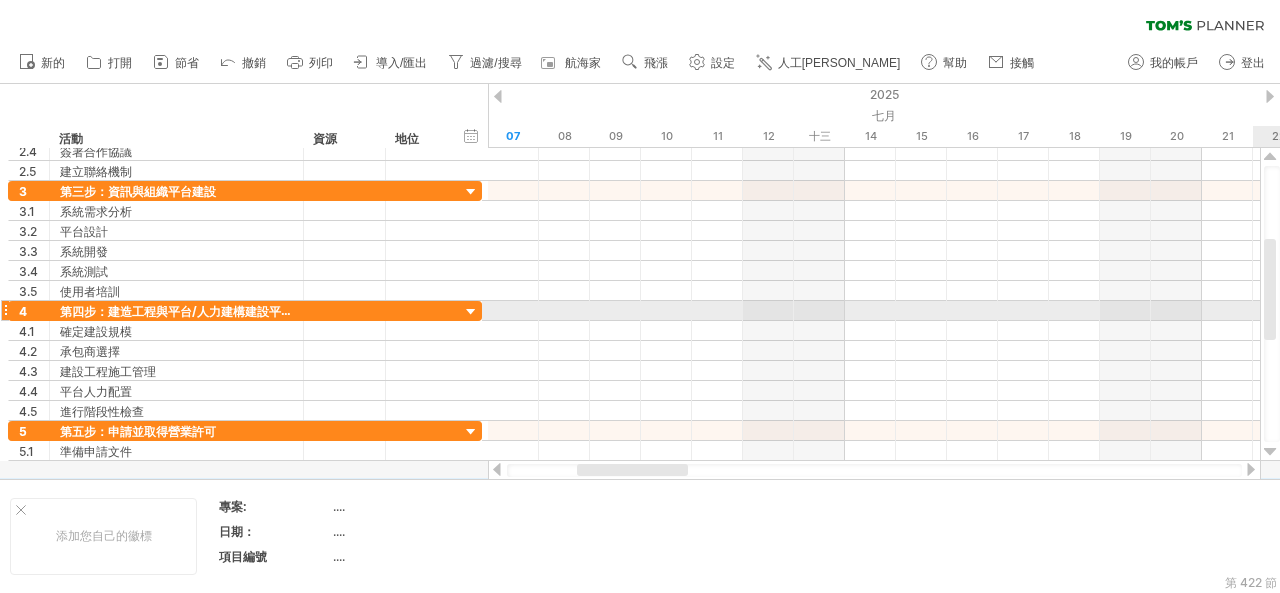 drag, startPoint x: 1270, startPoint y: 232, endPoint x: 1279, endPoint y: 305, distance: 73.552704 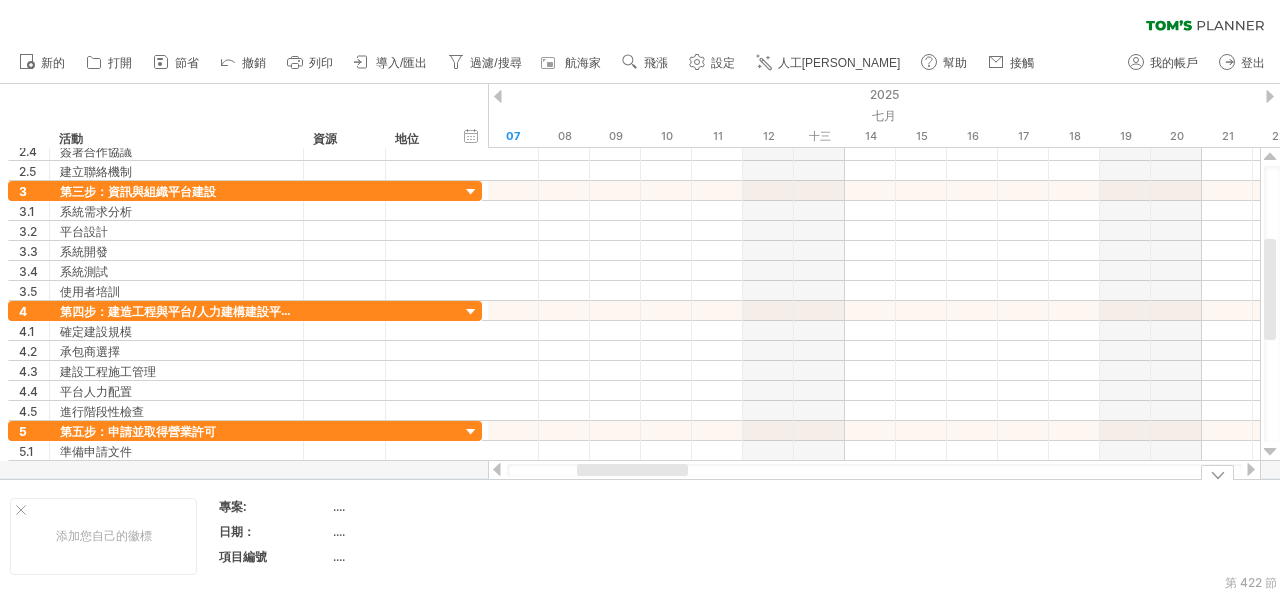 click on "添加您自己的徽標 專案: .... 日期： .... 項目編號 ...." at bounding box center (640, 536) 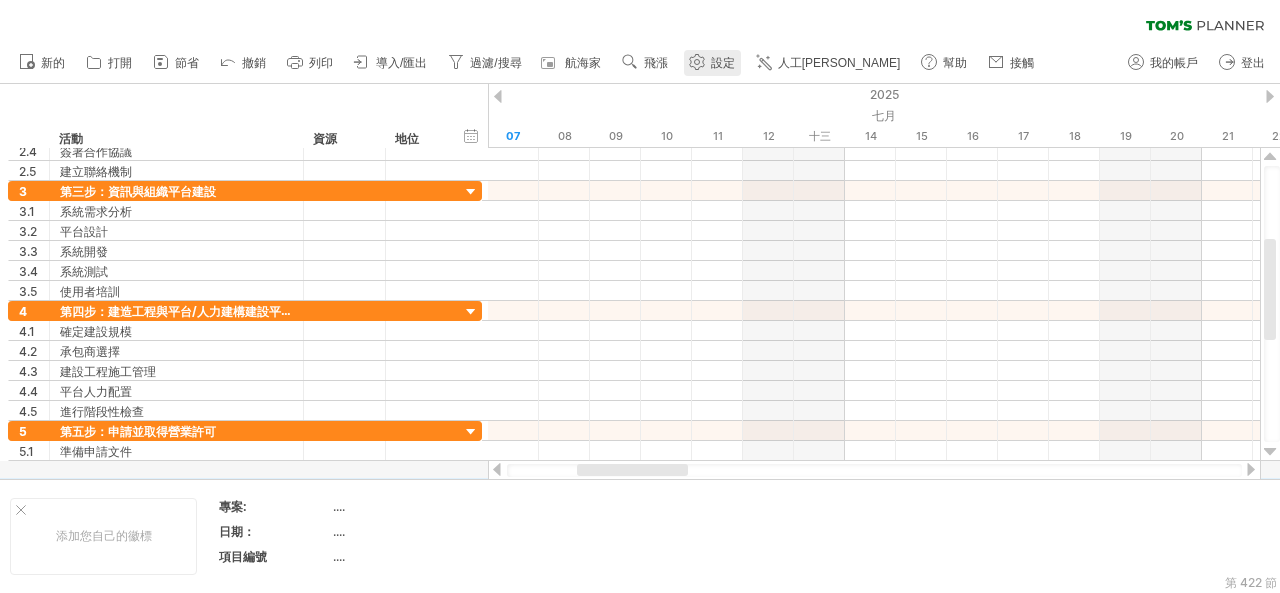 click on "設定" at bounding box center [723, 63] 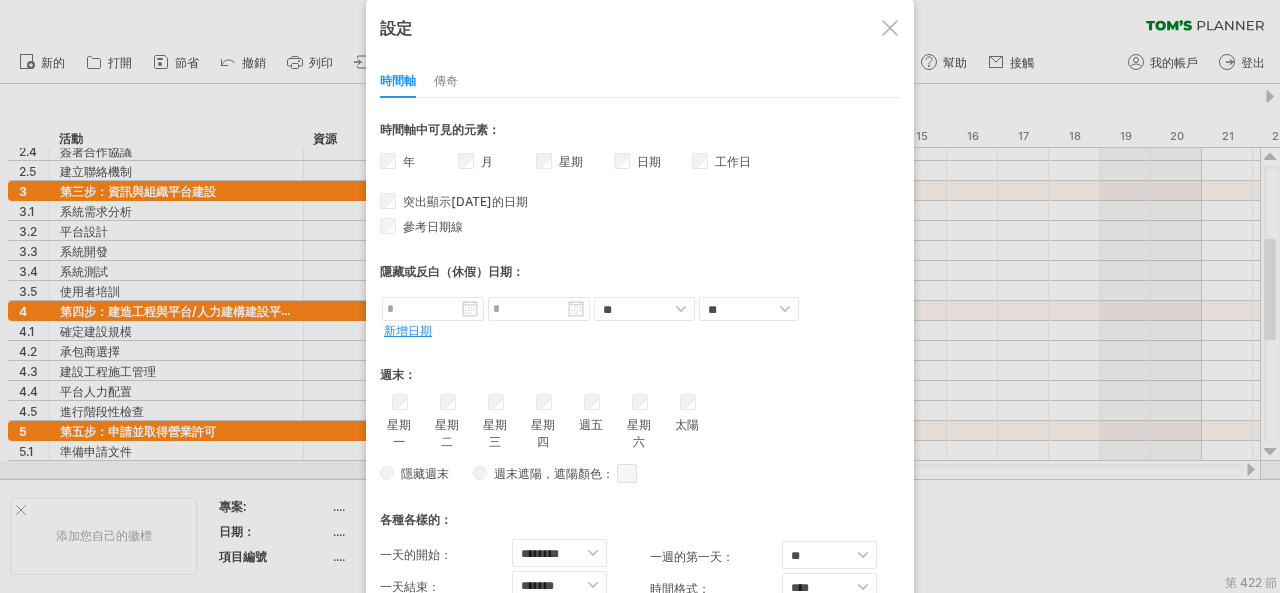 click at bounding box center [640, 296] 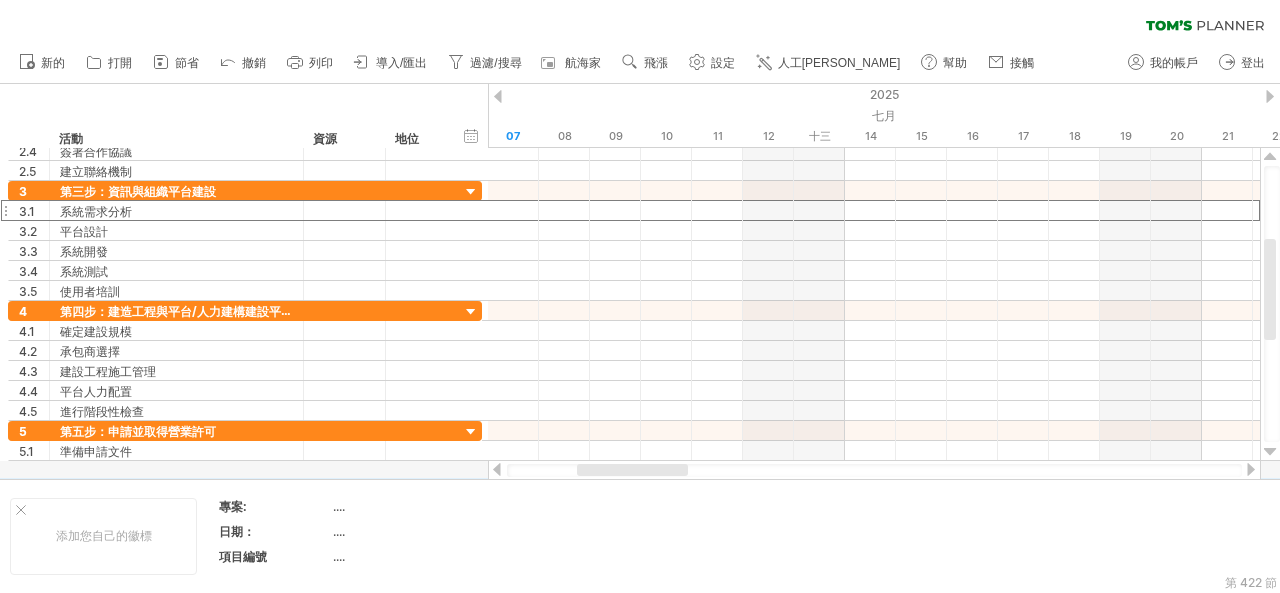 click on "系統需求分析" at bounding box center (96, 211) 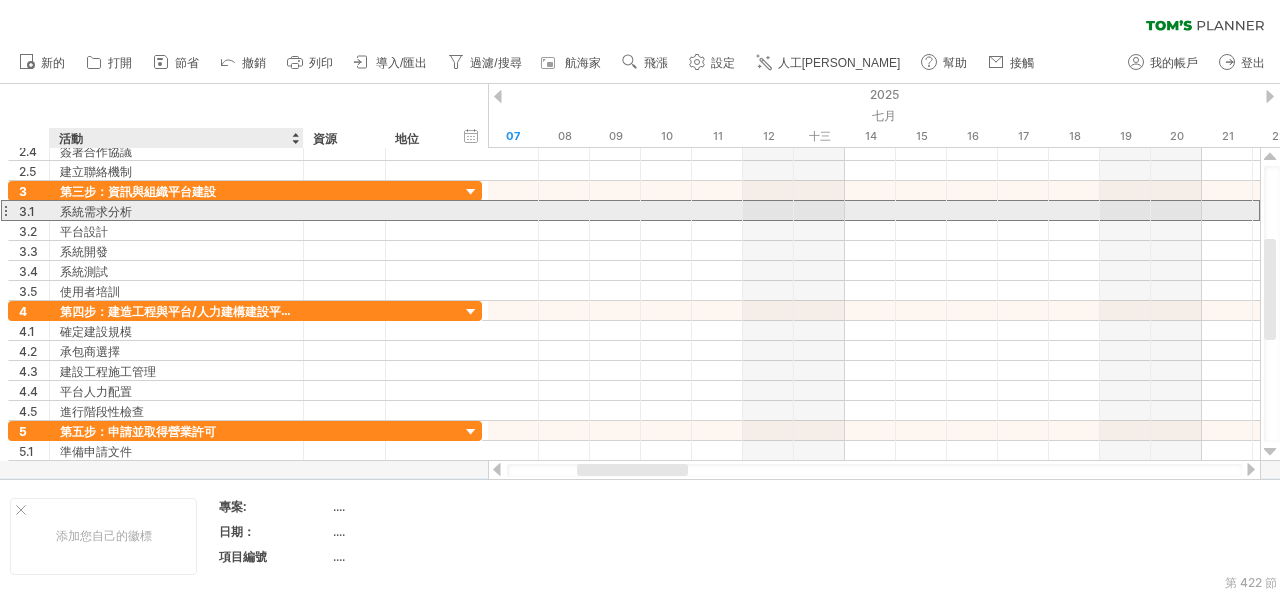 click on "系統需求分析" at bounding box center [96, 211] 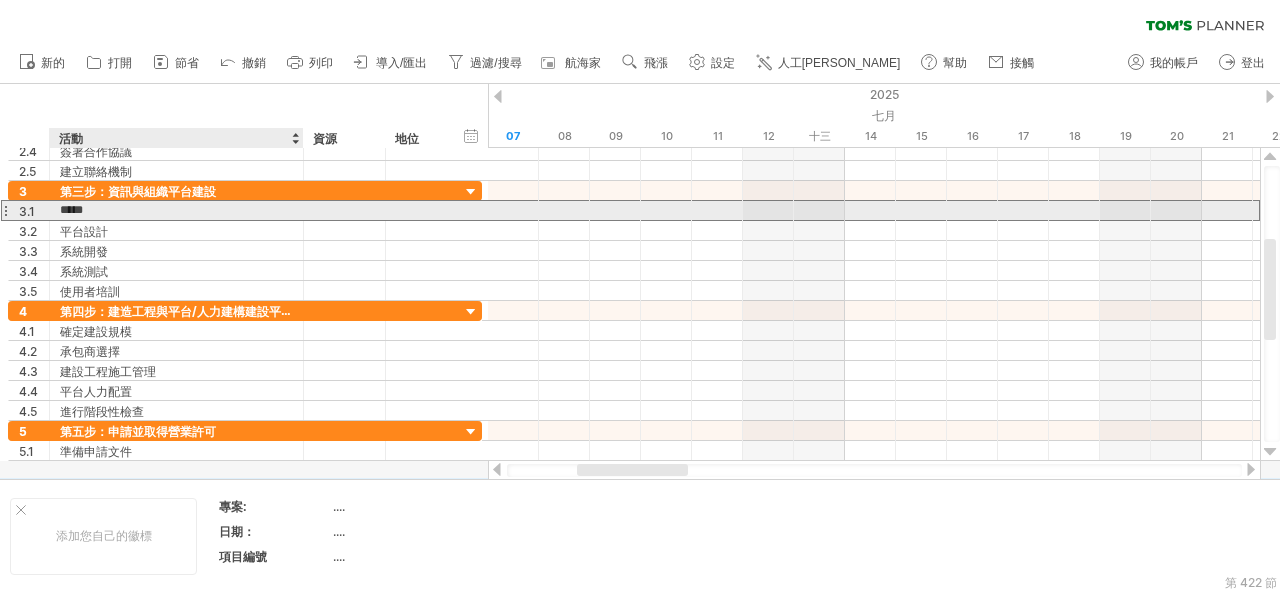 type on "******" 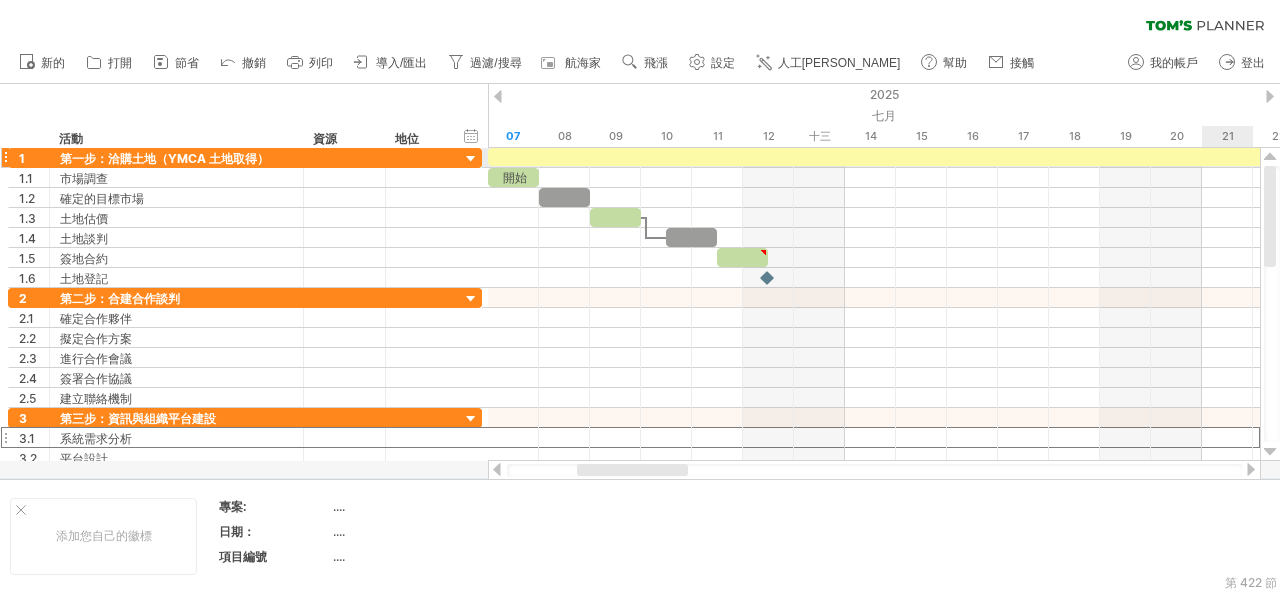 drag, startPoint x: 1276, startPoint y: 295, endPoint x: 1279, endPoint y: 145, distance: 150.03 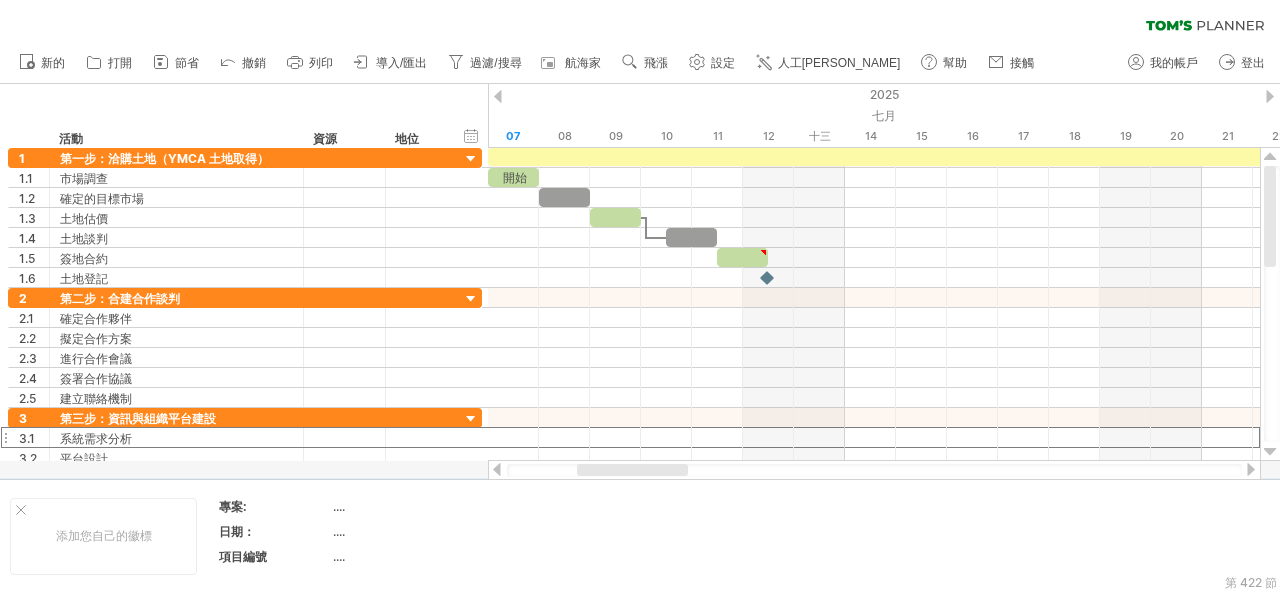drag, startPoint x: 665, startPoint y: 476, endPoint x: 726, endPoint y: 471, distance: 61.204575 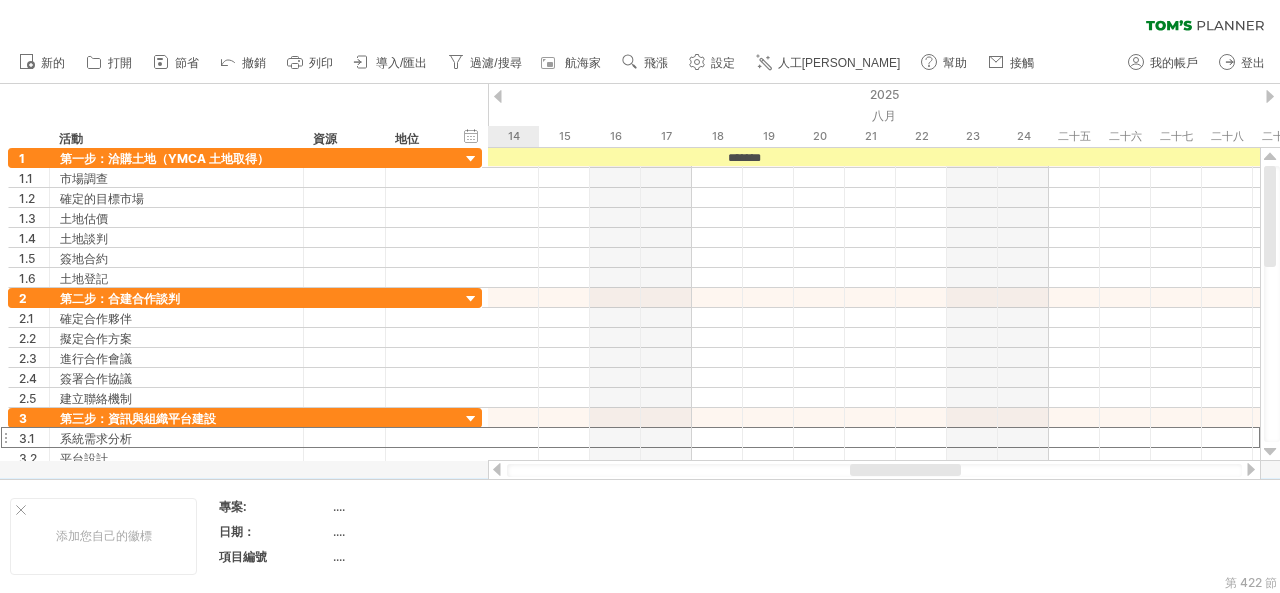 drag, startPoint x: 685, startPoint y: 472, endPoint x: 957, endPoint y: 467, distance: 272.04596 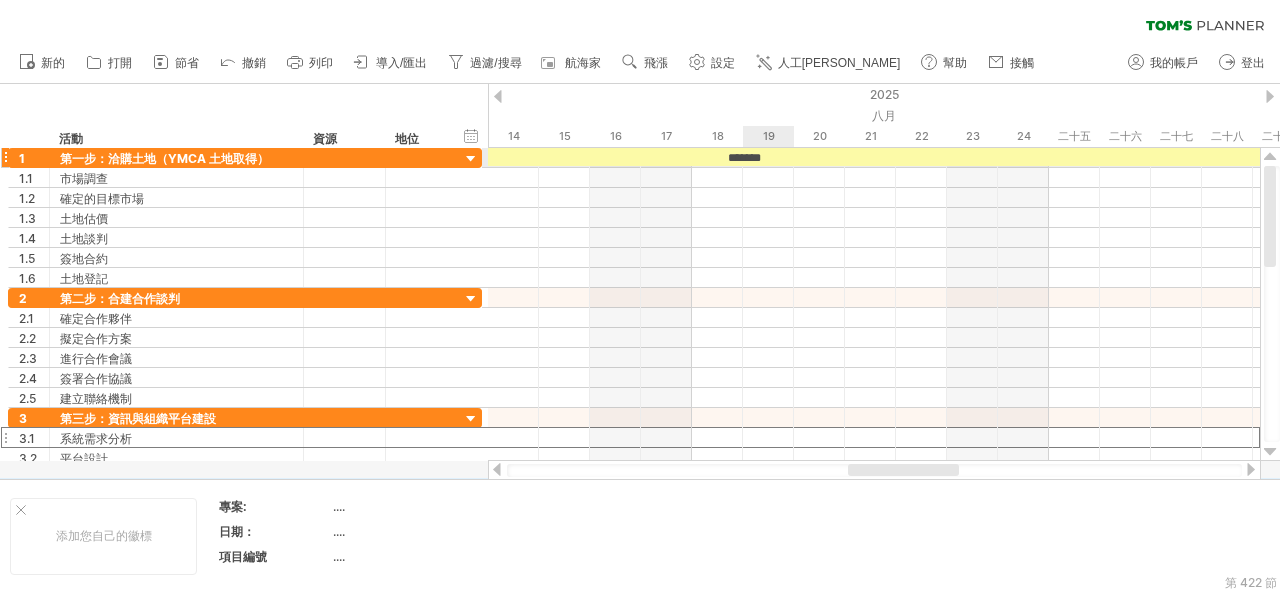 click on "*******" at bounding box center (744, 158) 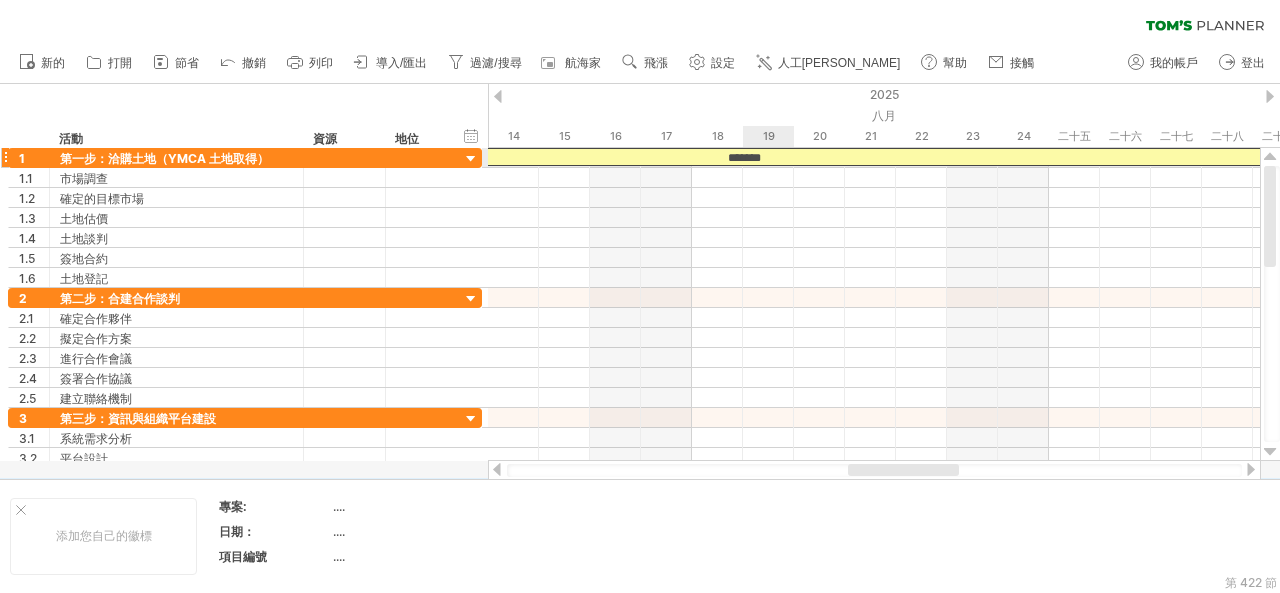 click on "*******" at bounding box center (744, 158) 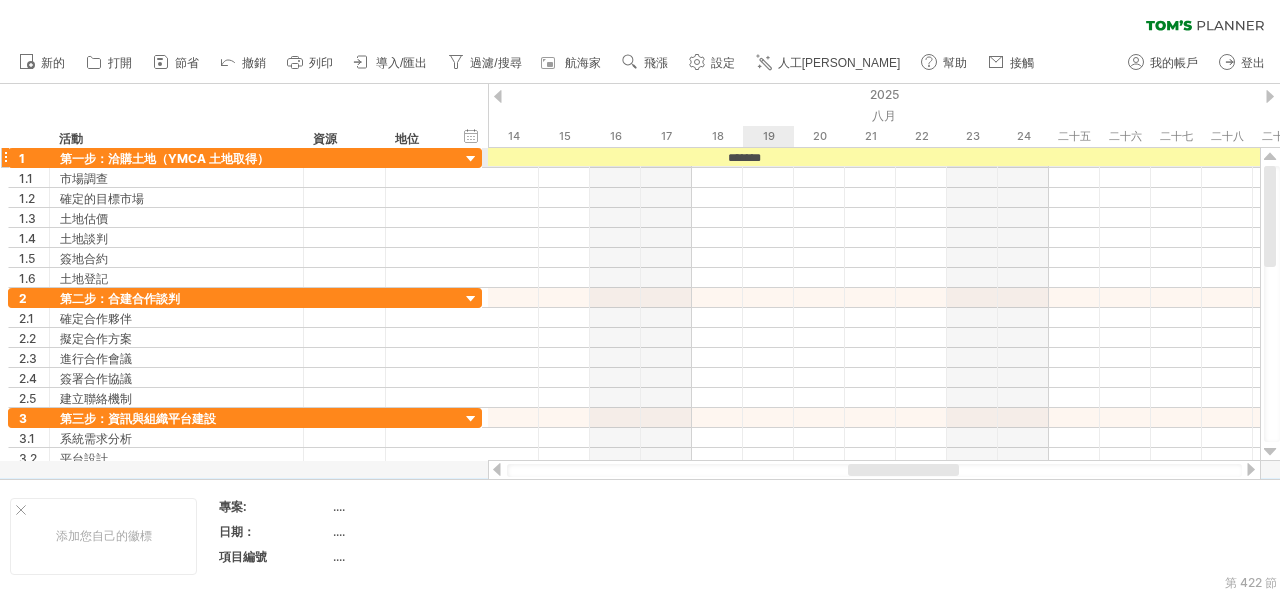 click on "*******" at bounding box center (744, 158) 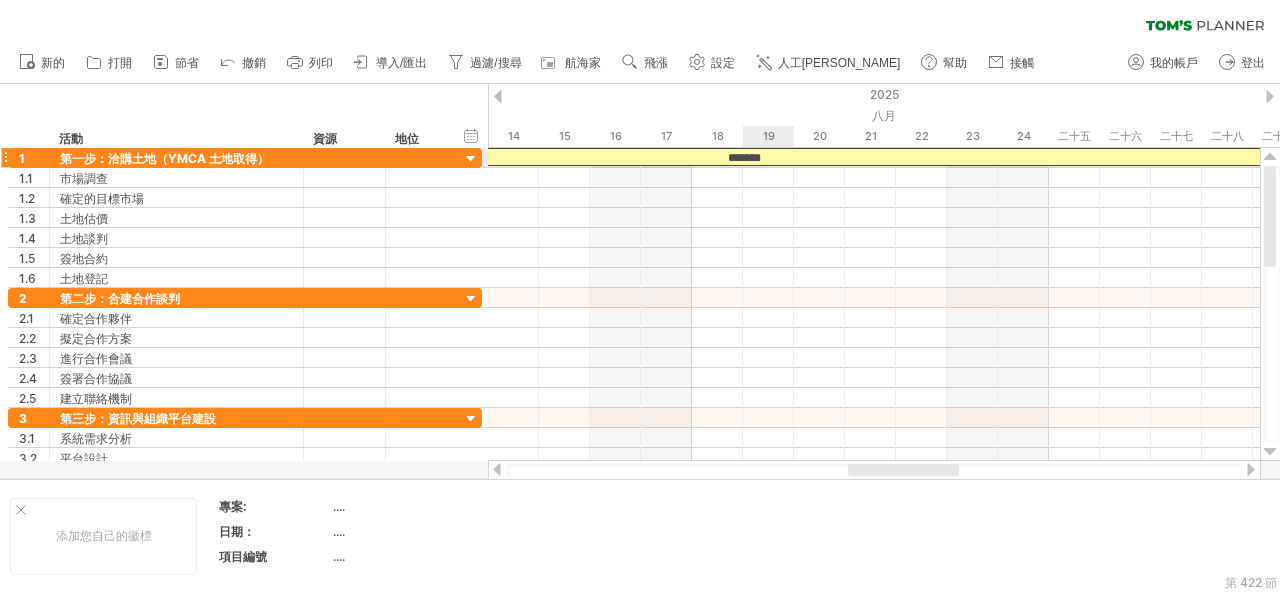 click on "*******" at bounding box center [744, 158] 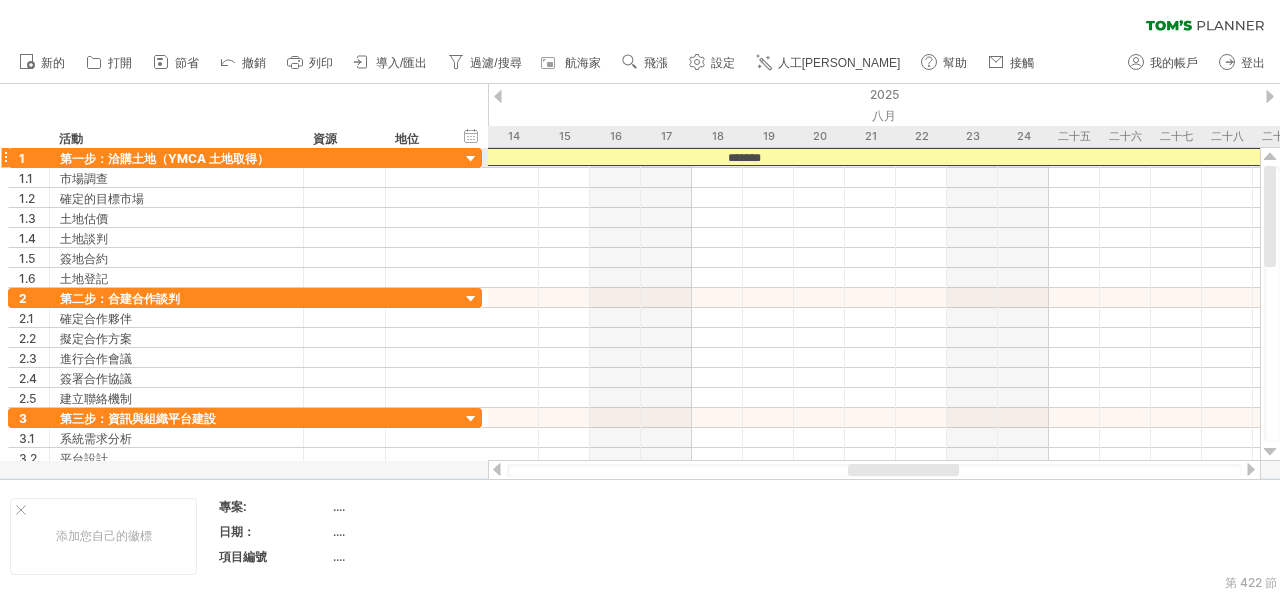 click on "*******" at bounding box center (744, 158) 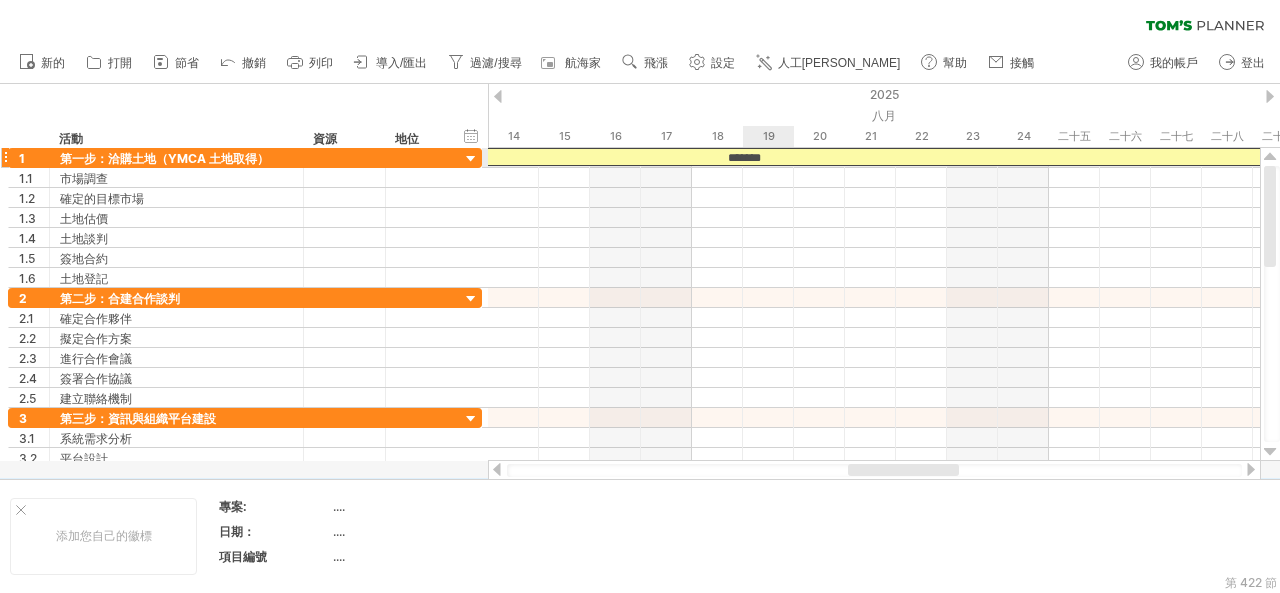 click on "*******" at bounding box center (744, 158) 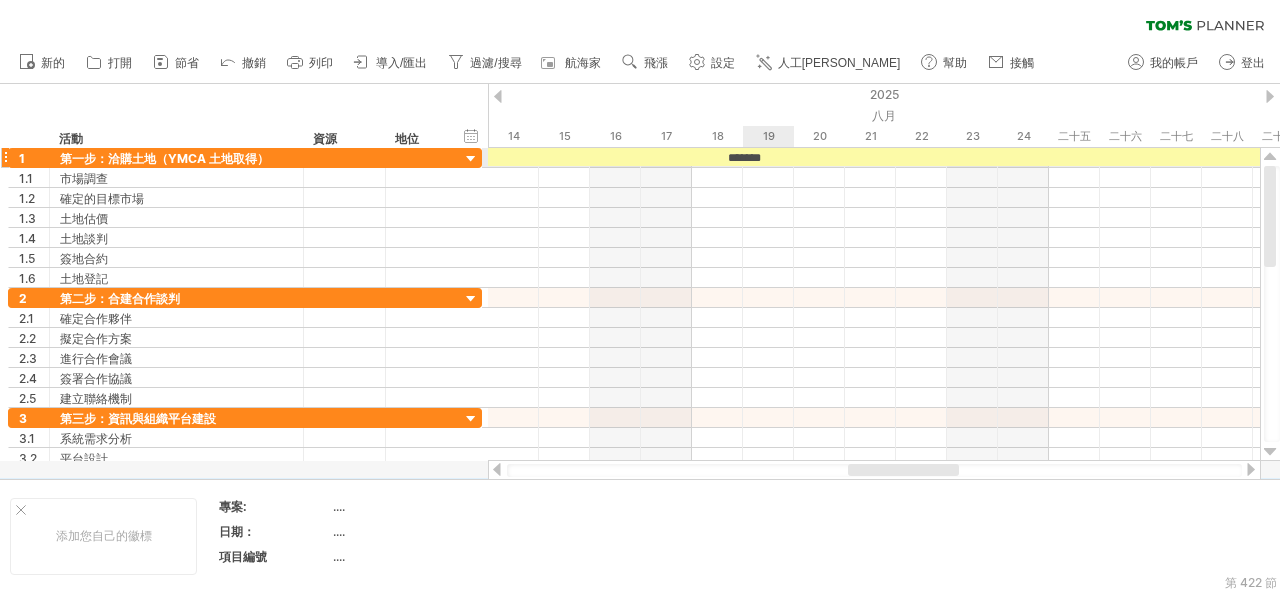click on "*******" at bounding box center (744, 158) 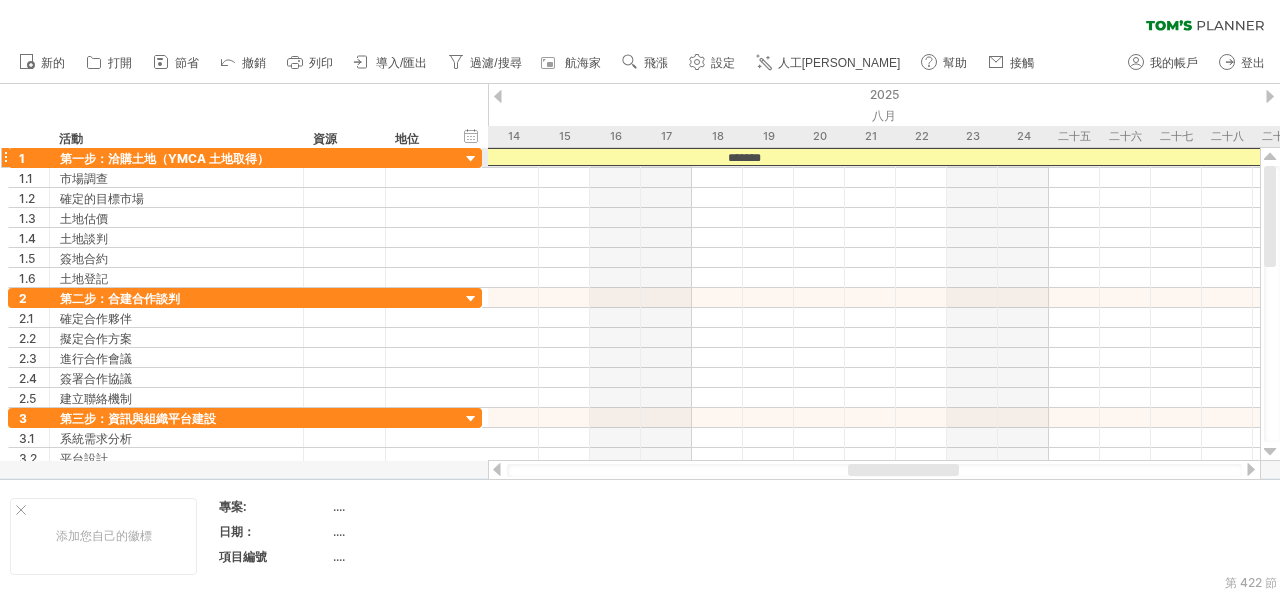 click on "*******" at bounding box center [744, 158] 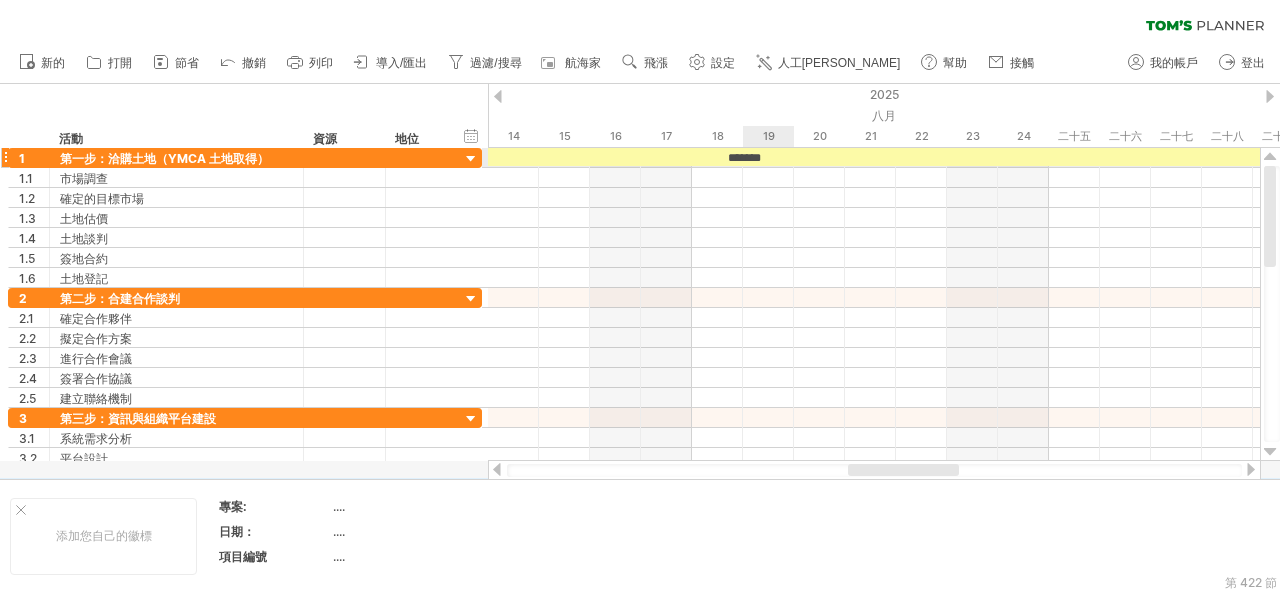 click on "*******" at bounding box center (743, 157) 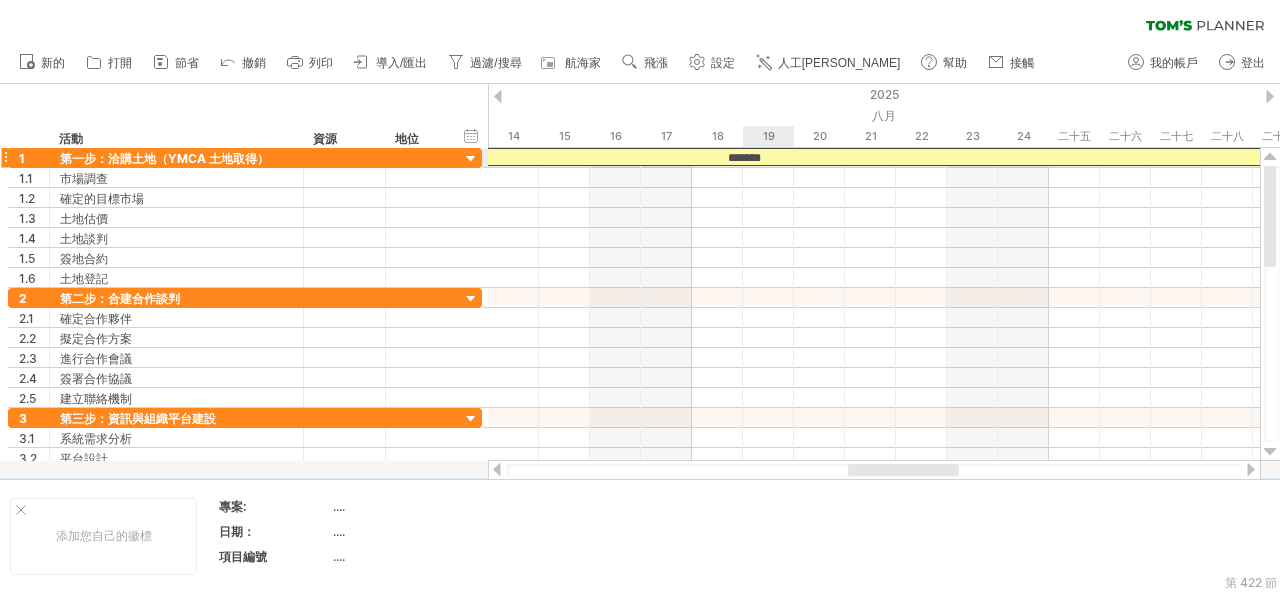 click on "*******" at bounding box center [743, 157] 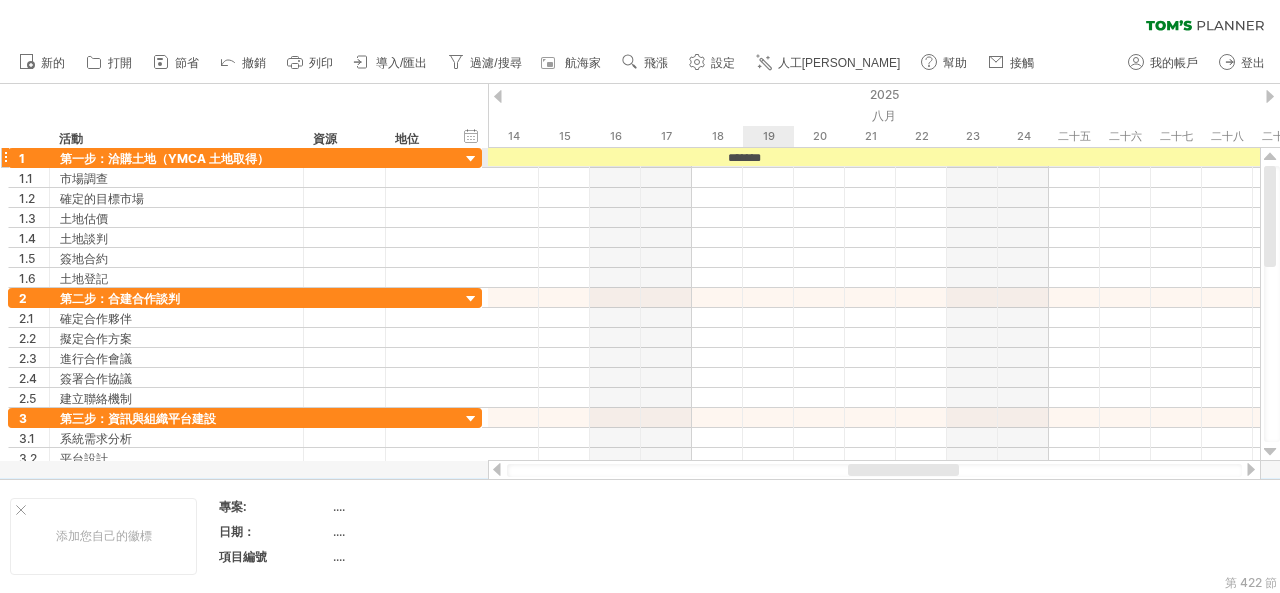 type 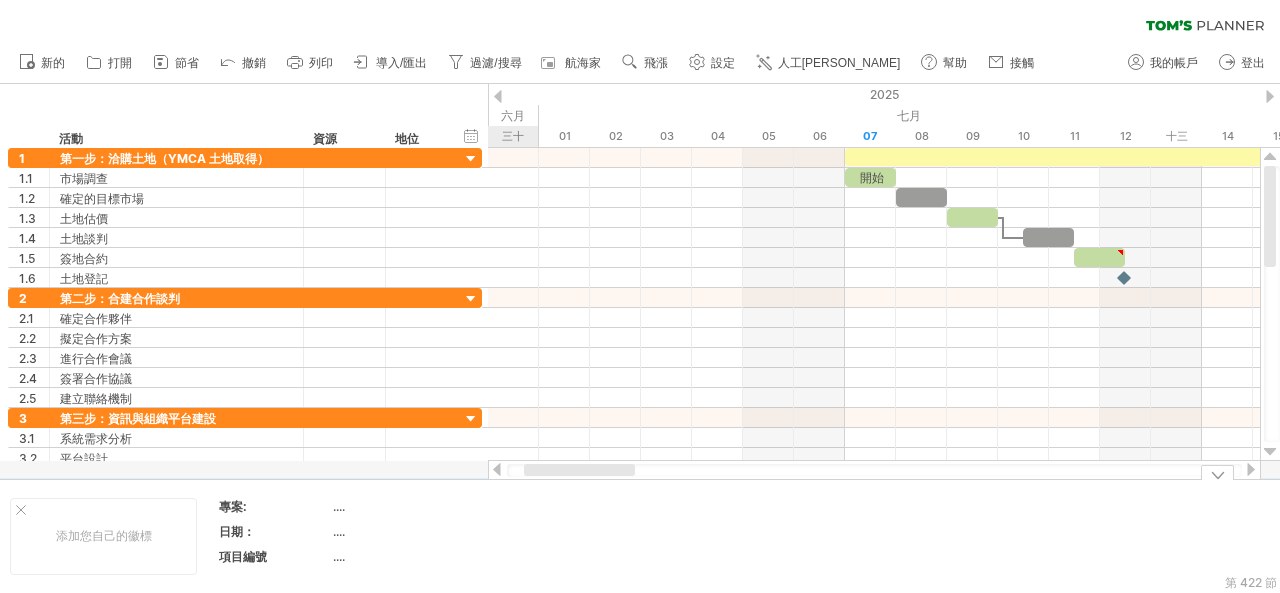 drag, startPoint x: 870, startPoint y: 469, endPoint x: 546, endPoint y: 485, distance: 324.39484 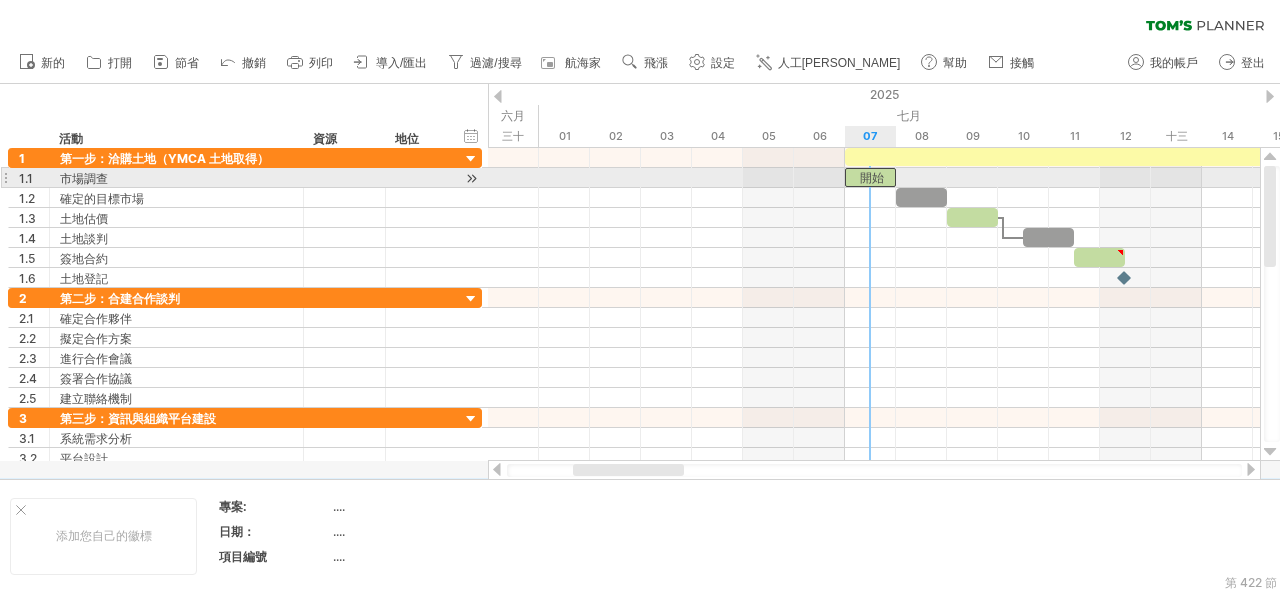 click on "開始" at bounding box center [872, 177] 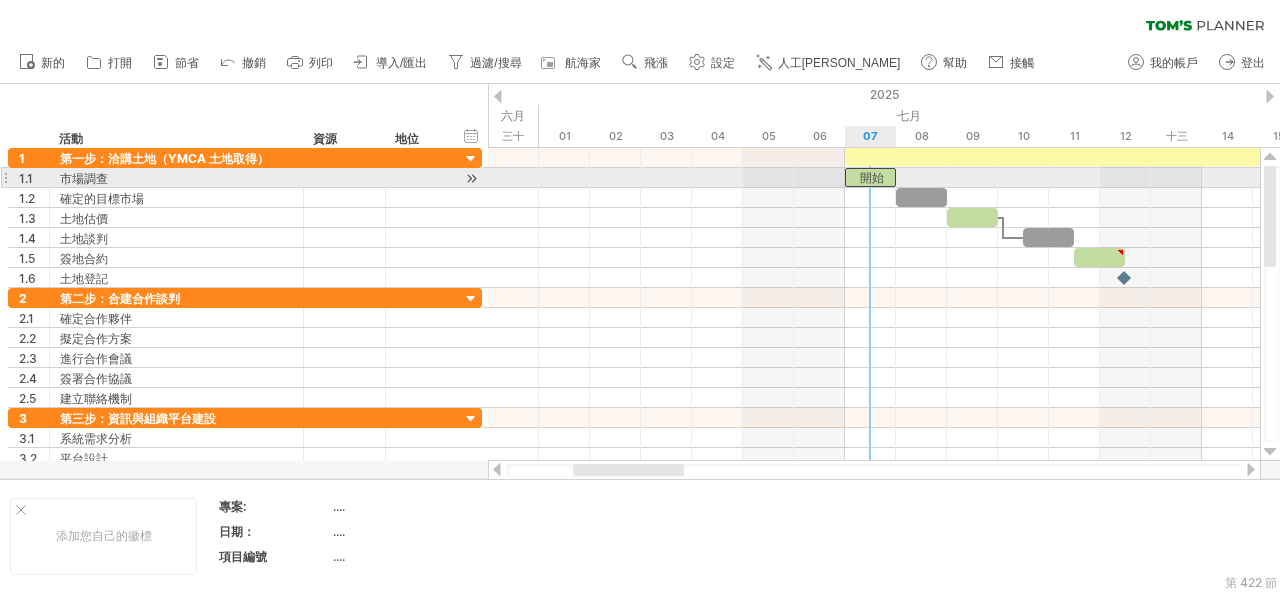 click on "開始" at bounding box center (872, 177) 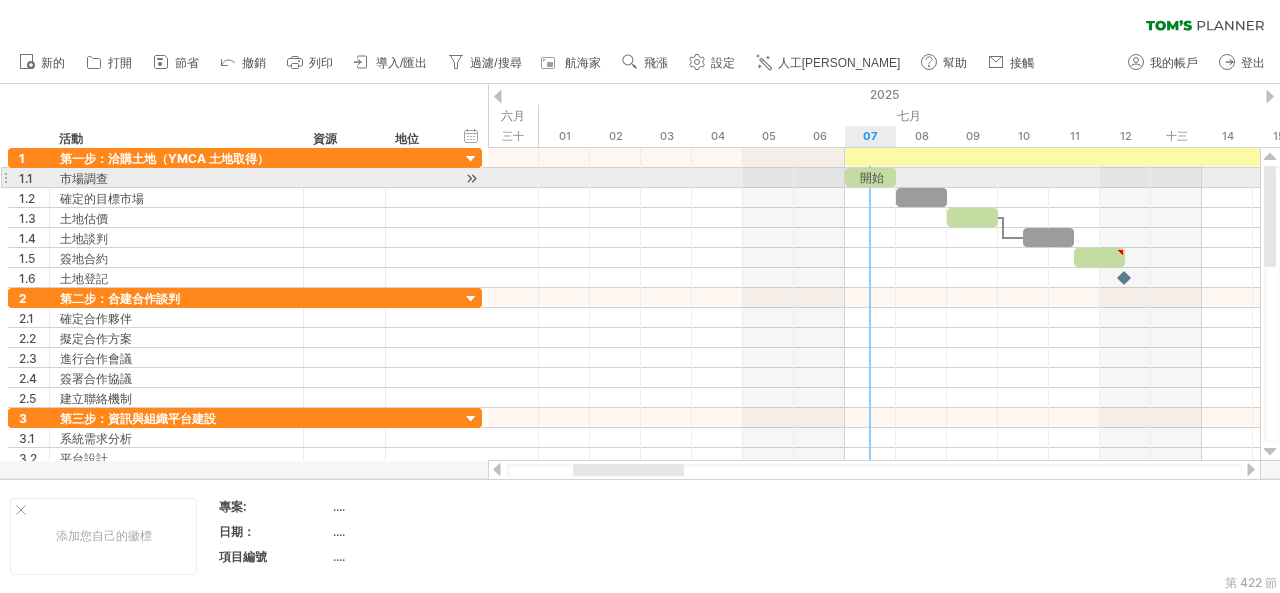 click on "開始" at bounding box center (870, 177) 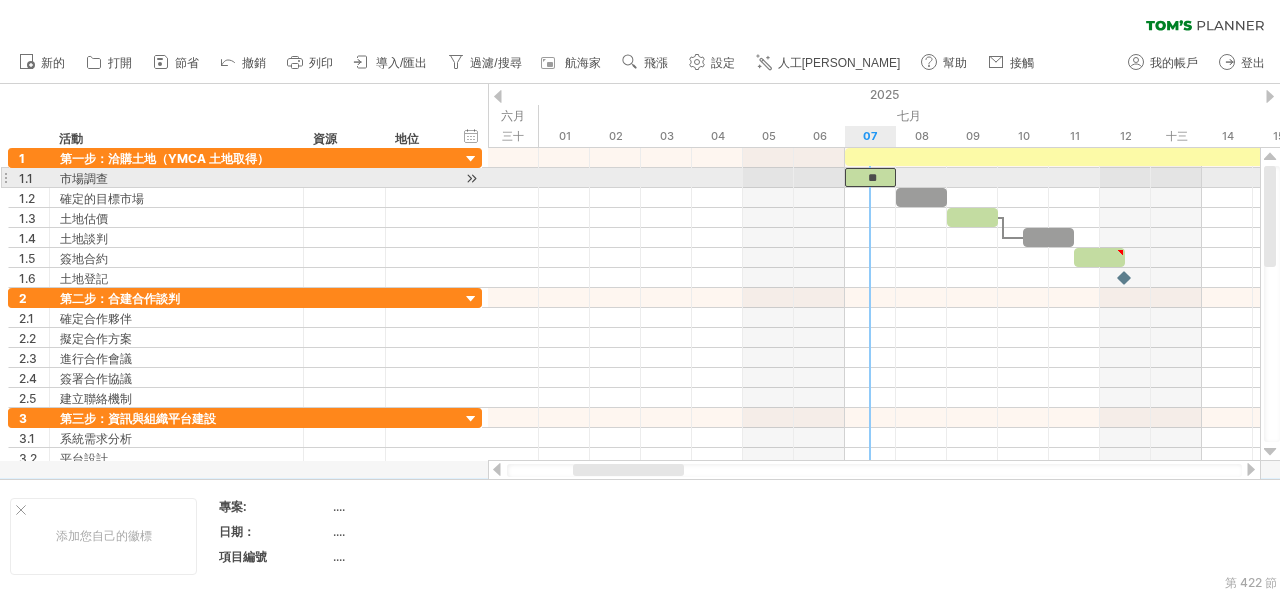 click on "**" at bounding box center (870, 177) 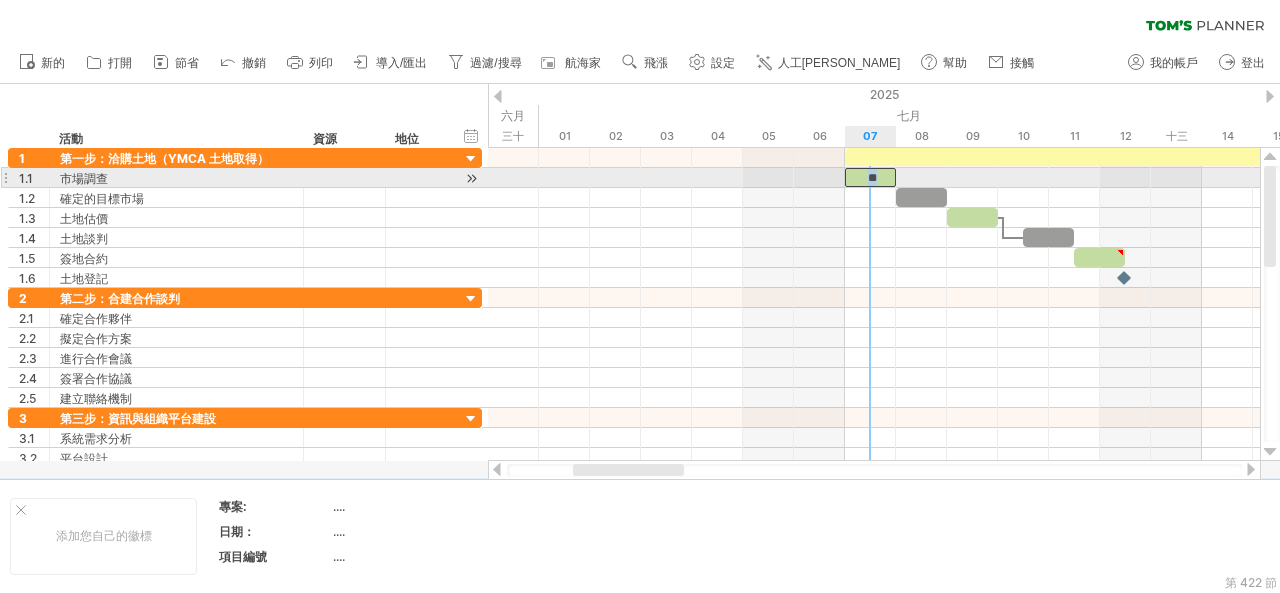 click on "**" at bounding box center (870, 177) 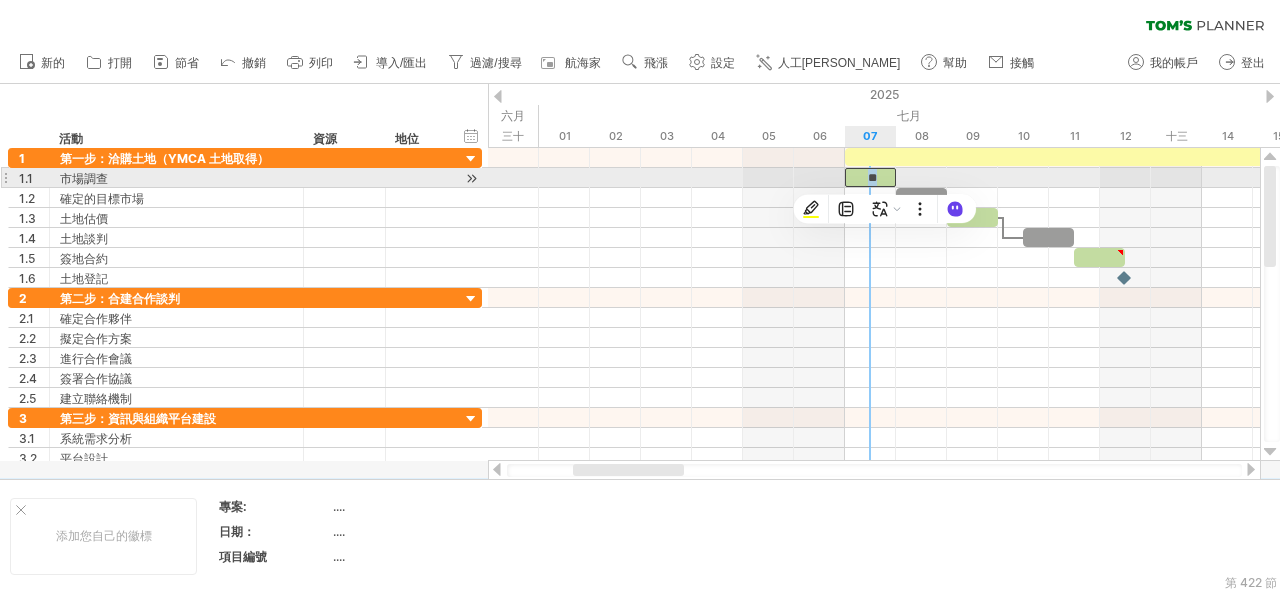 type 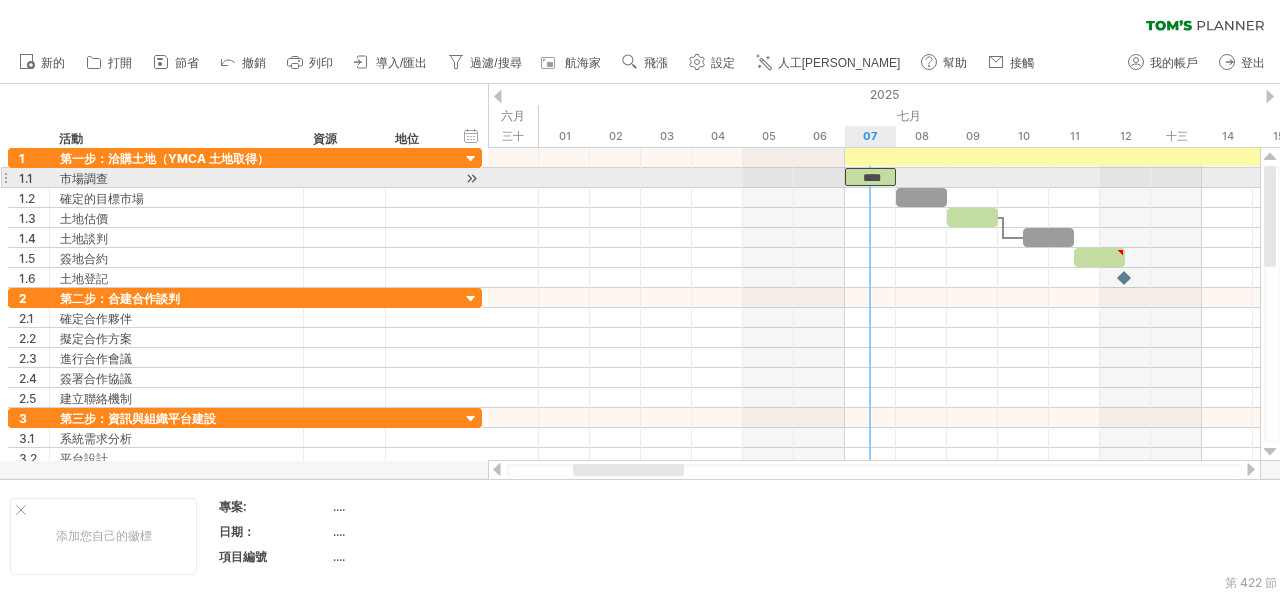 scroll, scrollTop: 0, scrollLeft: 0, axis: both 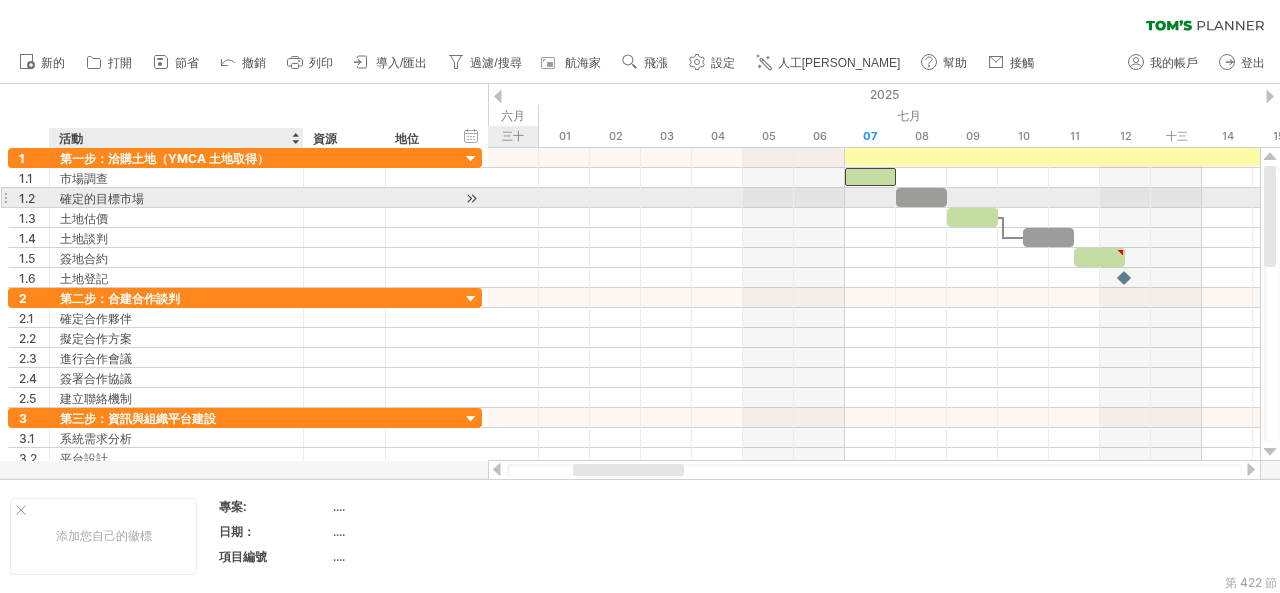click on "確定的目標市場" at bounding box center (176, 197) 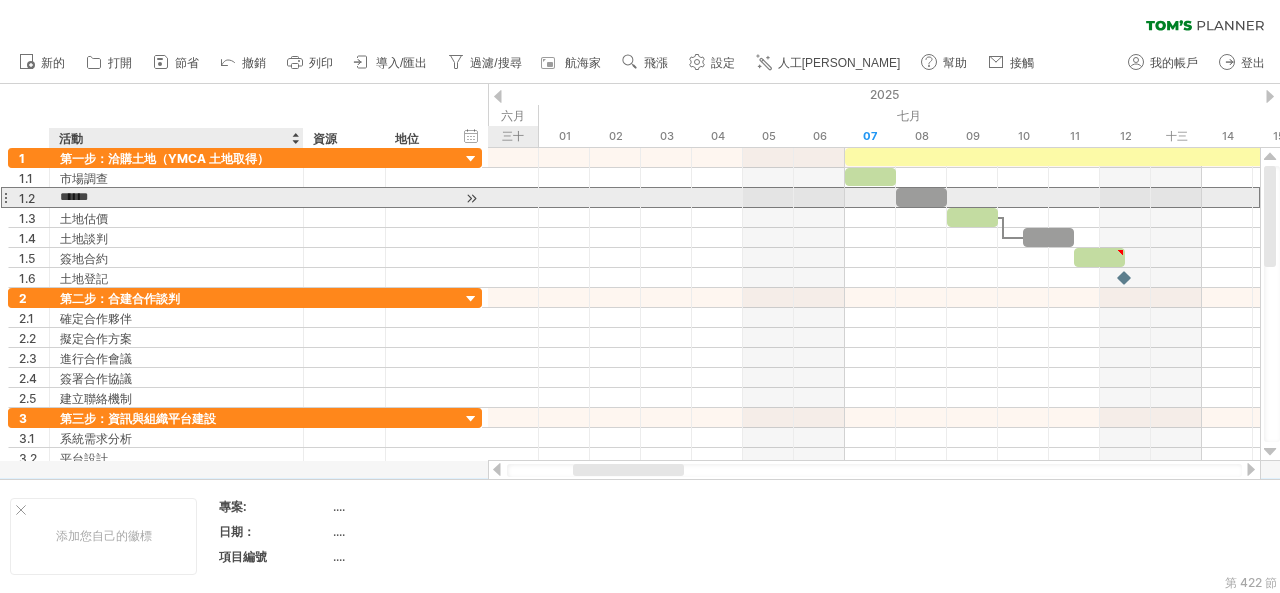 click on "******" at bounding box center (176, 197) 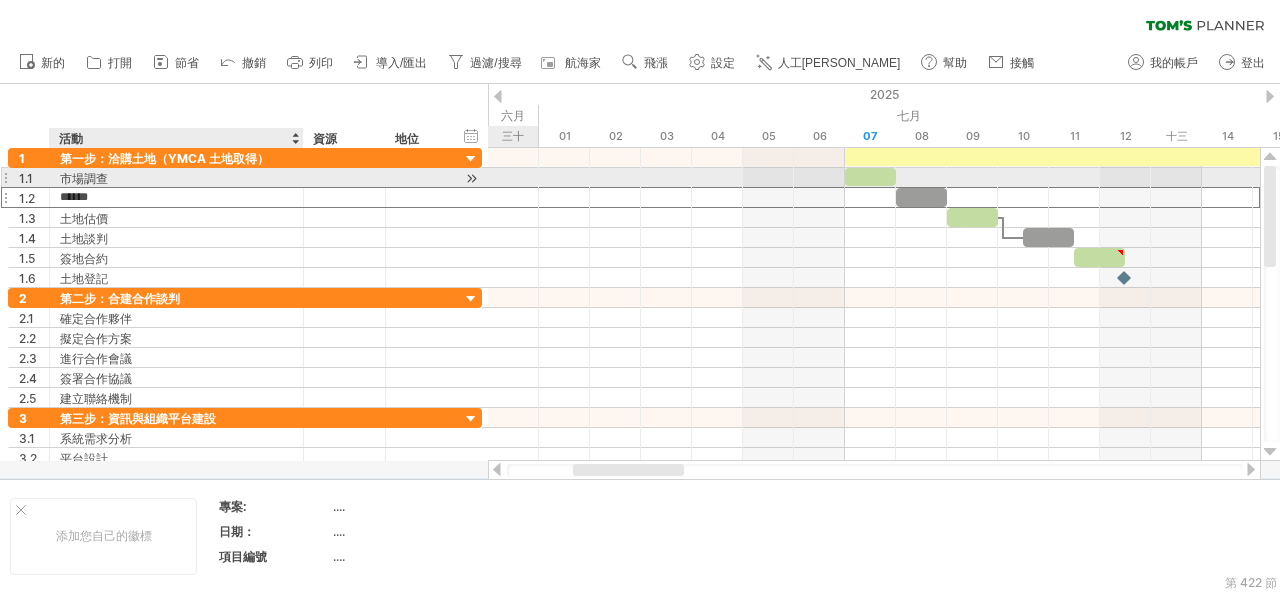 drag, startPoint x: 206, startPoint y: 198, endPoint x: 210, endPoint y: 177, distance: 21.377558 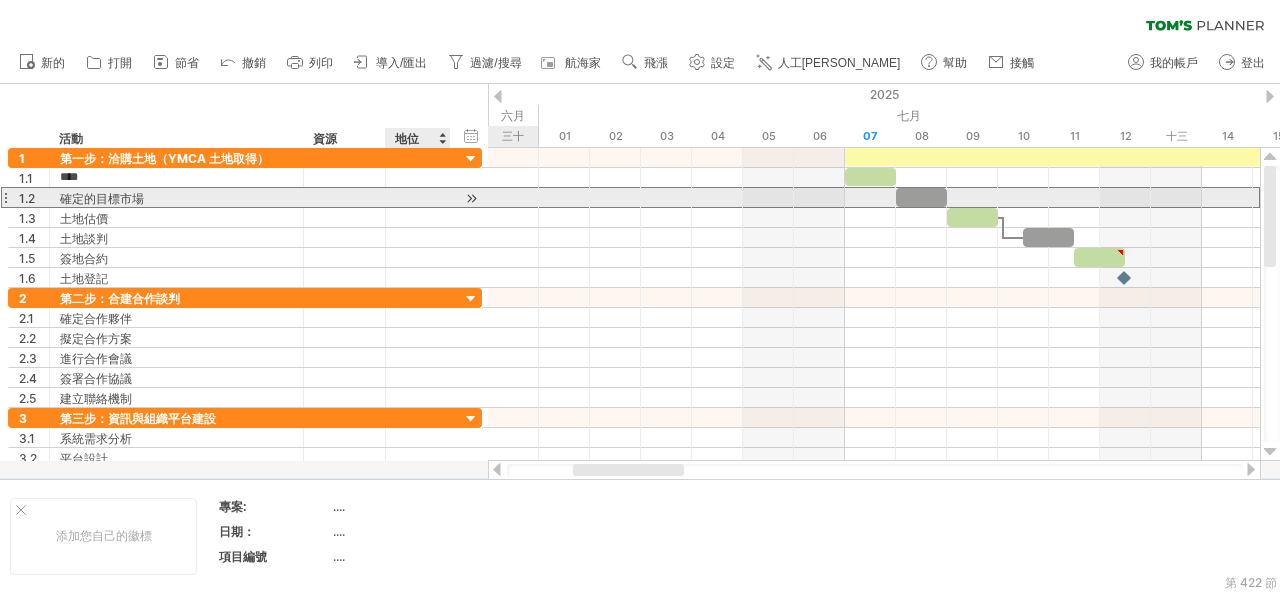 click at bounding box center [448, 198] 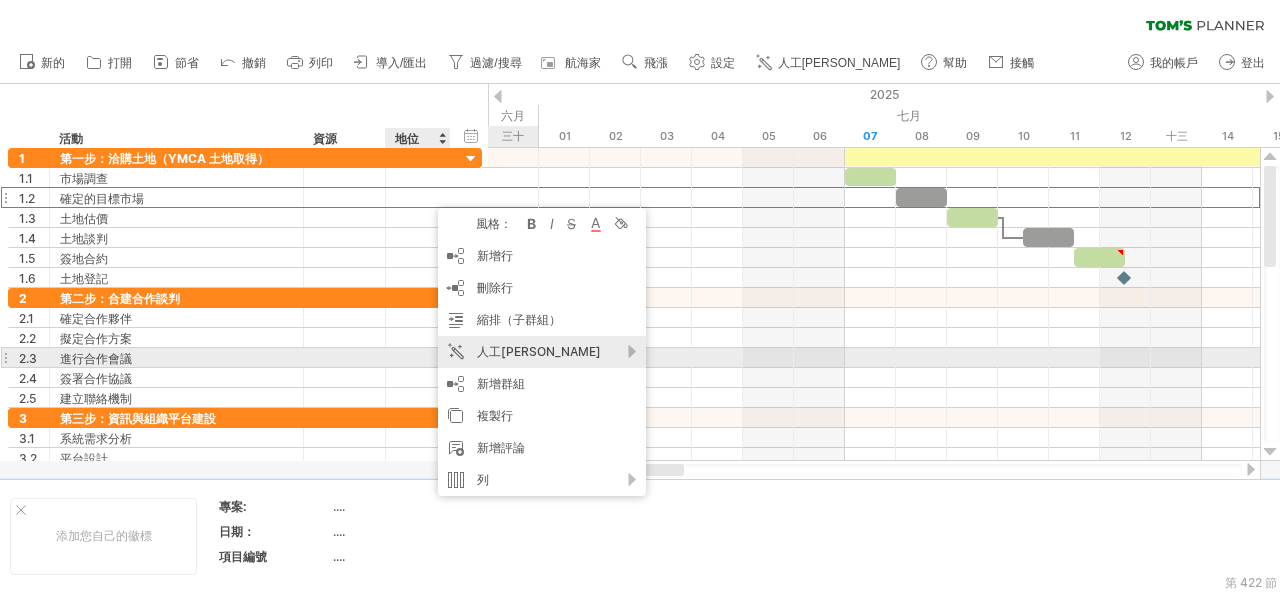 click on "人工[PERSON_NAME]" at bounding box center [542, 352] 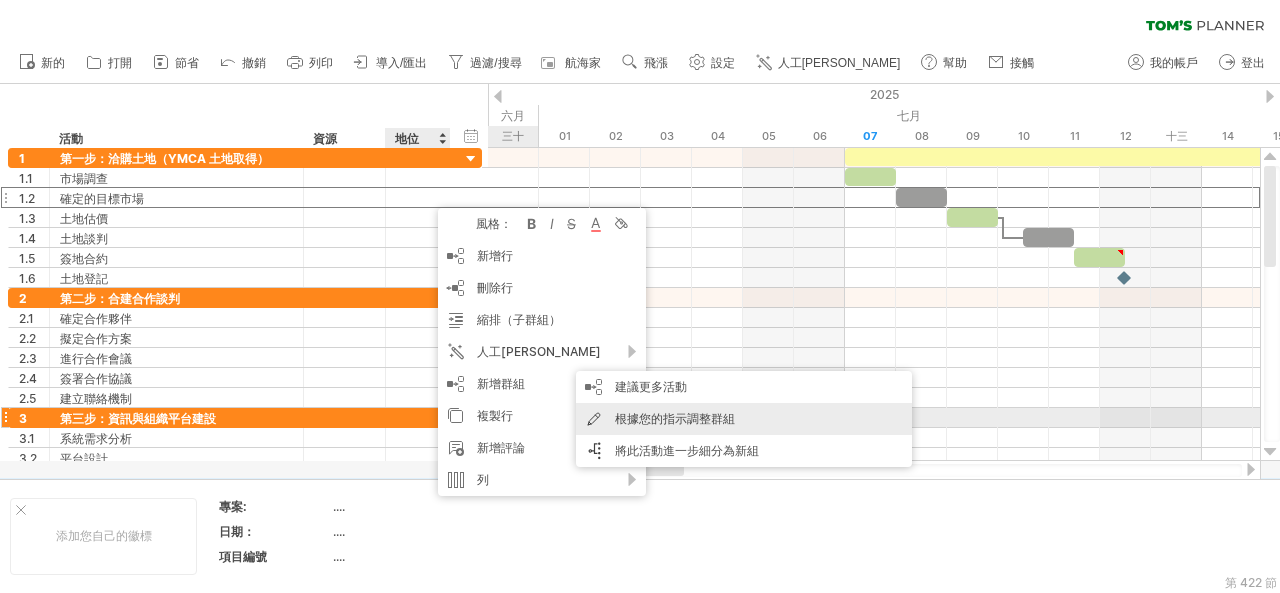 click on "根據您的指示調整群組" at bounding box center [675, 418] 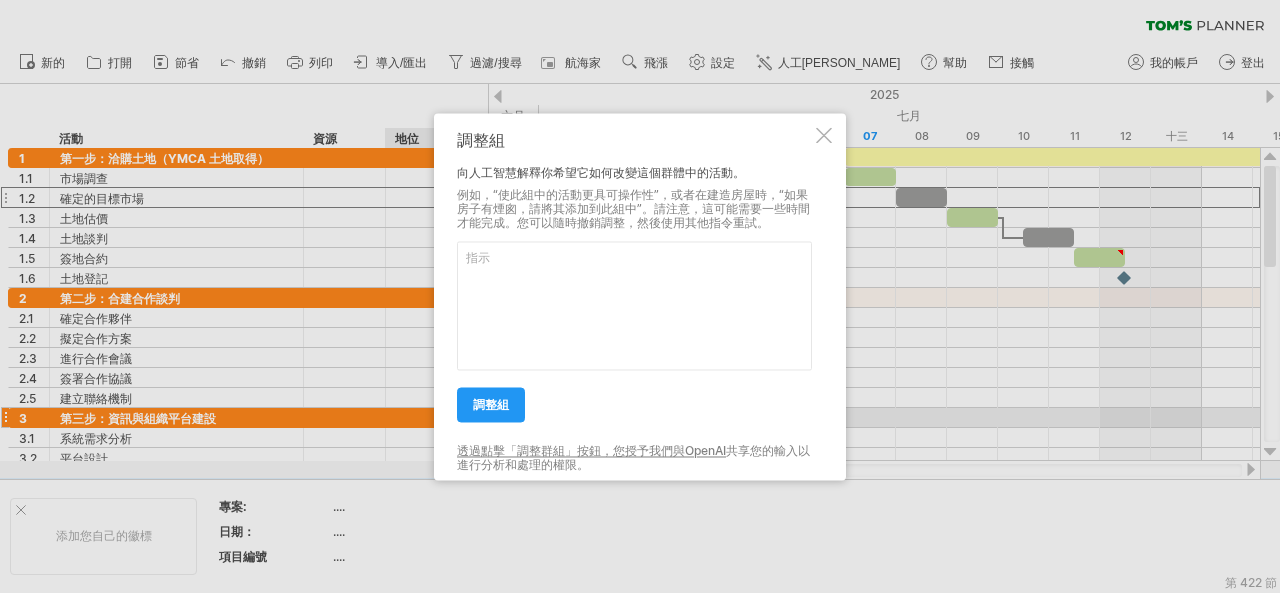 click at bounding box center [634, 305] 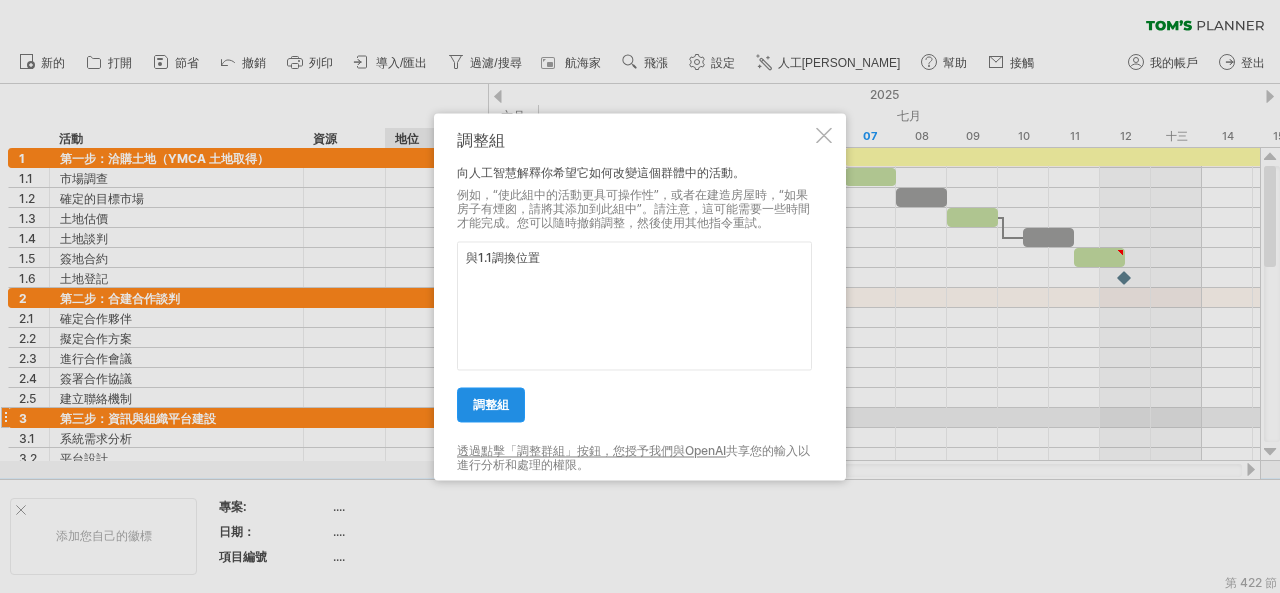 click on "調整組" at bounding box center [491, 404] 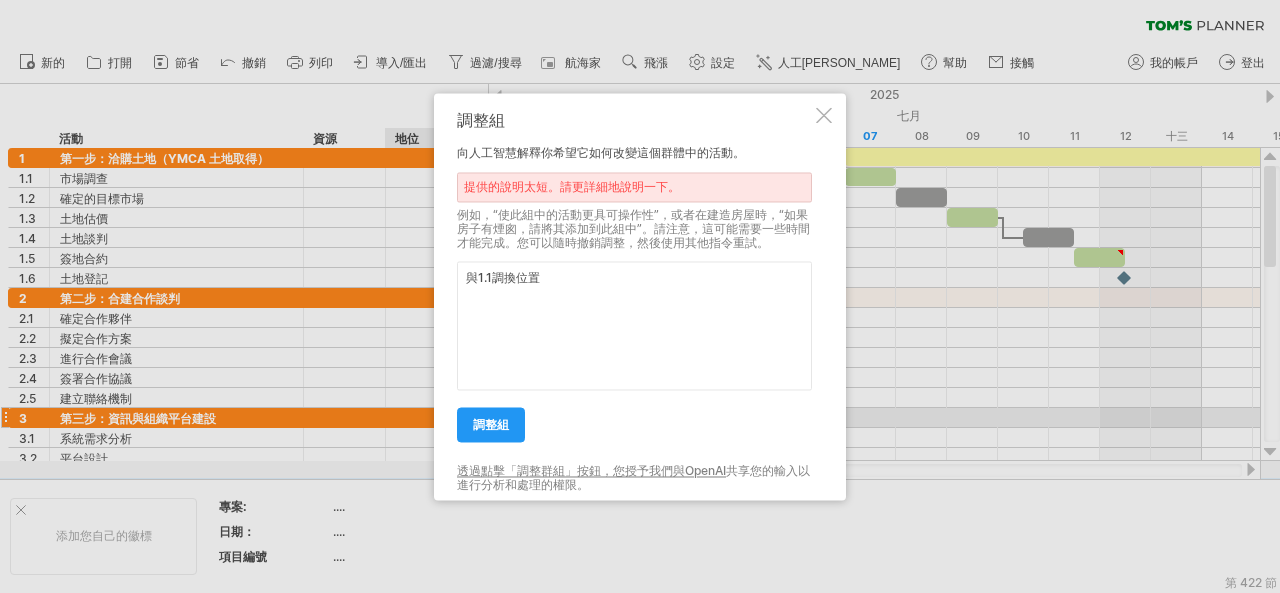 click on "與1.1調換位置" at bounding box center (634, 325) 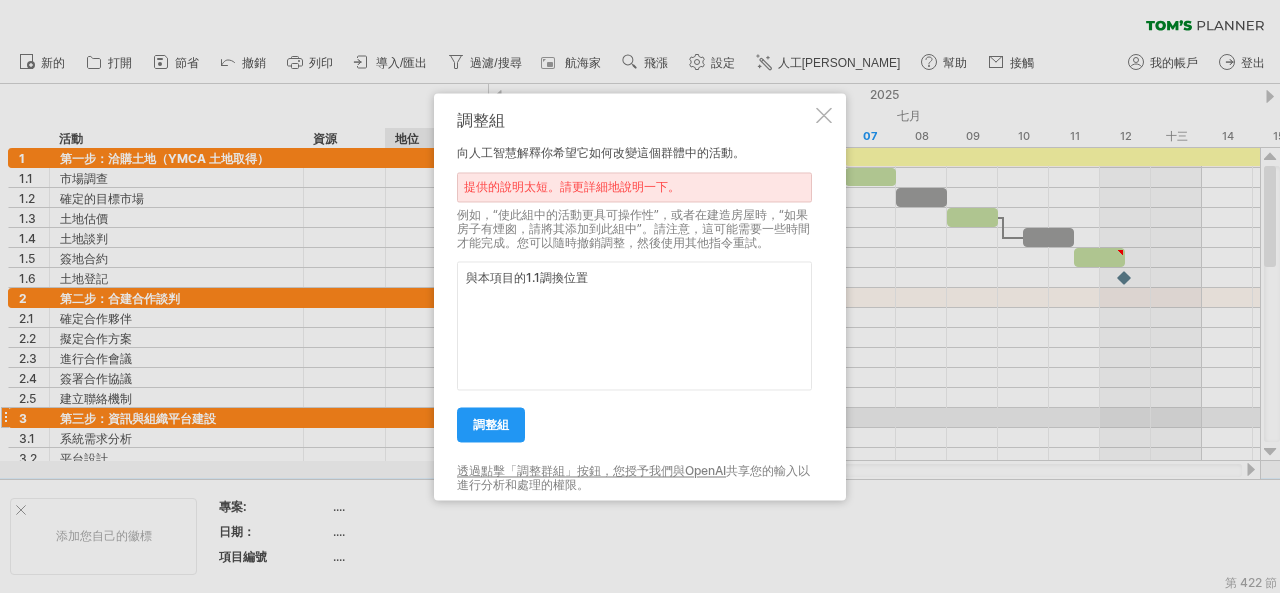 click on "與本項目的1.1調換位置" at bounding box center [634, 325] 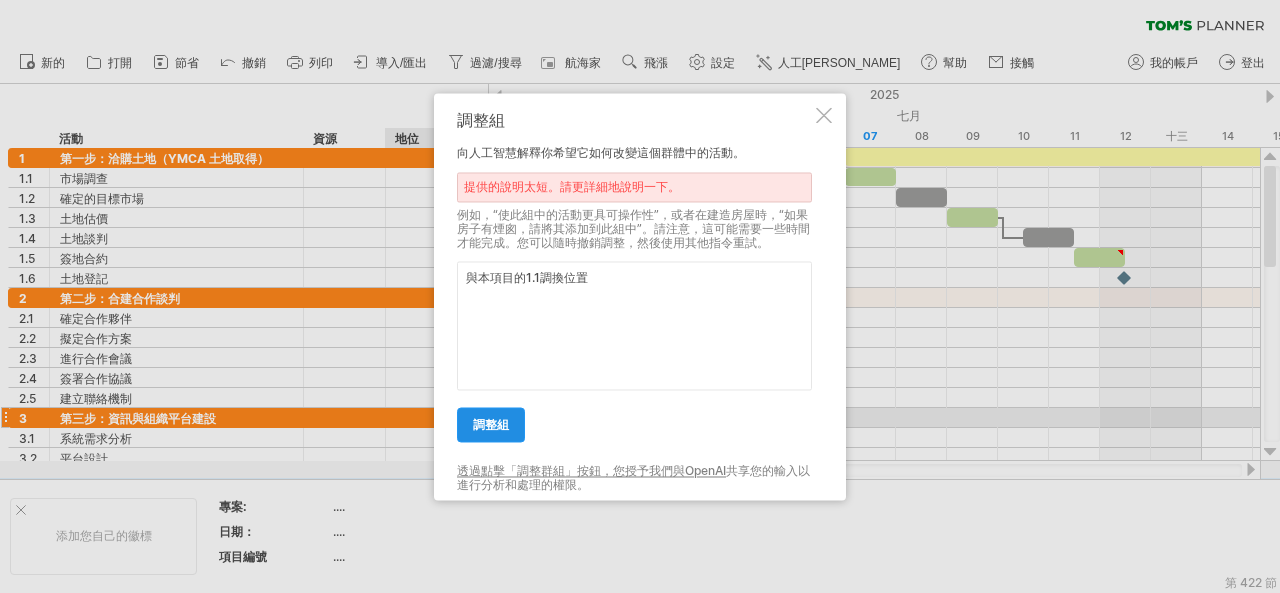 type on "與本項目的1.1調換位置" 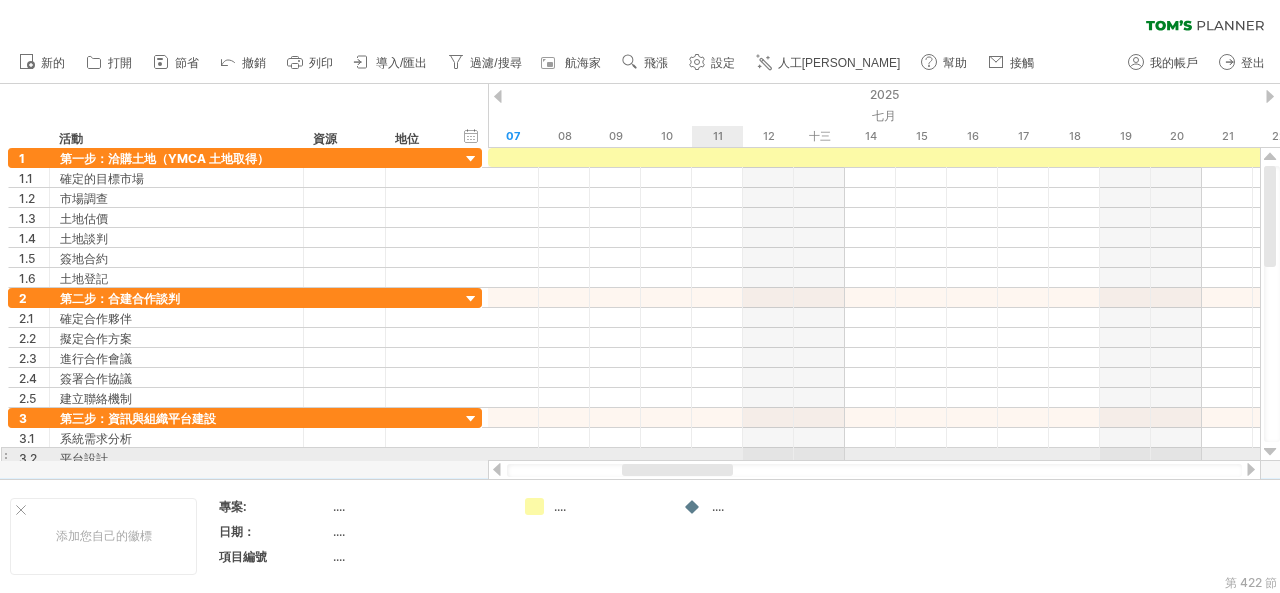 drag, startPoint x: 651, startPoint y: 472, endPoint x: 700, endPoint y: 455, distance: 51.86521 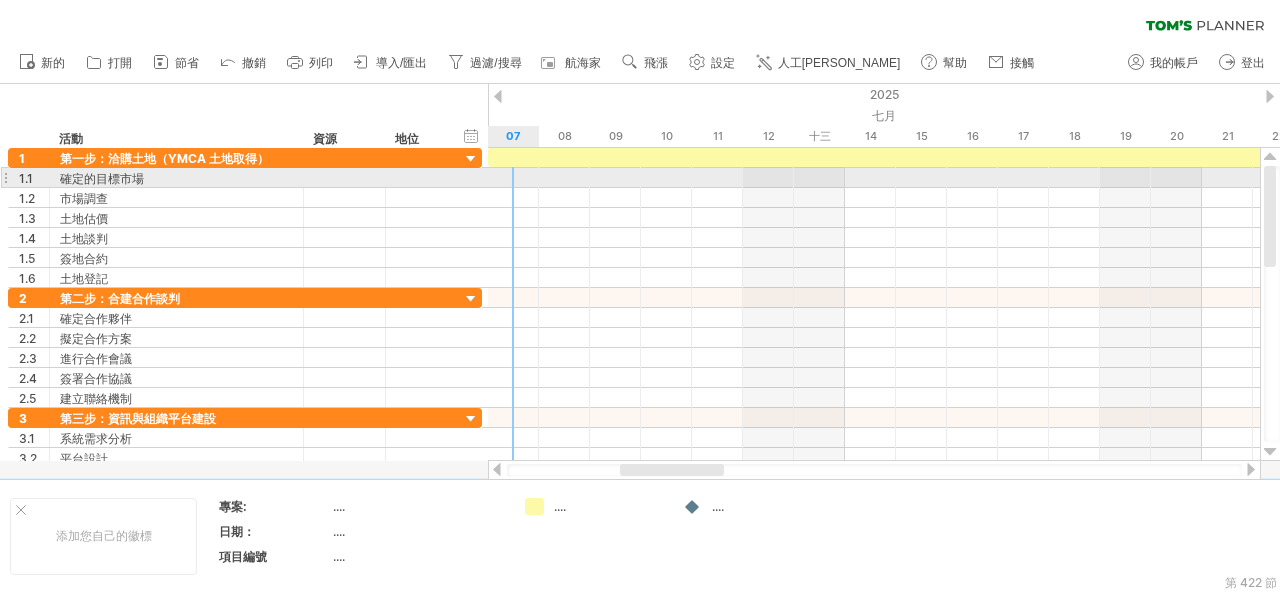 click at bounding box center [874, 178] 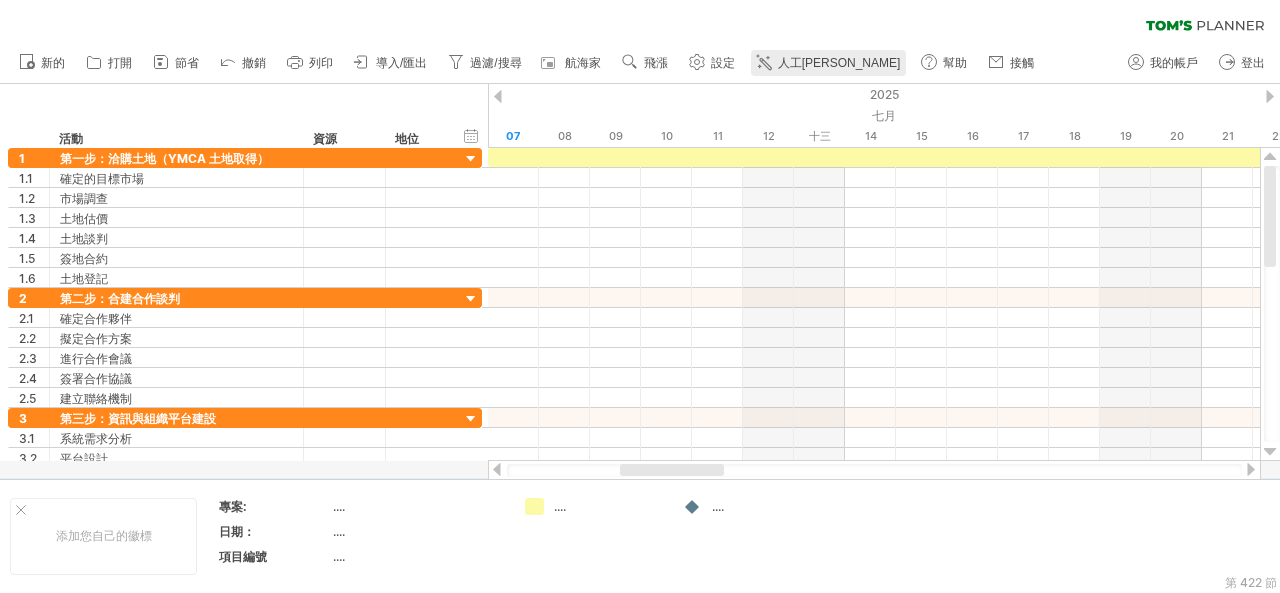 click 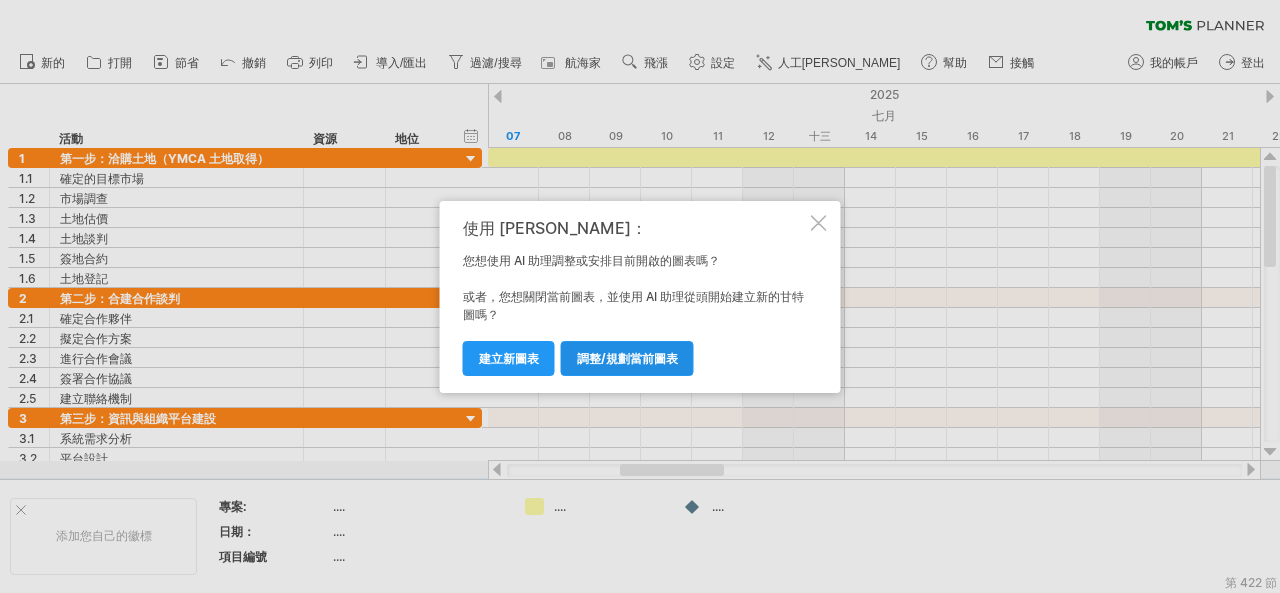 click on "調整/規劃當前圖表" at bounding box center [627, 358] 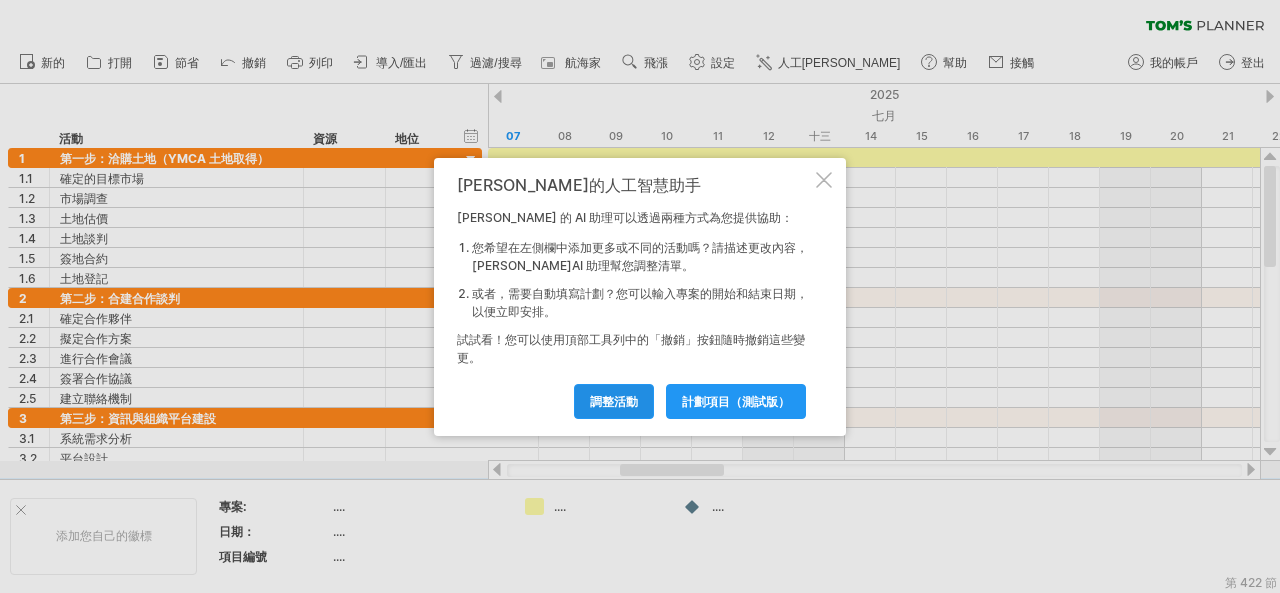 click on "調整活動" at bounding box center (614, 401) 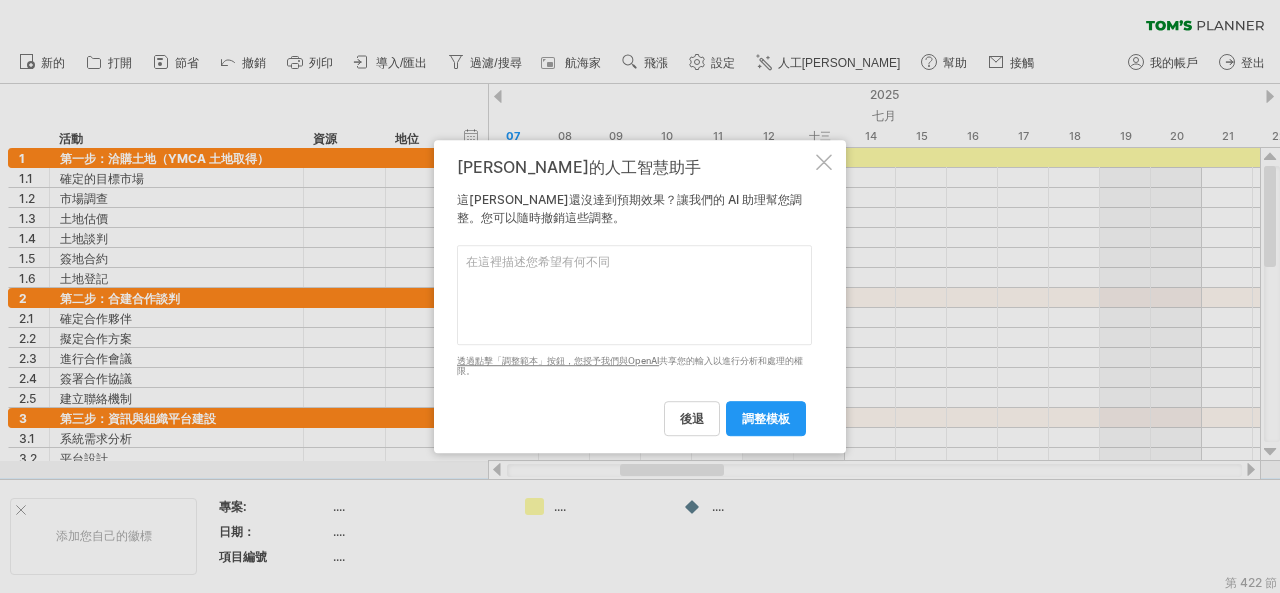 click at bounding box center [824, 162] 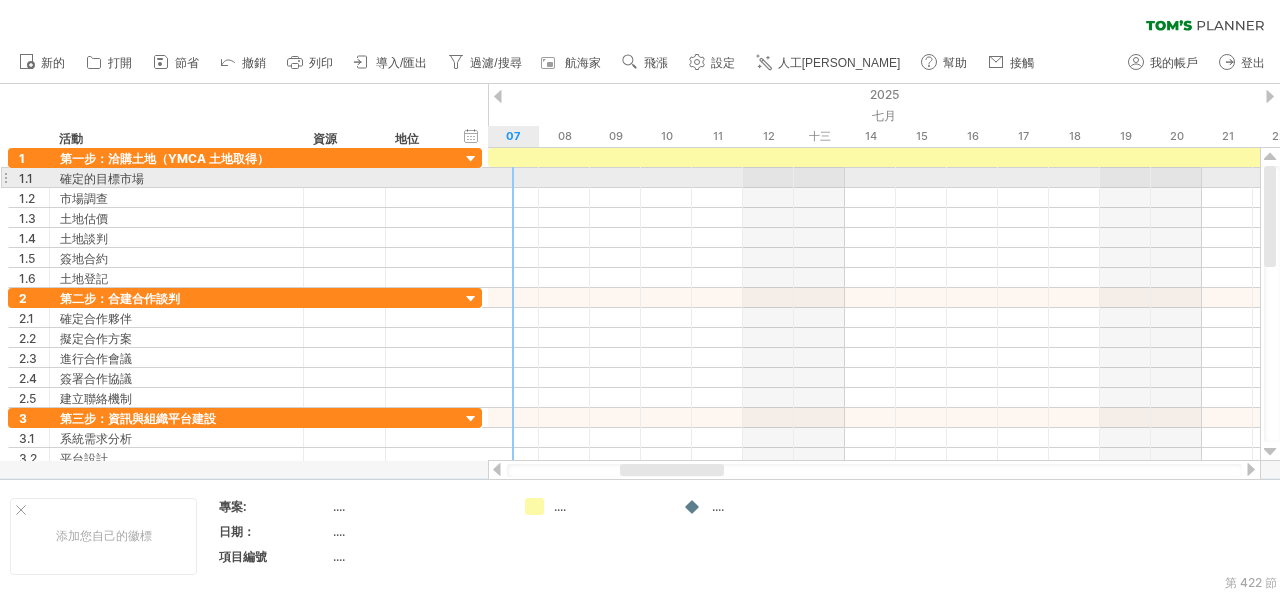 click at bounding box center [874, 178] 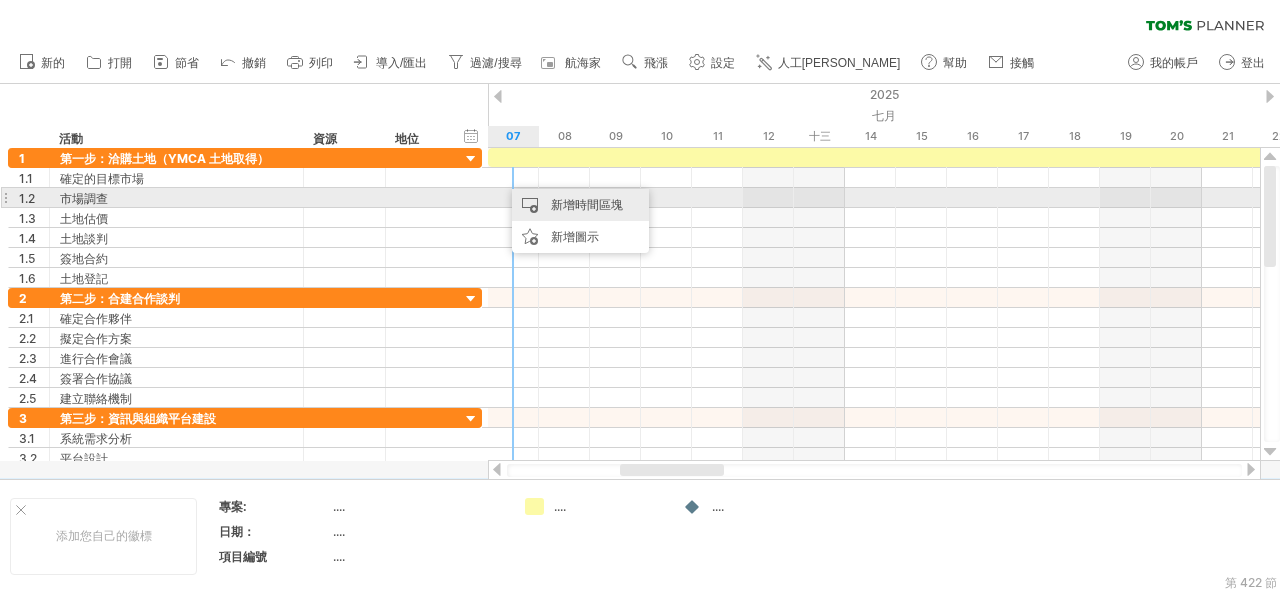 click on "新增時間區塊" at bounding box center (587, 204) 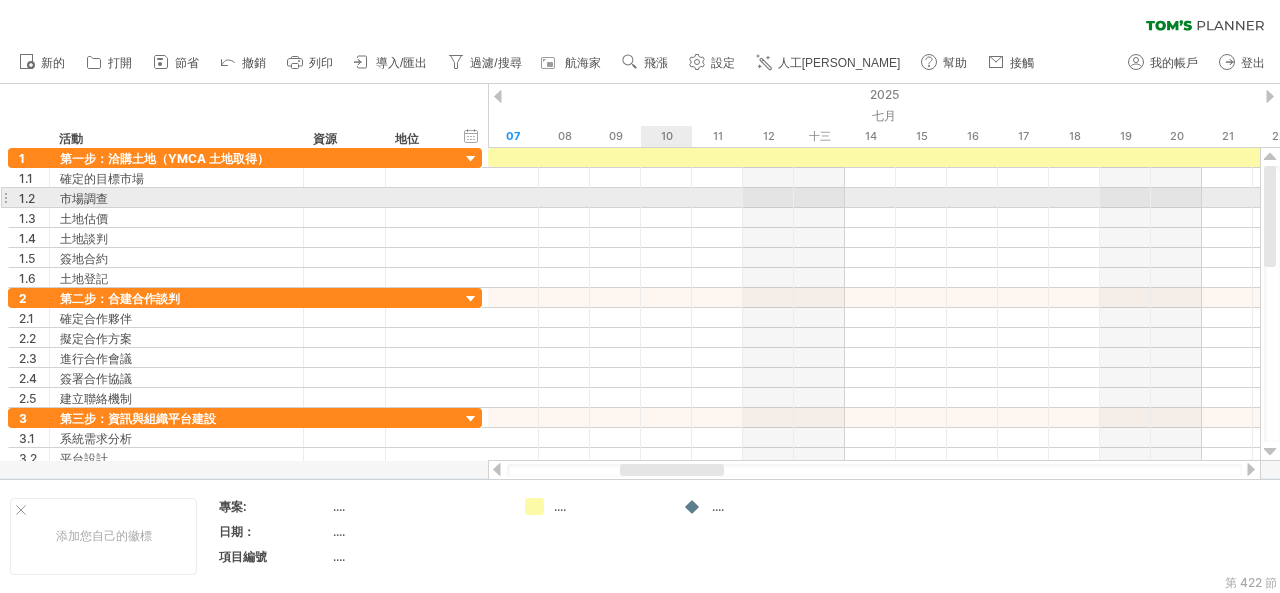 click at bounding box center (874, 218) 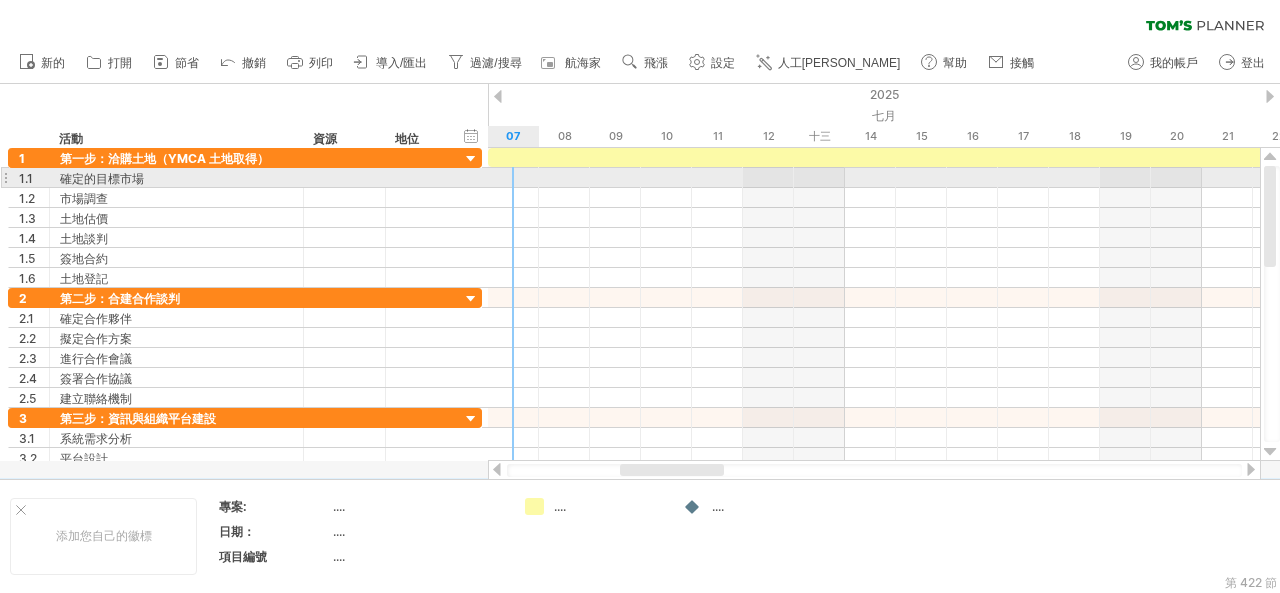 click at bounding box center [874, 178] 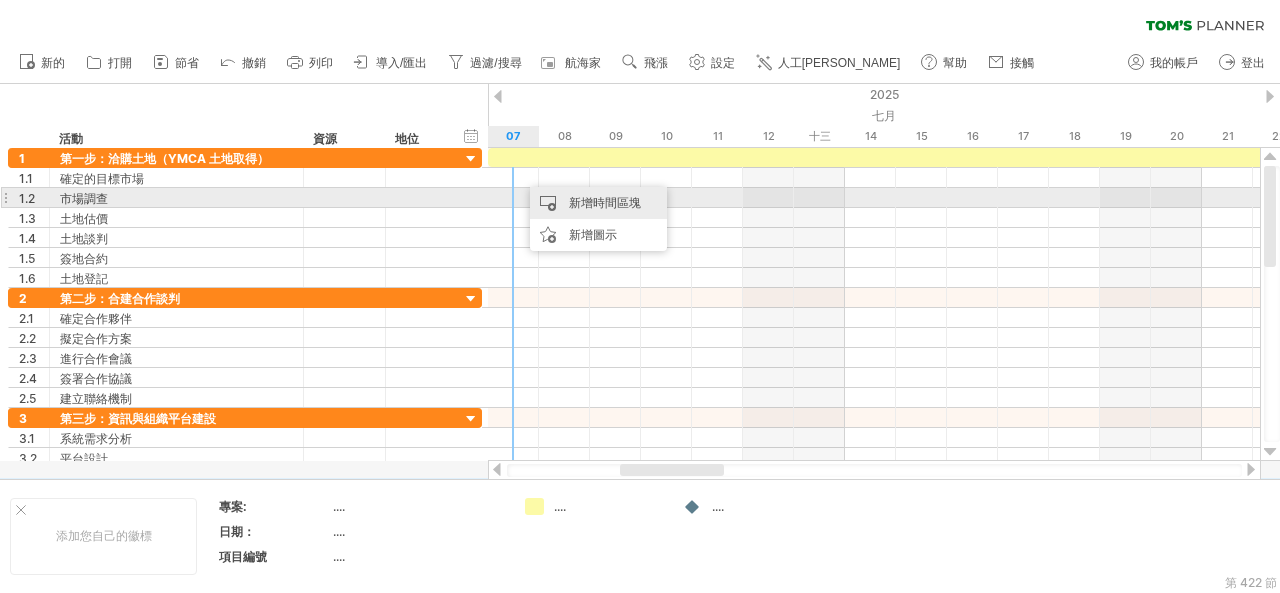 click on "新增時間區塊" at bounding box center (605, 202) 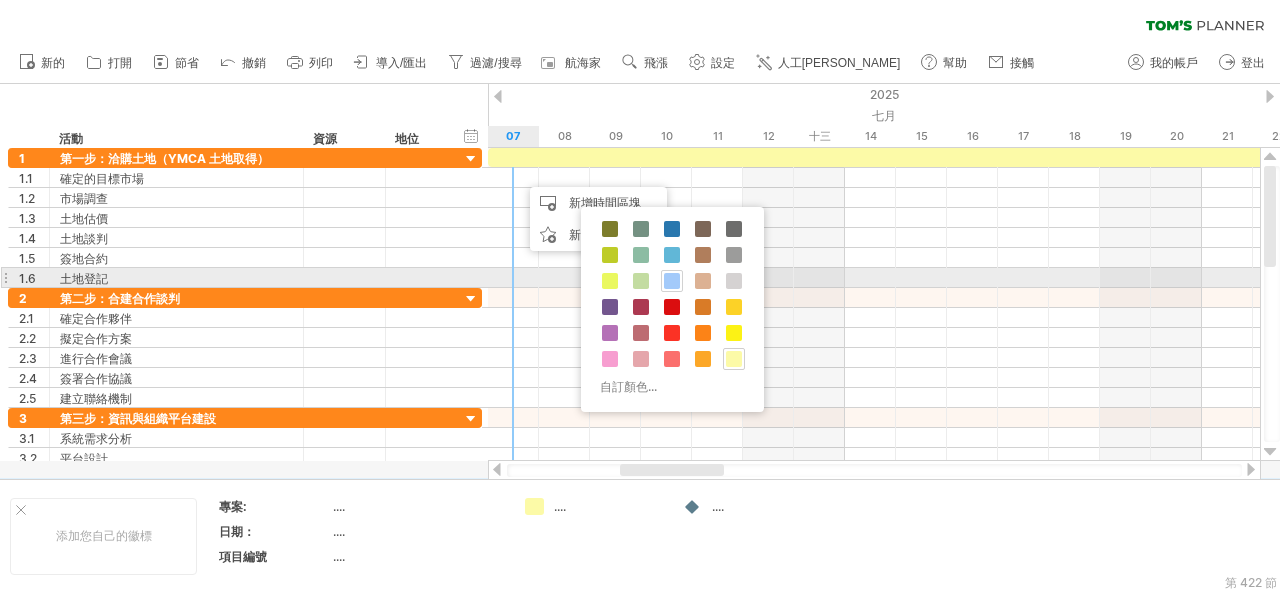 click at bounding box center (672, 281) 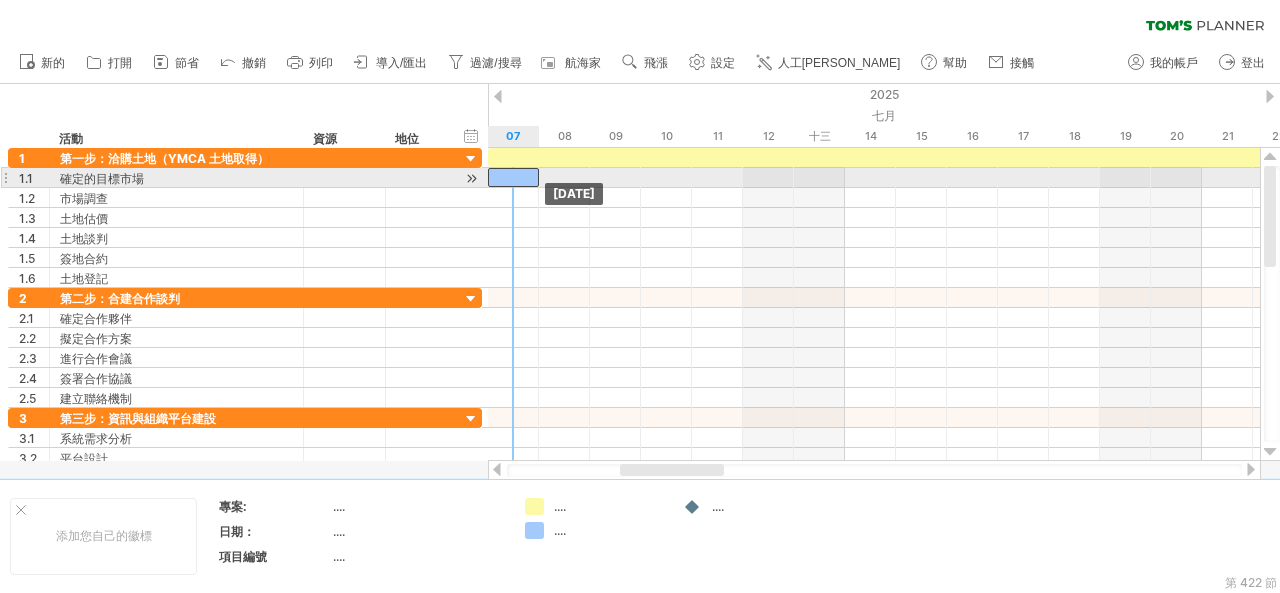 drag, startPoint x: 536, startPoint y: 173, endPoint x: 514, endPoint y: 173, distance: 22 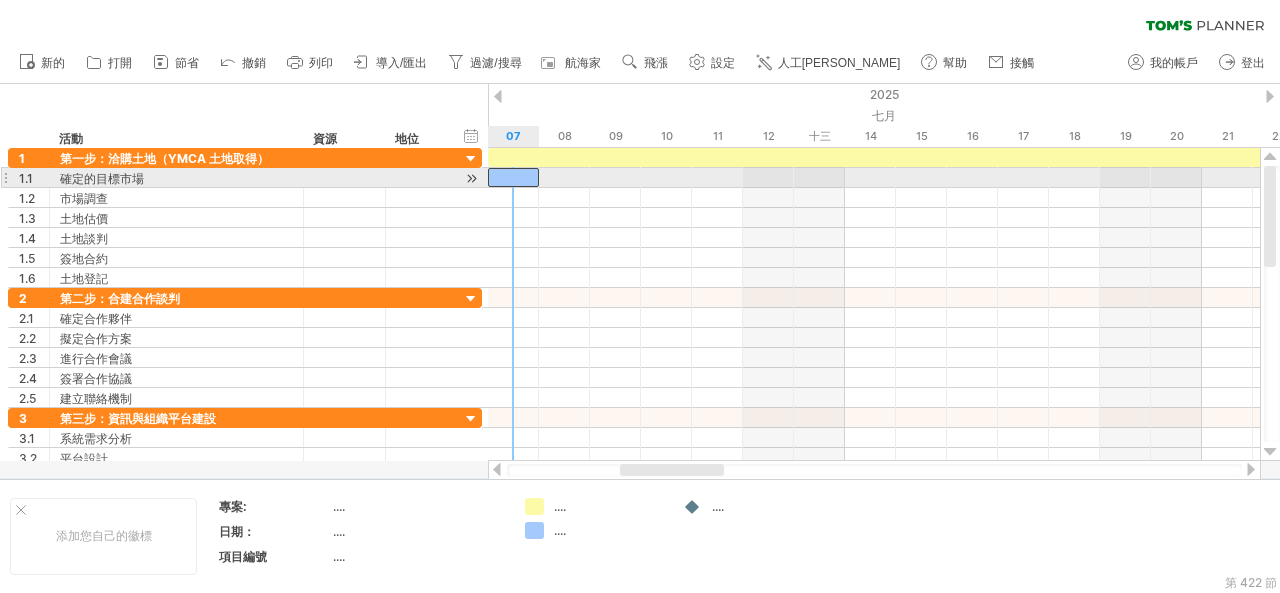 click at bounding box center (513, 177) 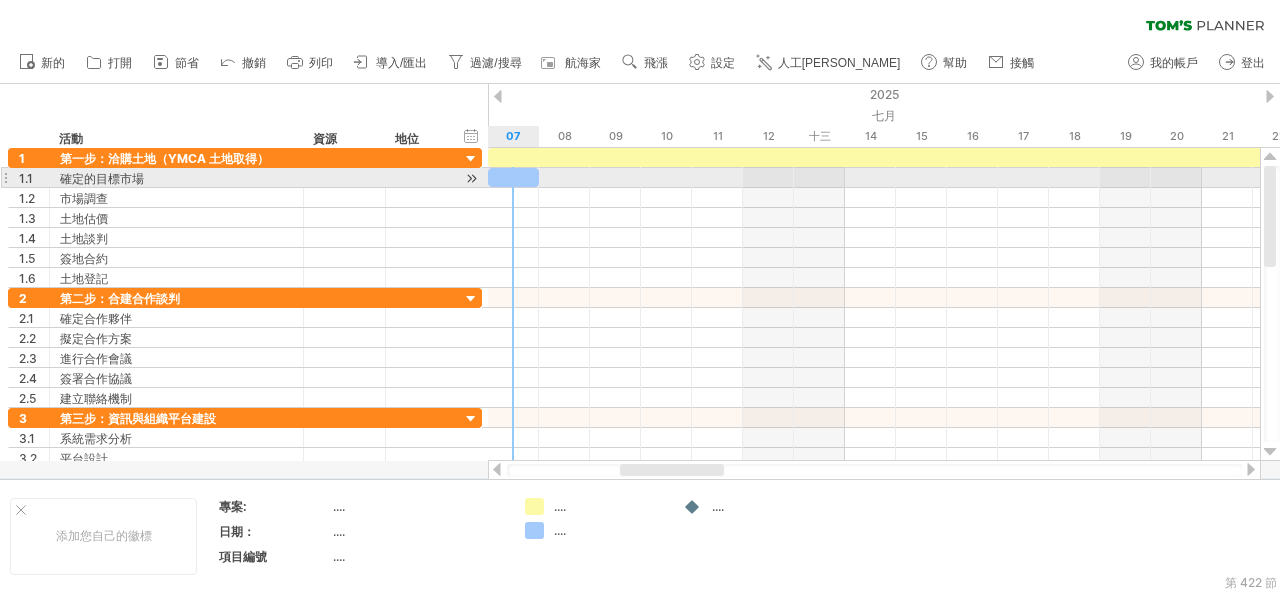 type 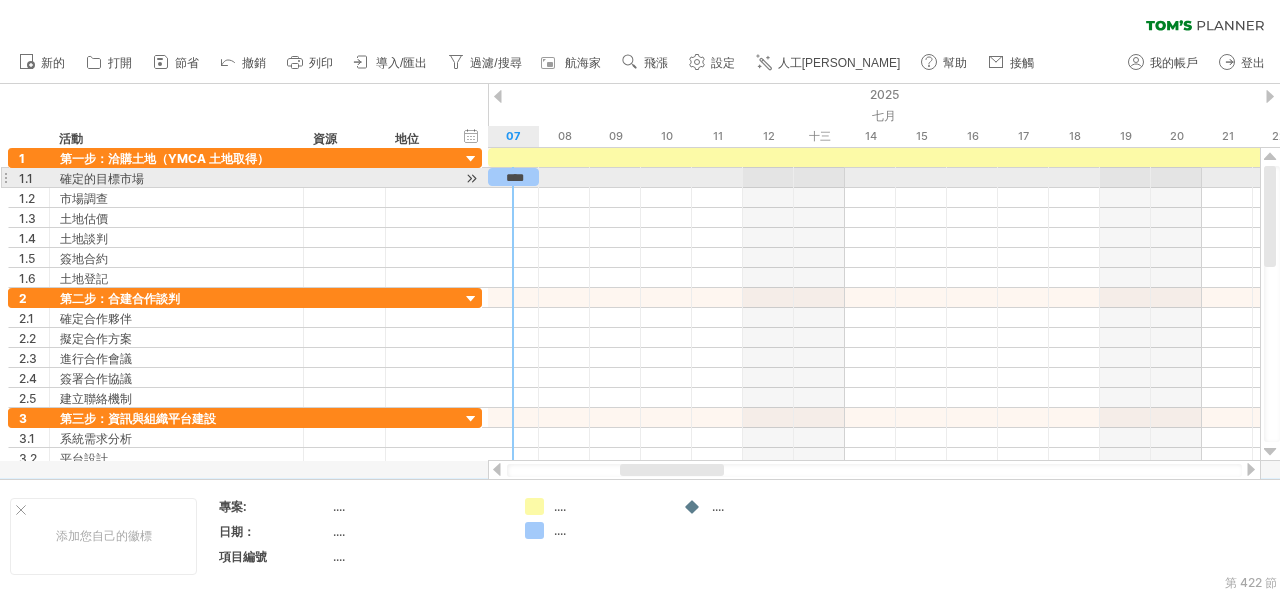 scroll, scrollTop: 0, scrollLeft: 0, axis: both 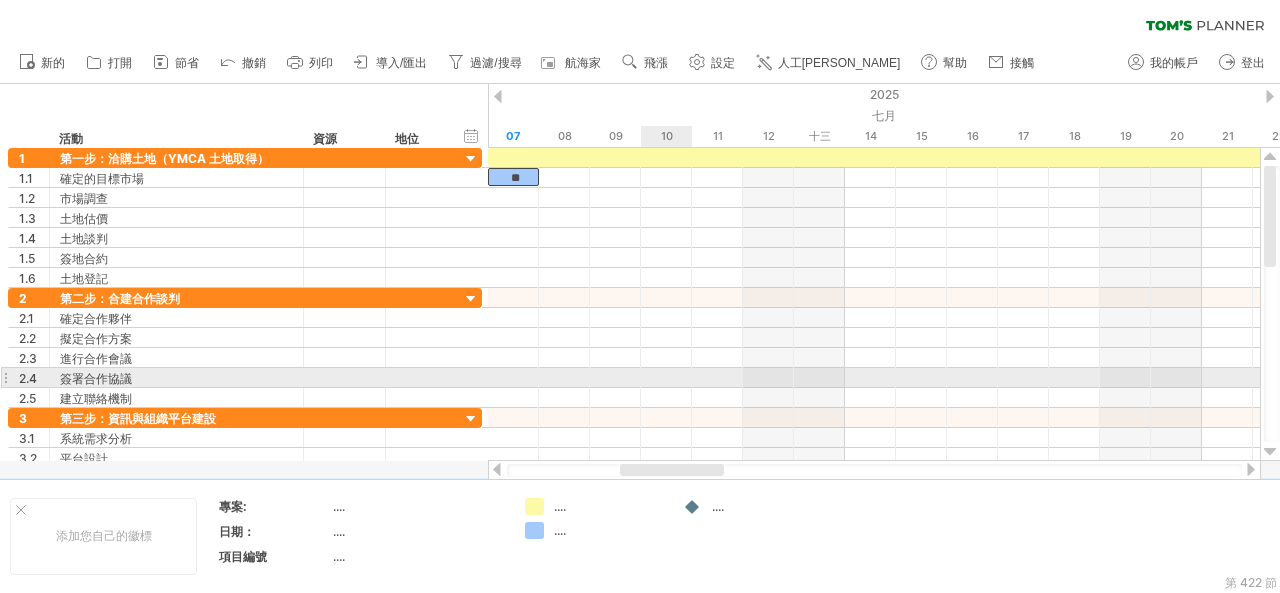 click at bounding box center [874, 378] 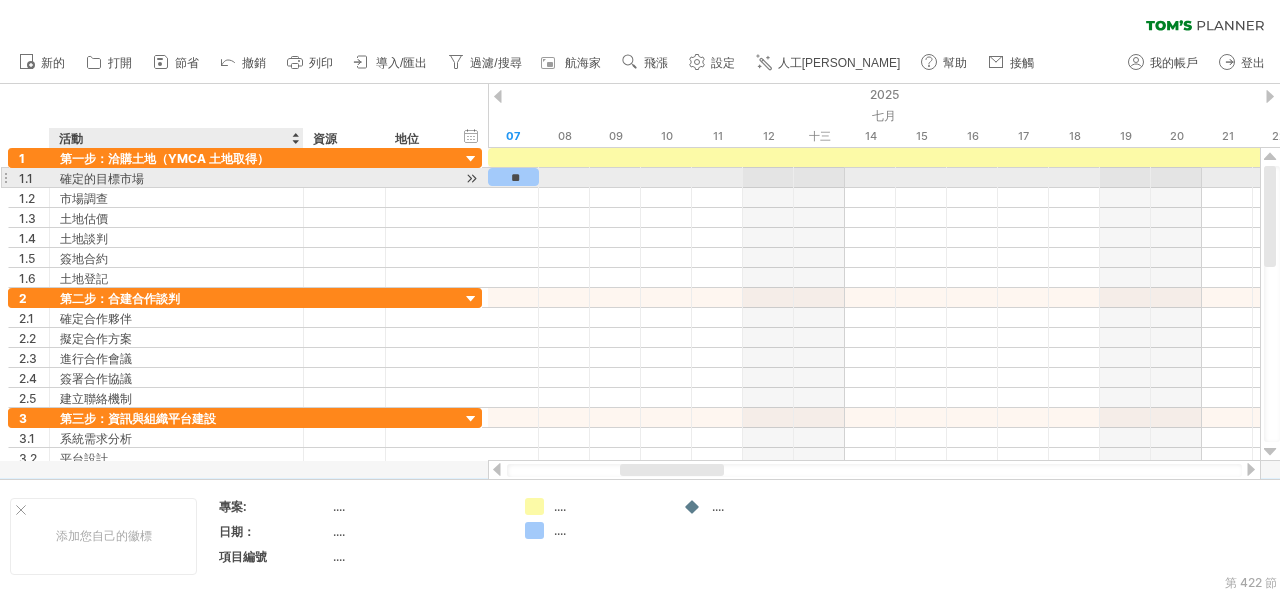 click on "確定的目標市場" at bounding box center [102, 178] 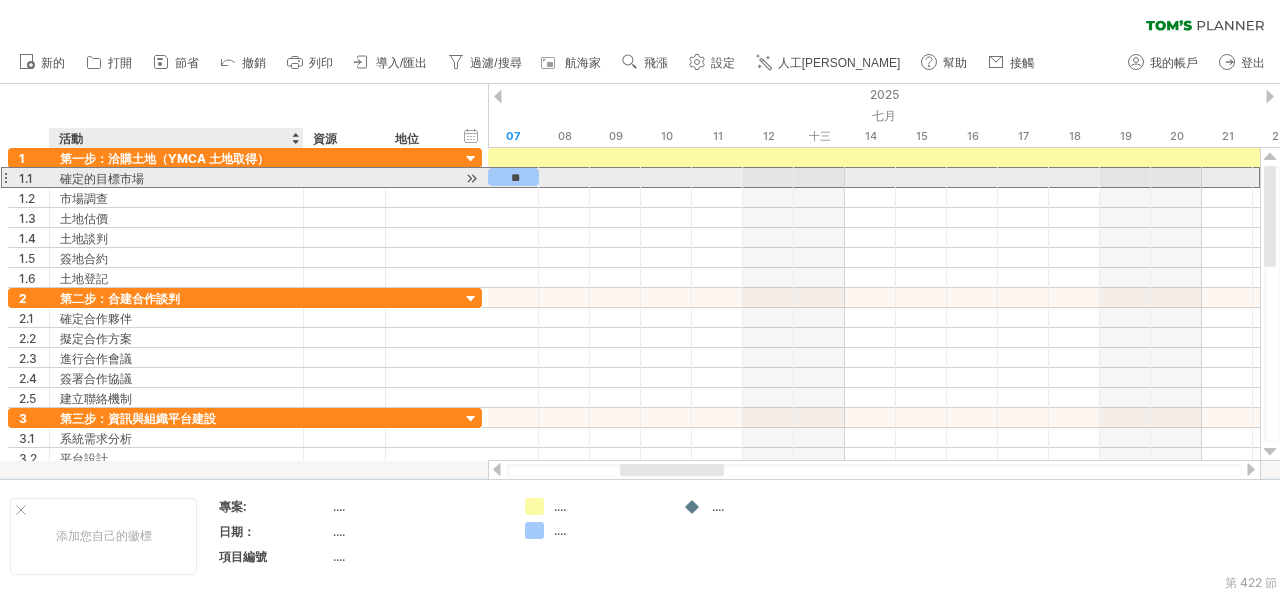click on "確定的目標市場" at bounding box center (176, 177) 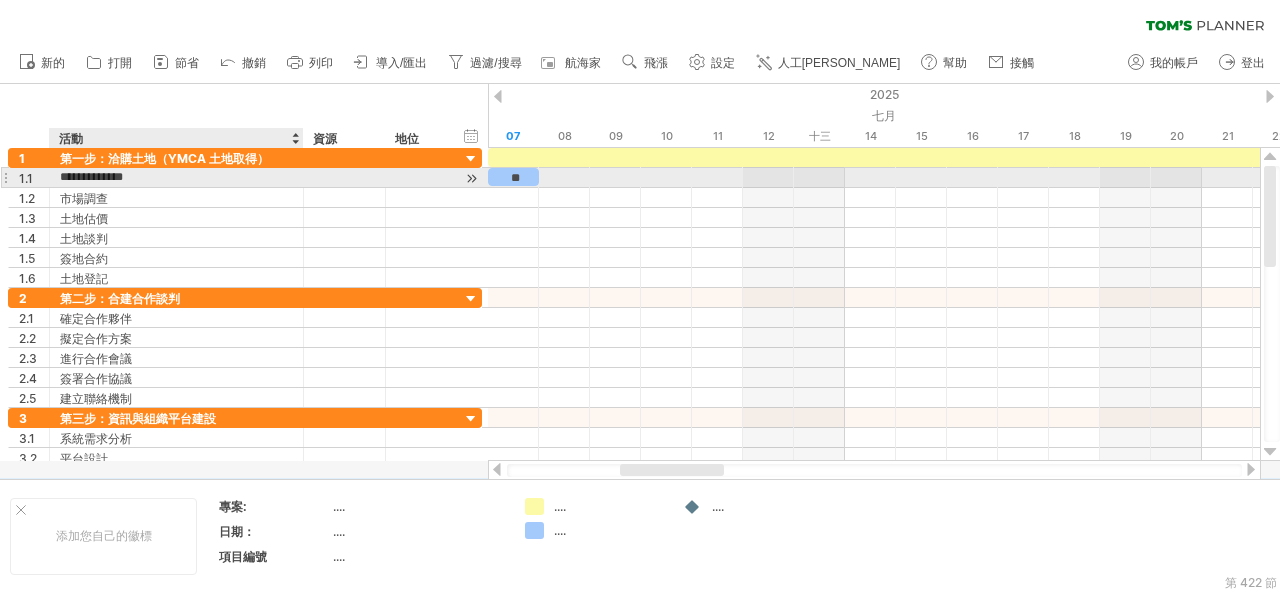 type on "**********" 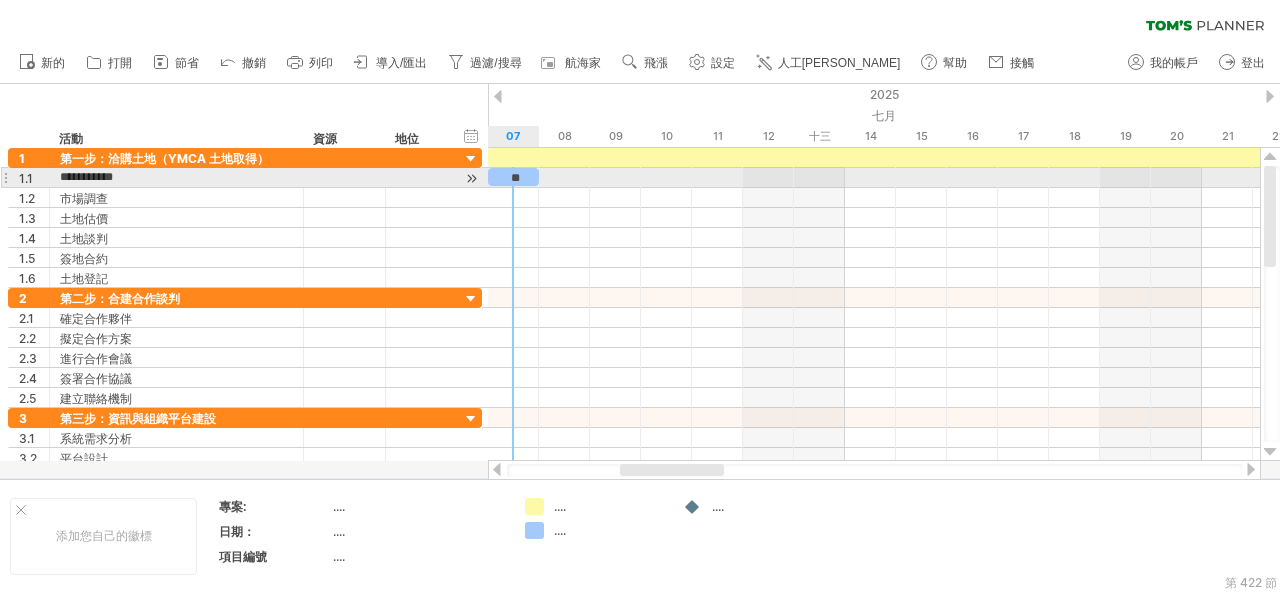 click on "**" at bounding box center [515, 178] 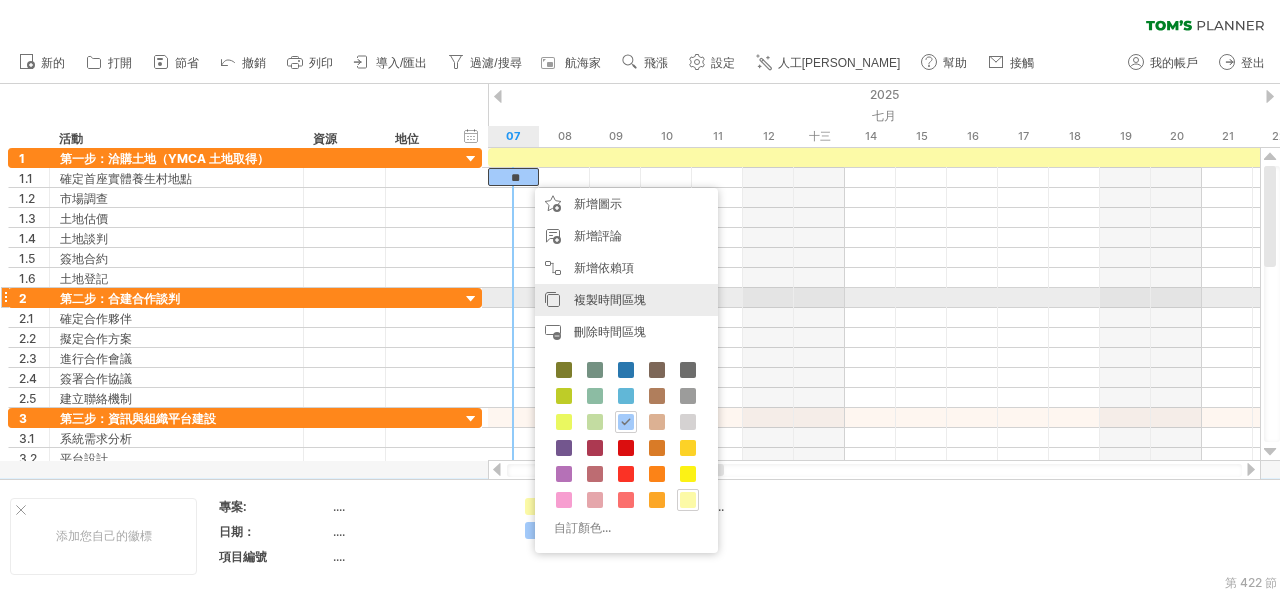 click on "複製時間區塊" at bounding box center (610, 299) 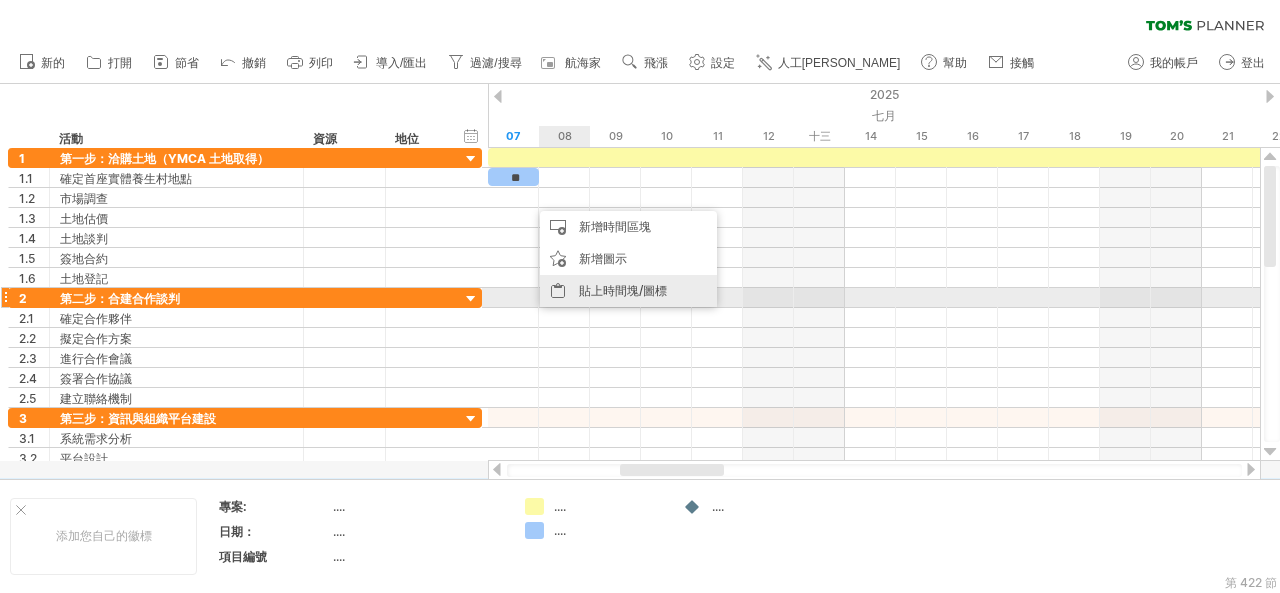 click on "貼上時間塊/圖標" at bounding box center (623, 290) 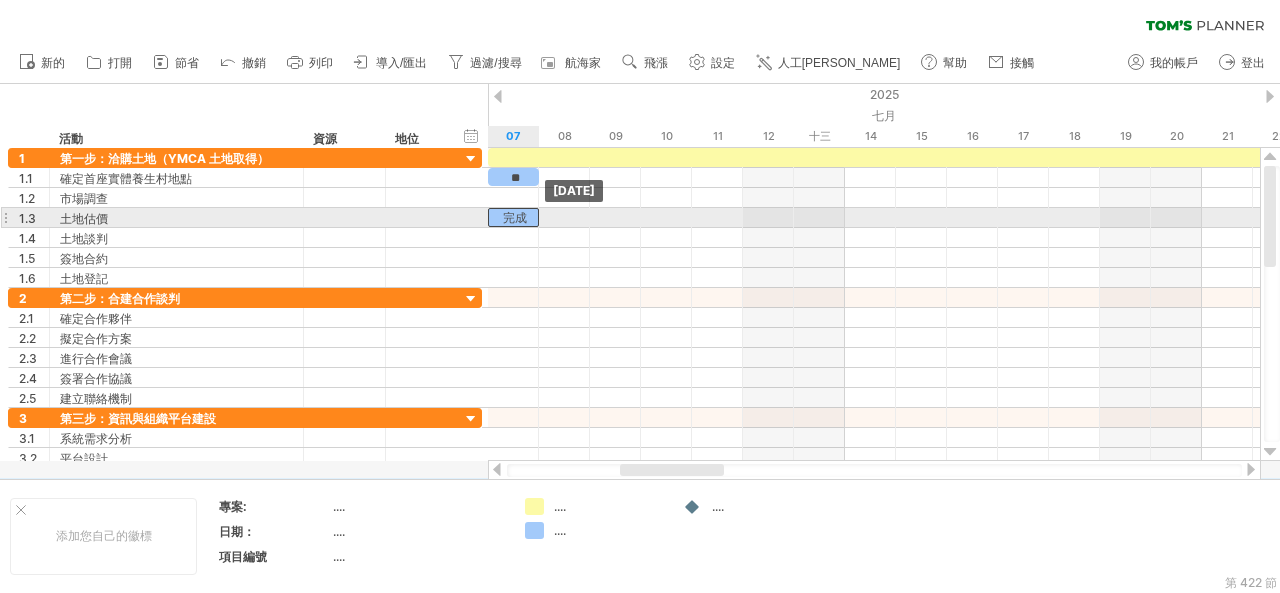 drag, startPoint x: 561, startPoint y: 192, endPoint x: 513, endPoint y: 215, distance: 53.225933 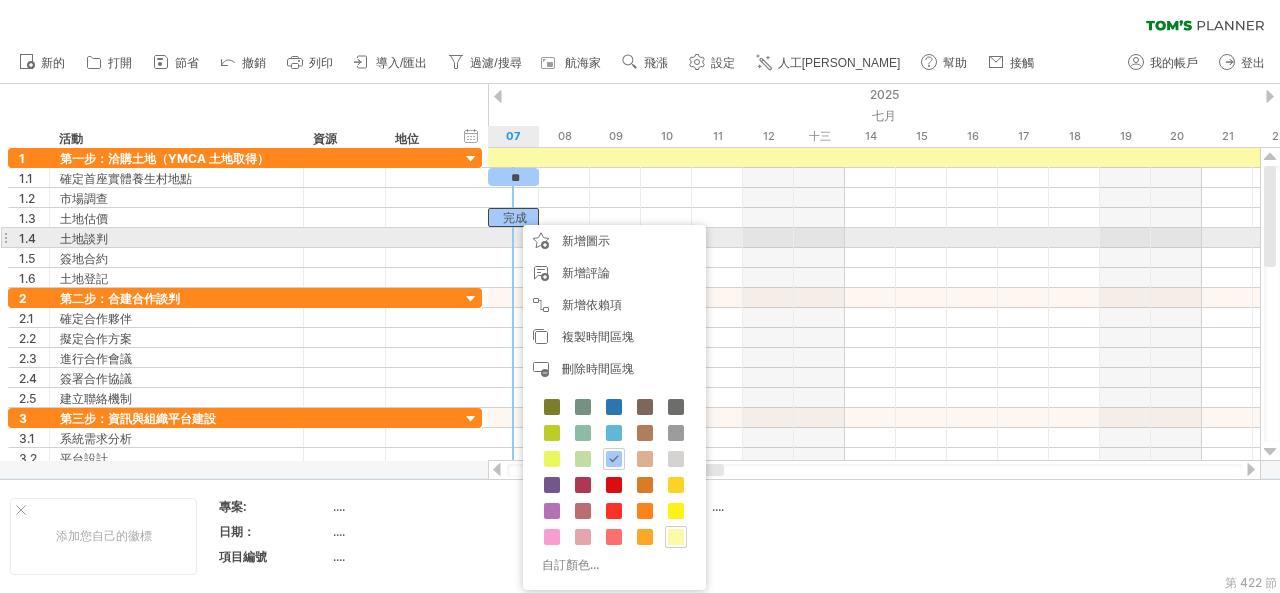 click at bounding box center [874, 238] 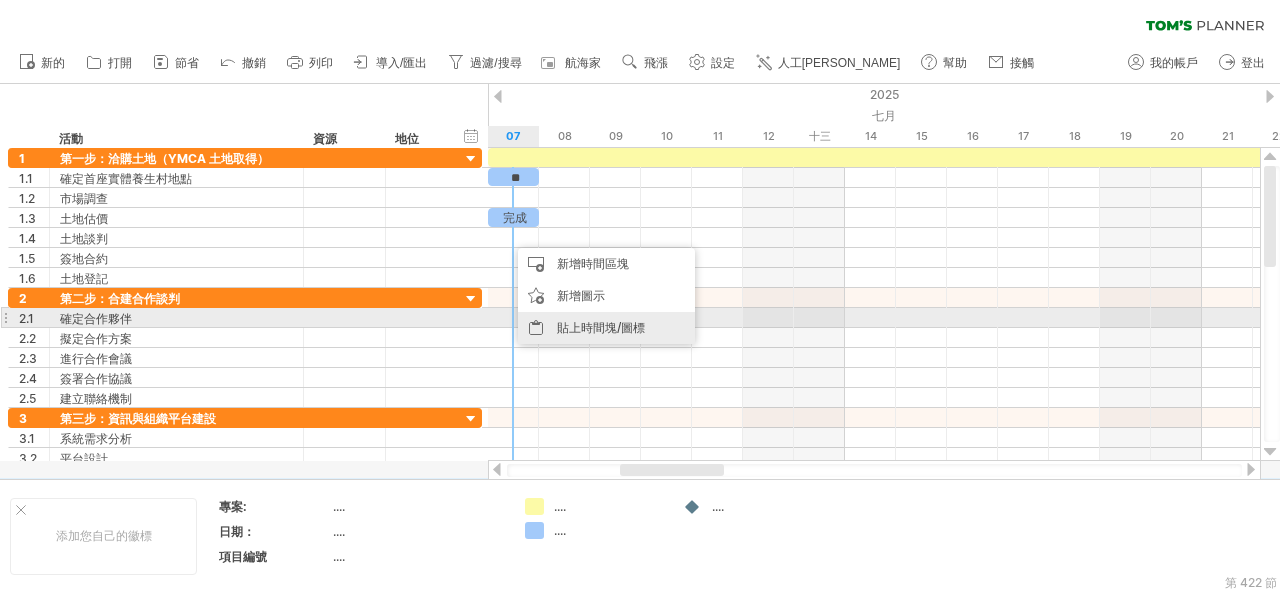 click on "貼上時間塊/圖標" at bounding box center (601, 327) 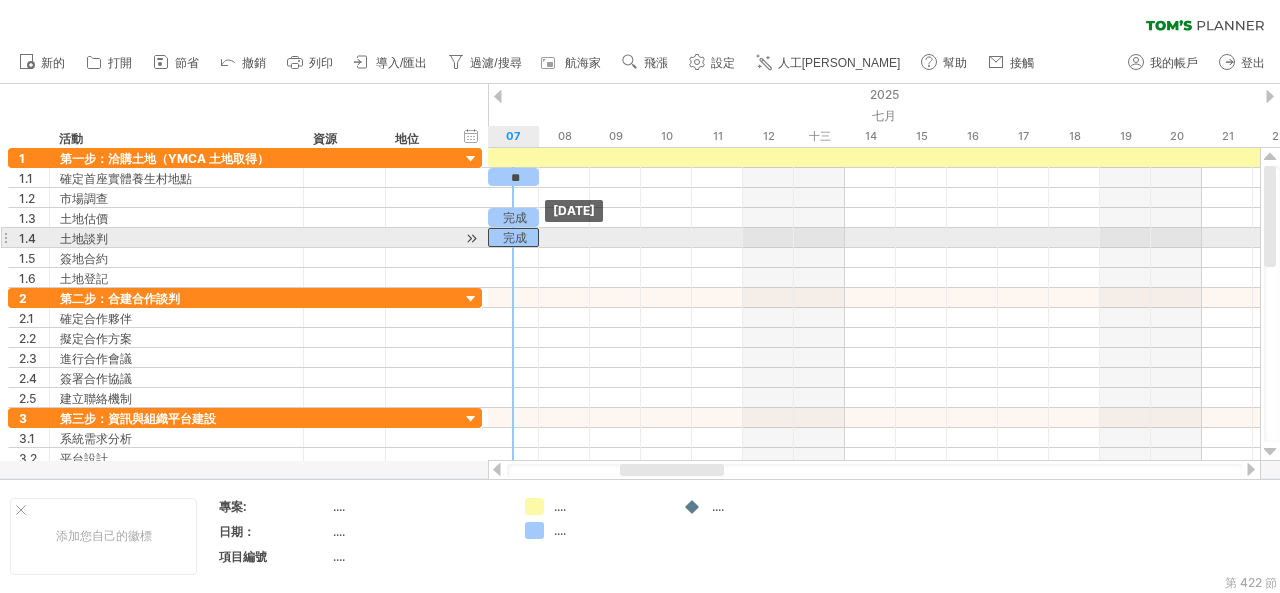 drag, startPoint x: 533, startPoint y: 231, endPoint x: 509, endPoint y: 232, distance: 24.020824 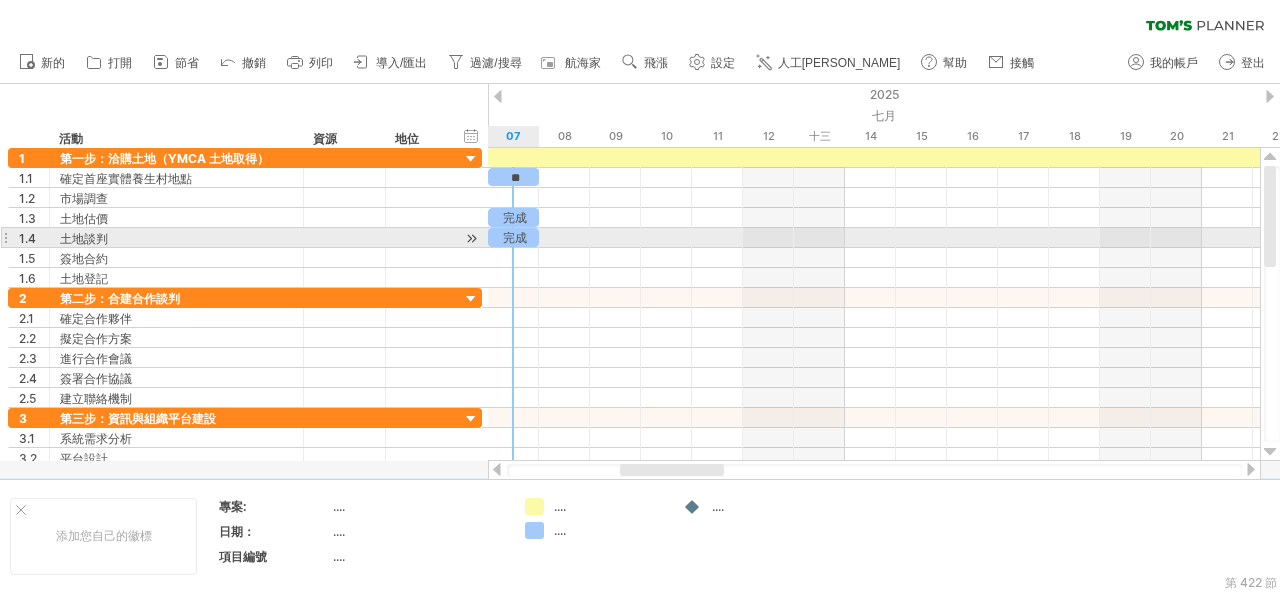 click on "完成" at bounding box center (515, 237) 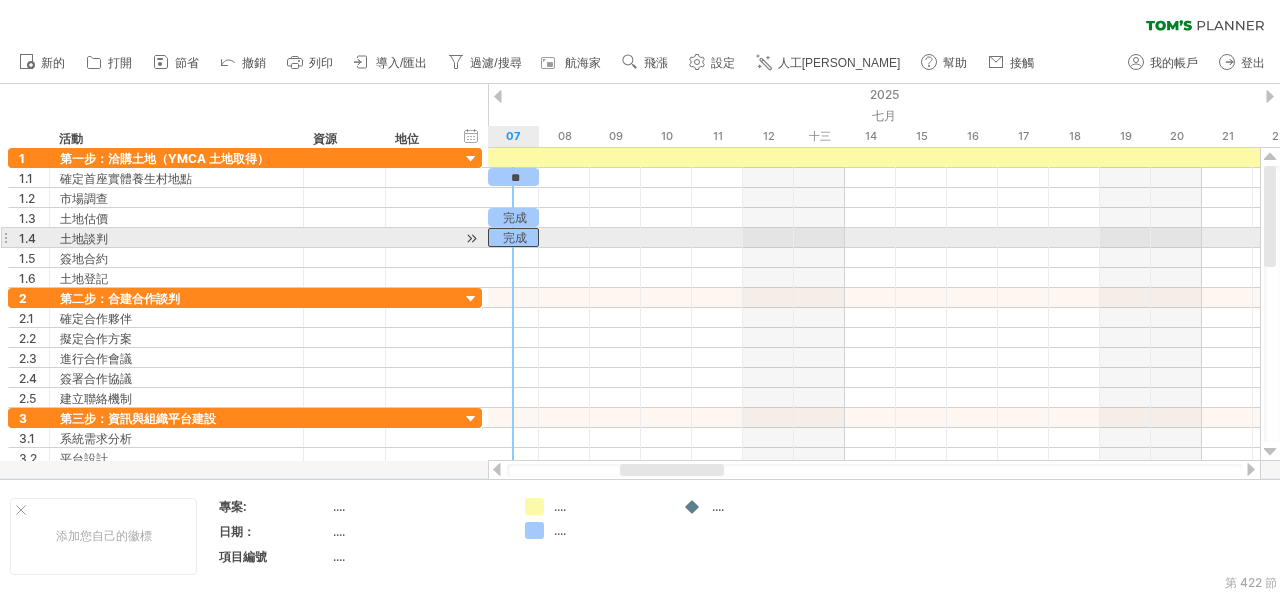 click on "完成" at bounding box center [515, 237] 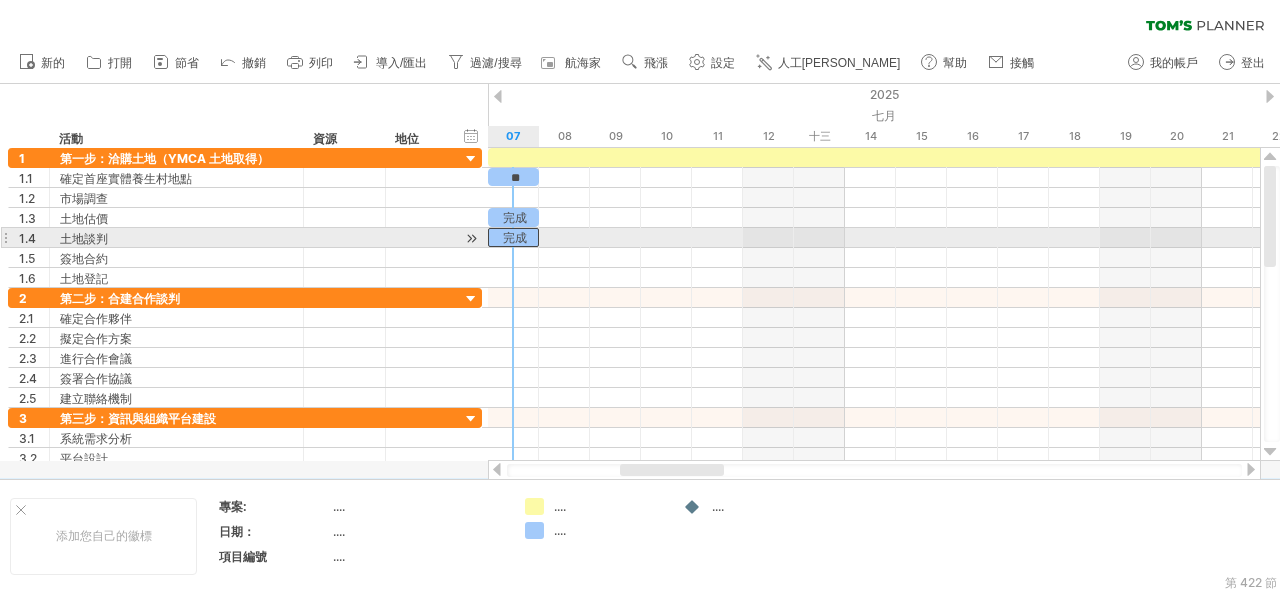 click on "完成" at bounding box center [513, 237] 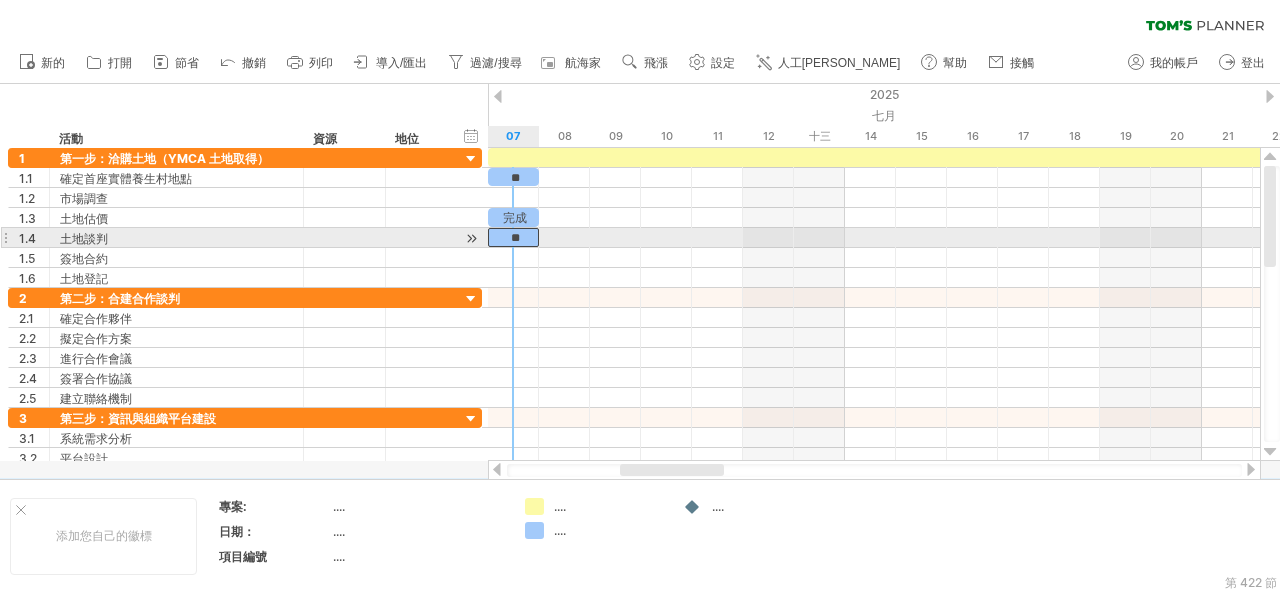 type 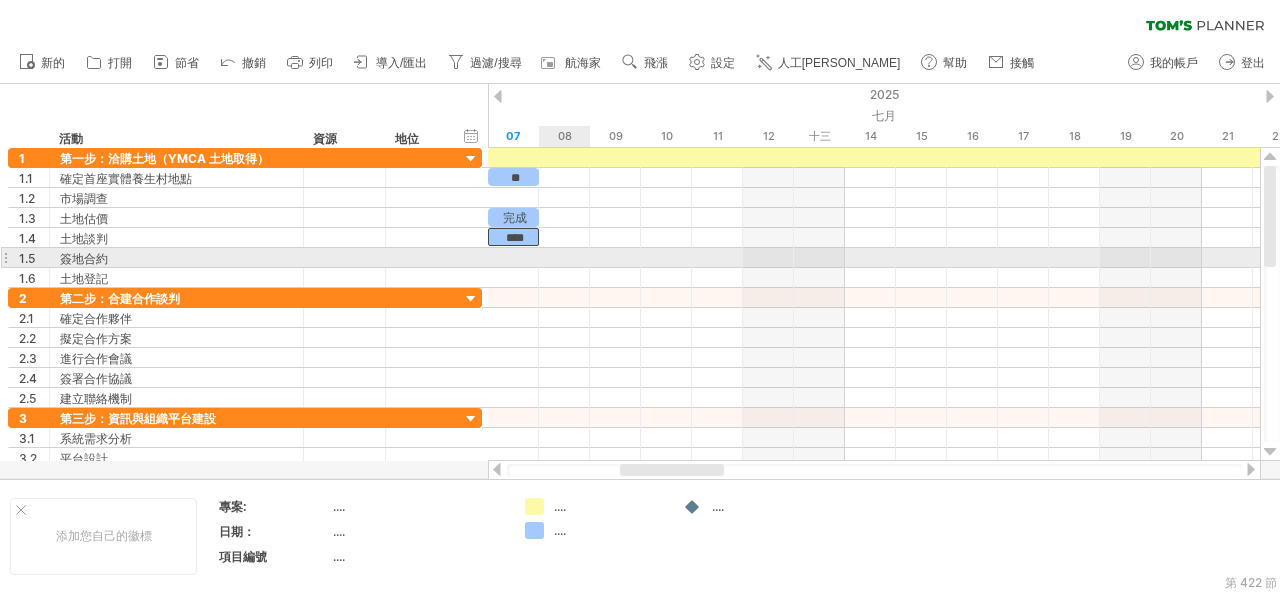 scroll, scrollTop: 0, scrollLeft: 0, axis: both 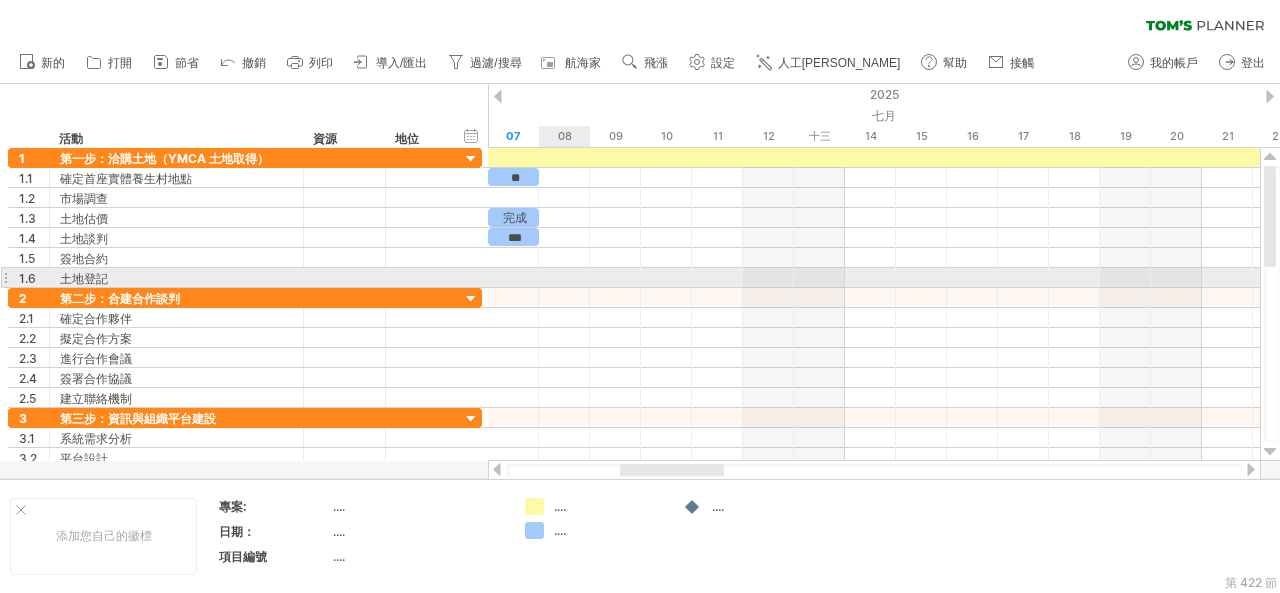 click at bounding box center [874, 278] 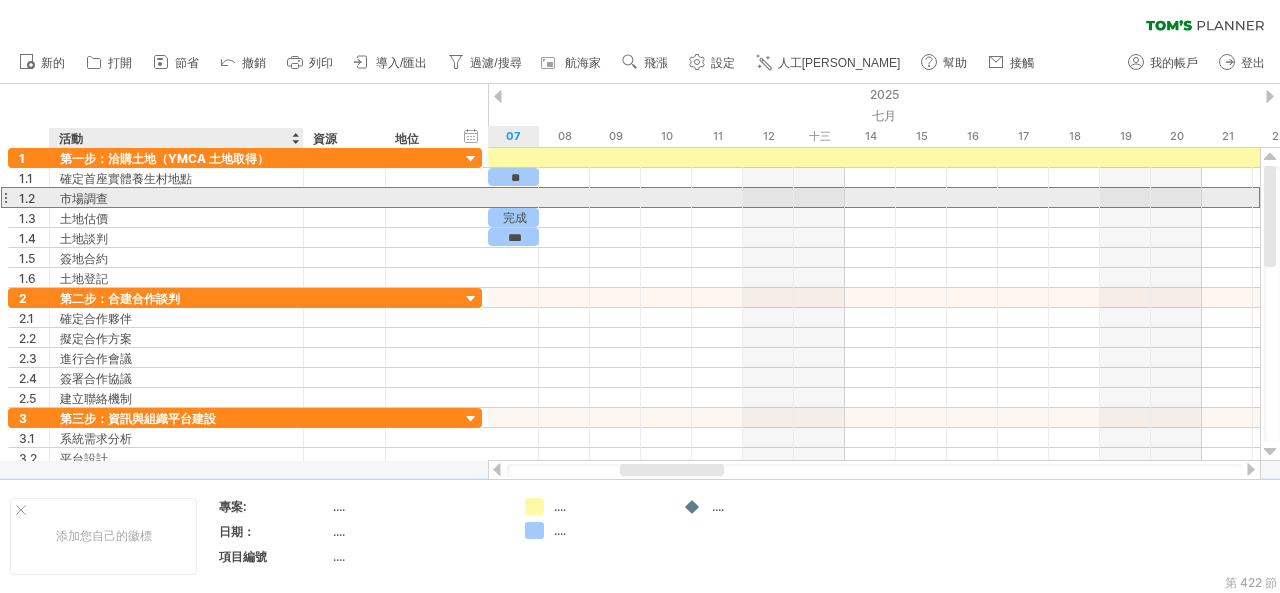 click on "市場調查" at bounding box center [176, 197] 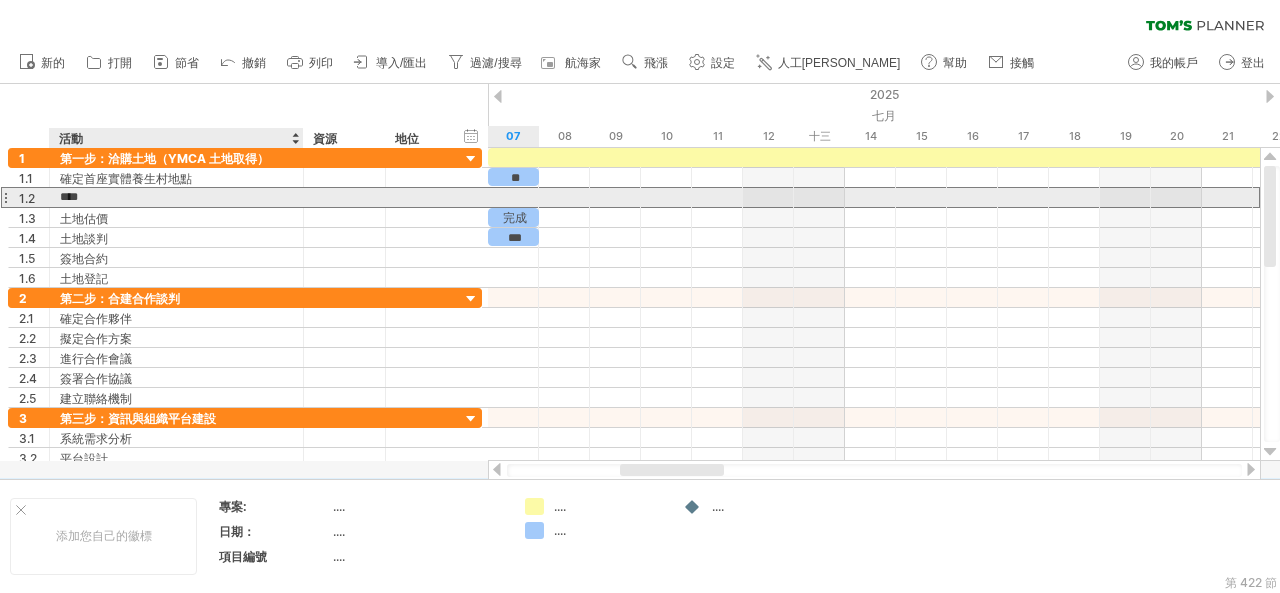 click on "****" at bounding box center [176, 197] 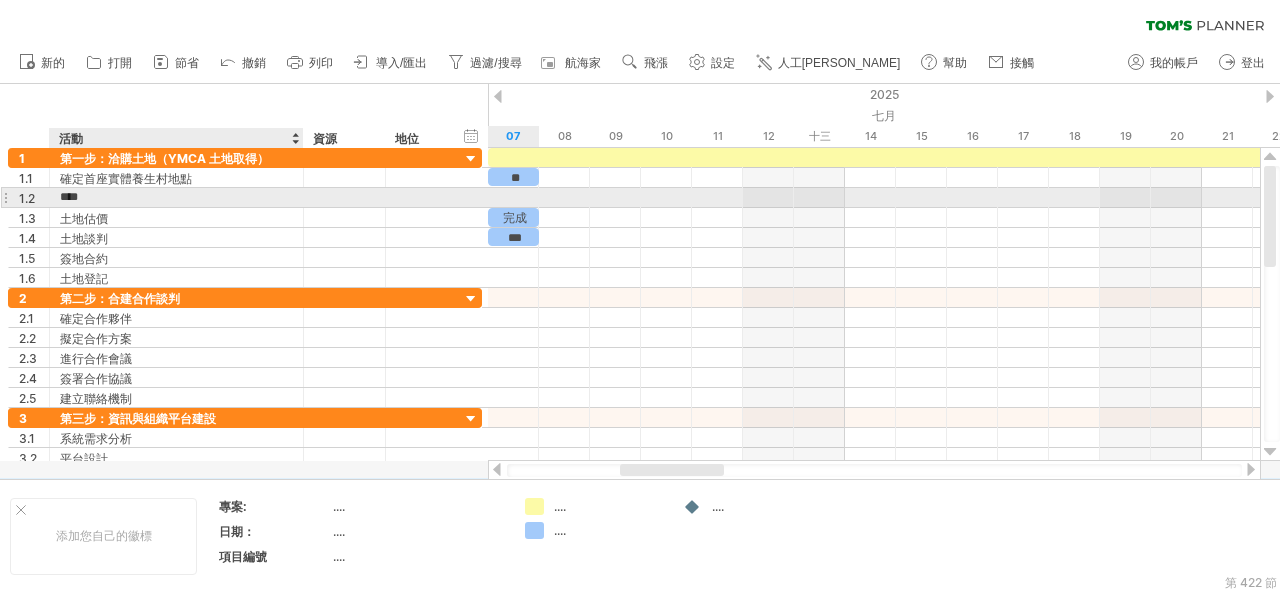 click on "****" at bounding box center [176, 197] 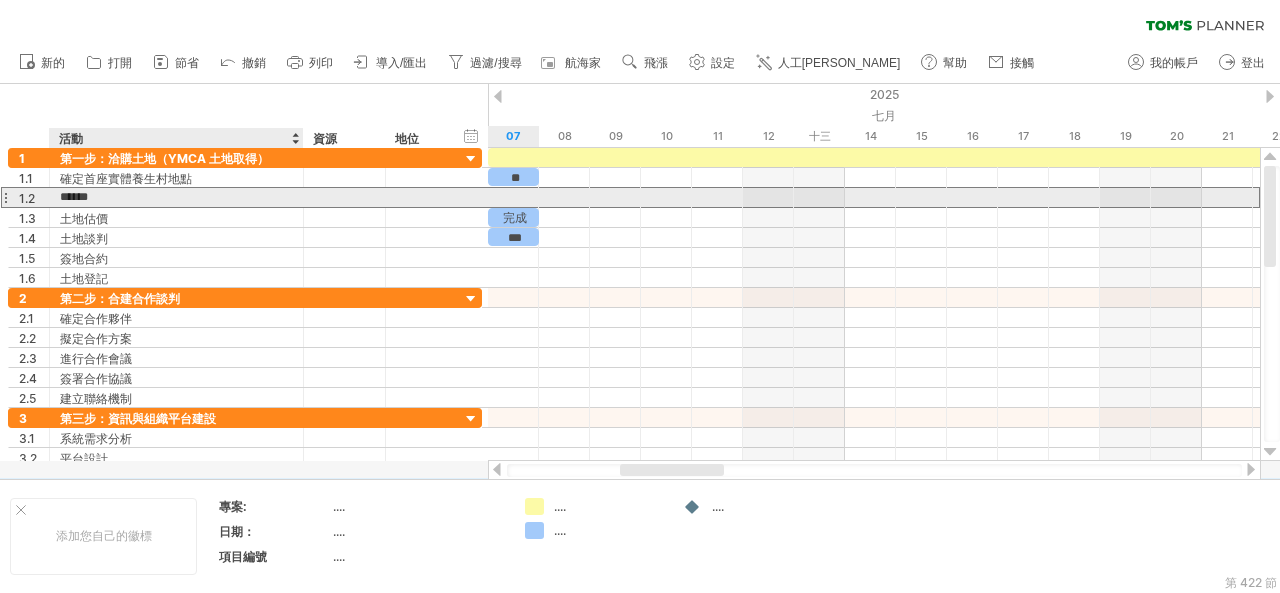click on "******" at bounding box center [176, 197] 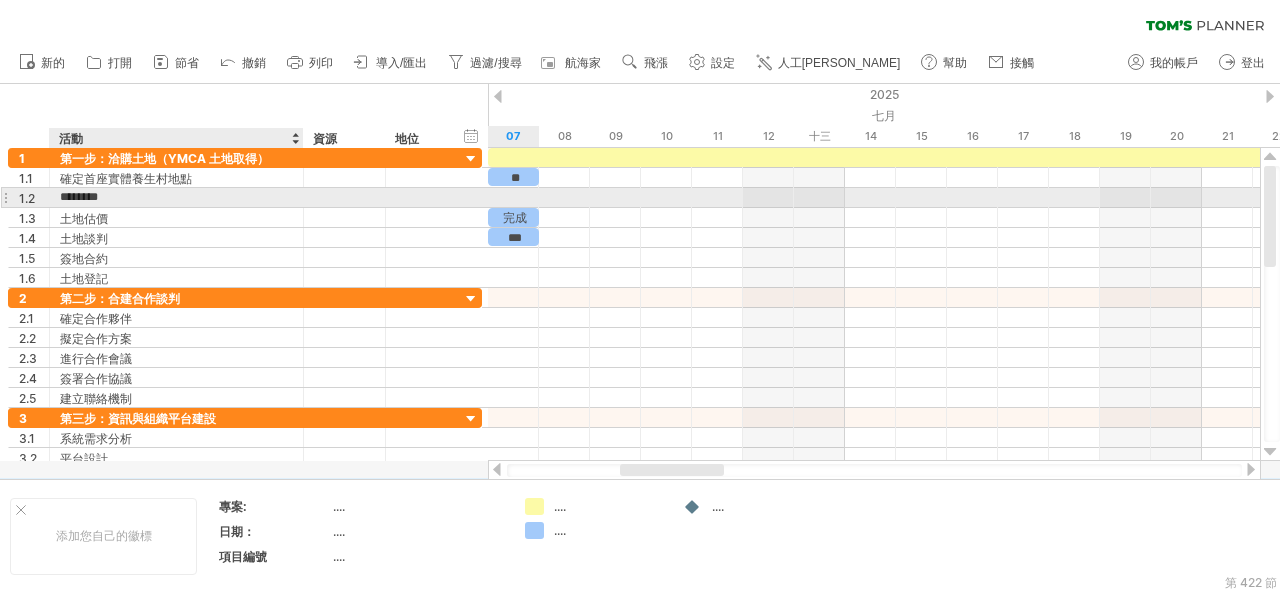 click on "********" at bounding box center (176, 197) 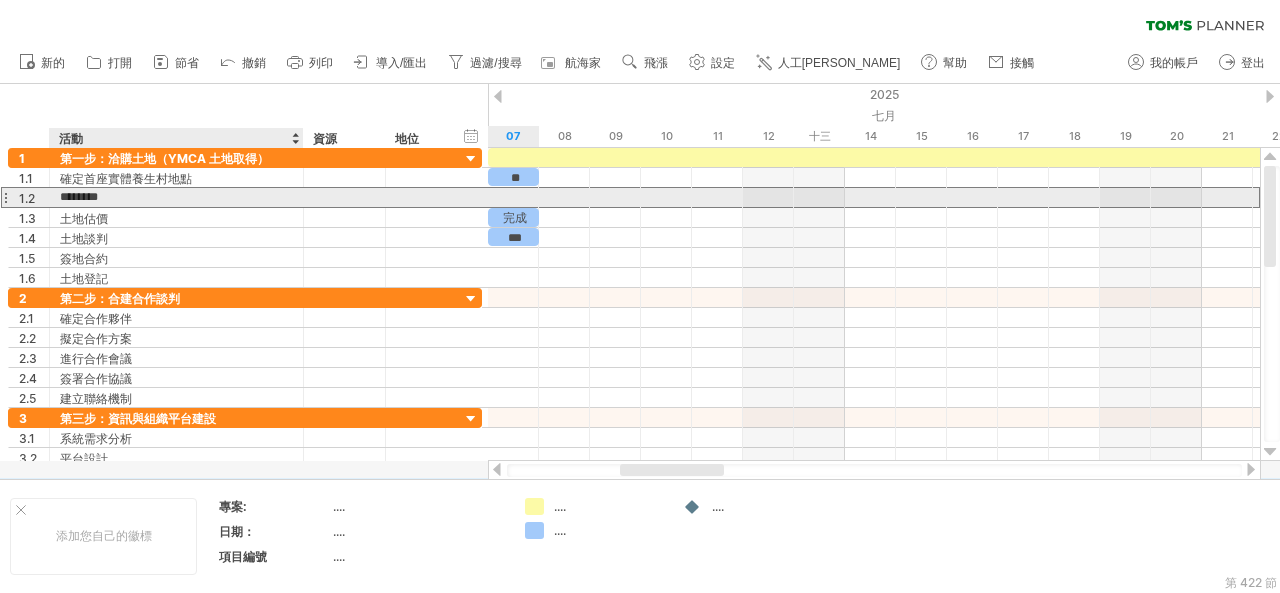 click on "********" at bounding box center [176, 197] 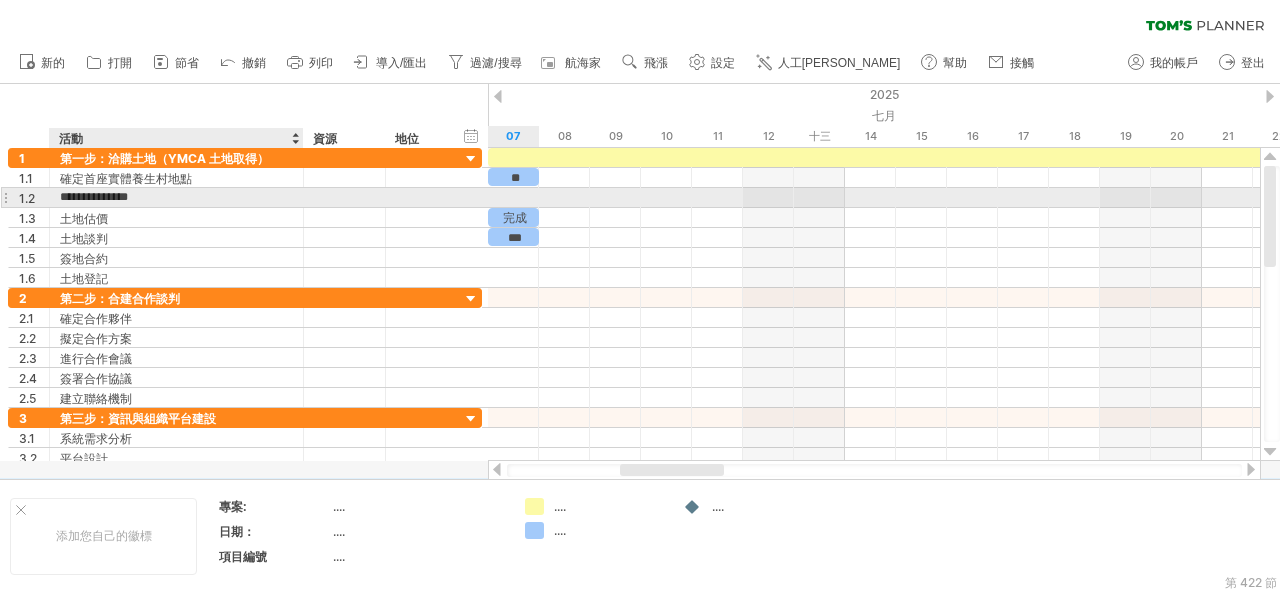 type on "**********" 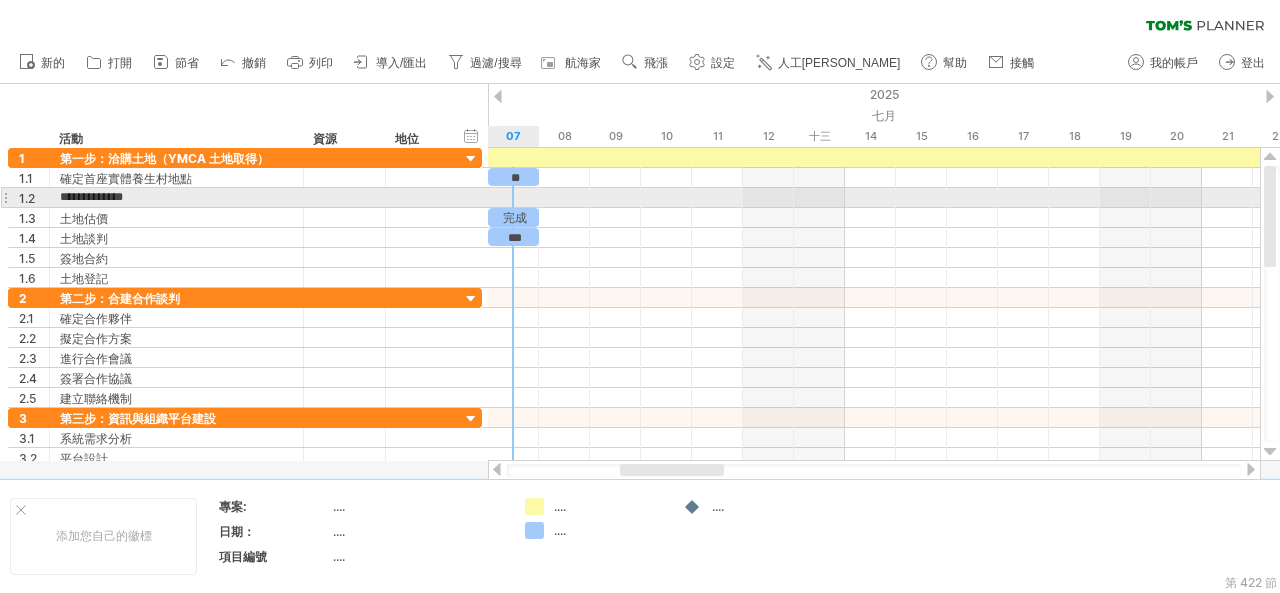 click at bounding box center (874, 198) 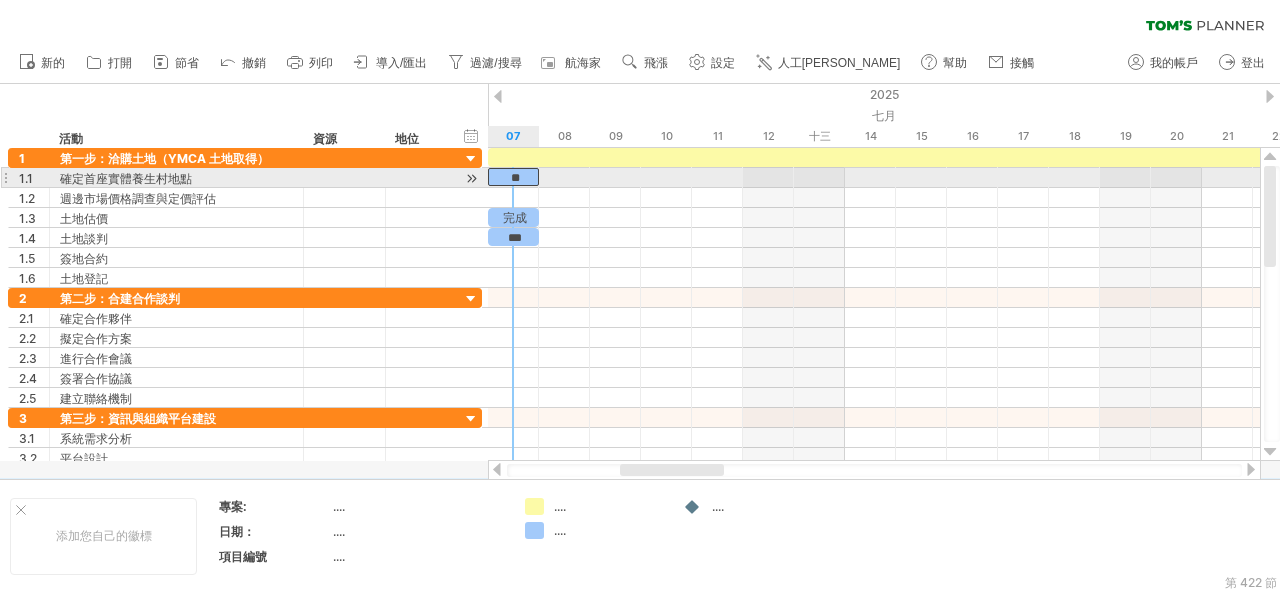 click on "**" at bounding box center (513, 177) 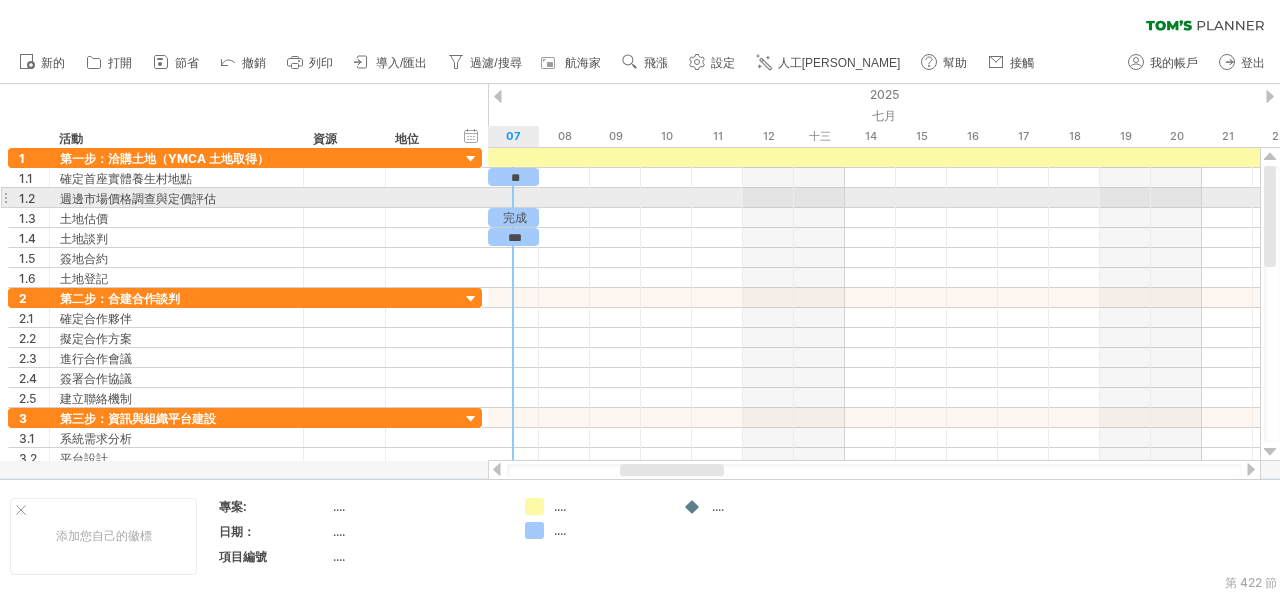 click at bounding box center (874, 198) 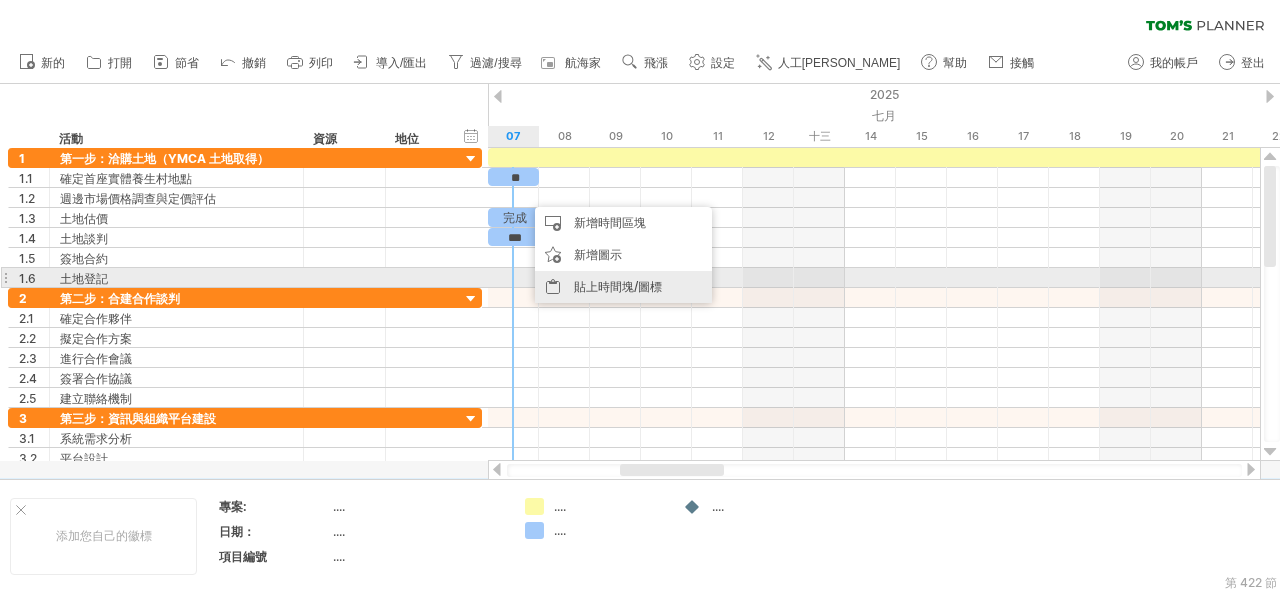 click on "貼上時間塊/圖標" at bounding box center (618, 286) 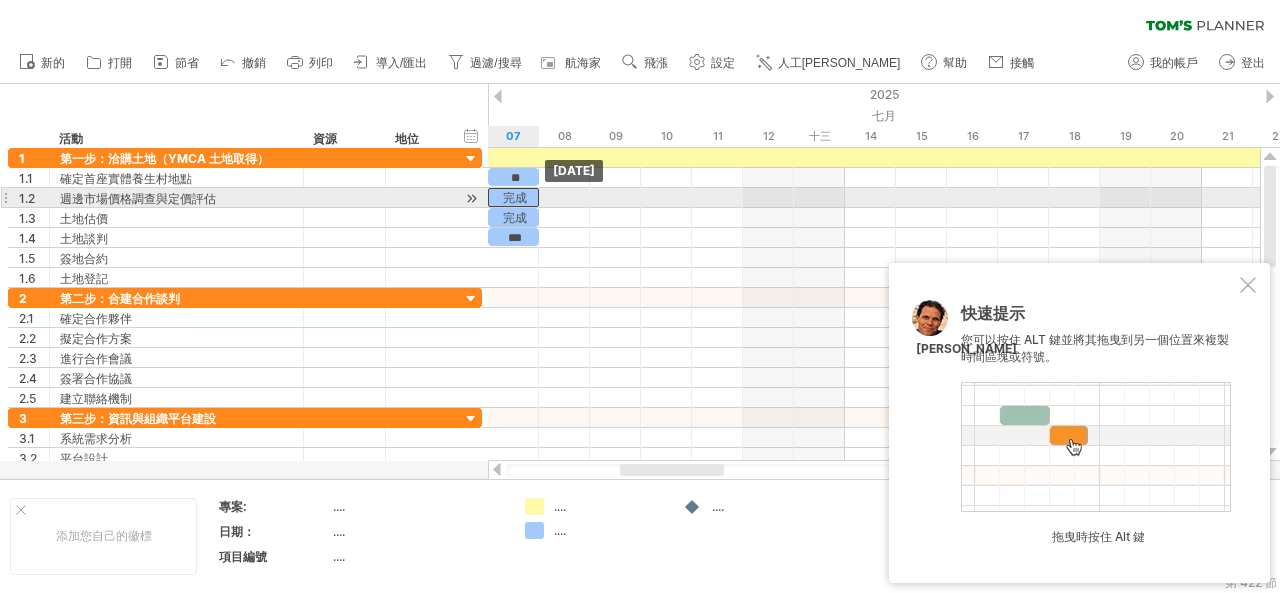 drag, startPoint x: 544, startPoint y: 191, endPoint x: 526, endPoint y: 192, distance: 18.027756 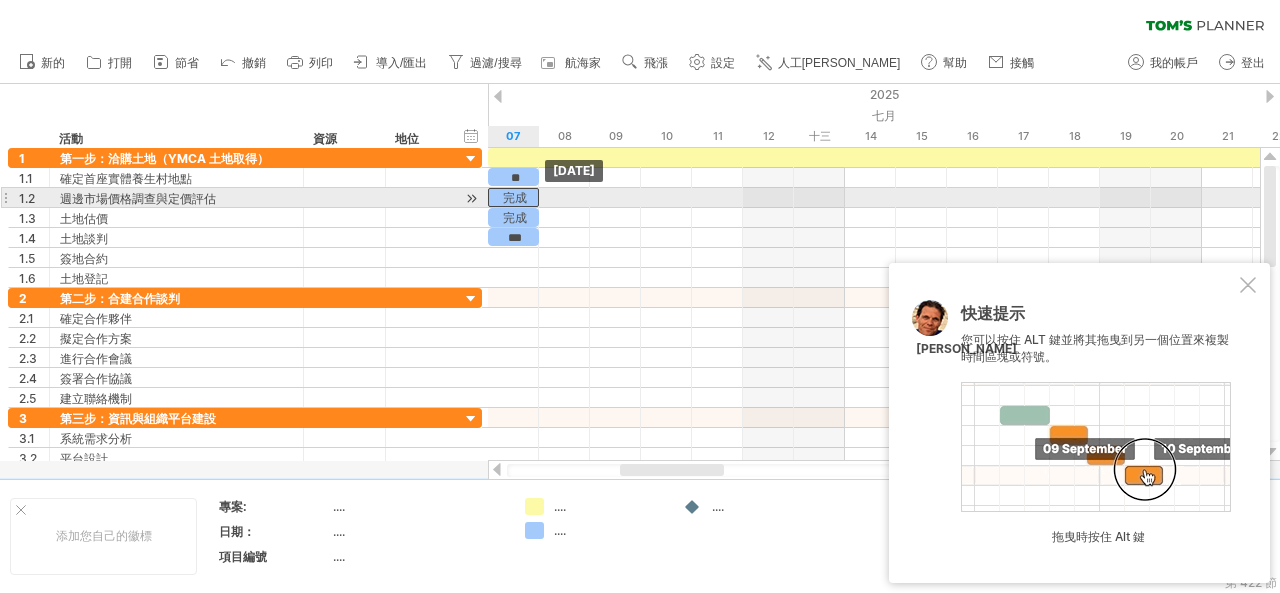click on "完成" at bounding box center [515, 197] 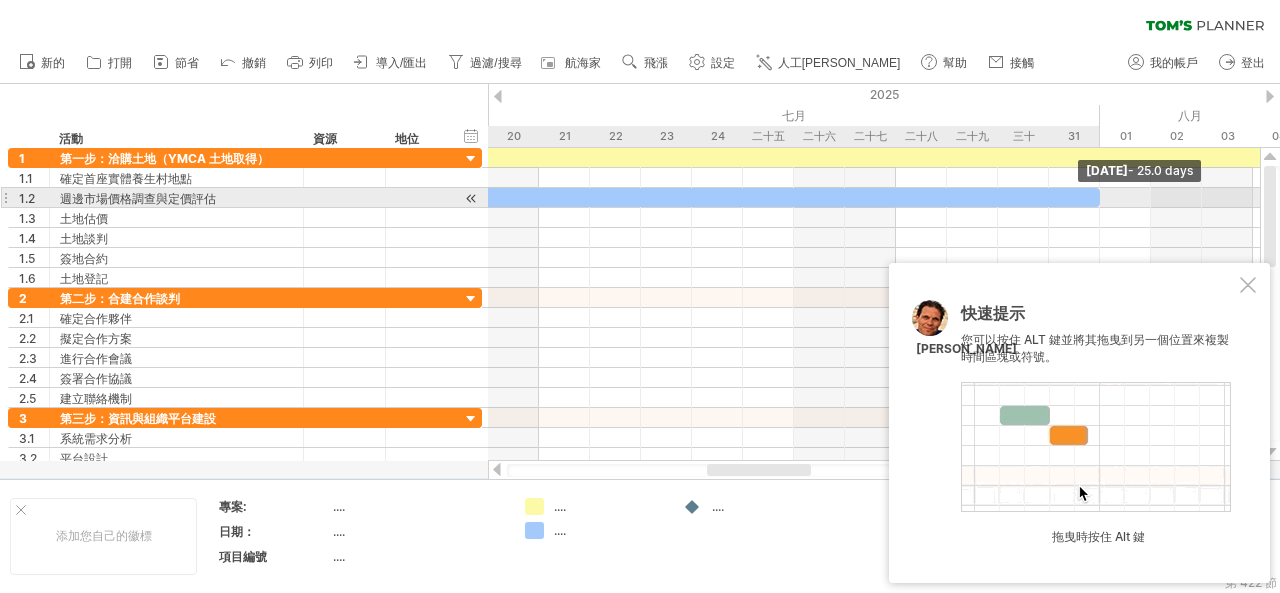 drag, startPoint x: 539, startPoint y: 192, endPoint x: 1090, endPoint y: 197, distance: 551.0227 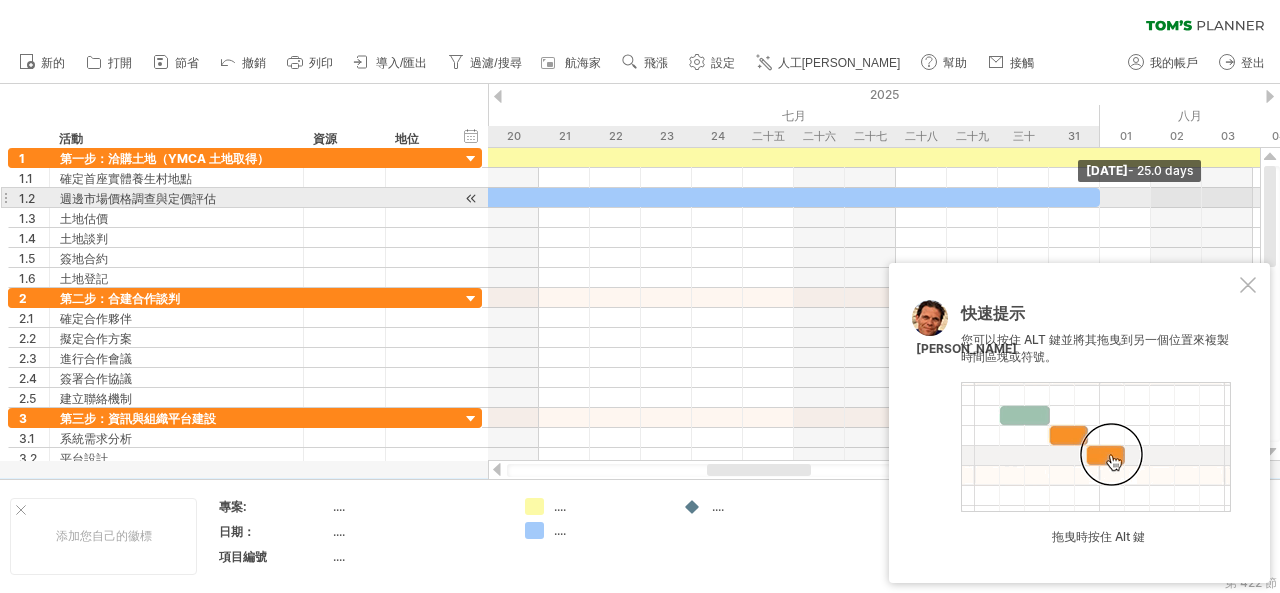 click on "完成" at bounding box center (462, 197) 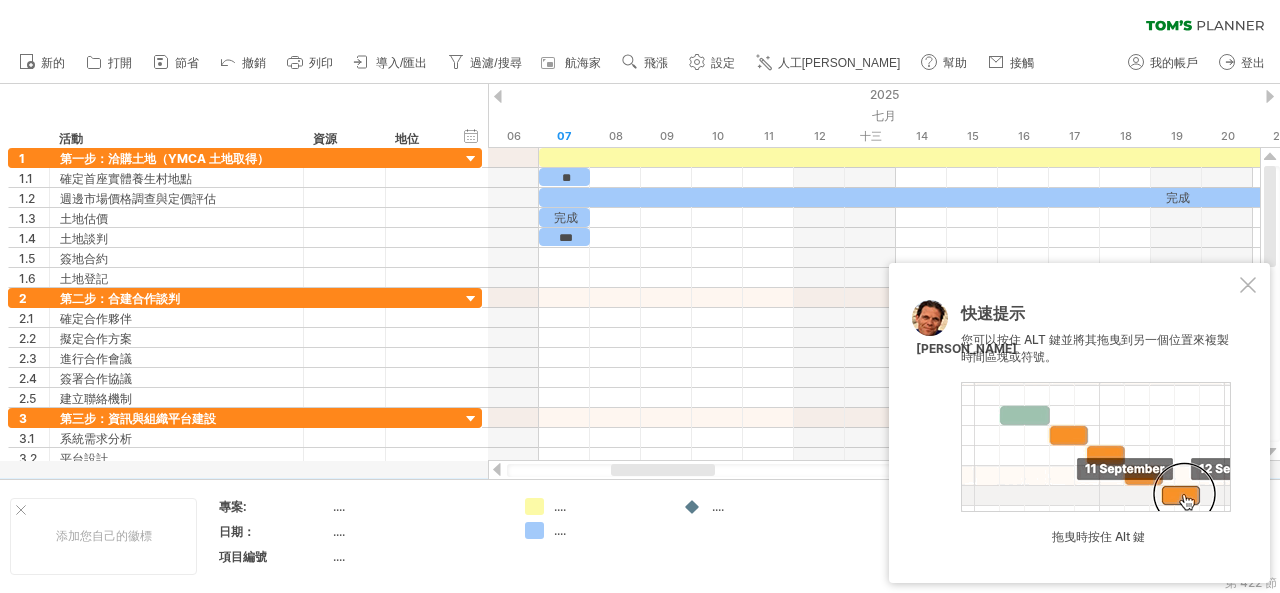 drag, startPoint x: 770, startPoint y: 471, endPoint x: 674, endPoint y: 473, distance: 96.02083 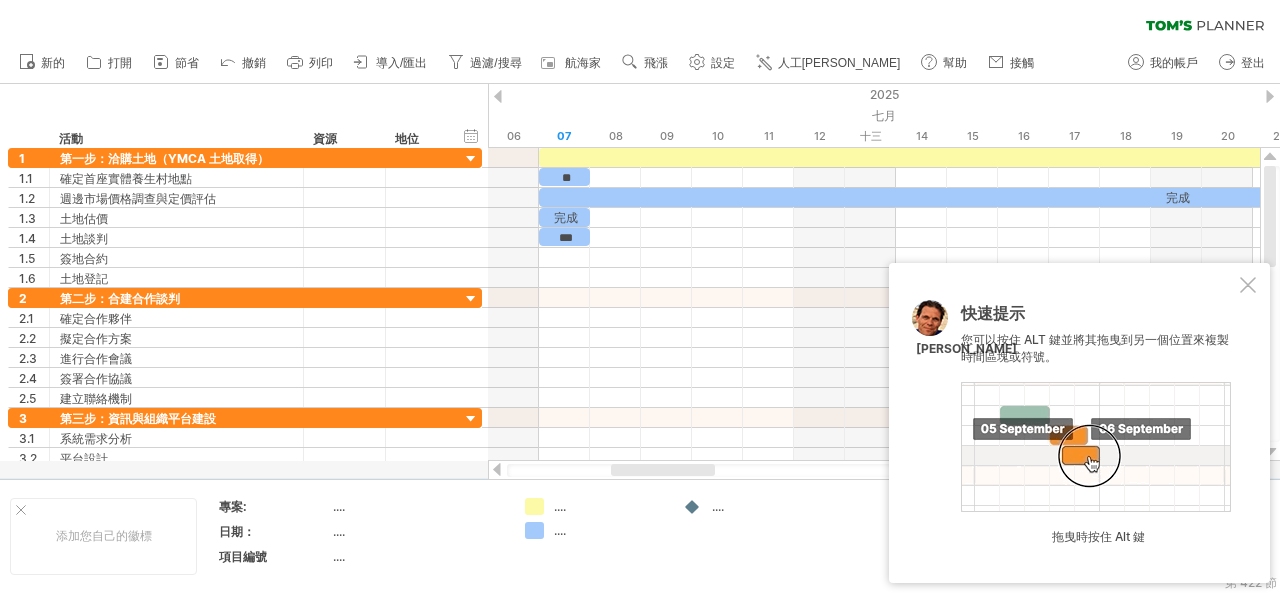 click at bounding box center [663, 470] 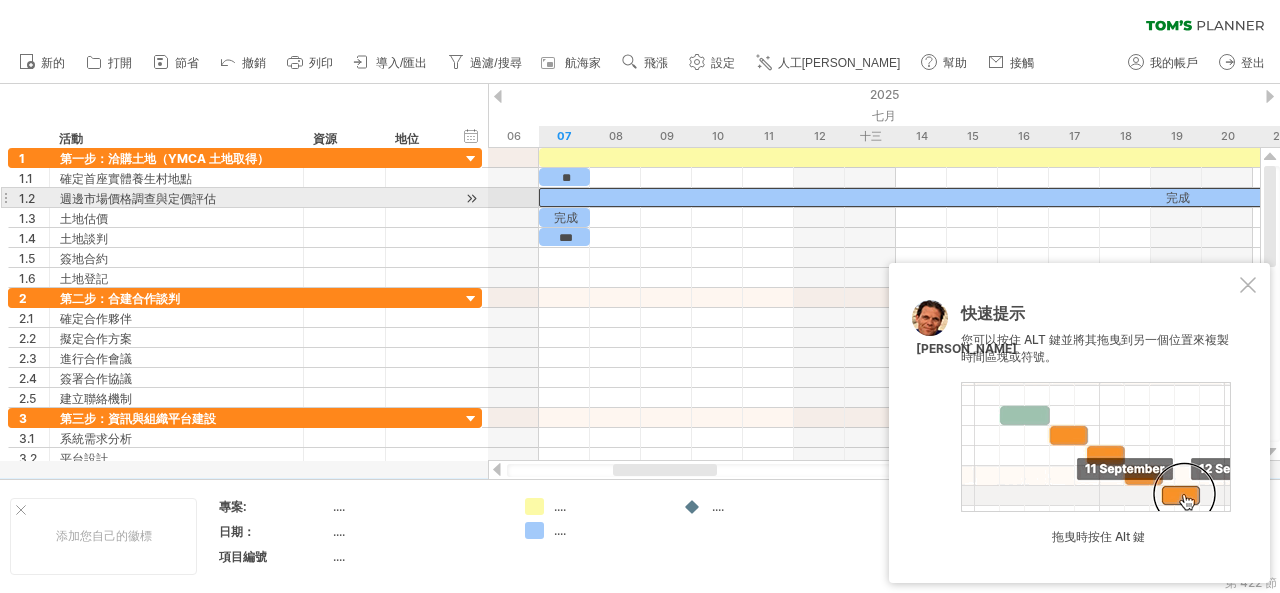 click on "完成" at bounding box center [1178, 197] 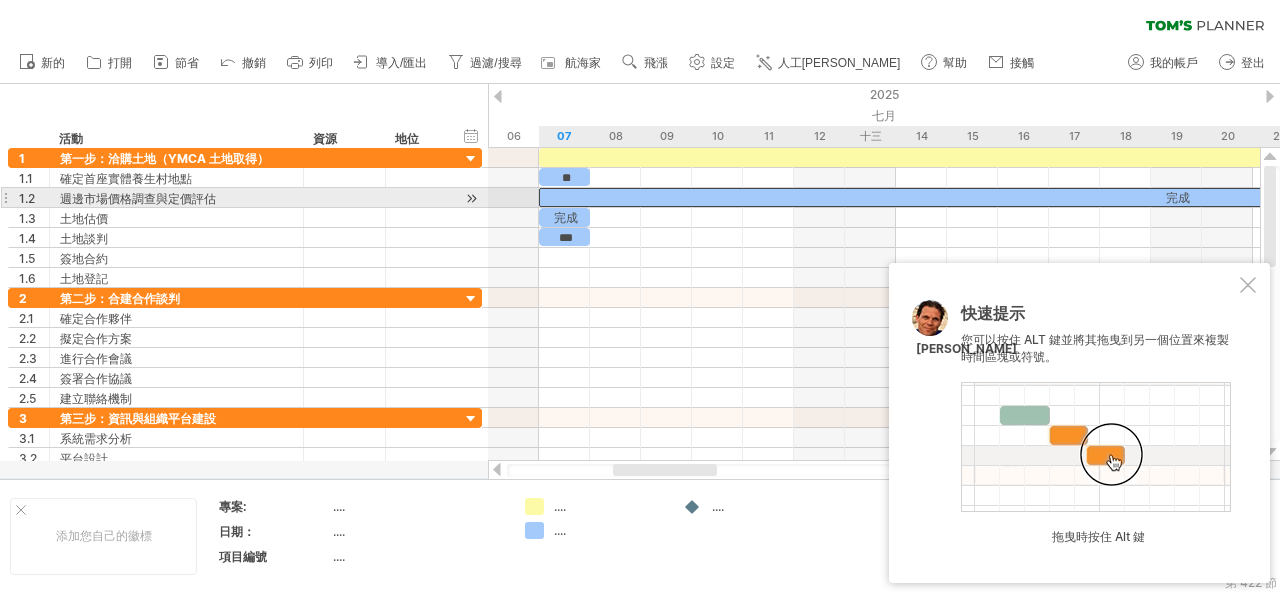 click on "完成" at bounding box center [1178, 197] 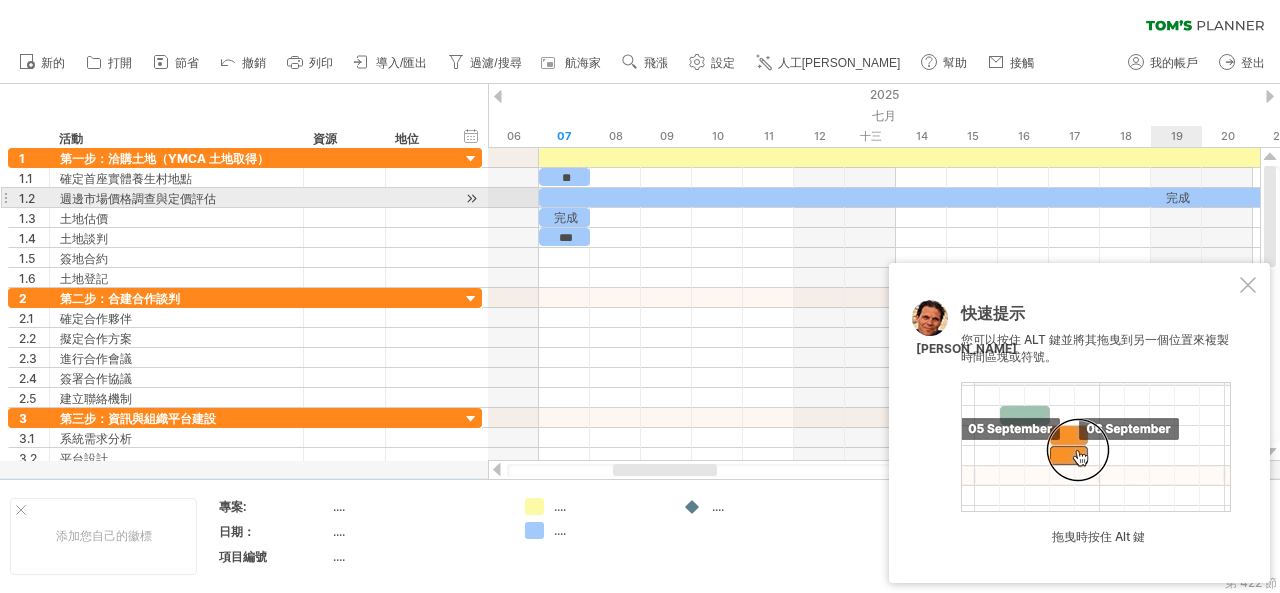 click on "完成" at bounding box center [1176, 197] 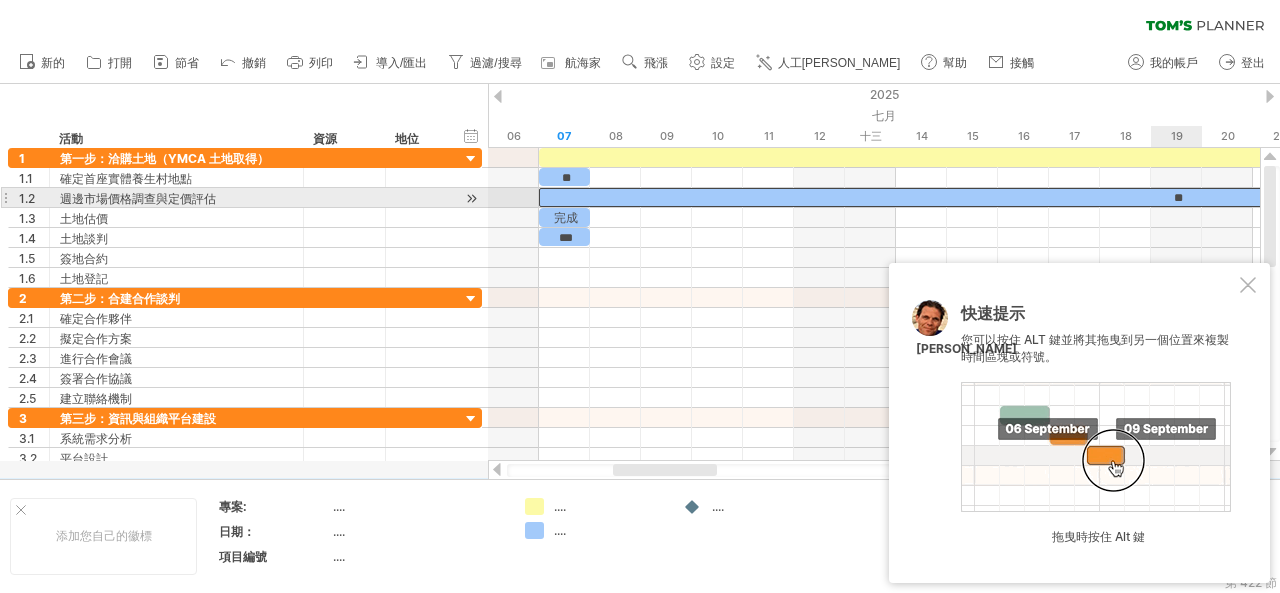 click on "**" at bounding box center [1176, 197] 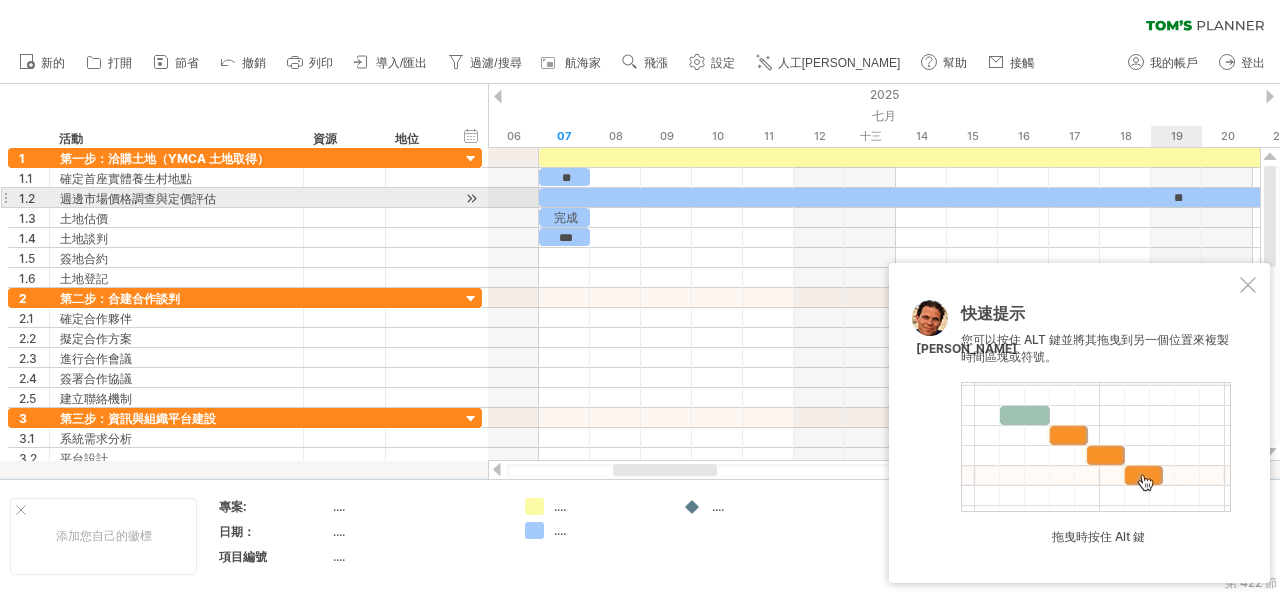 type 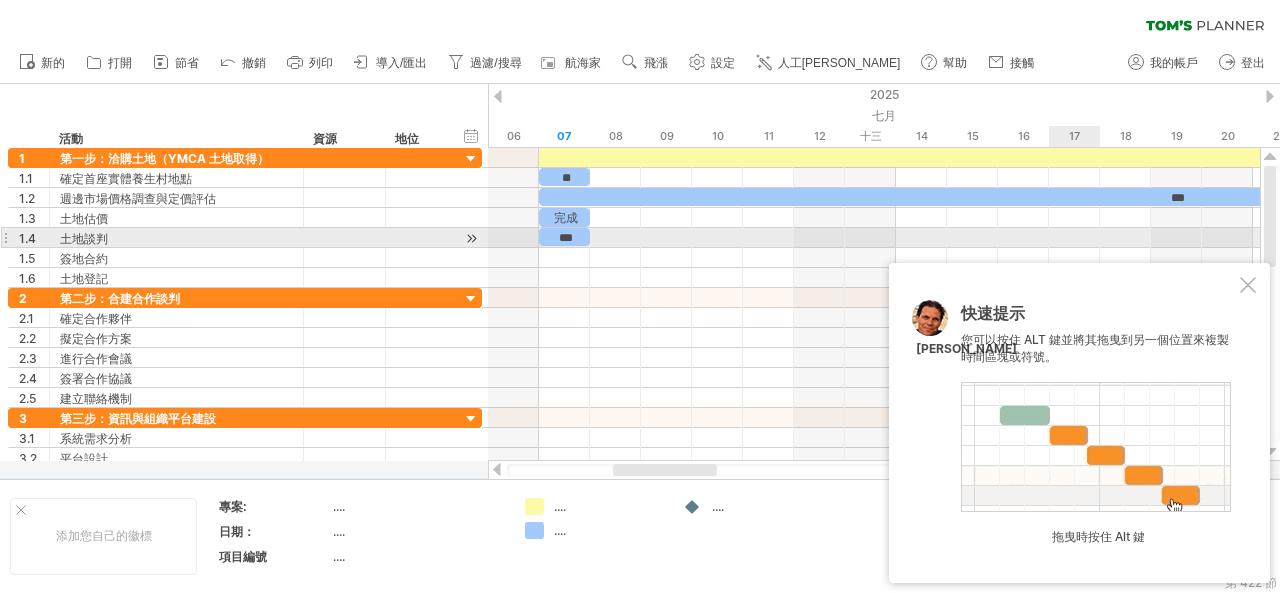 click at bounding box center (874, 238) 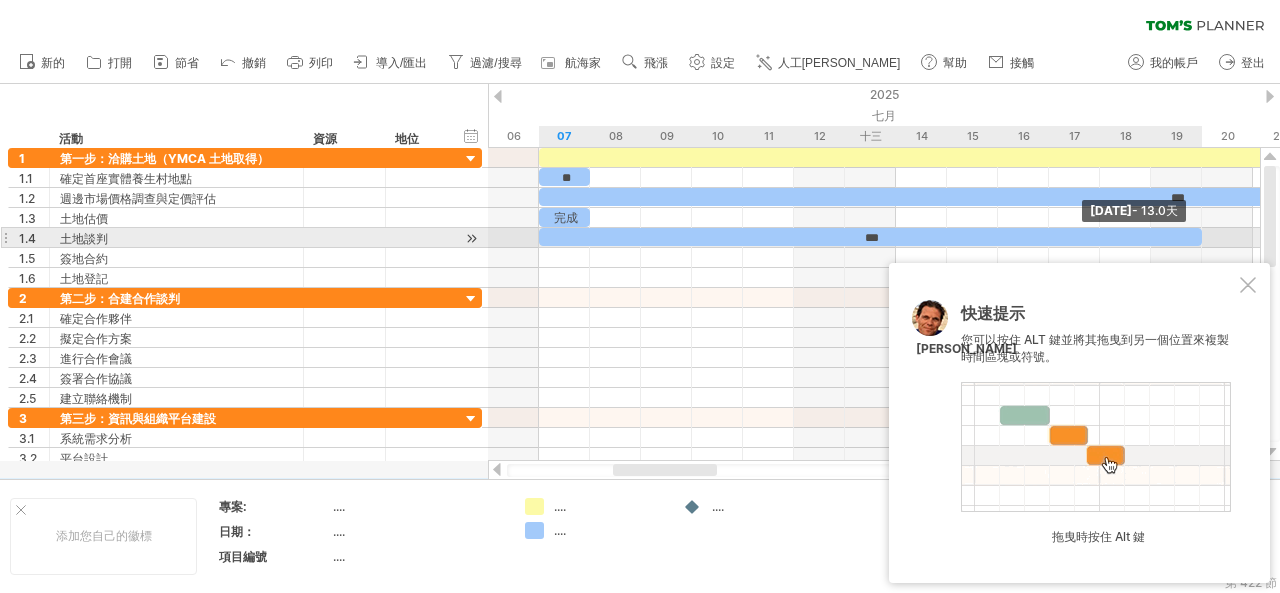 drag, startPoint x: 590, startPoint y: 236, endPoint x: 1196, endPoint y: 241, distance: 606.0206 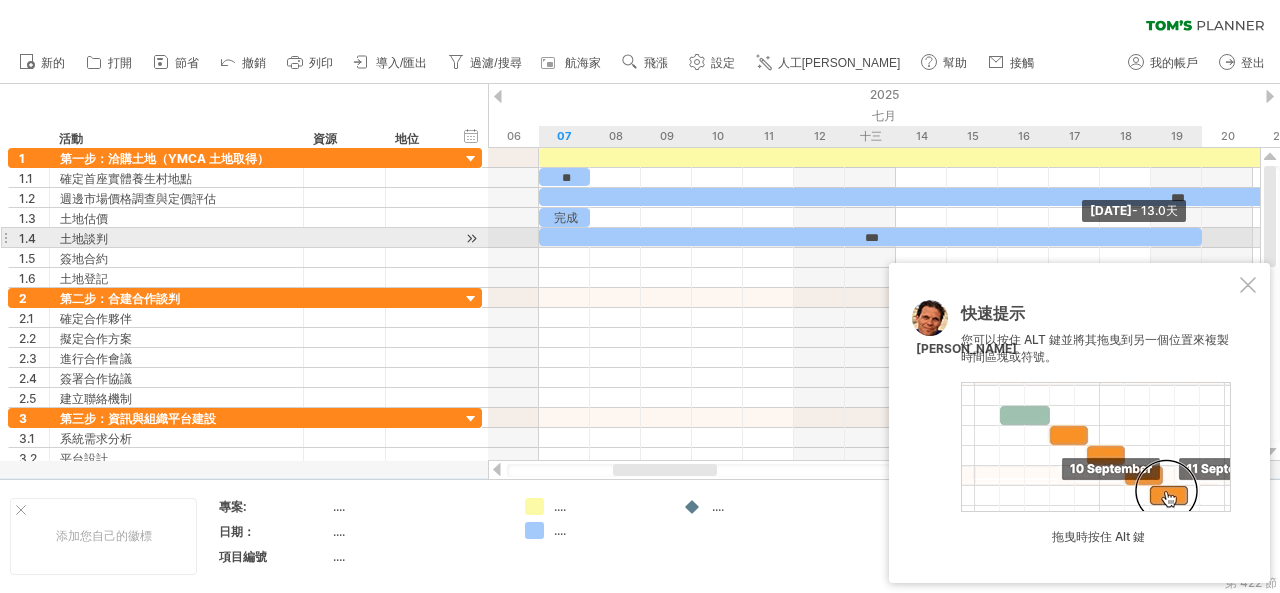 click on "***" at bounding box center [870, 237] 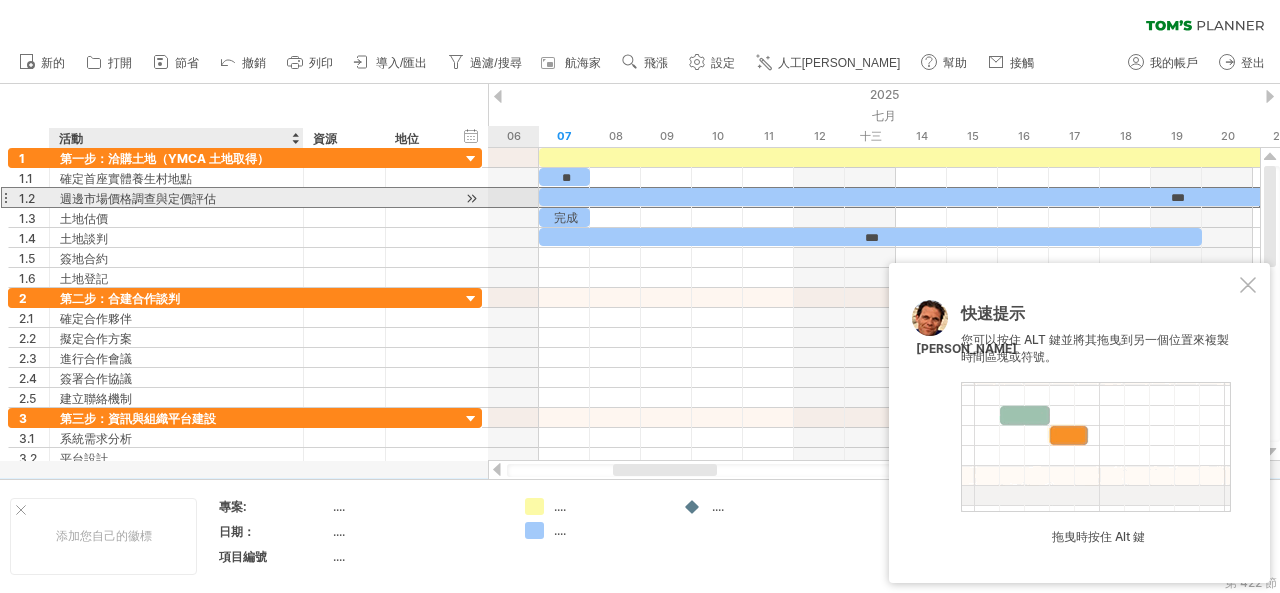 click on "週邊市場價格調查與定價評估" at bounding box center [138, 198] 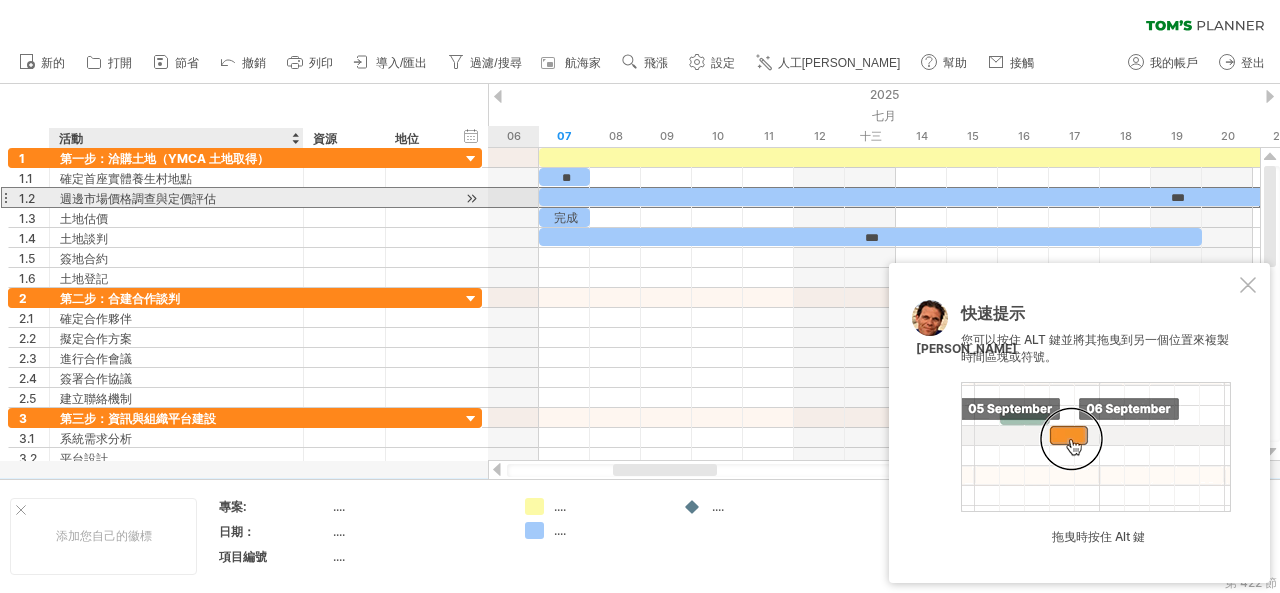 click on "週邊市場價格調查與定價評估" at bounding box center [138, 198] 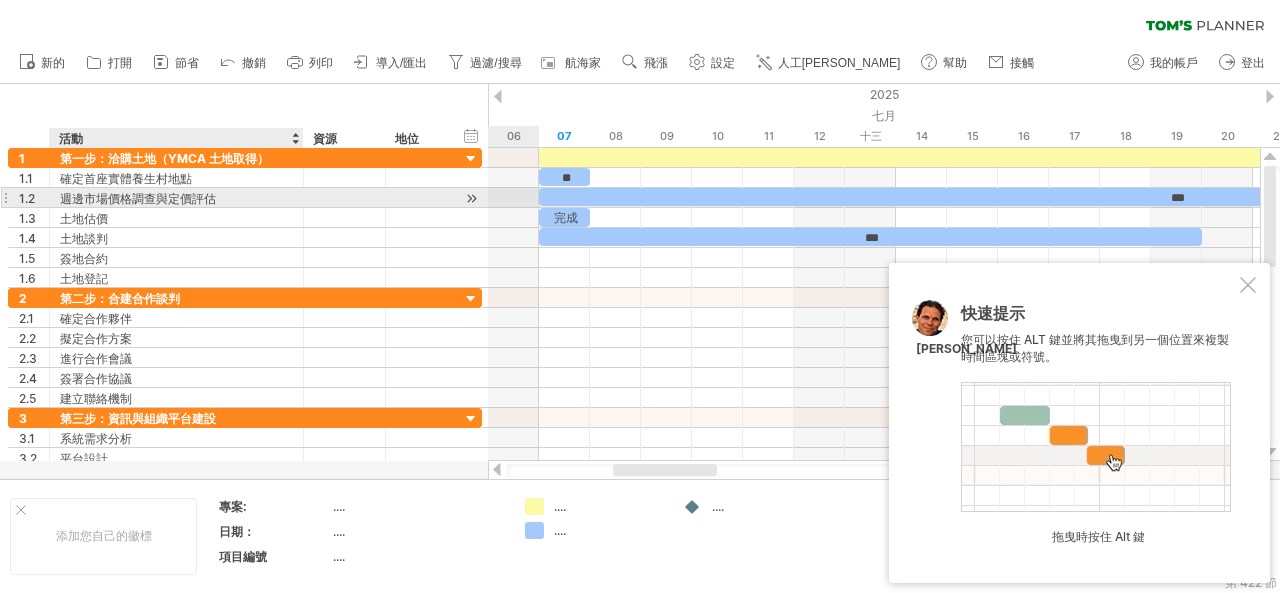 click on "週邊市場價格調查與定價評估" at bounding box center [138, 198] 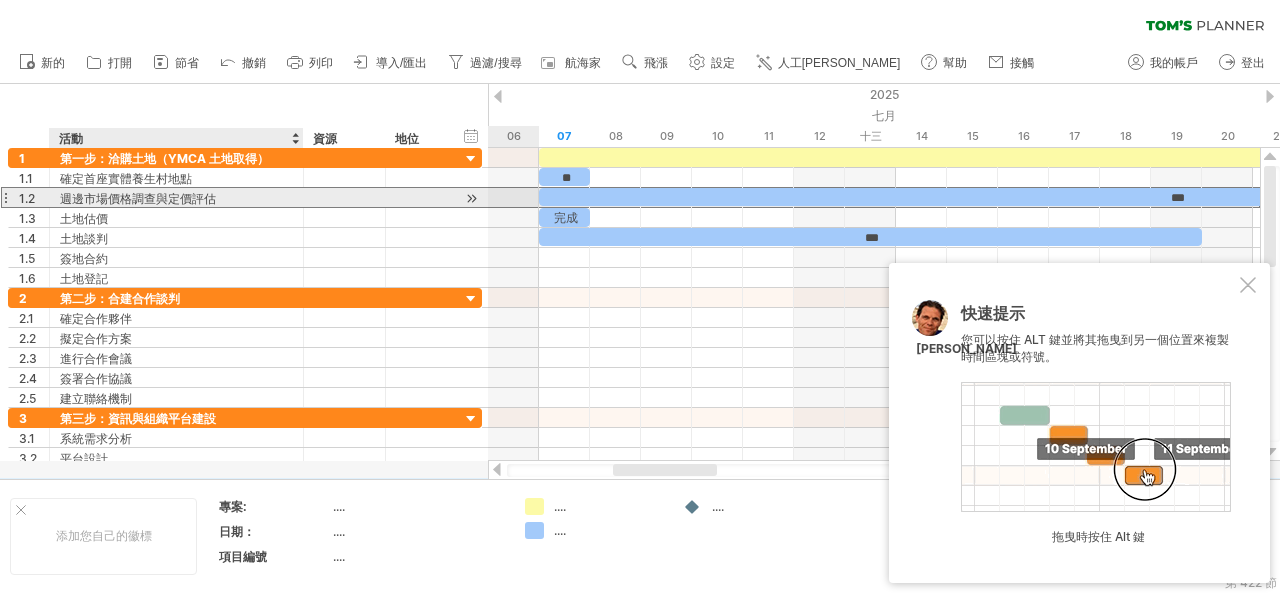 click on "週邊市場價格調查與定價評估" at bounding box center (138, 198) 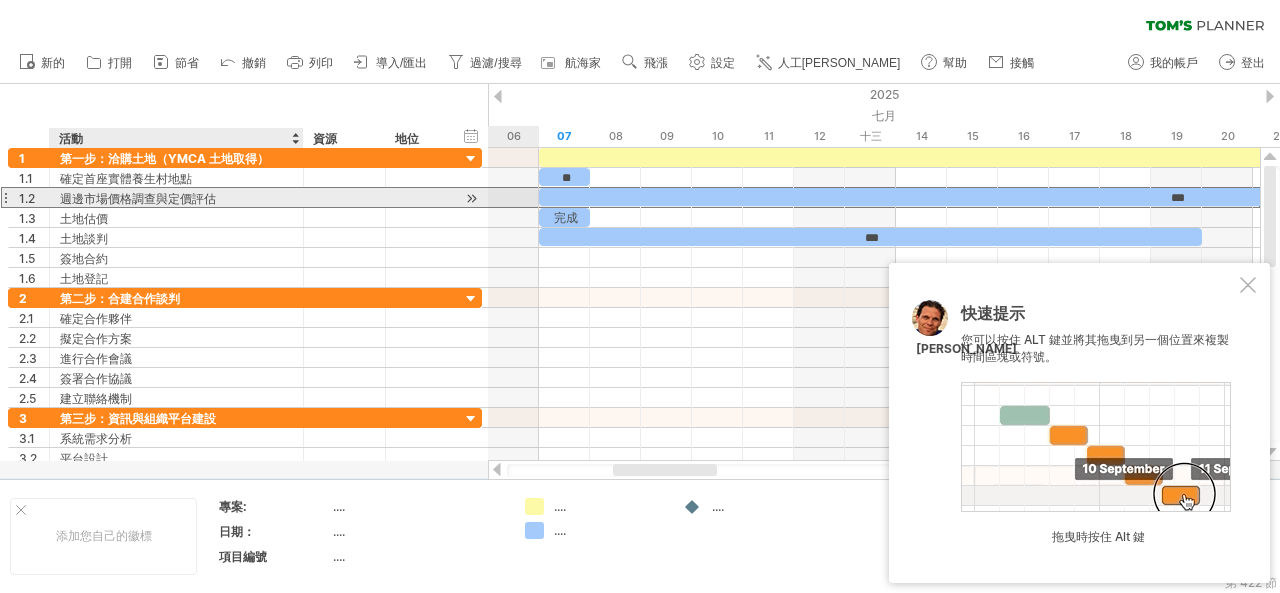 click on "週邊市場價格調查與定價評估" at bounding box center [138, 198] 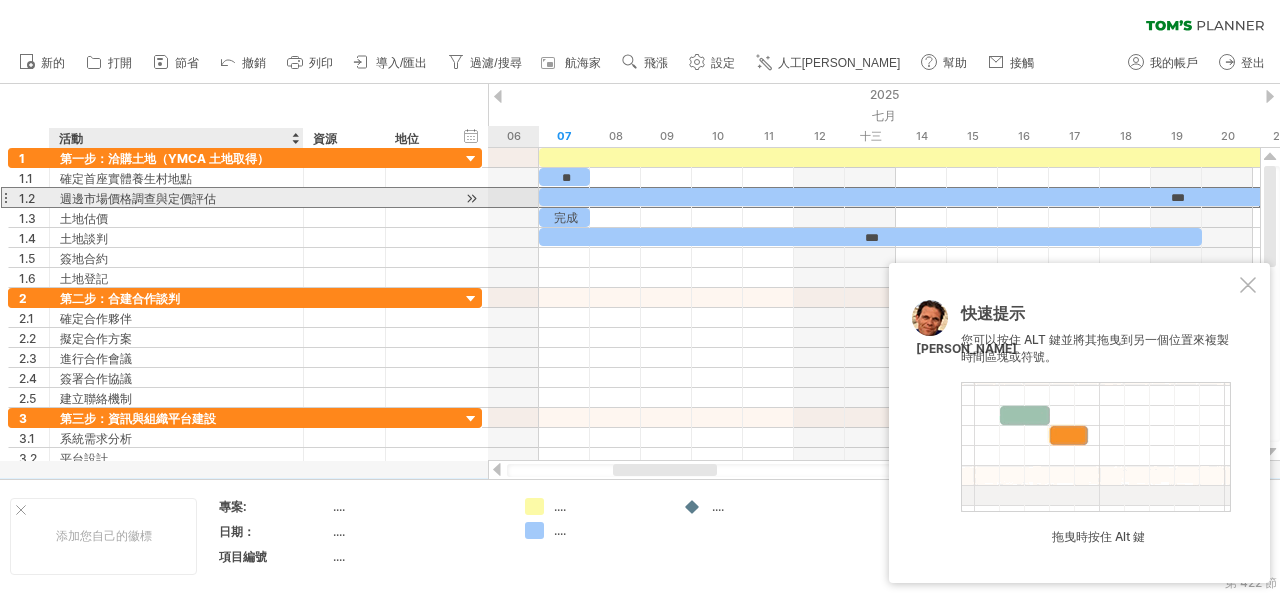 click on "週邊市場價格調查與定價評估" at bounding box center (138, 198) 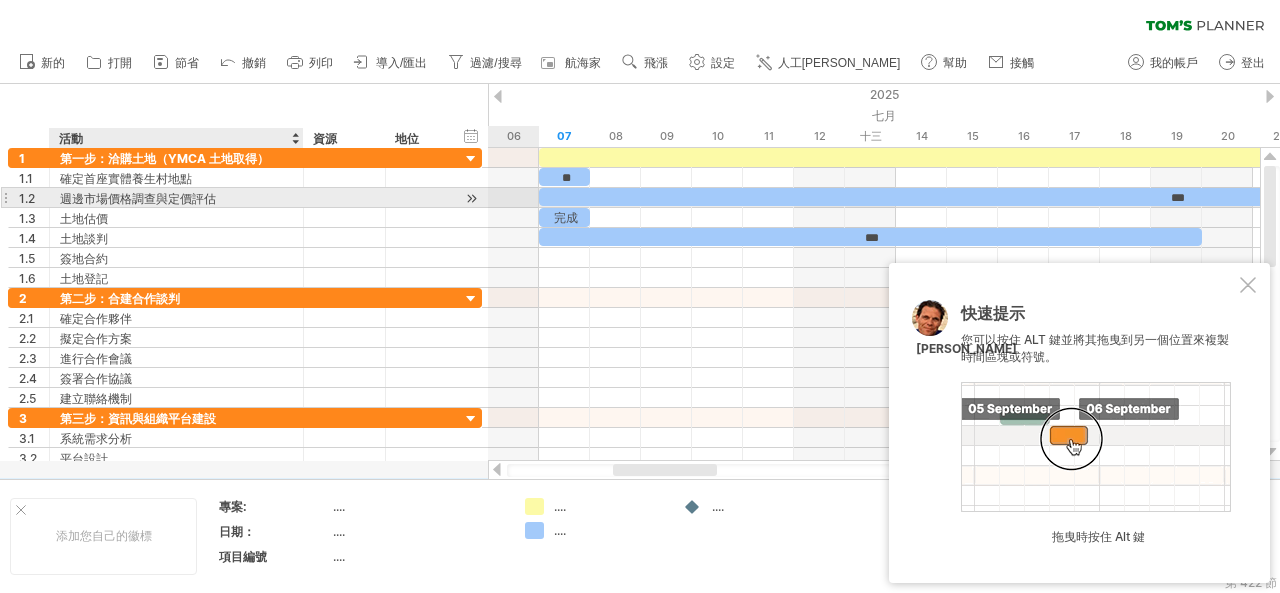 click on "週邊市場價格調查與定價評估" at bounding box center [138, 198] 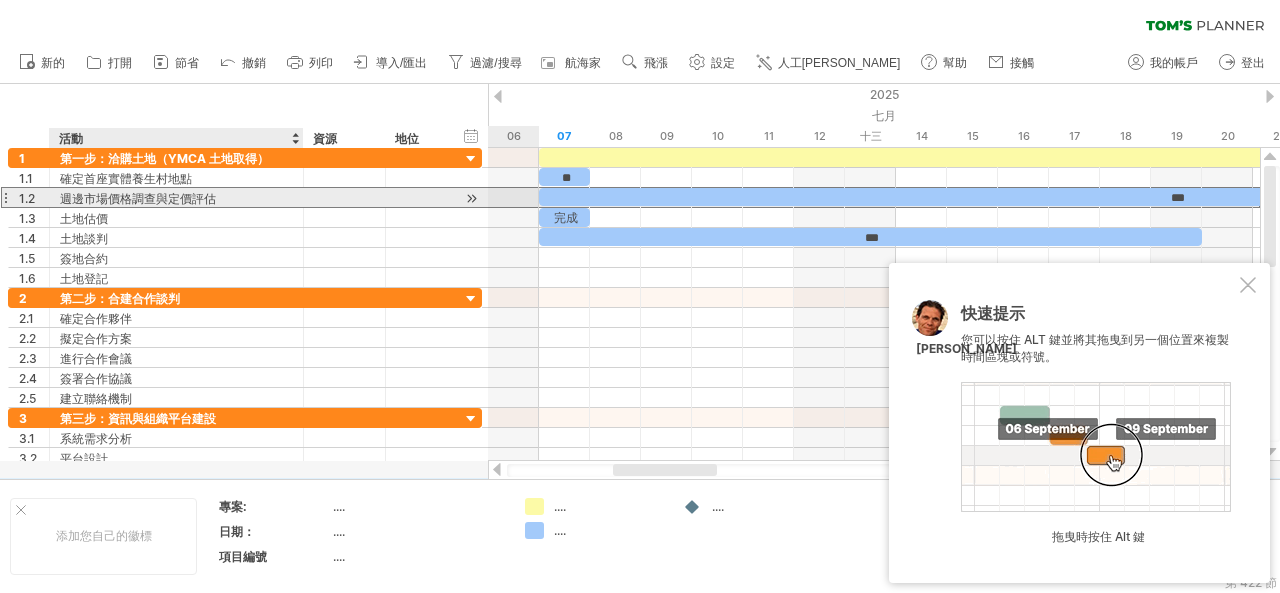 click on "週邊市場價格調查與定價評估" at bounding box center [138, 198] 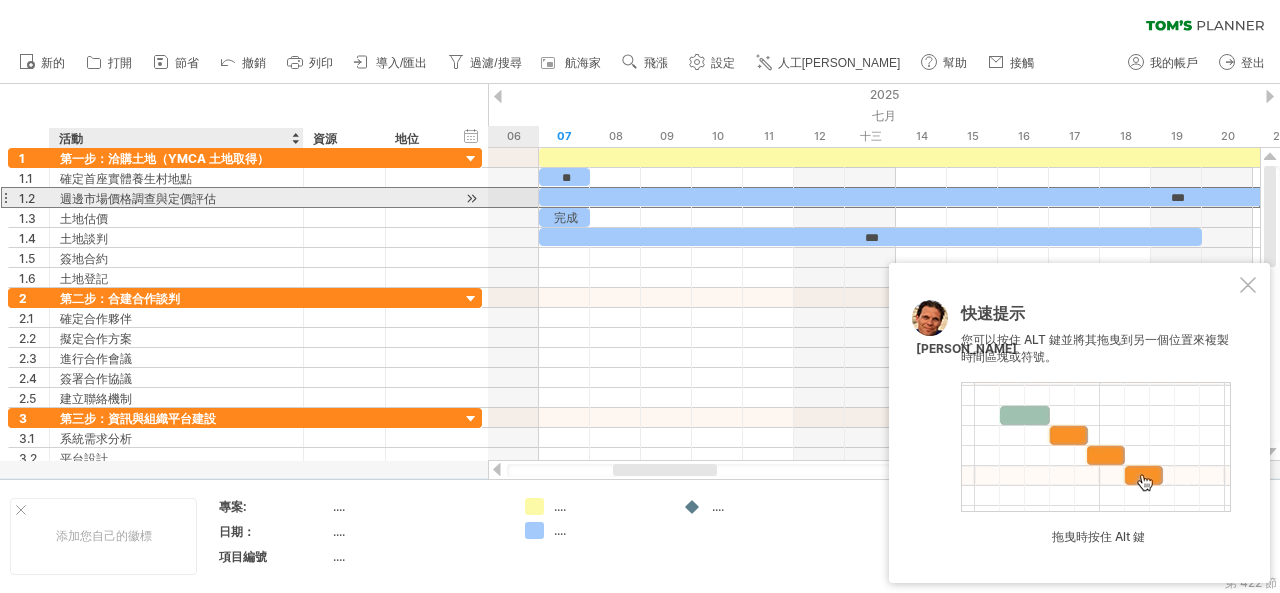 click on "週邊市場價格調查與定價評估" at bounding box center (138, 198) 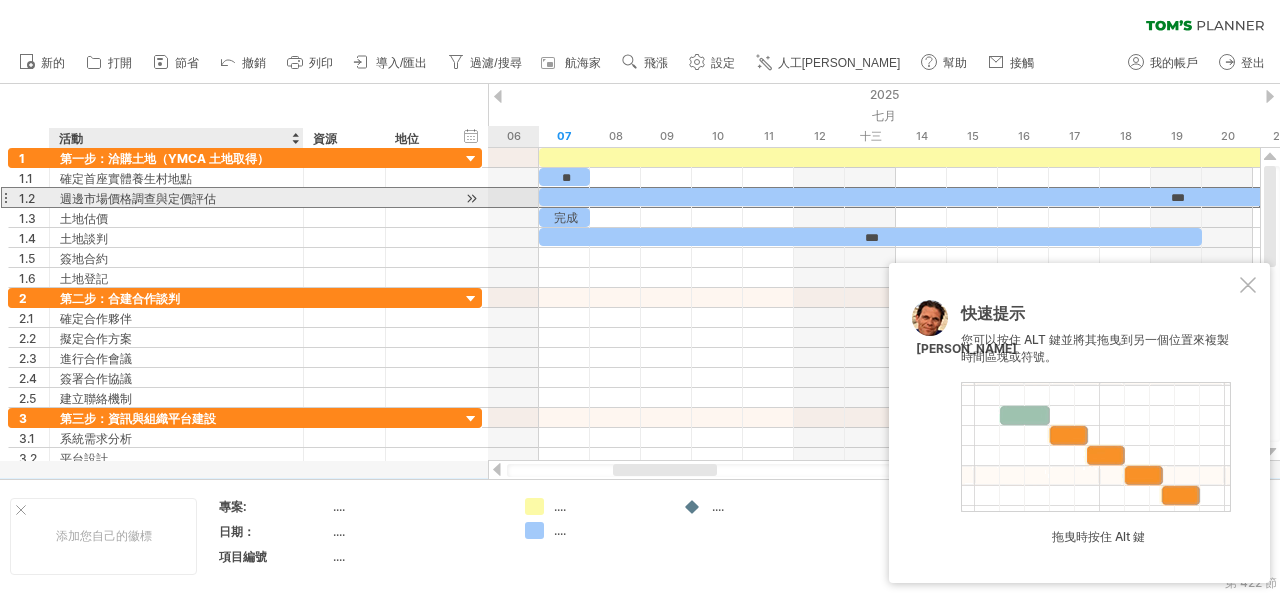 click on "週邊市場價格調查與定價評估" at bounding box center (138, 198) 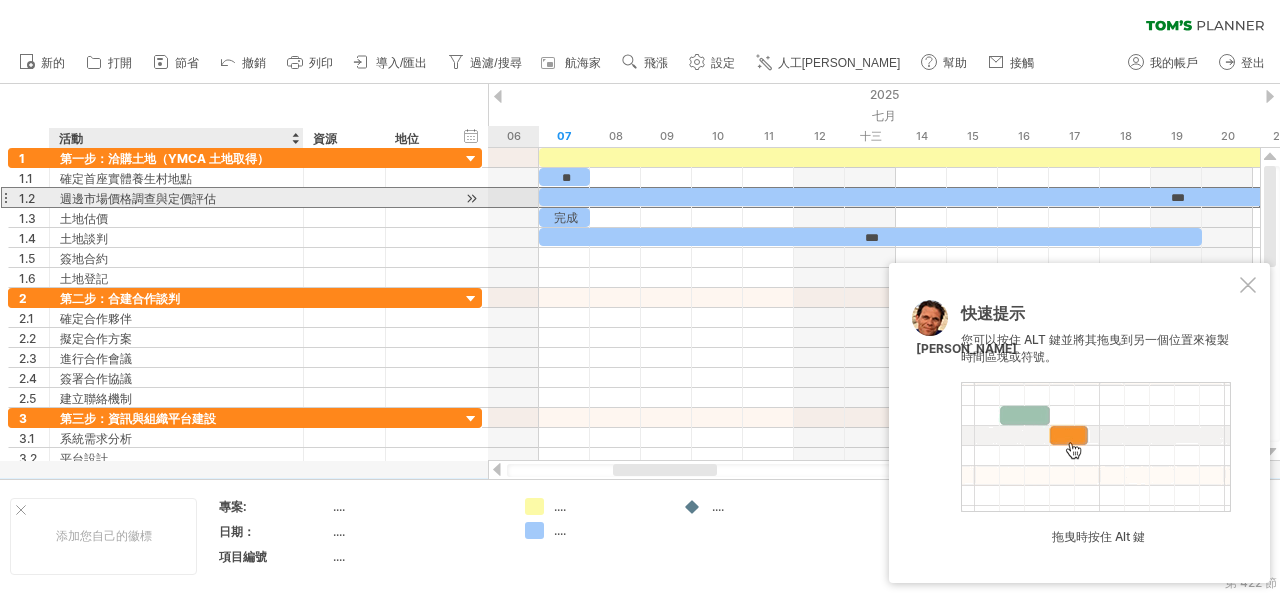 click on "週邊市場價格調查與定價評估" at bounding box center (138, 198) 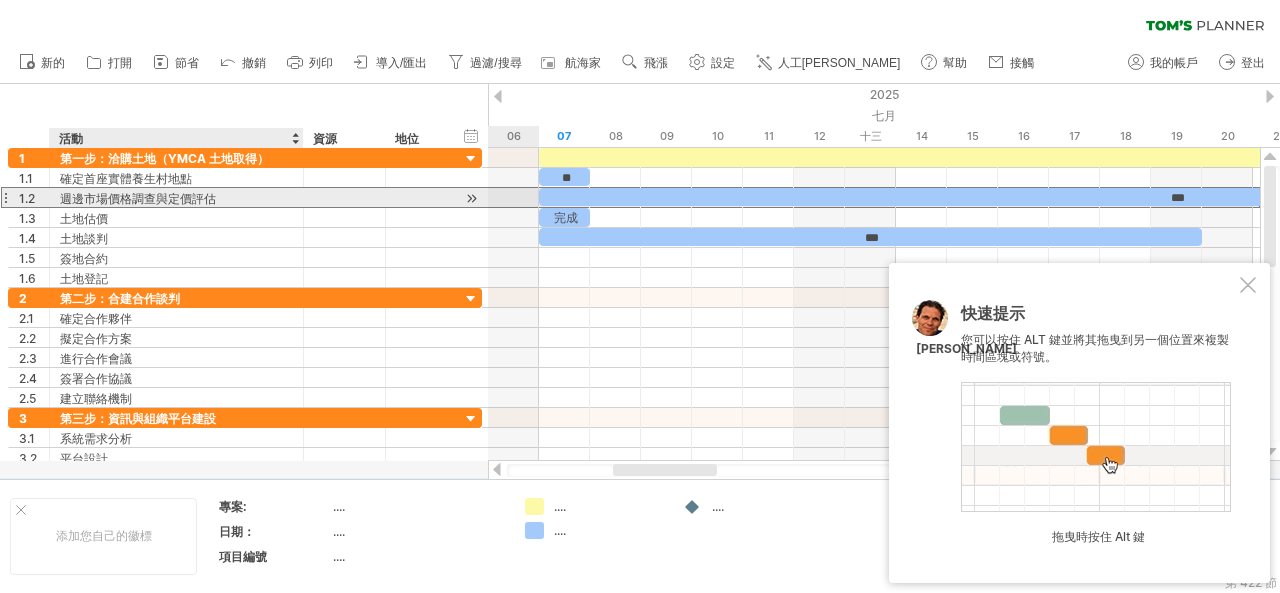 click on "週邊市場價格調查與定價評估" at bounding box center (138, 198) 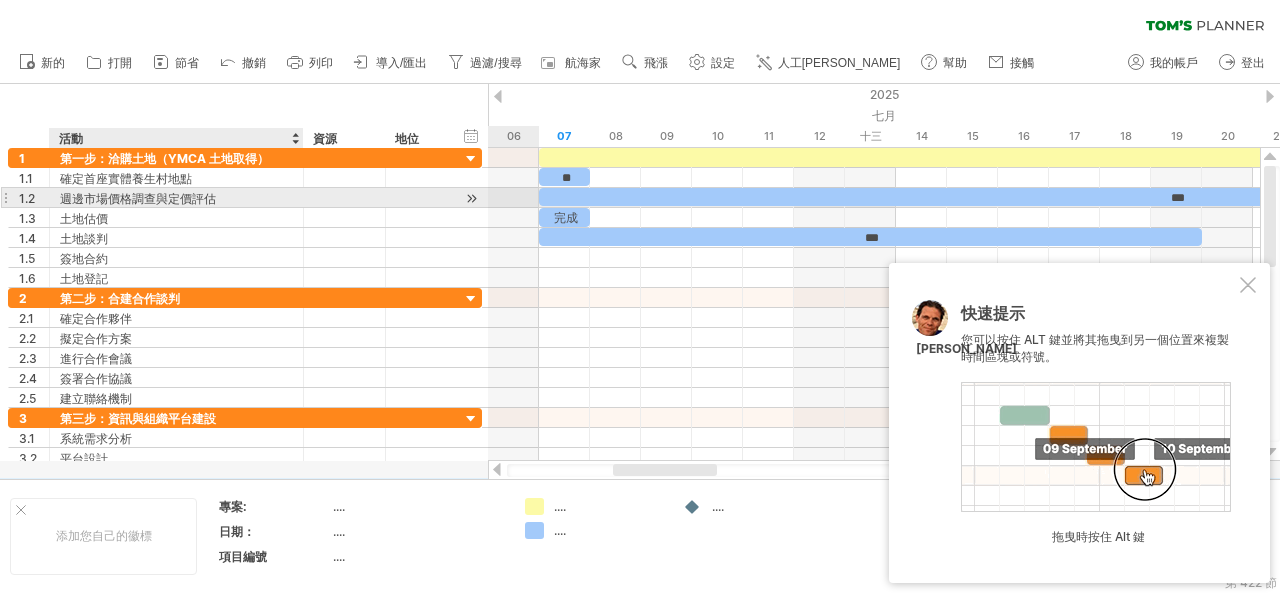 click on "週邊市場價格調查與定價評估" at bounding box center (138, 198) 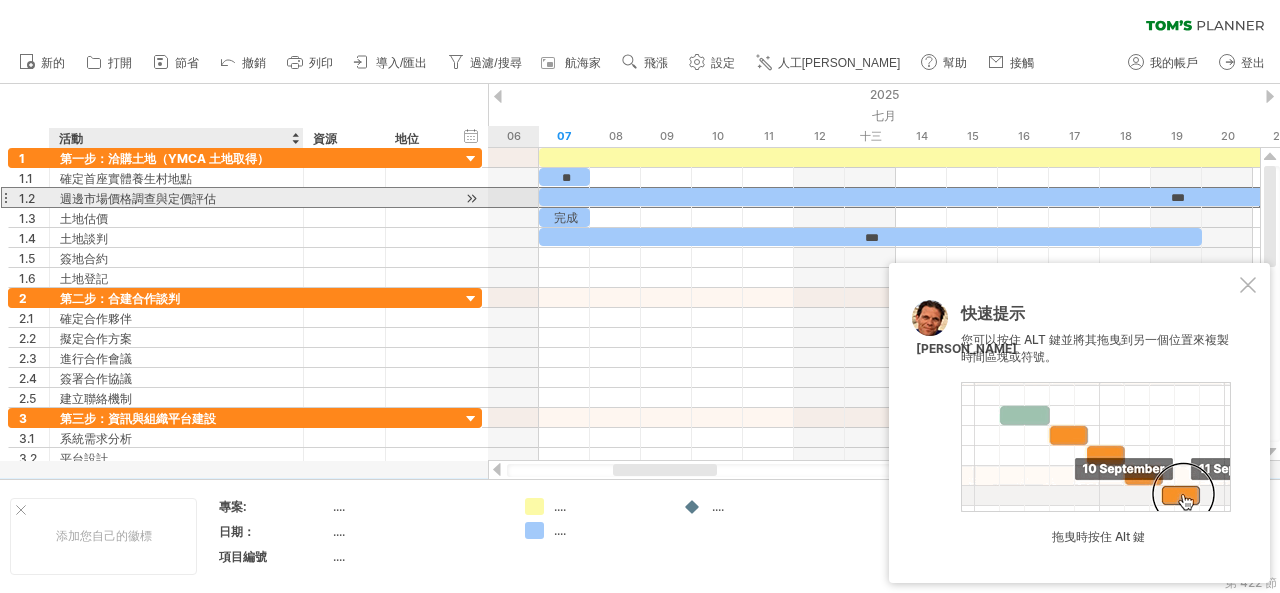 click on "週邊市場價格調查與定價評估" at bounding box center (138, 198) 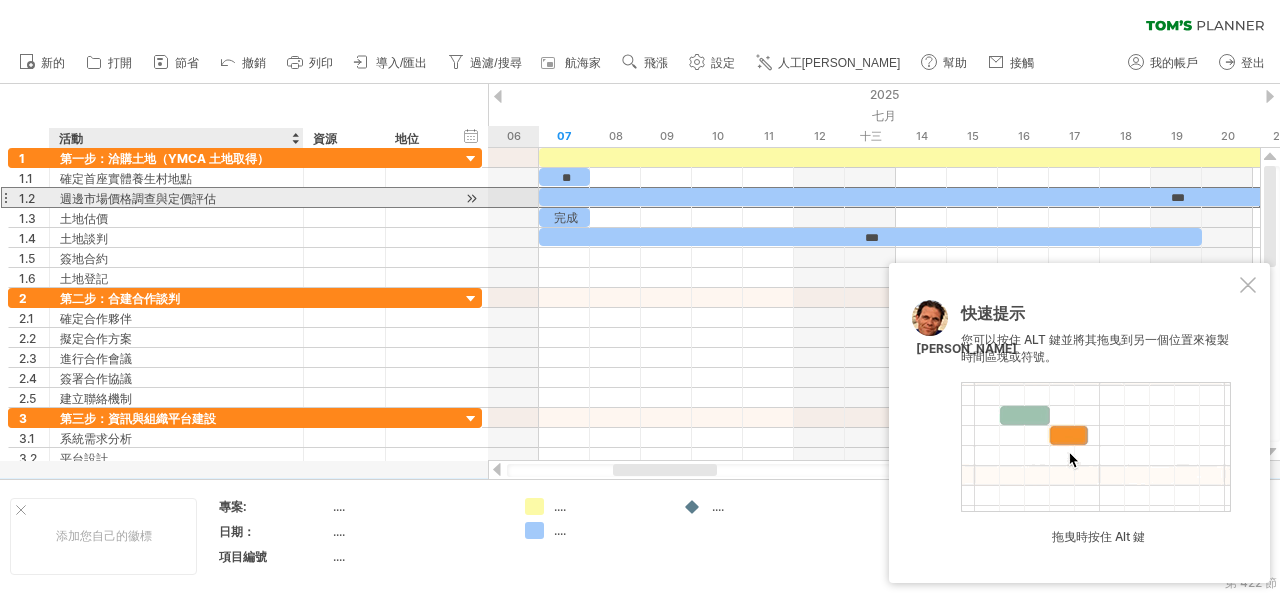 click on "週邊市場價格調查與定價評估" at bounding box center [138, 198] 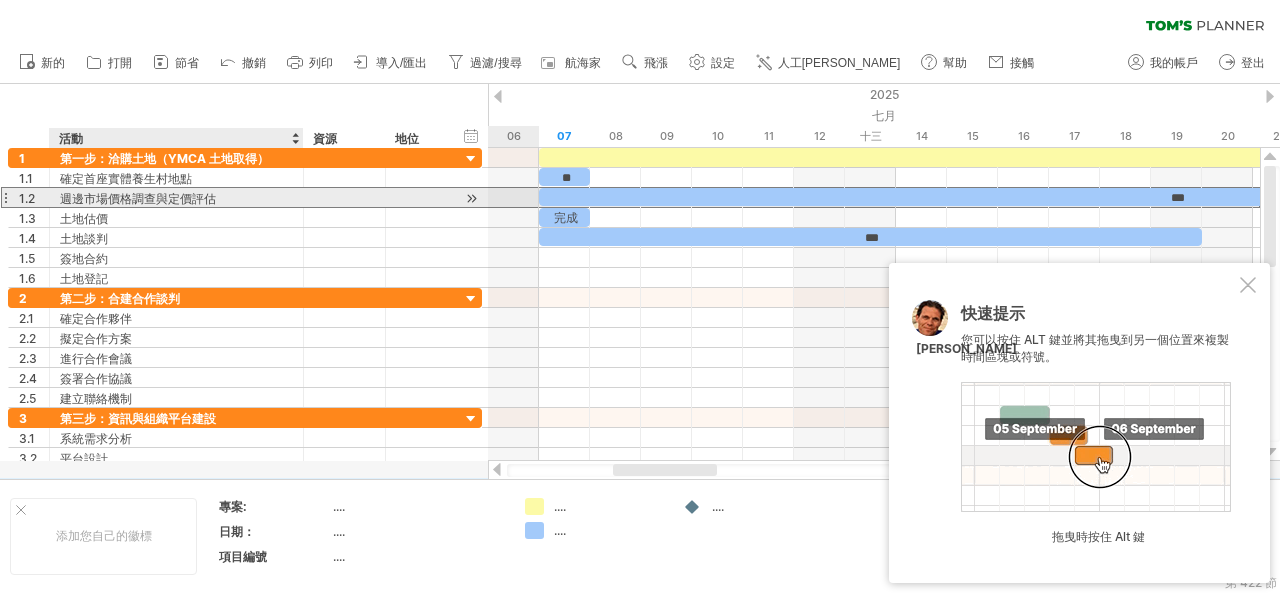 click on "週邊市場價格調查與定價評估" at bounding box center [138, 198] 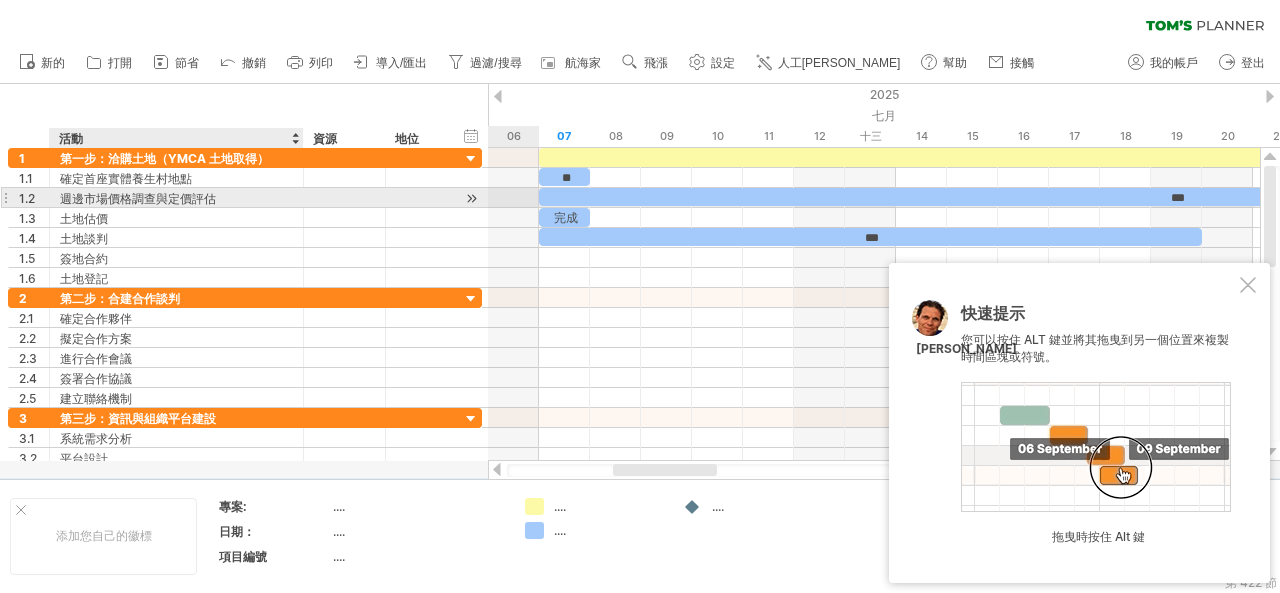 click on "週邊市場價格調查與定價評估" at bounding box center (138, 198) 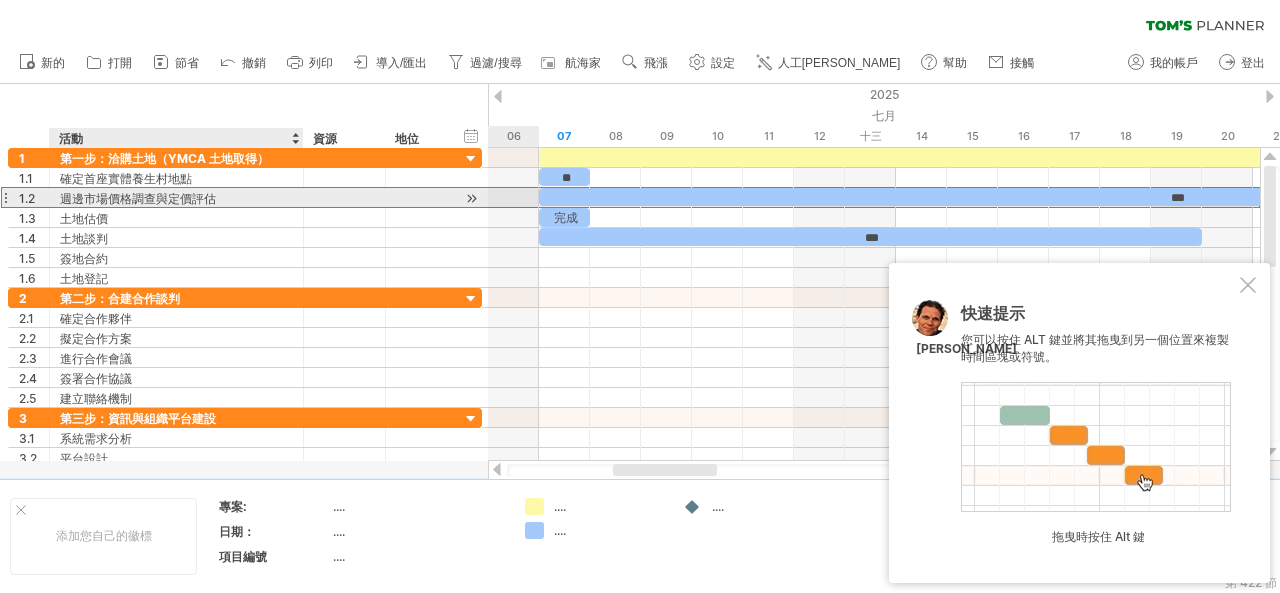 click on "週邊市場價格調查與定價評估" at bounding box center [138, 198] 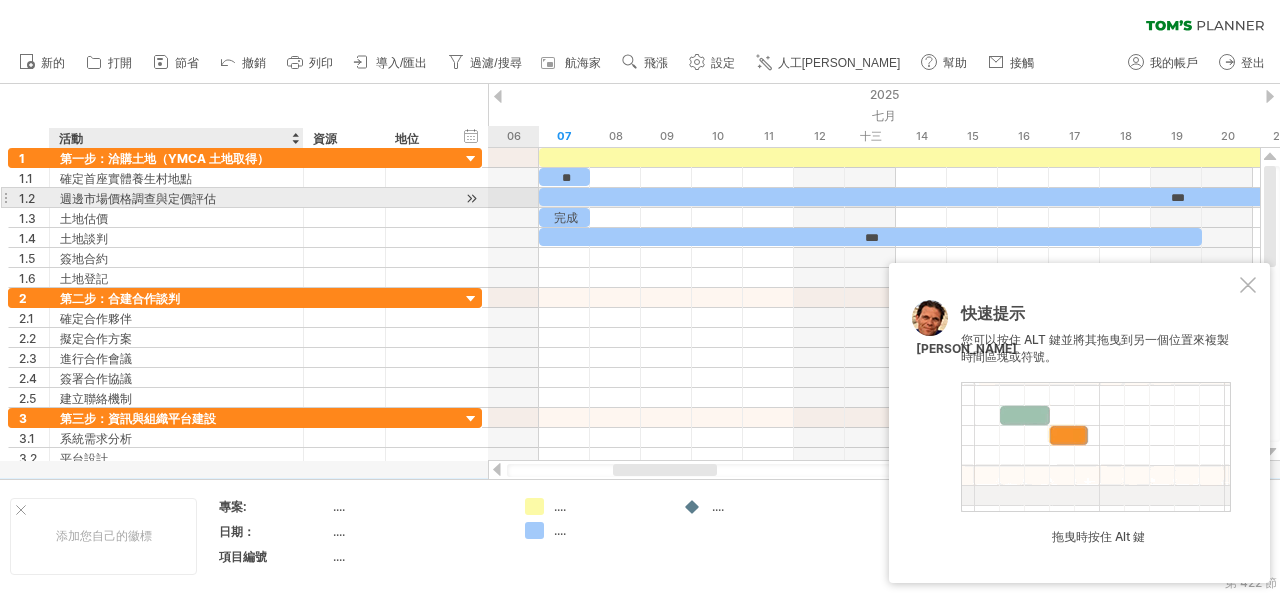 click on "週邊市場價格調查與定價評估" at bounding box center [138, 198] 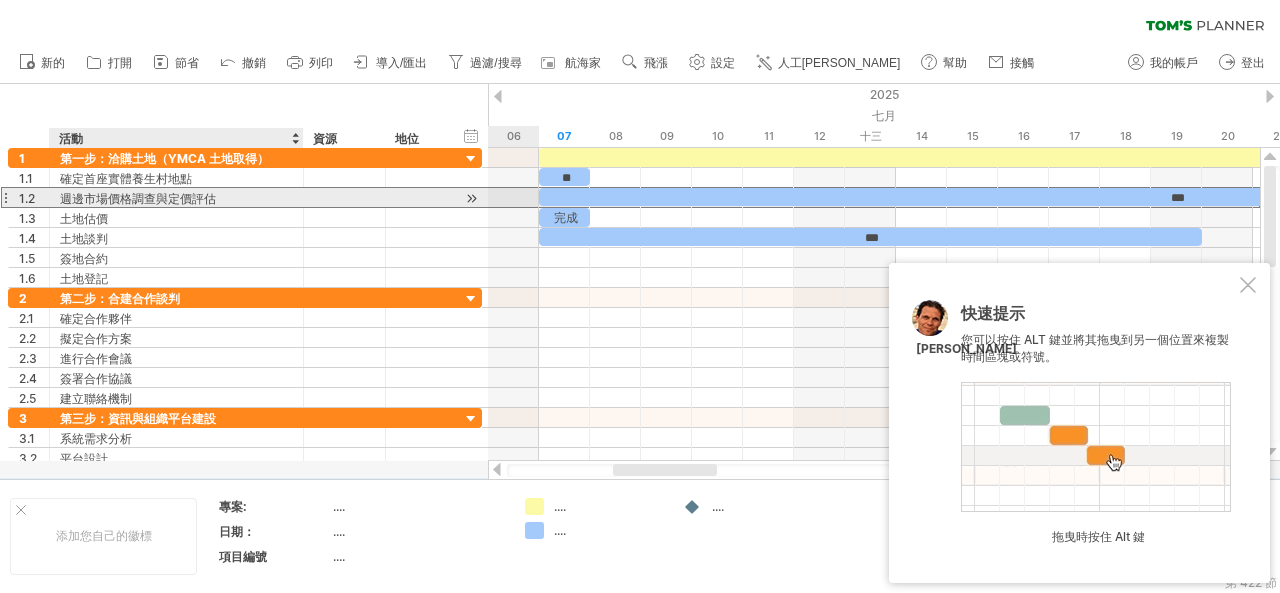 click on "週邊市場價格調查與定價評估" at bounding box center [176, 197] 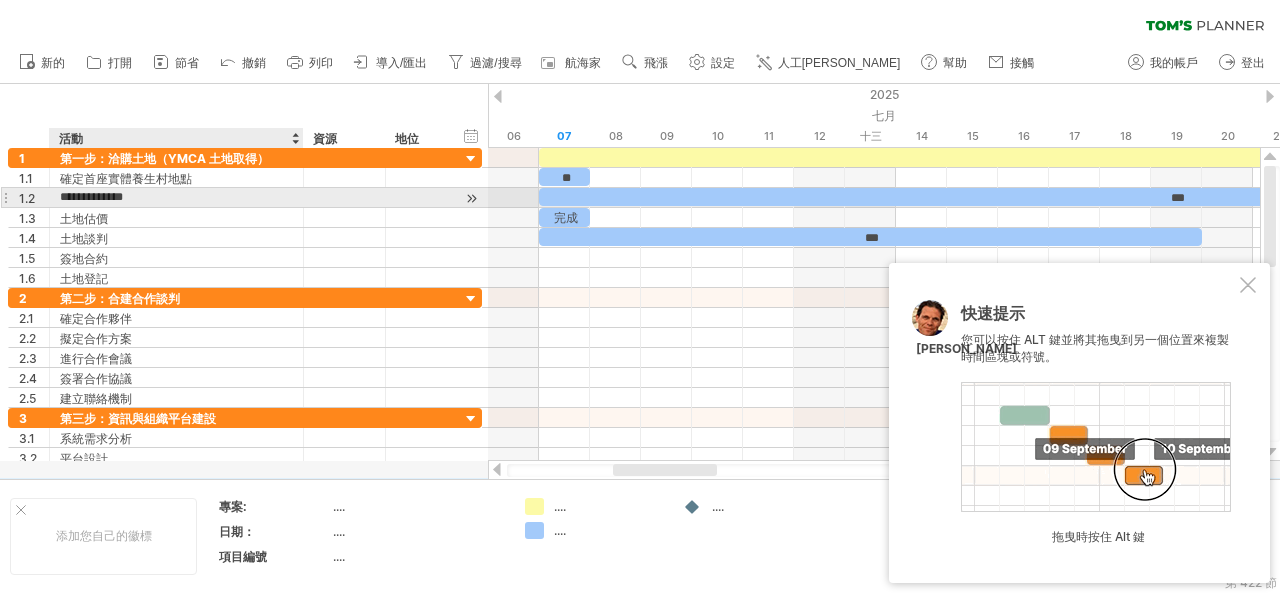 click on "**********" at bounding box center (176, 197) 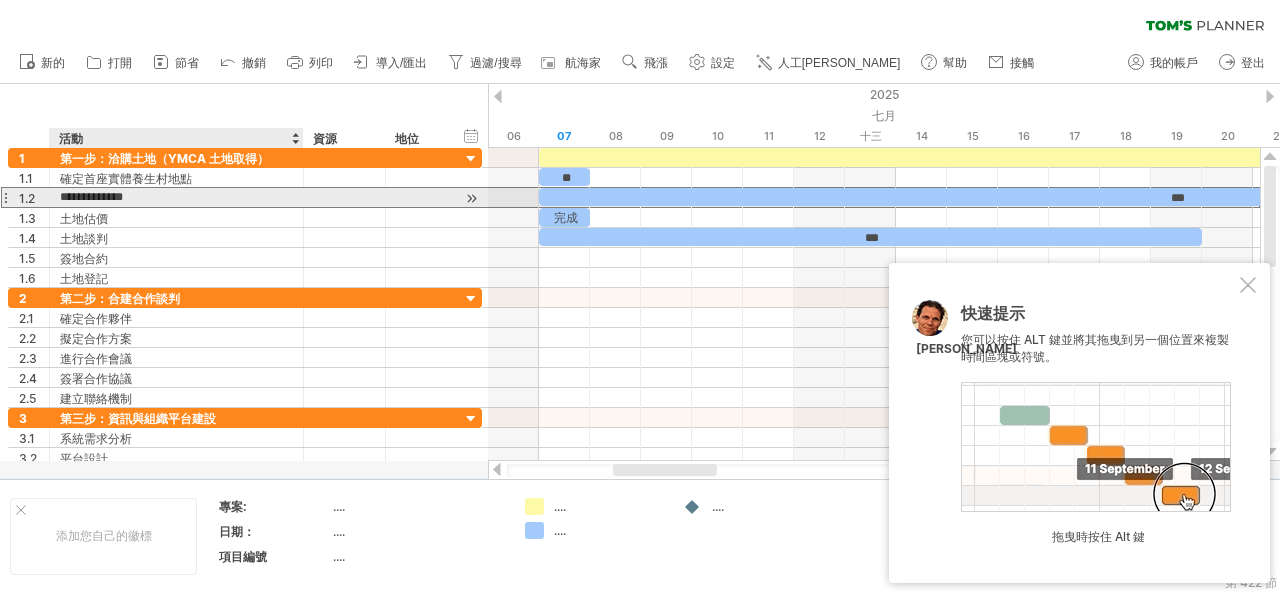 click on "**********" at bounding box center (176, 197) 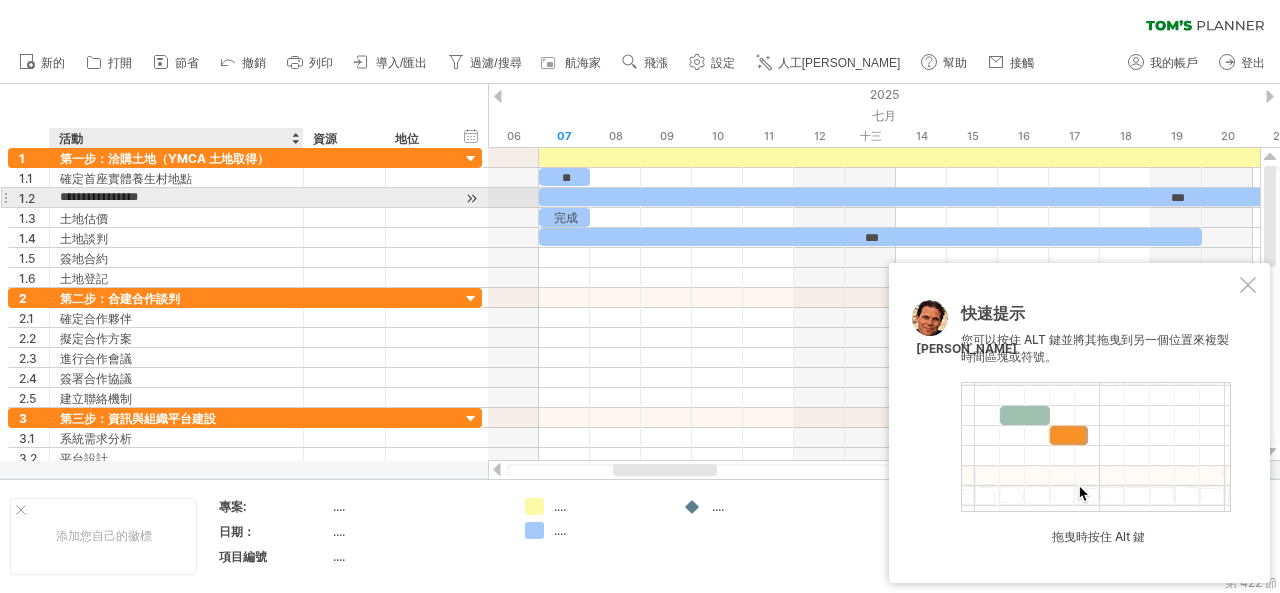 click on "**********" at bounding box center (176, 197) 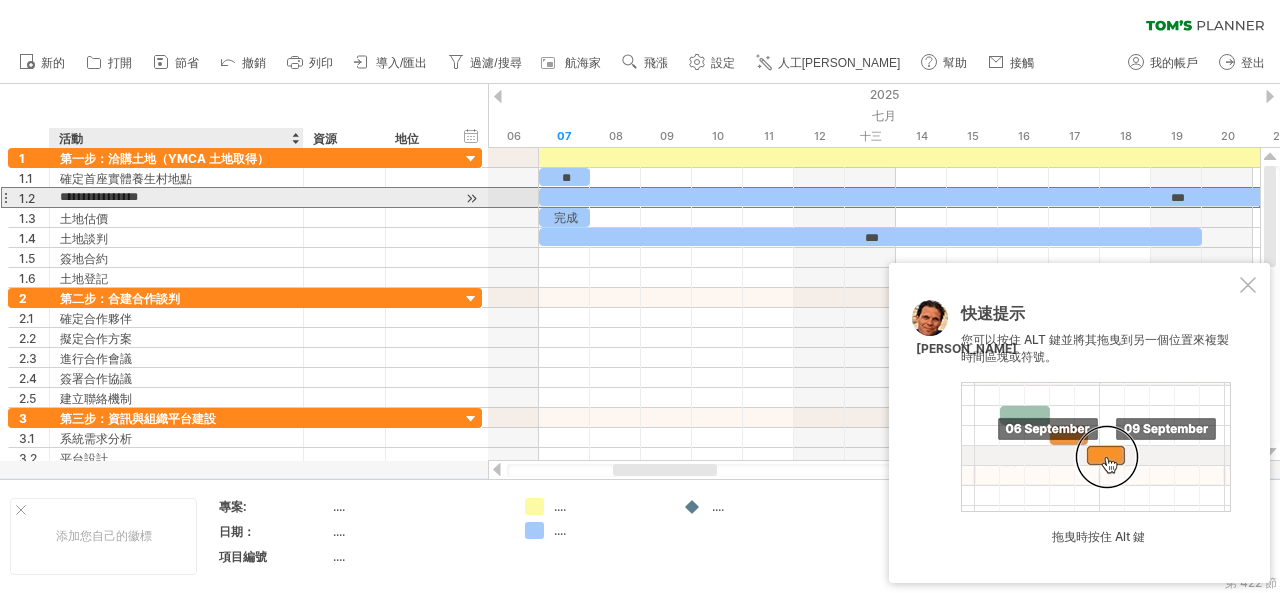 click on "**********" at bounding box center (176, 197) 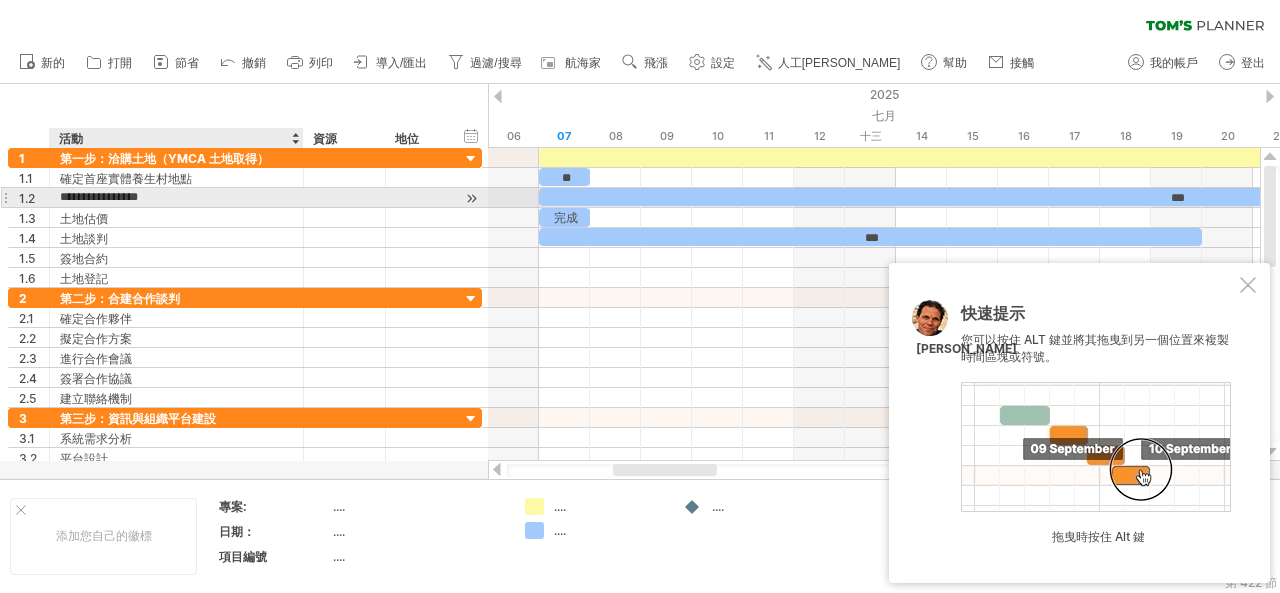 click on "**********" at bounding box center (176, 197) 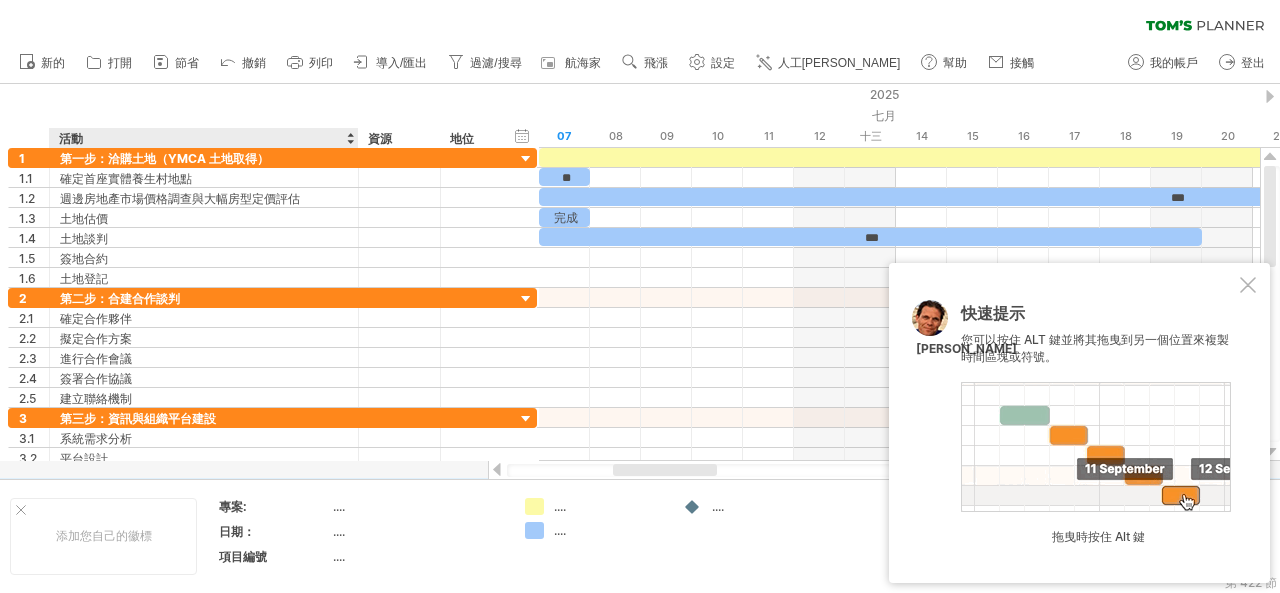 drag, startPoint x: 299, startPoint y: 133, endPoint x: 354, endPoint y: 137, distance: 55.145264 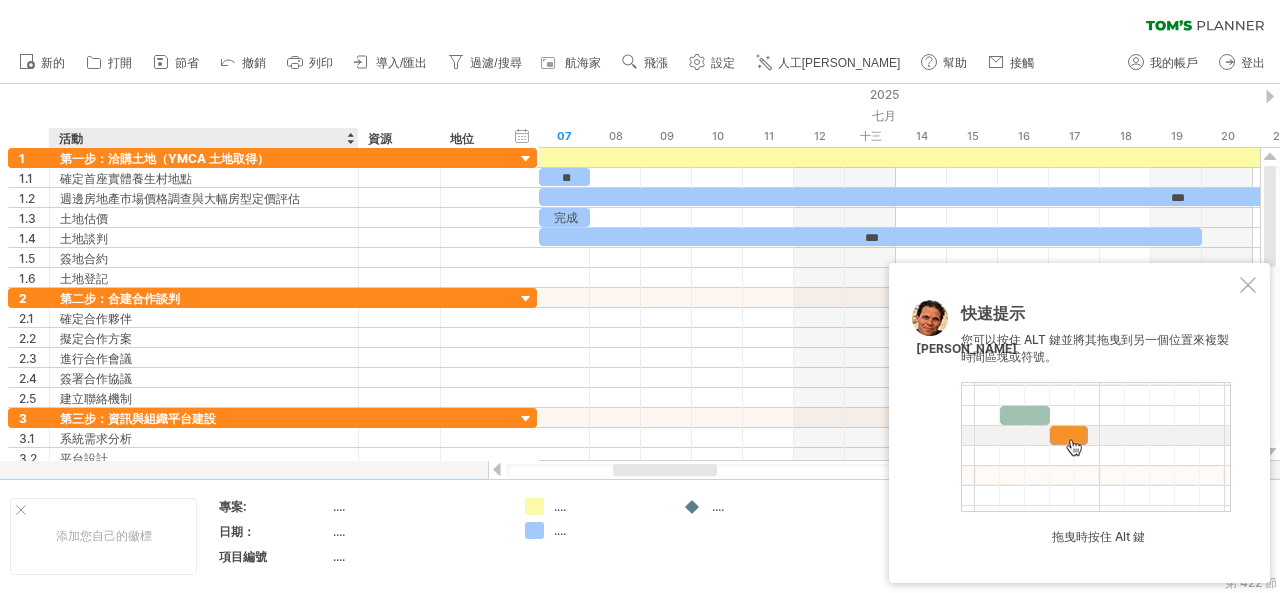 click at bounding box center [357, 138] 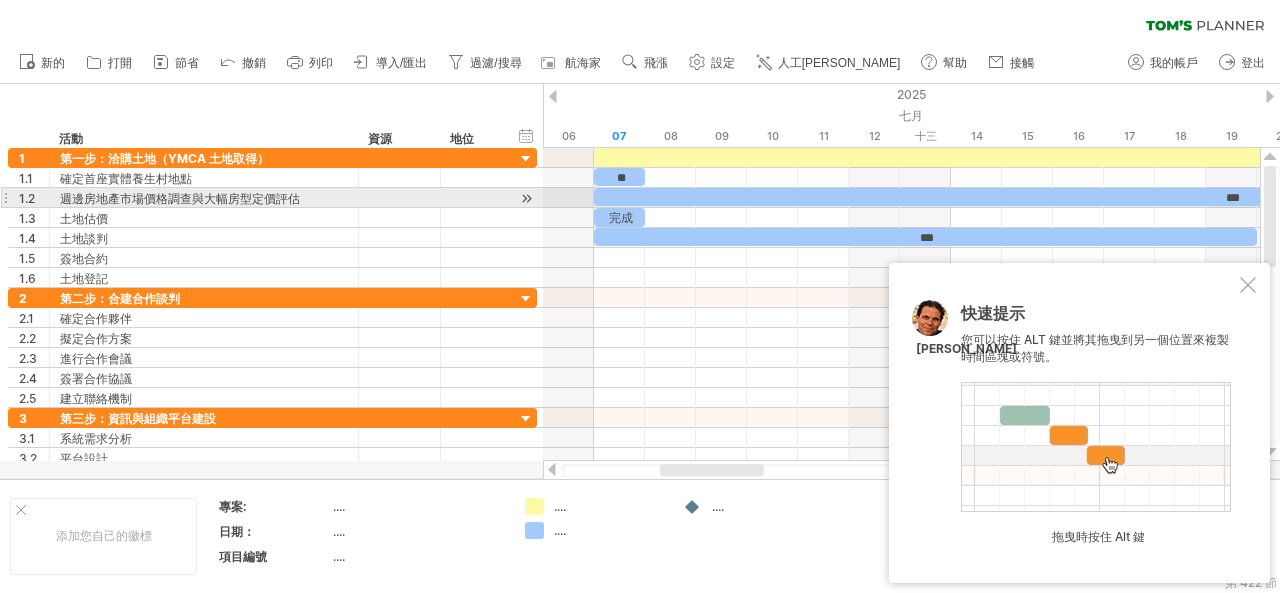 click on "週邊房地產市場價格調查與大幅房型定價評估" at bounding box center [180, 198] 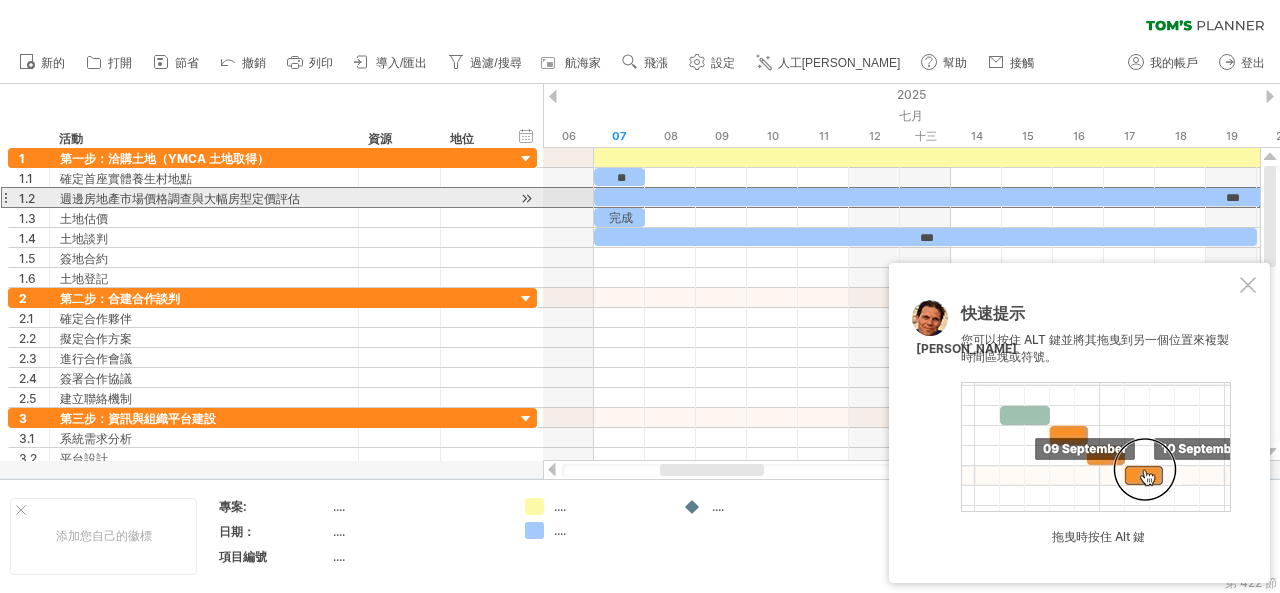 click on "週邊房地產市場價格調查與大幅房型定價評估" at bounding box center [180, 198] 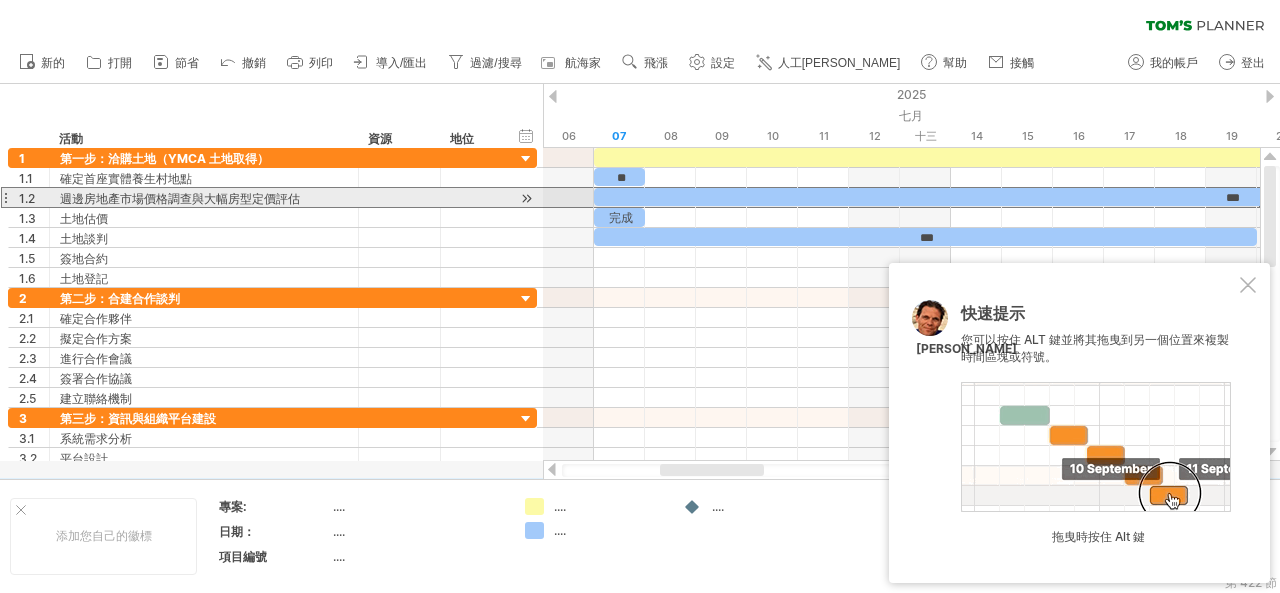 click on "週邊房地產市場價格調查與大幅房型定價評估" at bounding box center (180, 198) 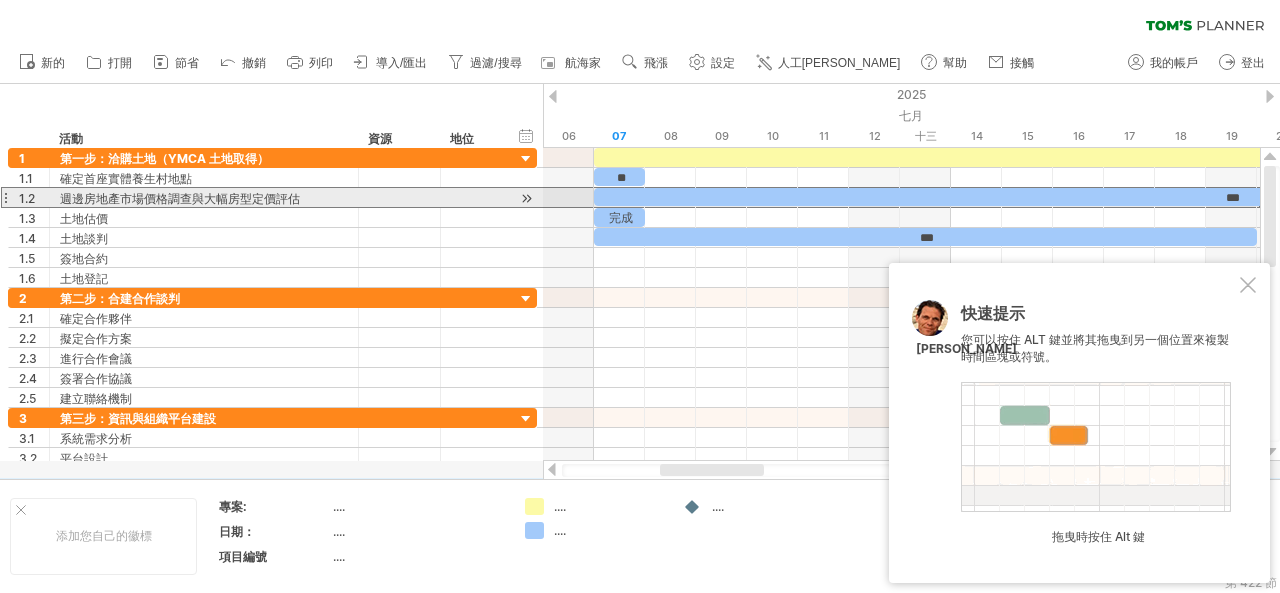 click on "週邊房地產市場價格調查與大幅房型定價評估" at bounding box center [180, 198] 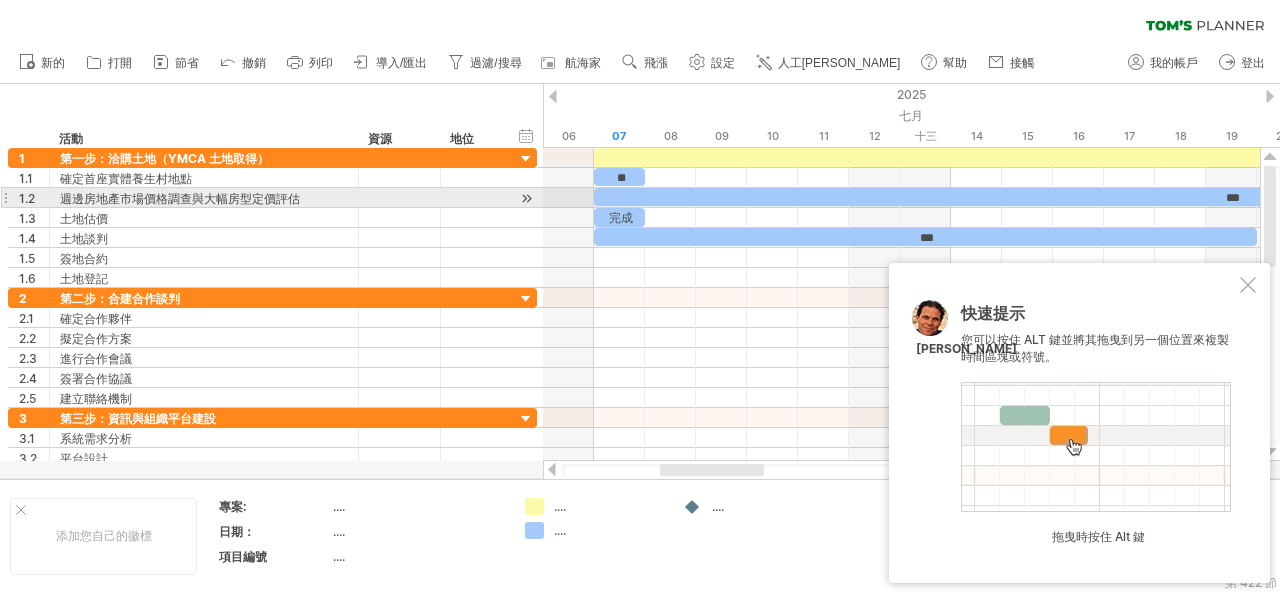 click on "週邊房地產市場價格調查與大幅房型定價評估" at bounding box center [180, 198] 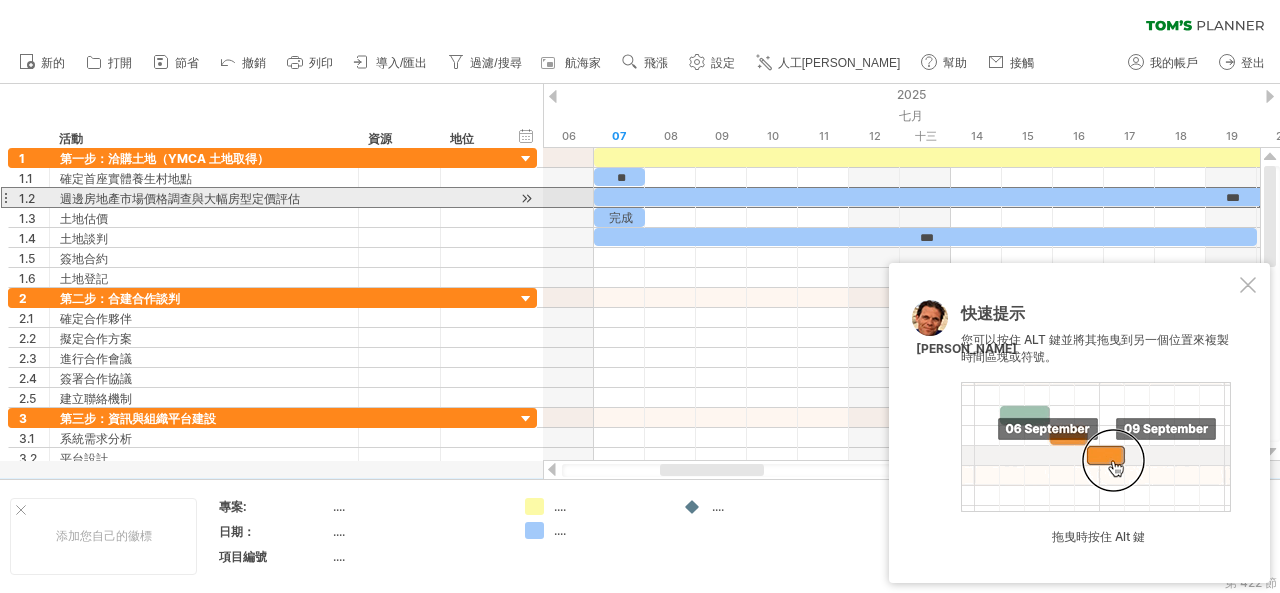 click on "週邊房地產市場價格調查與大幅房型定價評估" at bounding box center (180, 198) 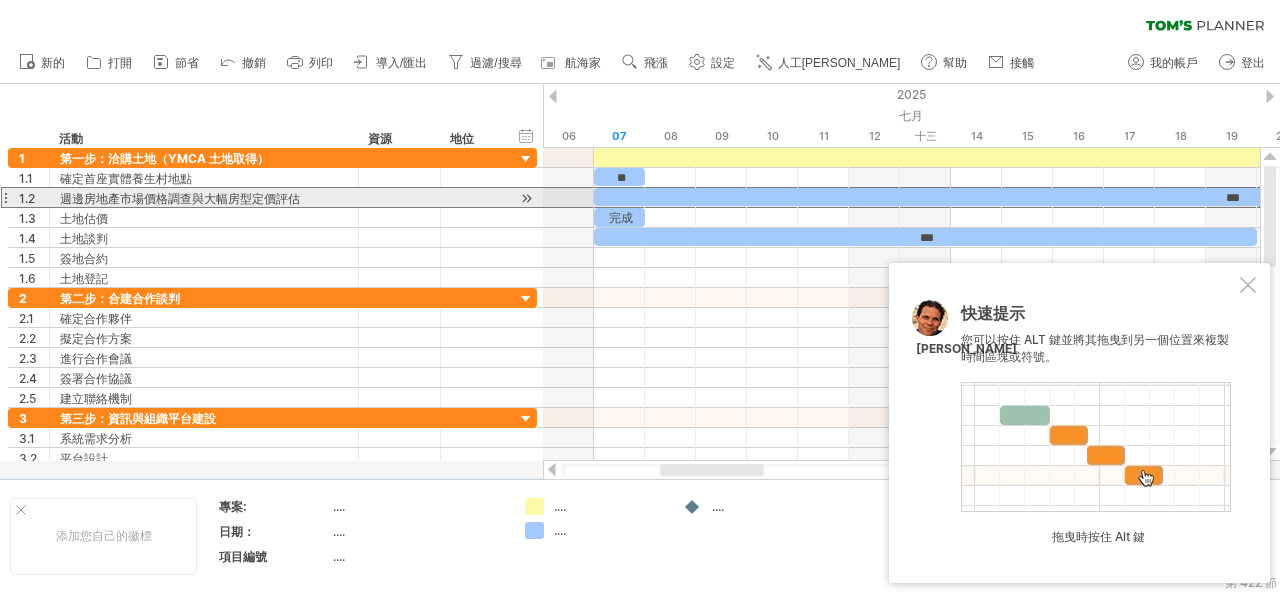 click on "週邊房地產市場價格調查與大幅房型定價評估" at bounding box center (180, 198) 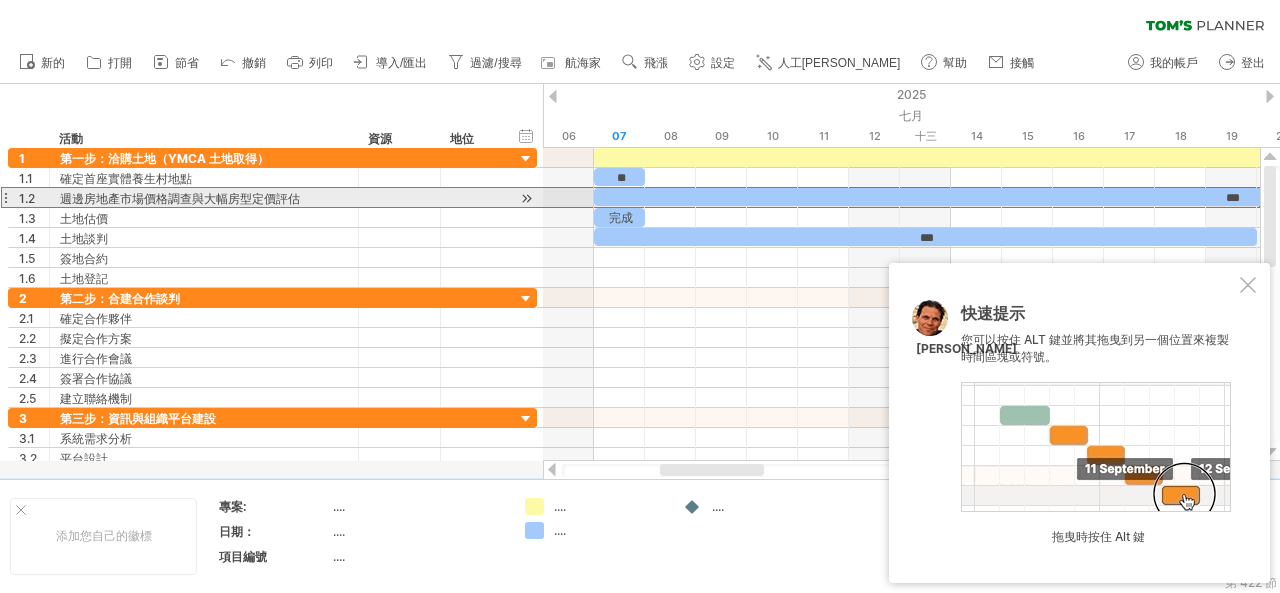 click on "週邊房地產市場價格調查與大幅房型定價評估" at bounding box center (180, 198) 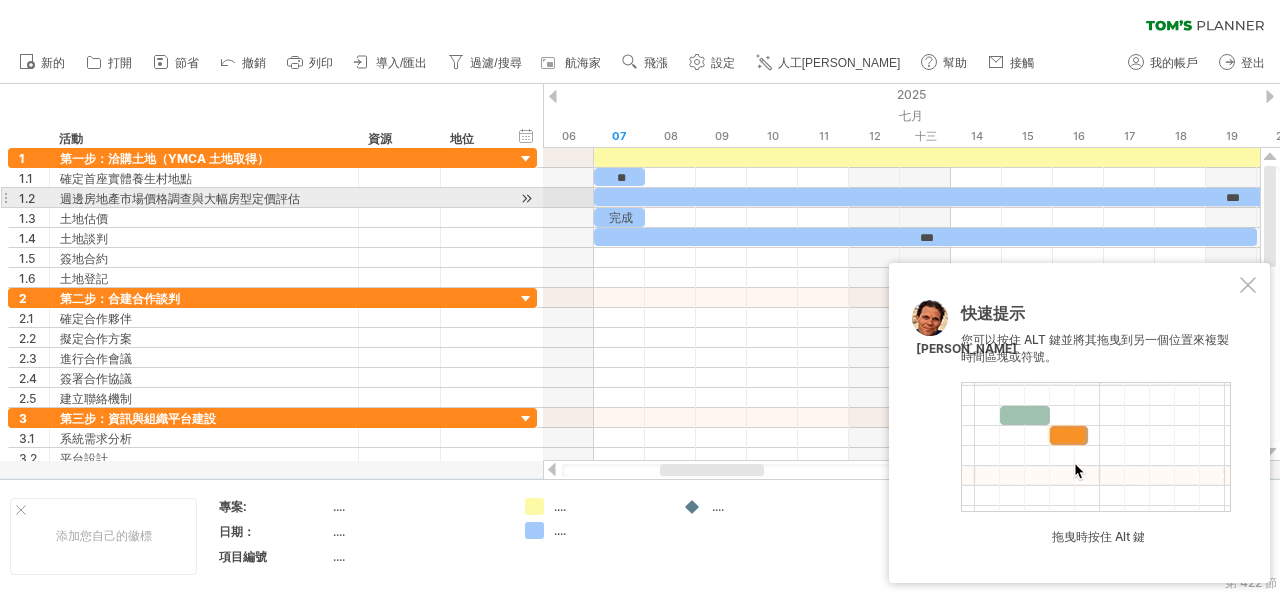 click on "週邊房地產市場價格調查與大幅房型定價評估" at bounding box center [180, 198] 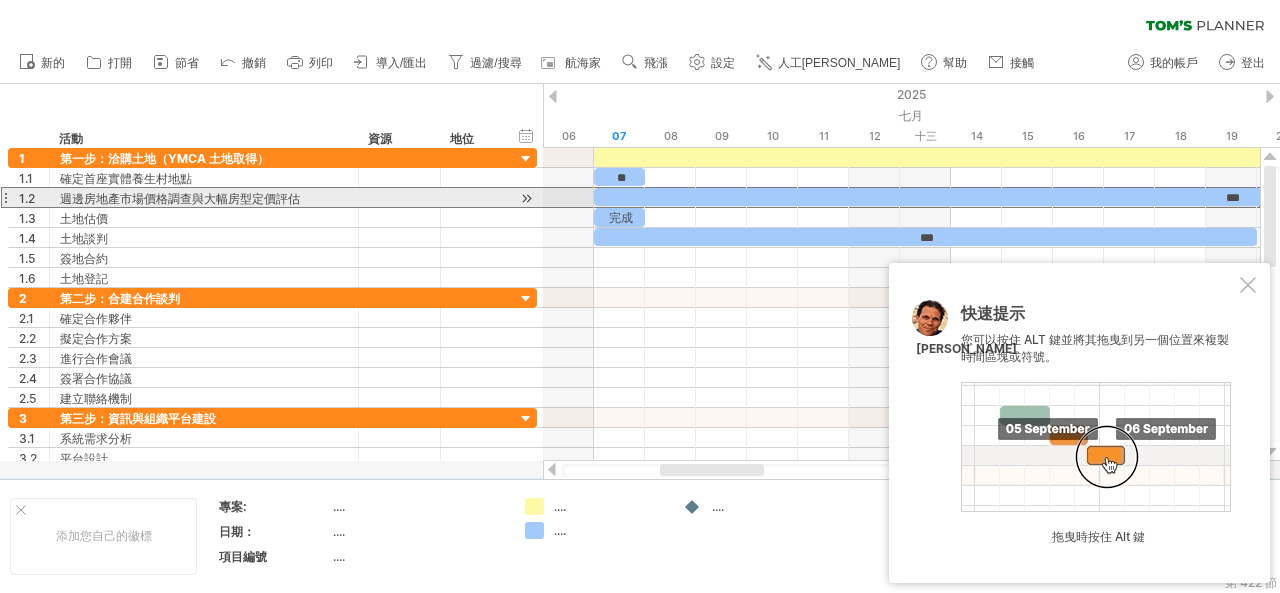 click on "週邊房地產市場價格調查與大幅房型定價評估" at bounding box center (180, 198) 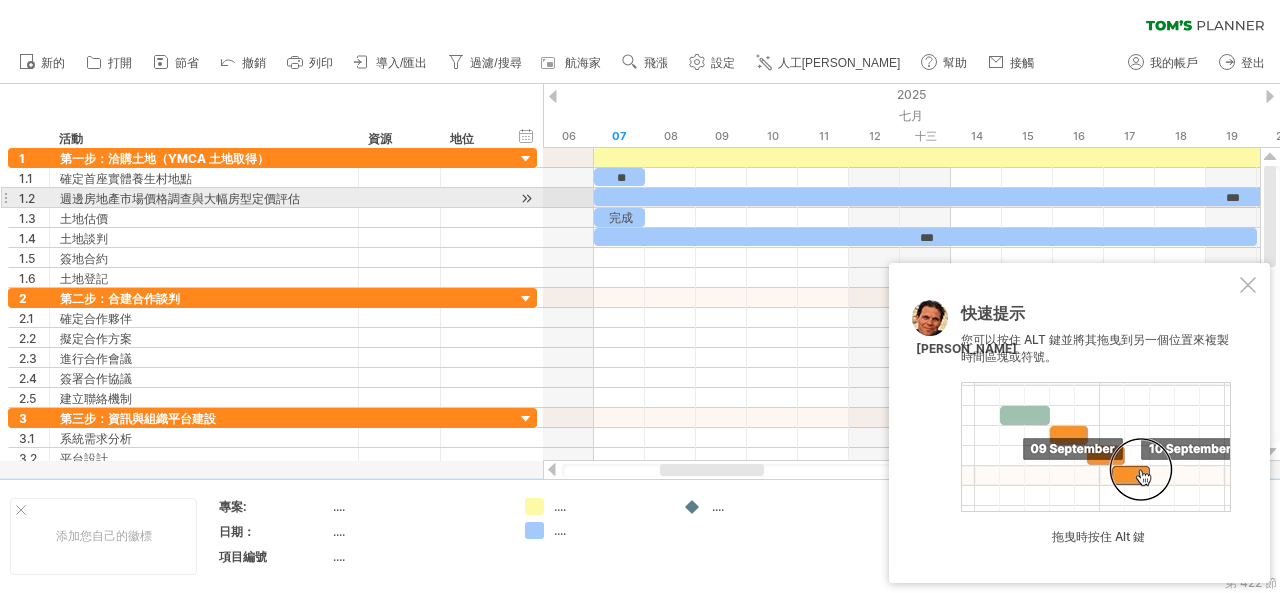 click on "週邊房地產市場價格調查與大幅房型定價評估" at bounding box center [180, 198] 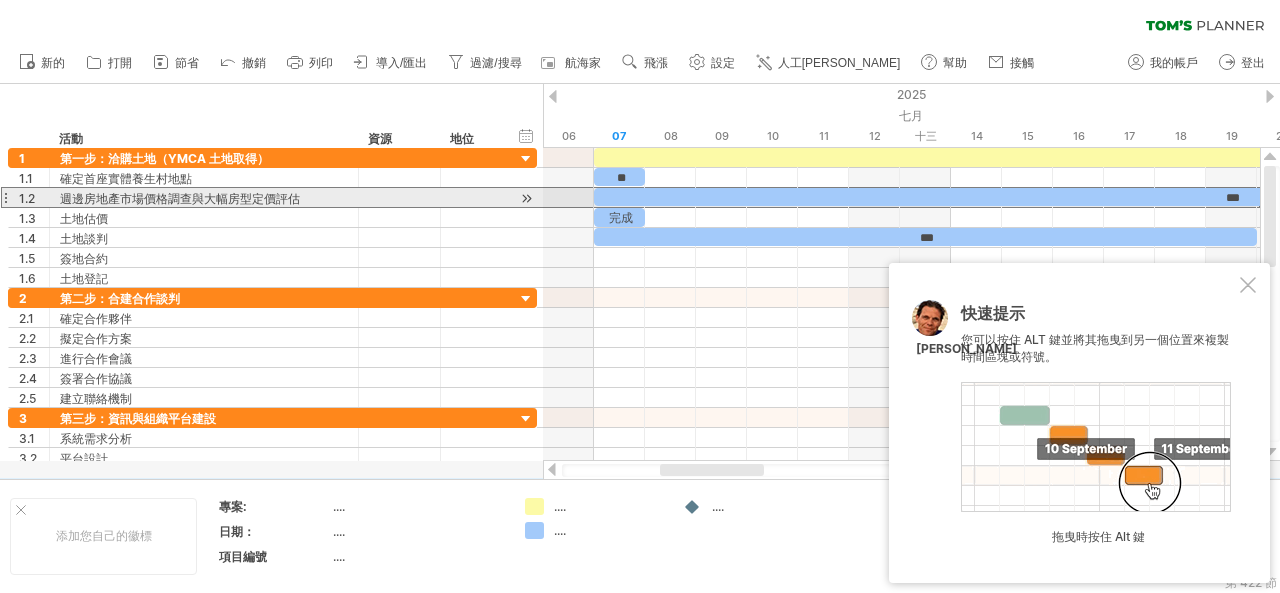 click on "週邊房地產市場價格調查與大幅房型定價評估" at bounding box center (180, 198) 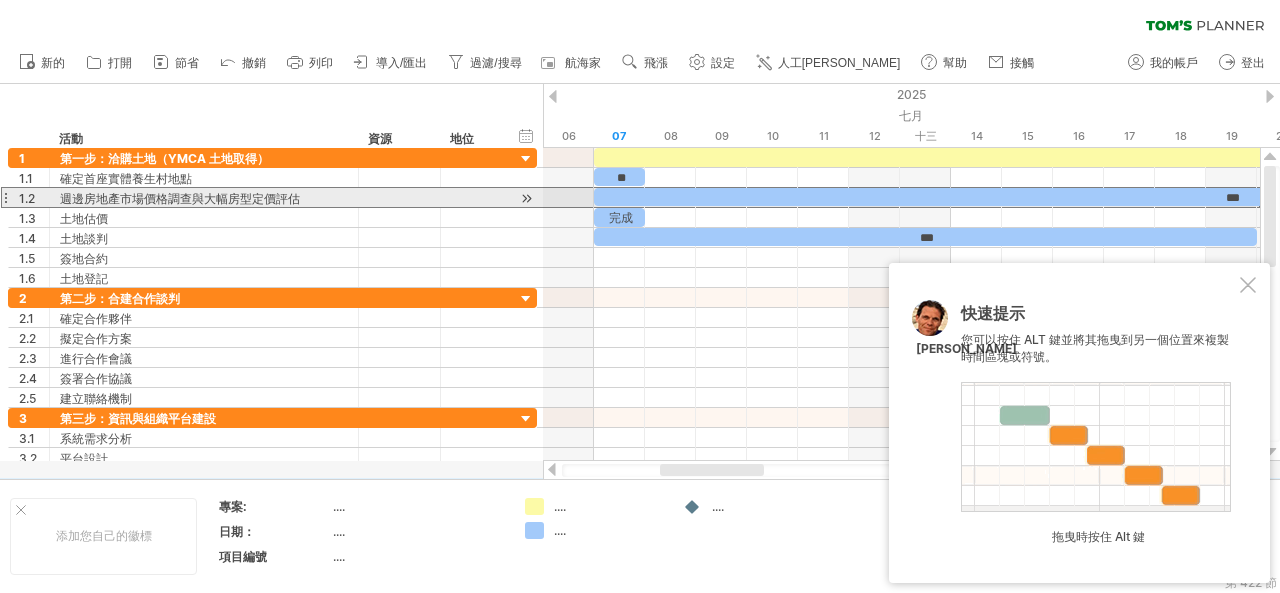 click on "週邊房地產市場價格調查與大幅房型定價評估" at bounding box center (180, 198) 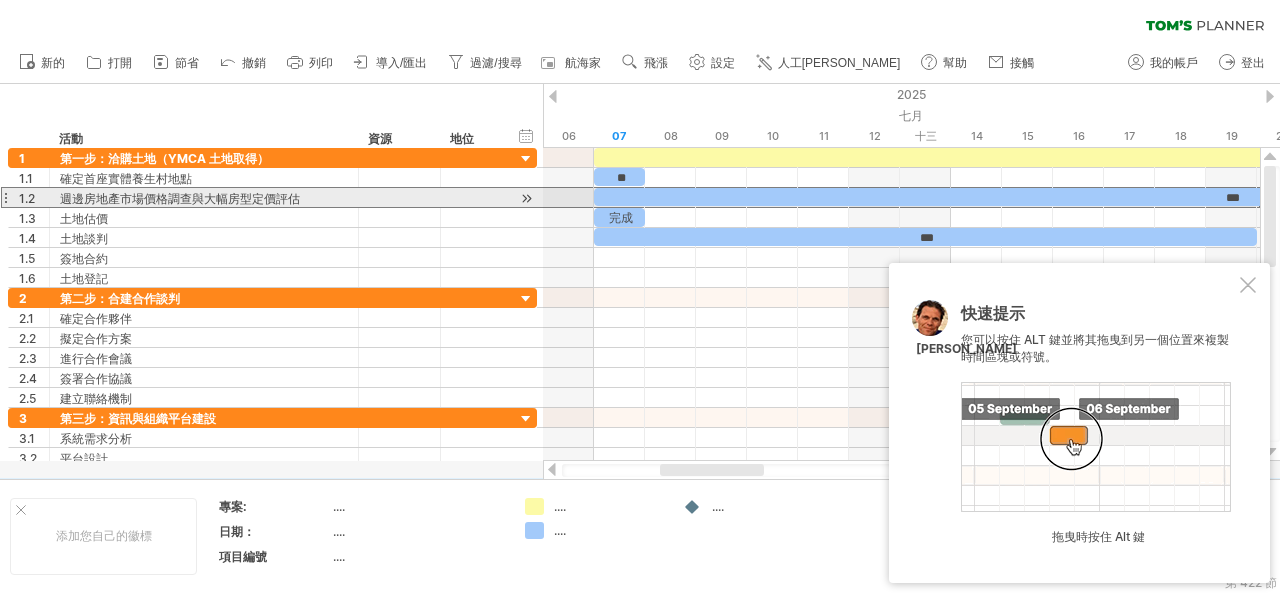 click on "週邊房地產市場價格調查與大幅房型定價評估" at bounding box center (180, 198) 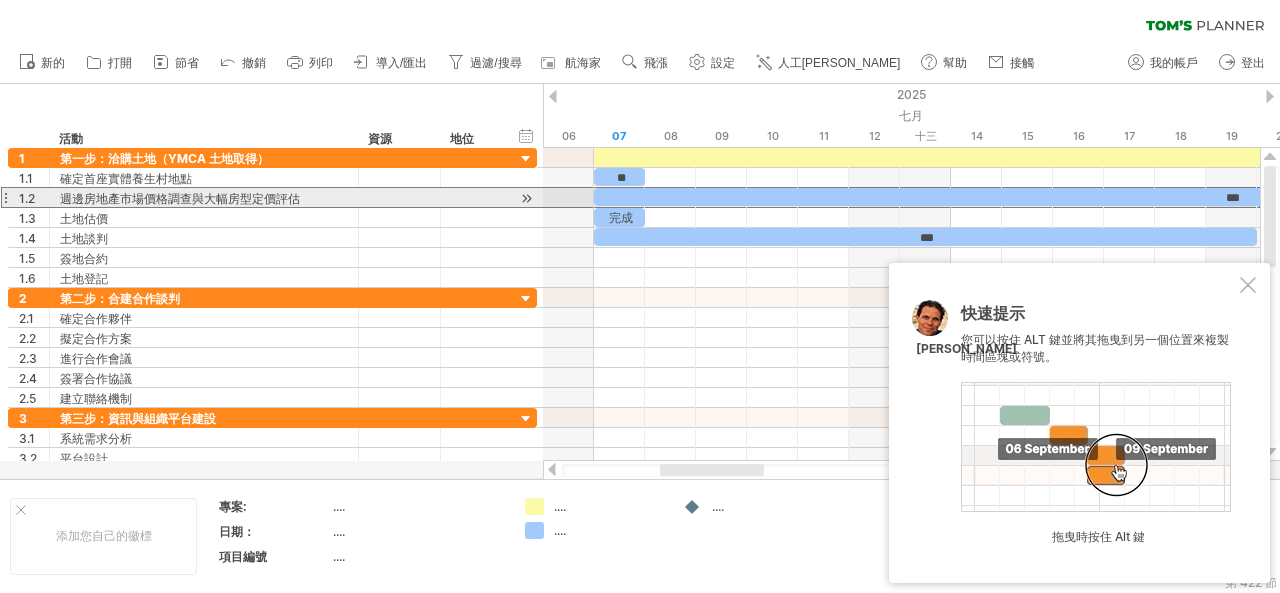 click on "週邊房地產市場價格調查與大幅房型定價評估" at bounding box center [180, 198] 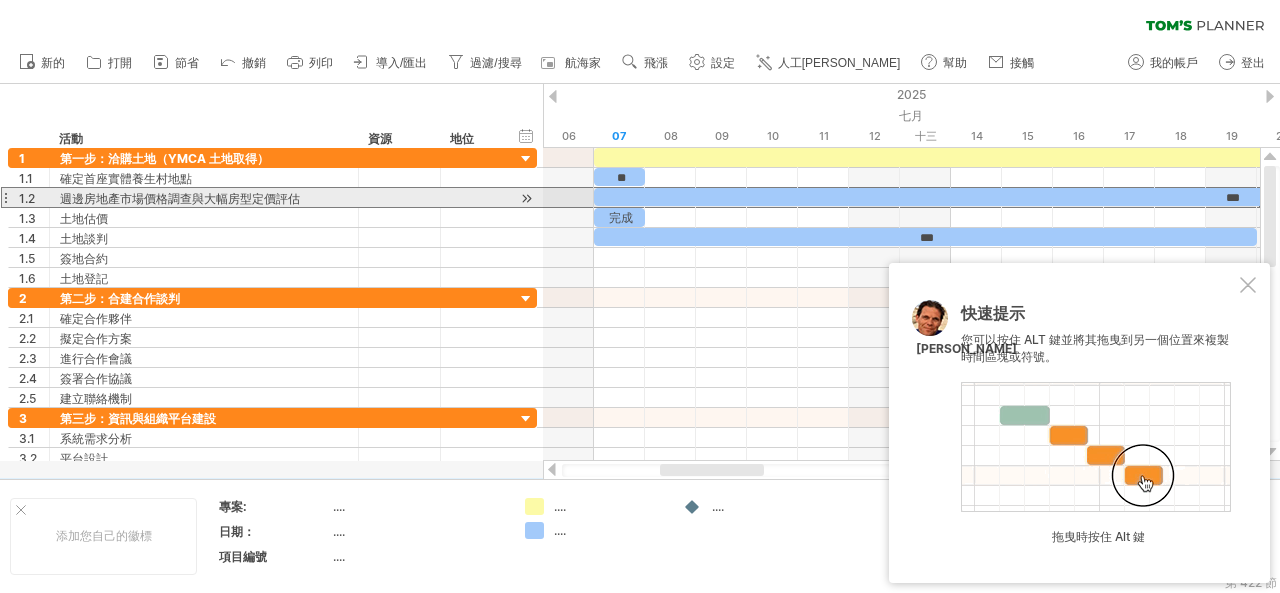 click on "週邊房地產市場價格調查與大幅房型定價評估" at bounding box center (180, 198) 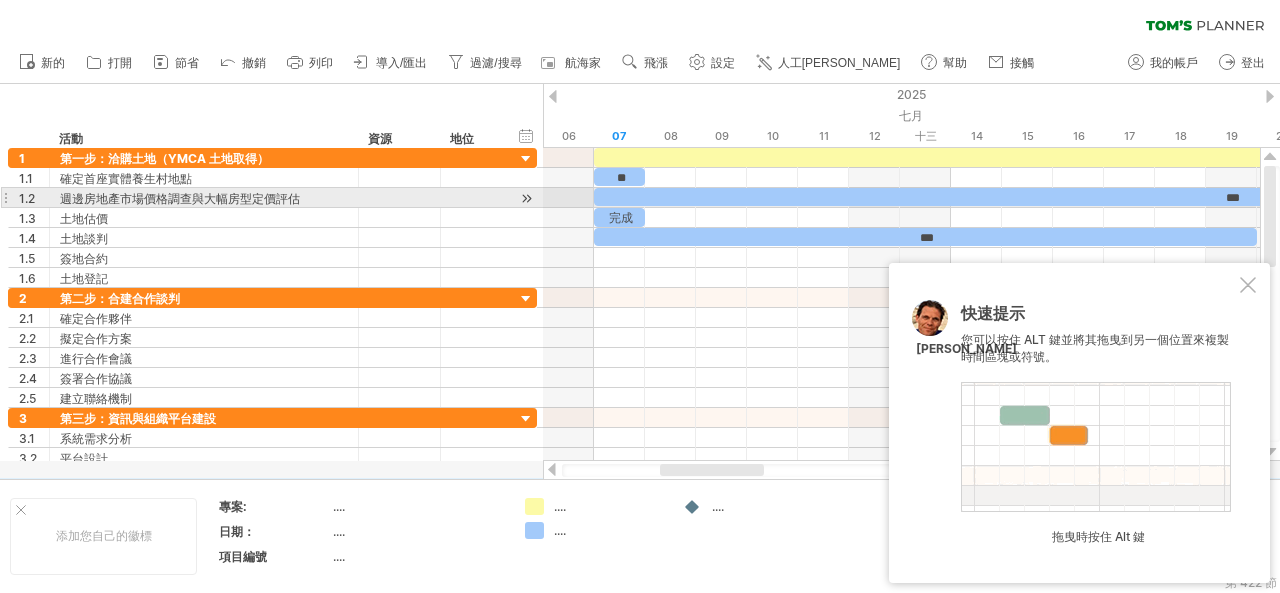 click on "週邊房地產市場價格調查與大幅房型定價評估" at bounding box center [180, 198] 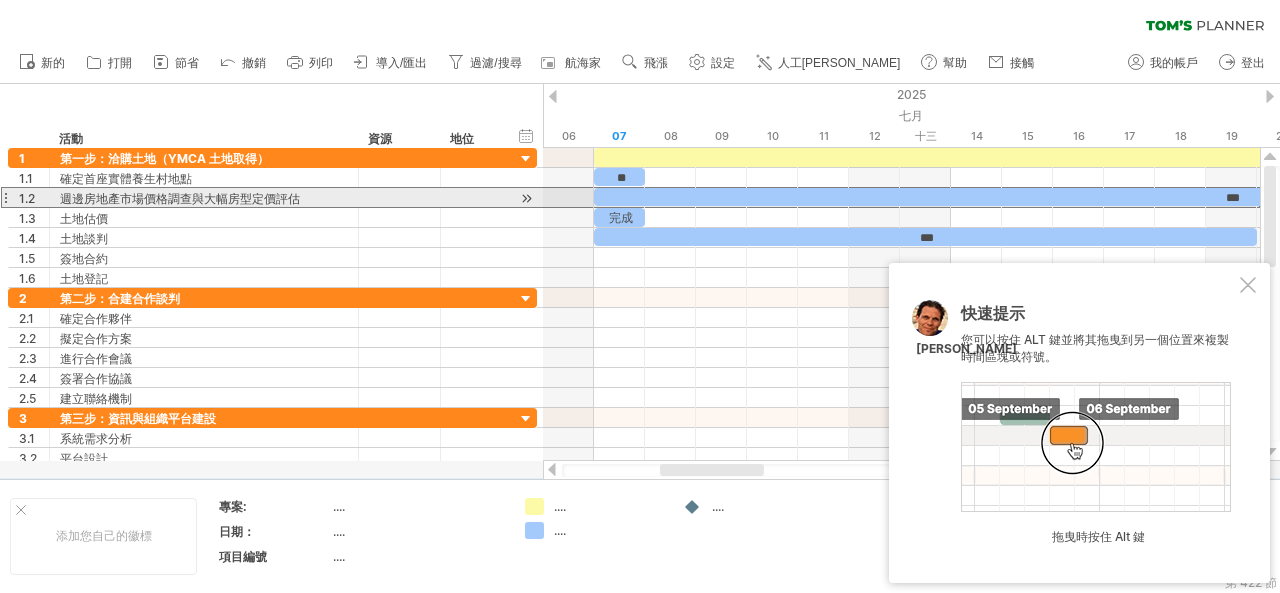 click on "週邊房地產市場價格調查與大幅房型定價評估" at bounding box center [180, 198] 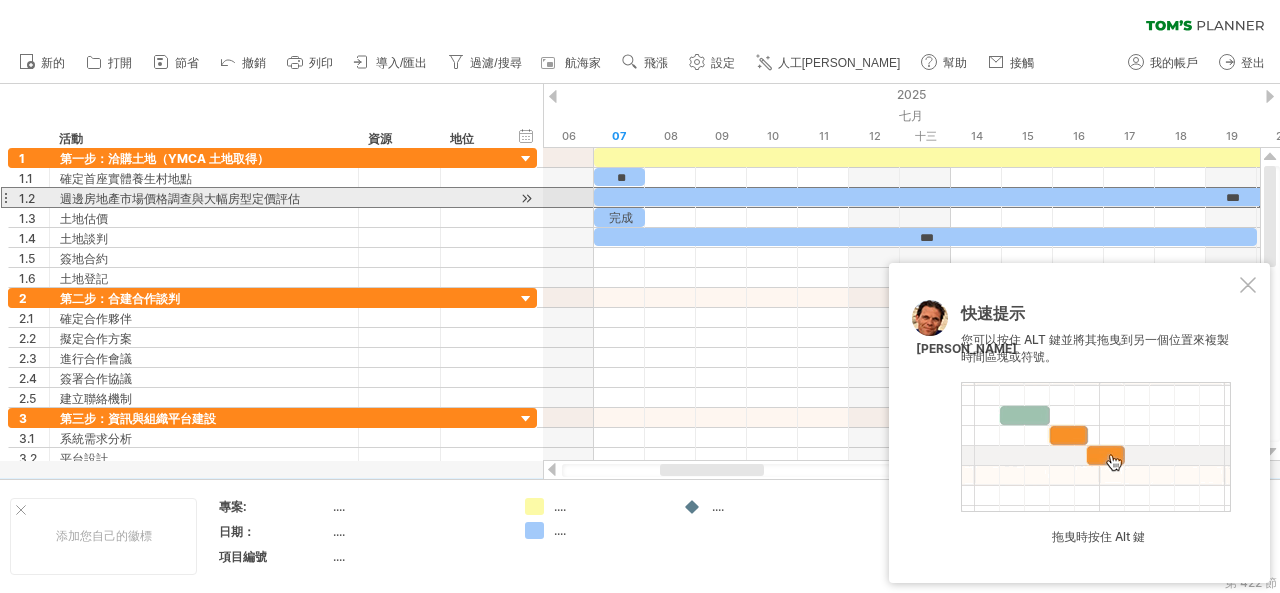 drag, startPoint x: 255, startPoint y: 197, endPoint x: 266, endPoint y: 197, distance: 11 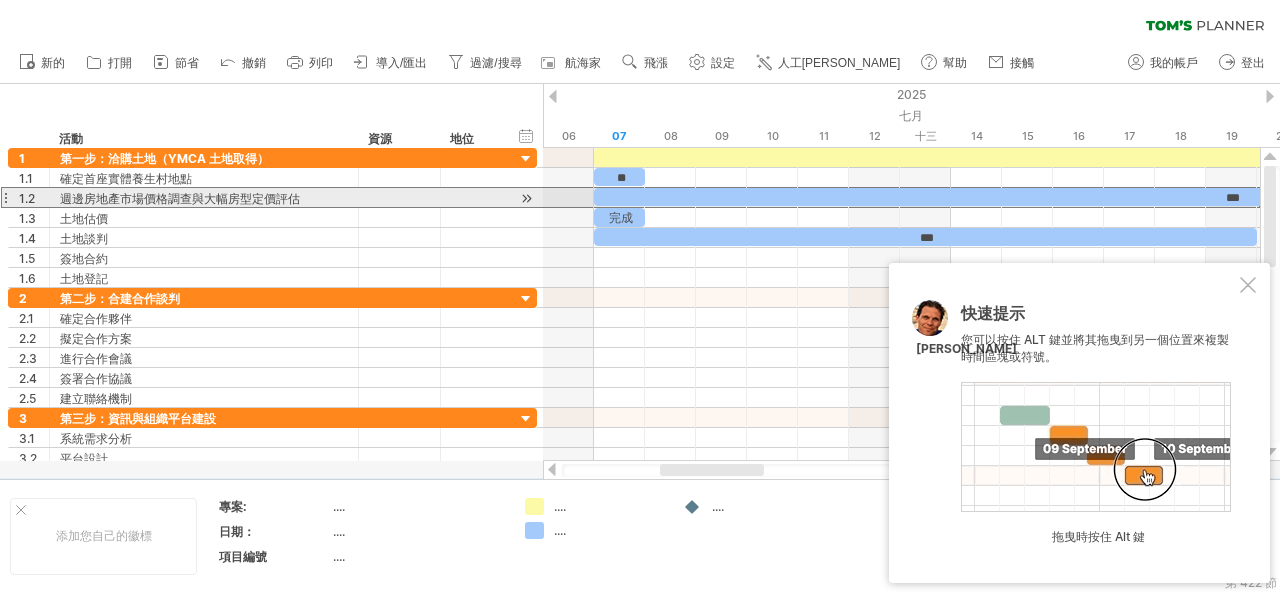 click on "週邊房地產市場價格調查與大幅房型定價評估" at bounding box center [180, 198] 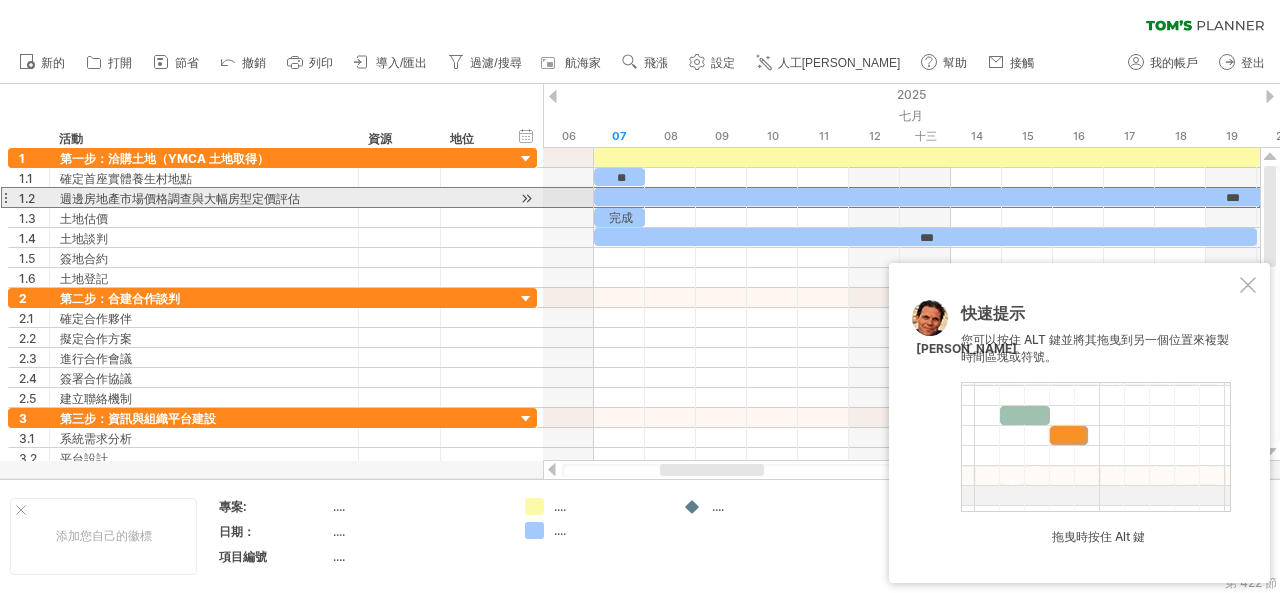 click on "週邊房地產市場價格調查與大幅房型定價評估" at bounding box center (204, 197) 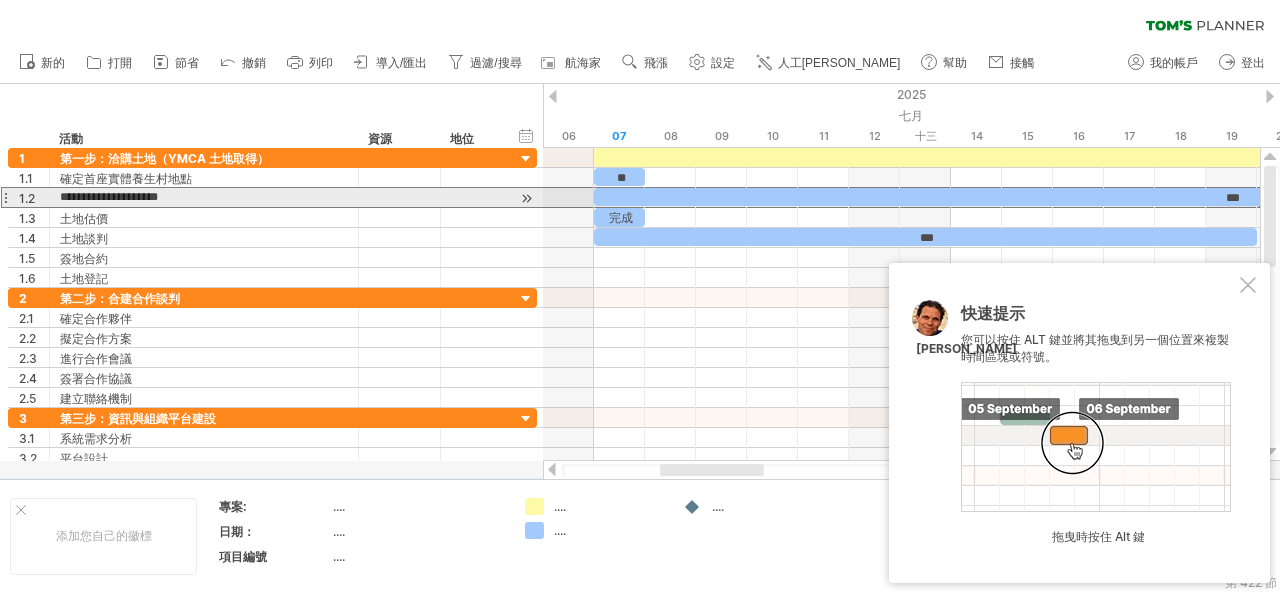 click on "**********" at bounding box center (204, 197) 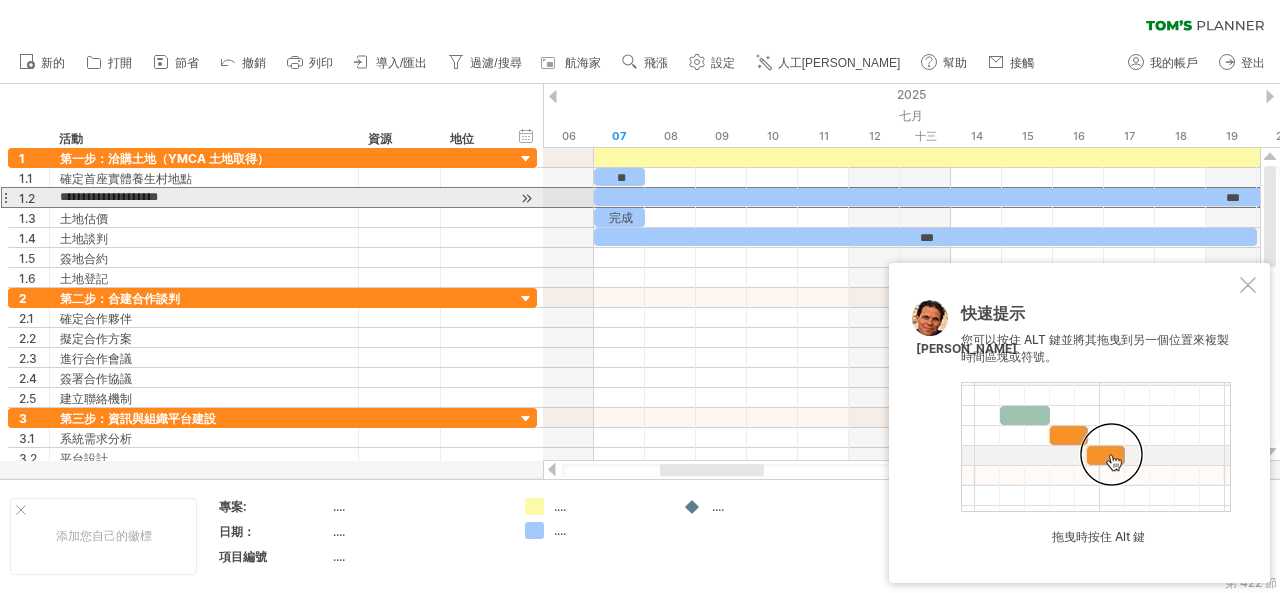click on "**********" at bounding box center (204, 197) 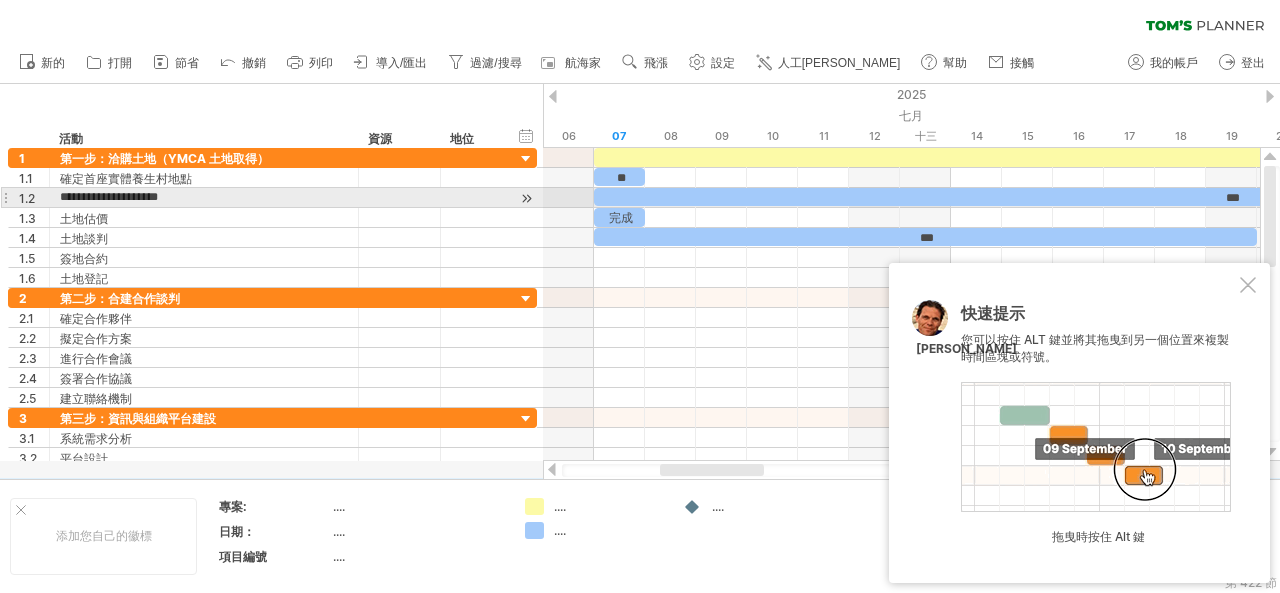 click on "**********" at bounding box center (204, 197) 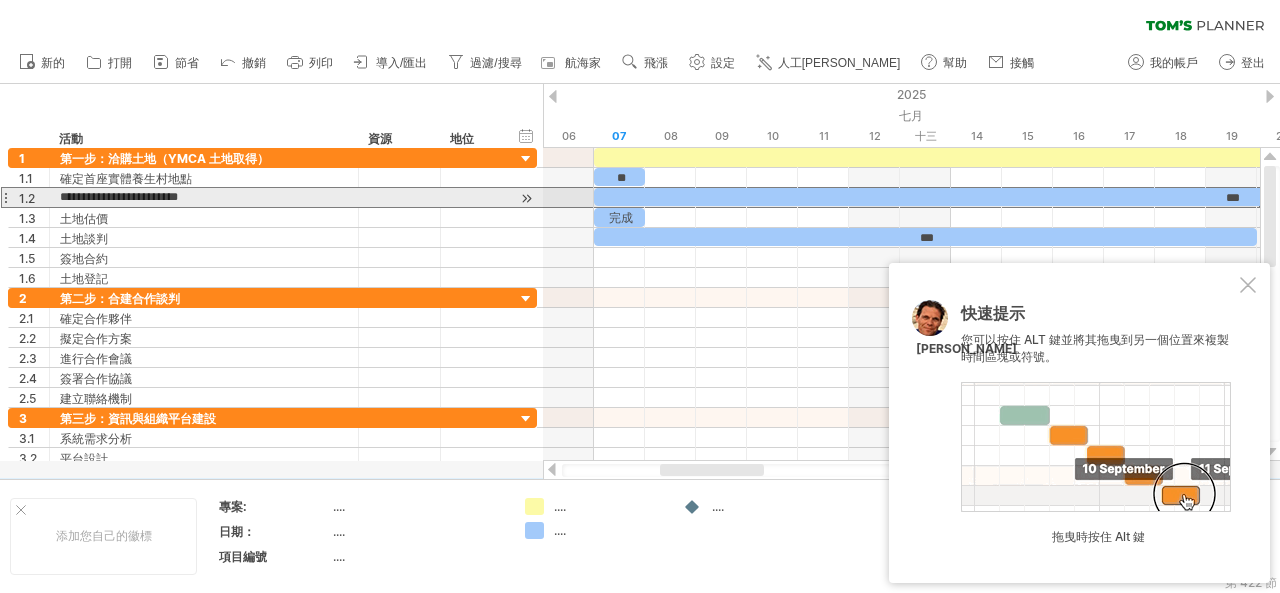 type on "**********" 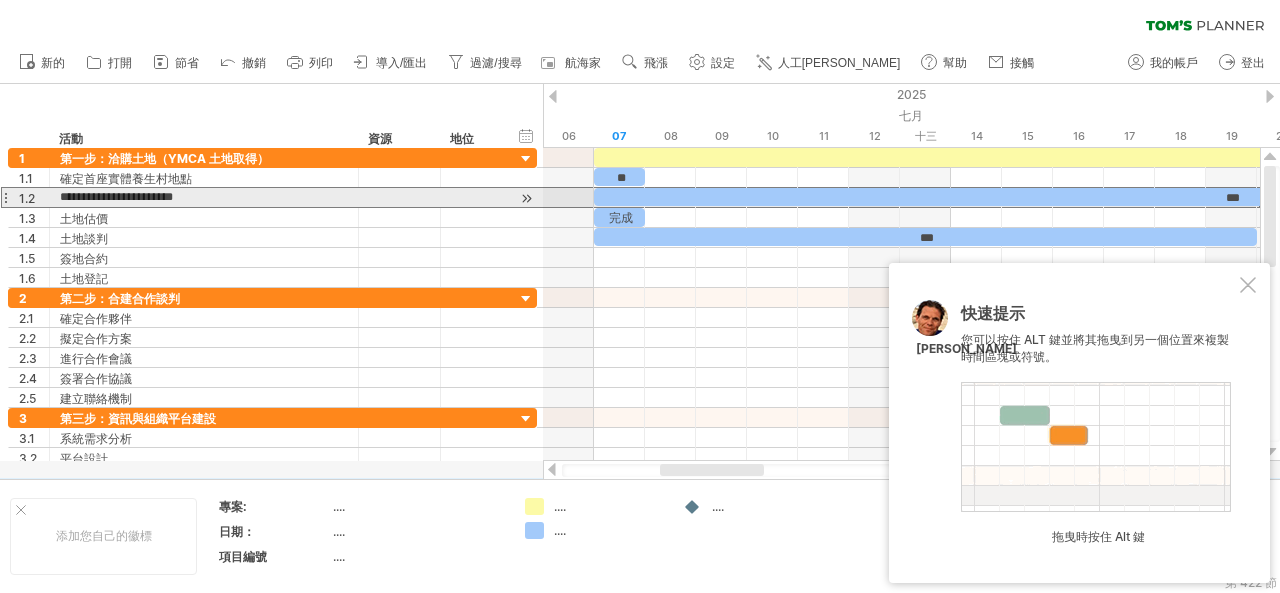 click on "**********" at bounding box center [204, 197] 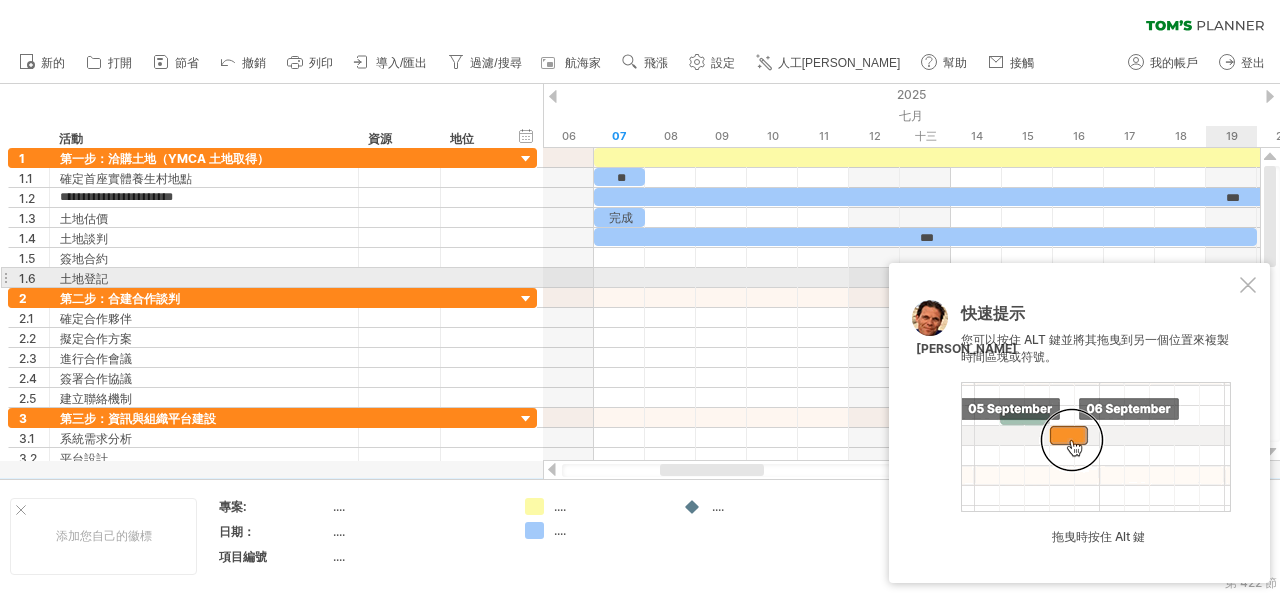 click at bounding box center [1248, 285] 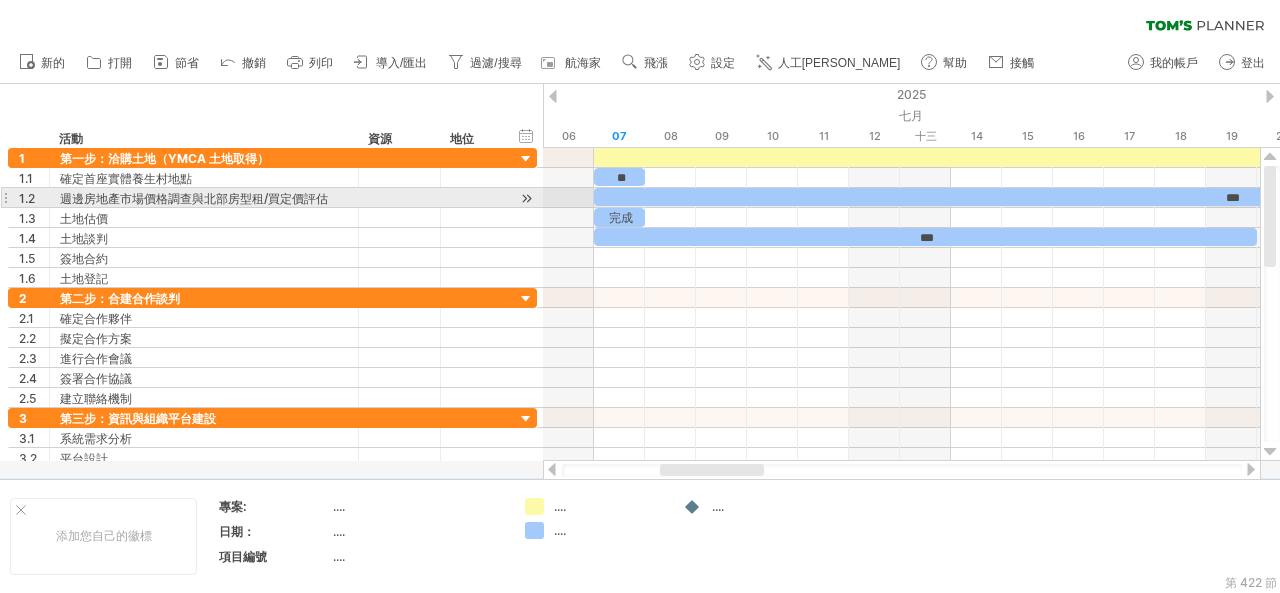 drag, startPoint x: 1271, startPoint y: 249, endPoint x: 1277, endPoint y: 199, distance: 50.358715 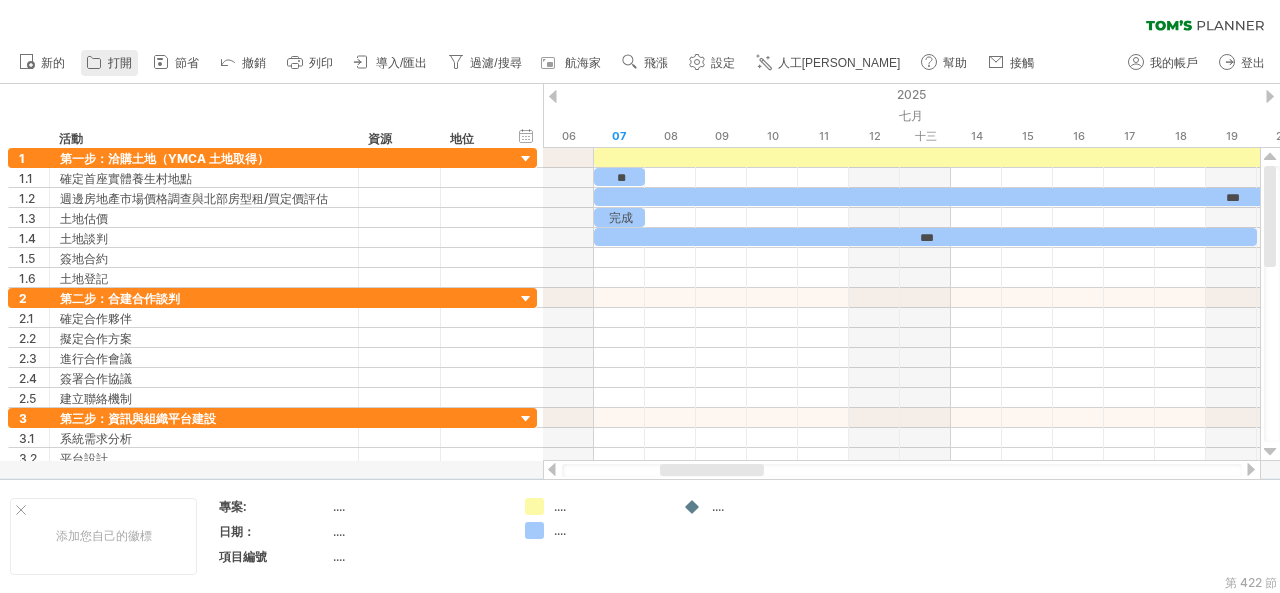 click on "打開" at bounding box center [120, 63] 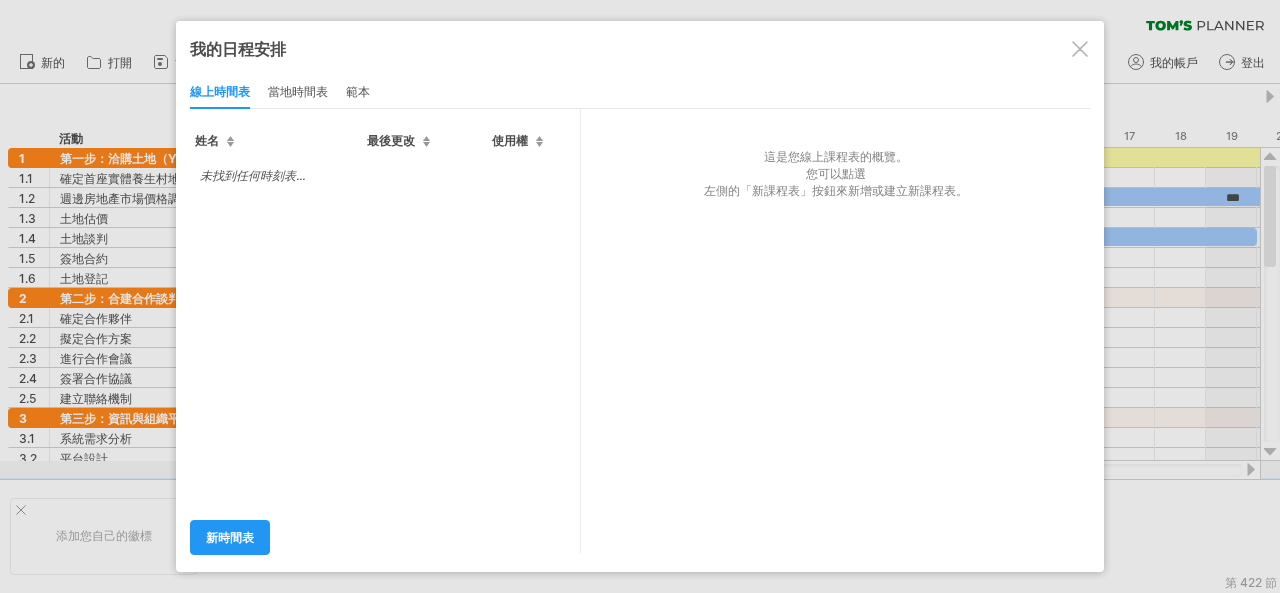 click at bounding box center (1080, 49) 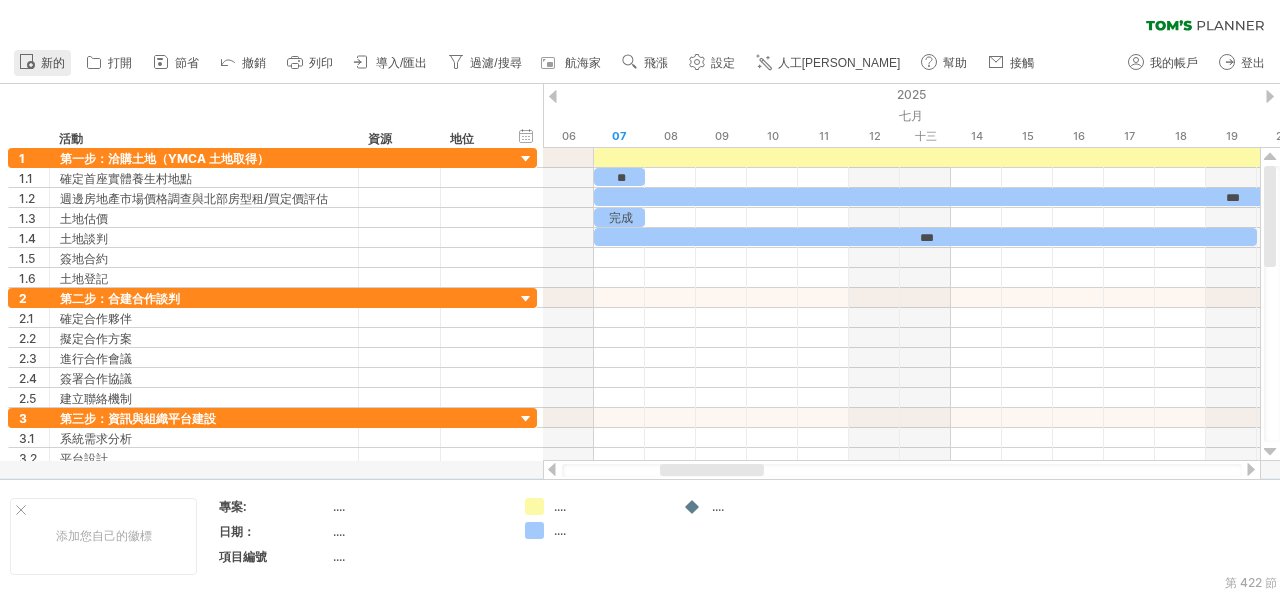 click on "新的" at bounding box center (53, 63) 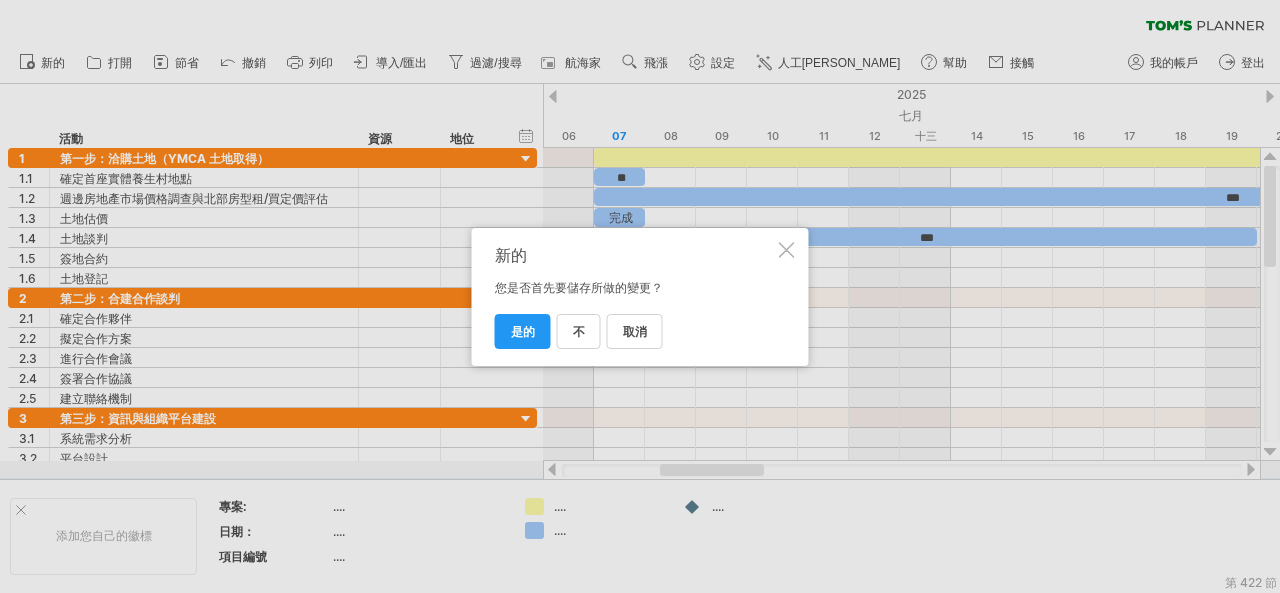 click at bounding box center (787, 250) 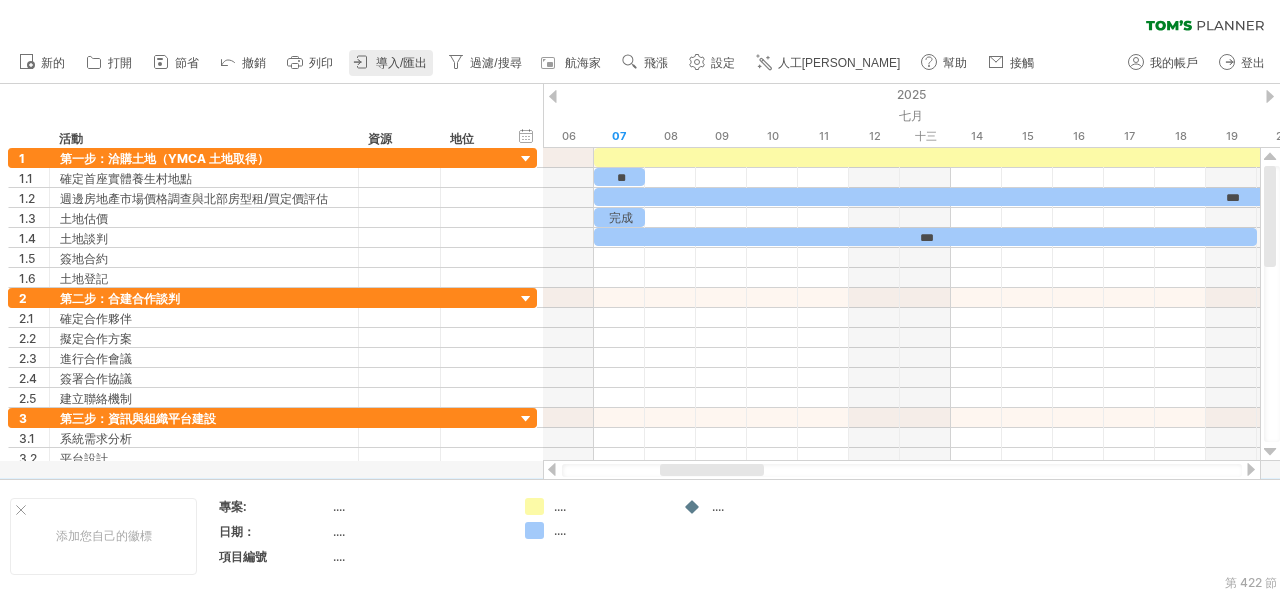 click on "導入/匯出" at bounding box center [401, 63] 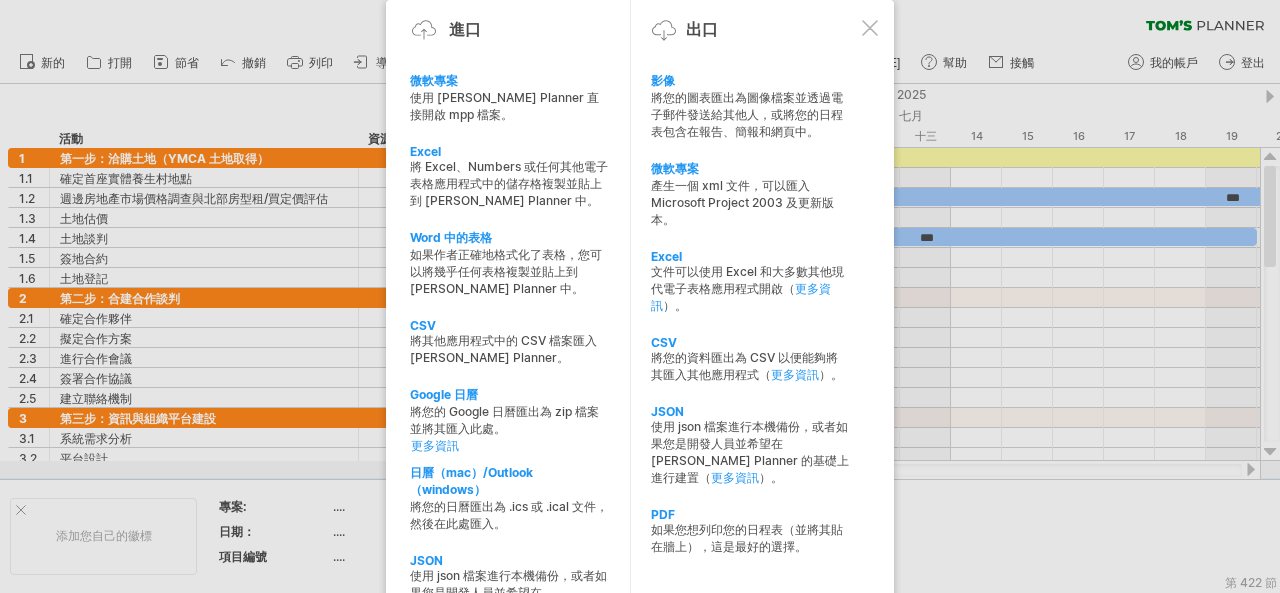 click at bounding box center [870, 28] 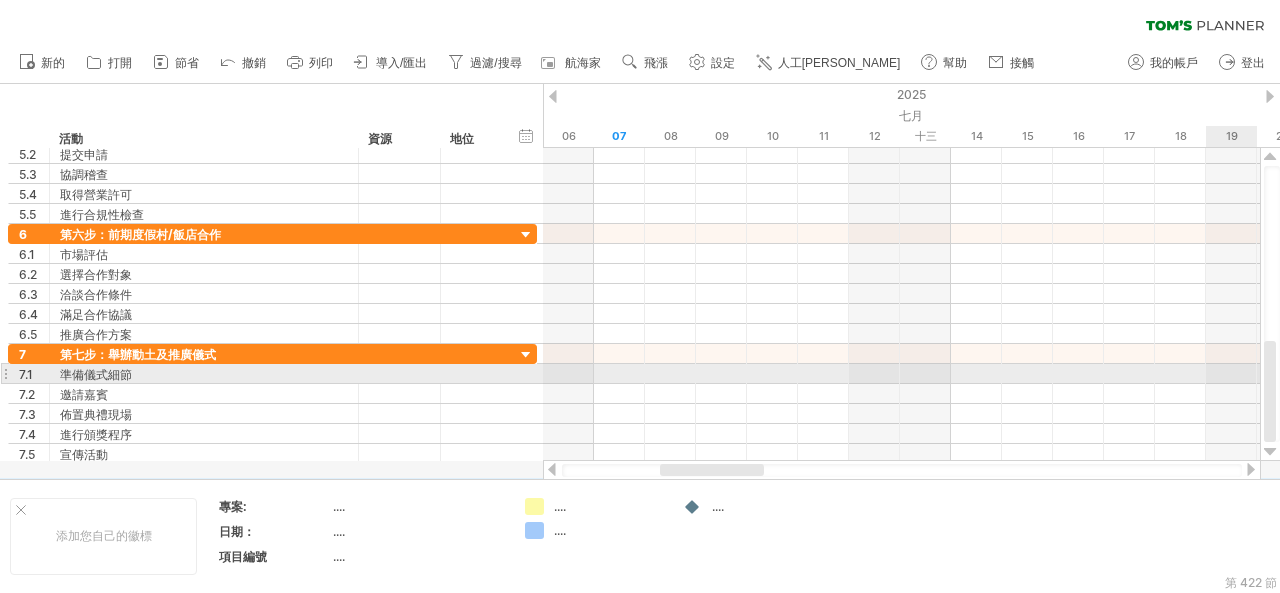 drag, startPoint x: 1270, startPoint y: 187, endPoint x: 1279, endPoint y: 385, distance: 198.20444 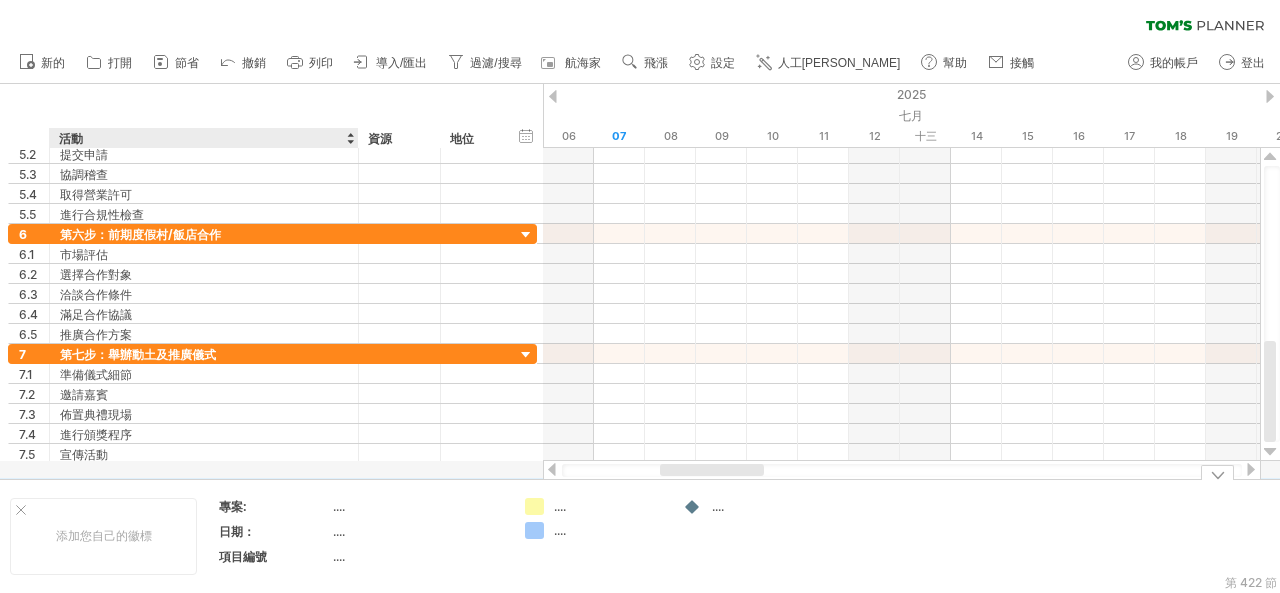 click on "...." at bounding box center (339, 506) 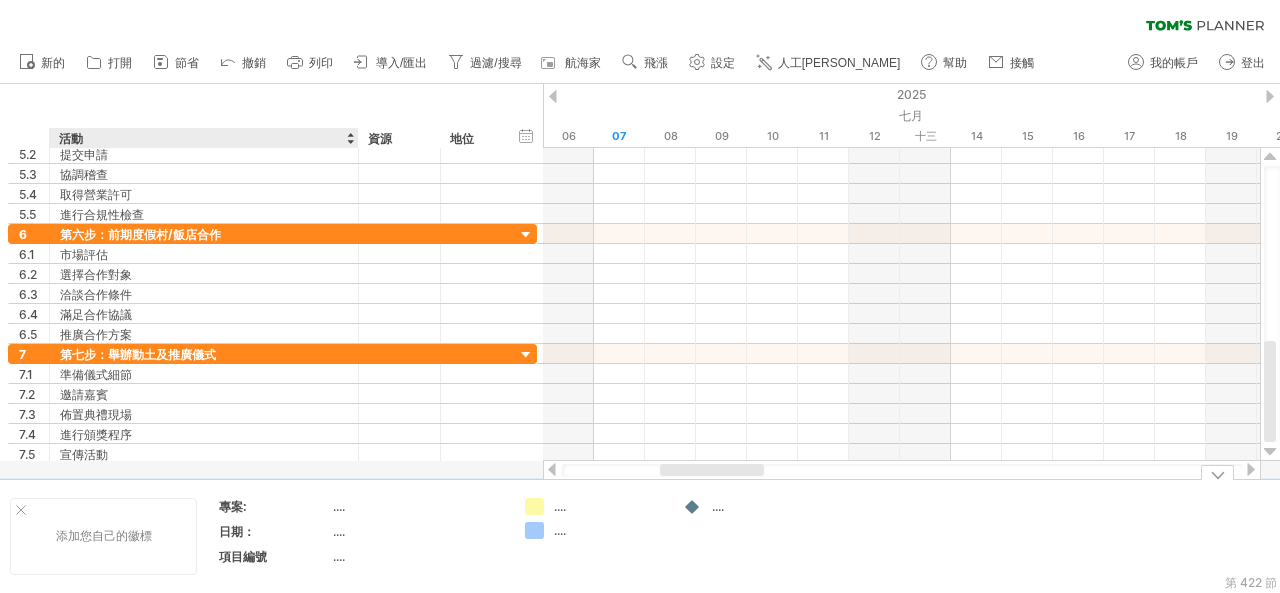 click on "添加您自己的徽標" at bounding box center (104, 535) 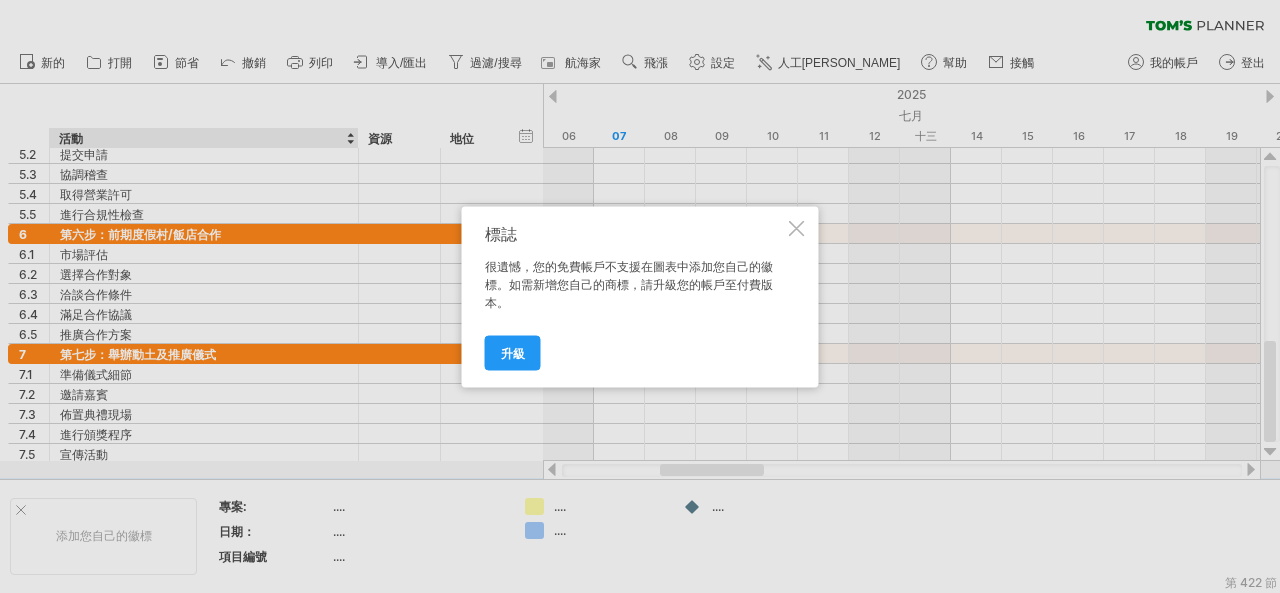 click at bounding box center (797, 228) 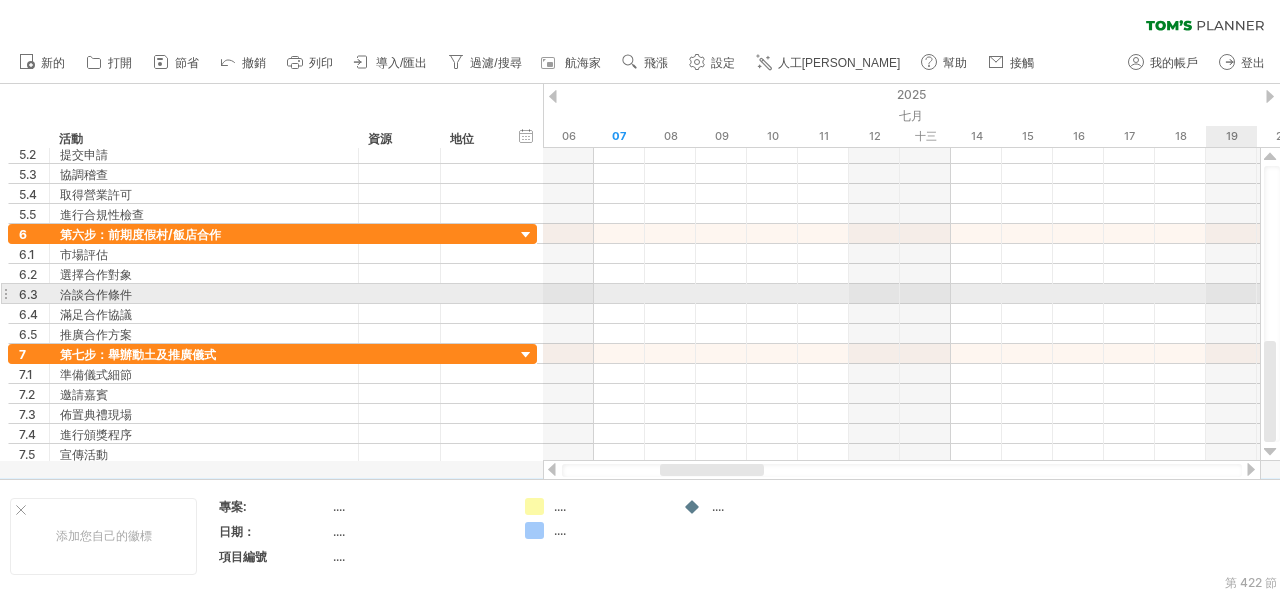 drag, startPoint x: 1277, startPoint y: 390, endPoint x: 1279, endPoint y: 280, distance: 110.01818 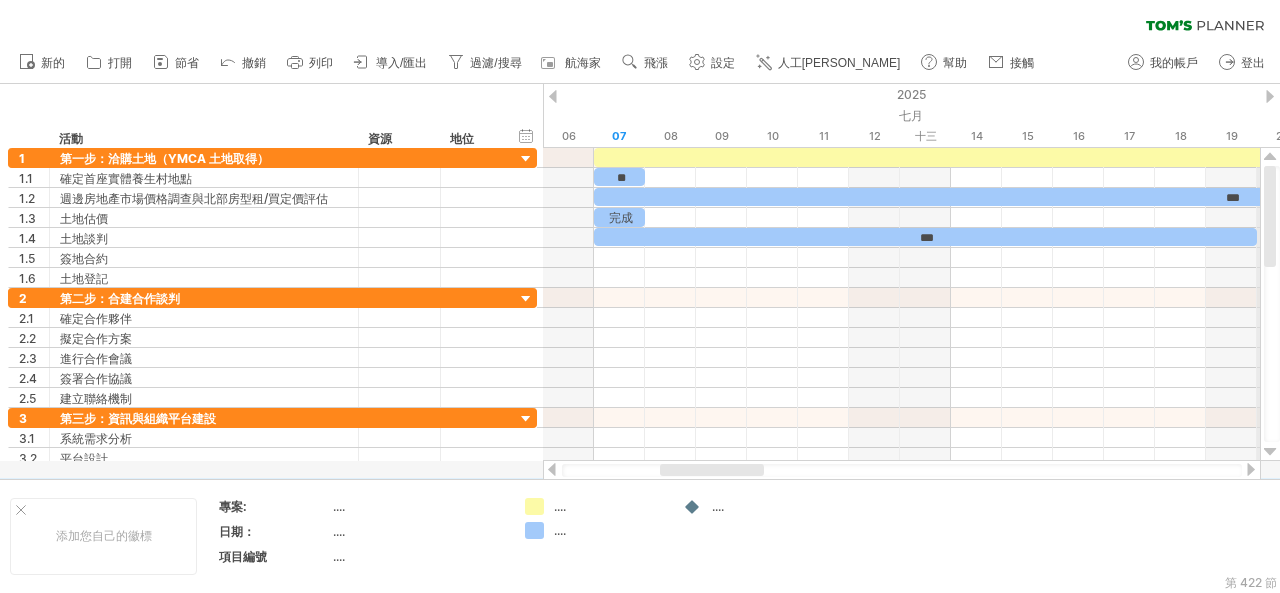 drag, startPoint x: 1264, startPoint y: 353, endPoint x: 1279, endPoint y: 146, distance: 207.54277 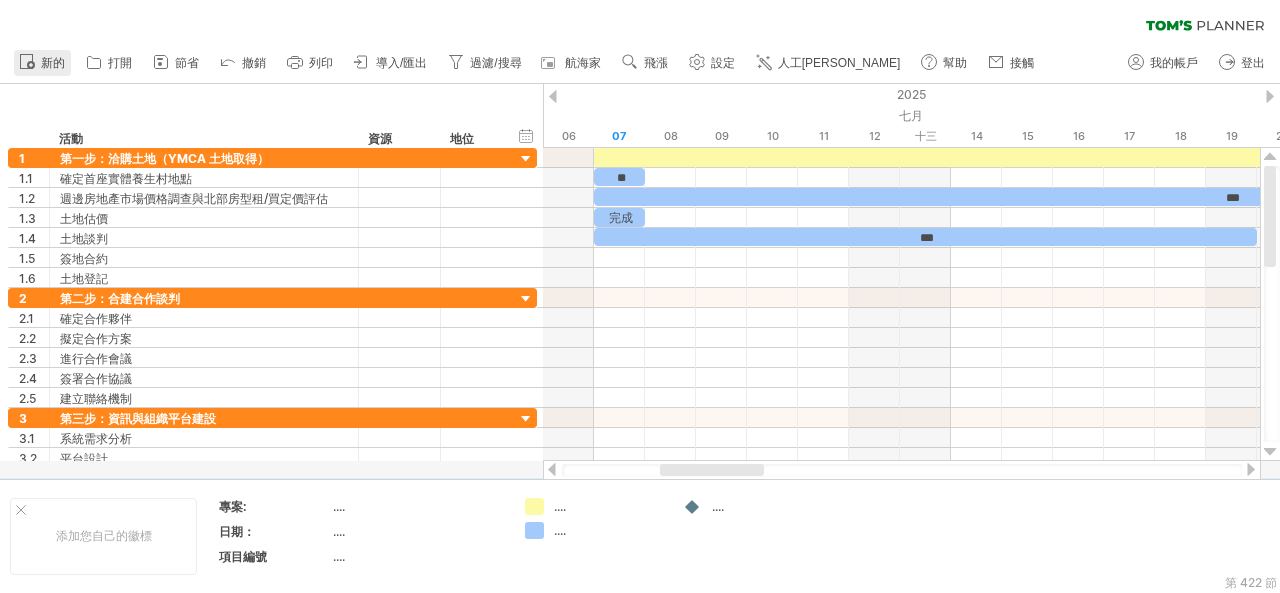 click on "新的" at bounding box center [53, 63] 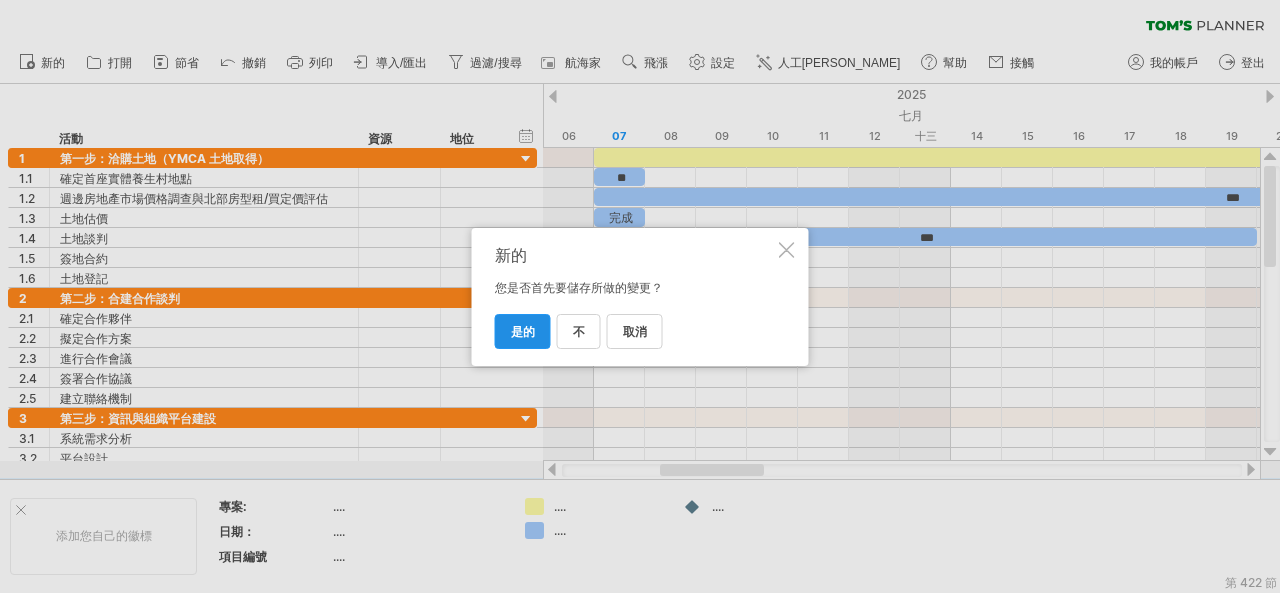 click on "是的" at bounding box center [523, 331] 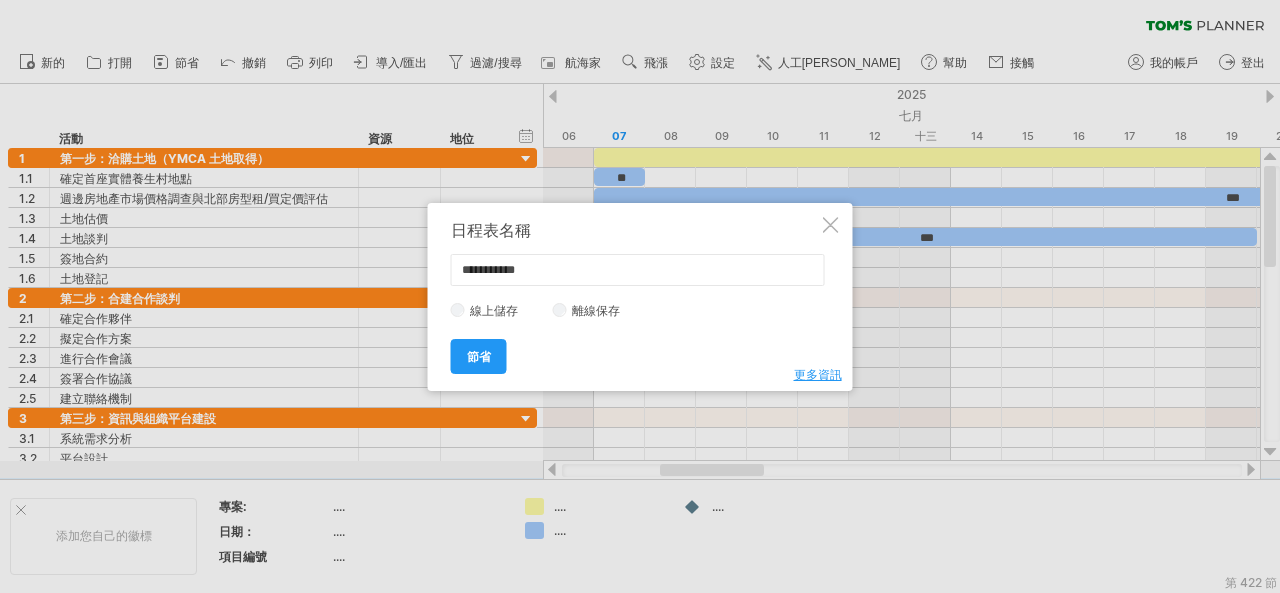 drag, startPoint x: 542, startPoint y: 268, endPoint x: 460, endPoint y: 268, distance: 82 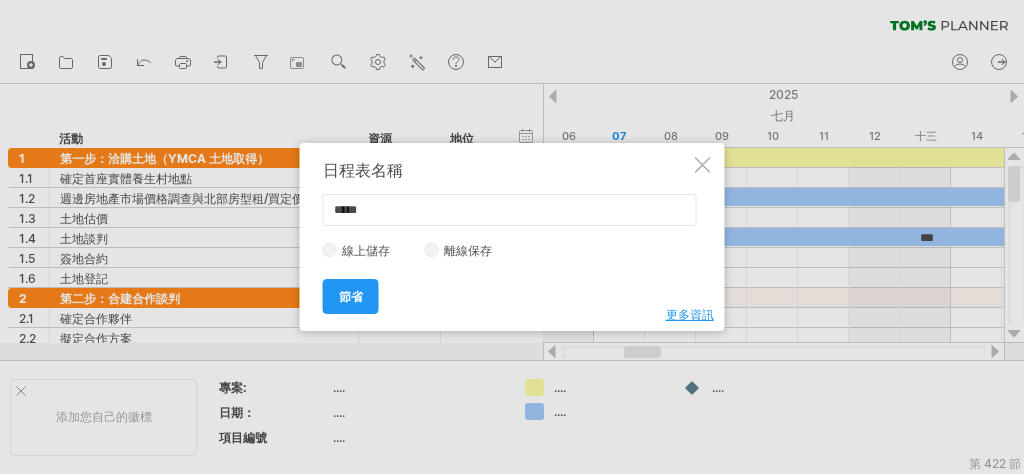 click on "*****" at bounding box center [510, 210] 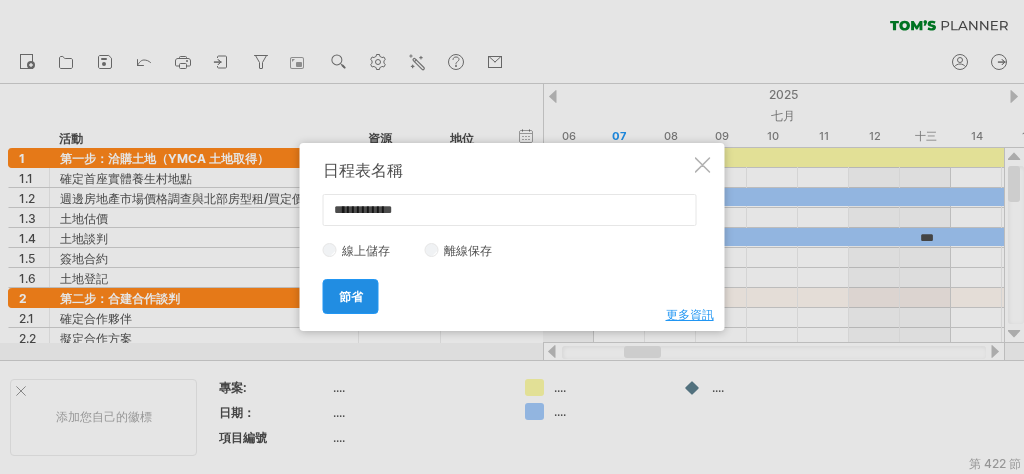 type on "**********" 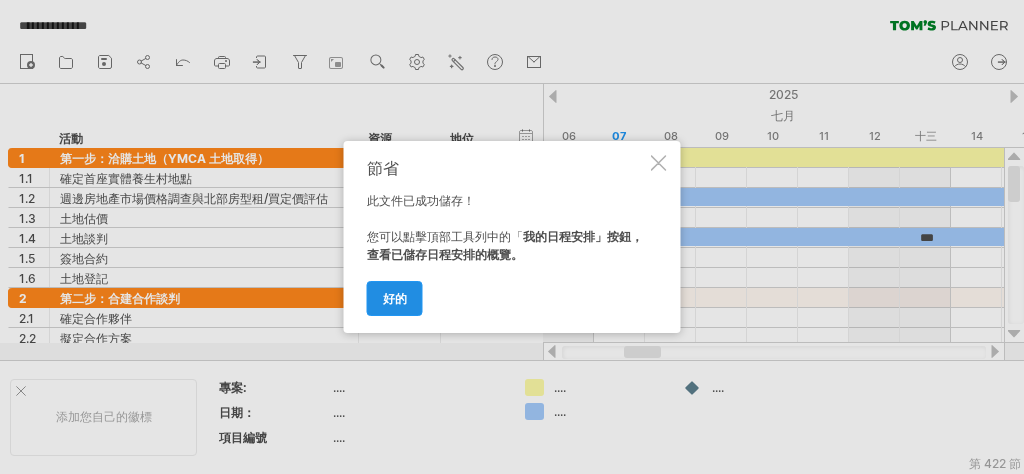 click on "好的" at bounding box center [395, 298] 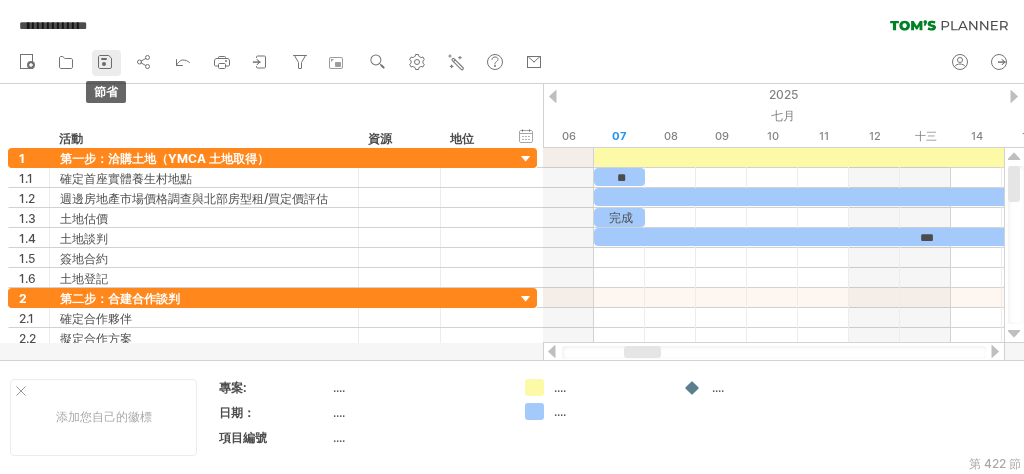 click 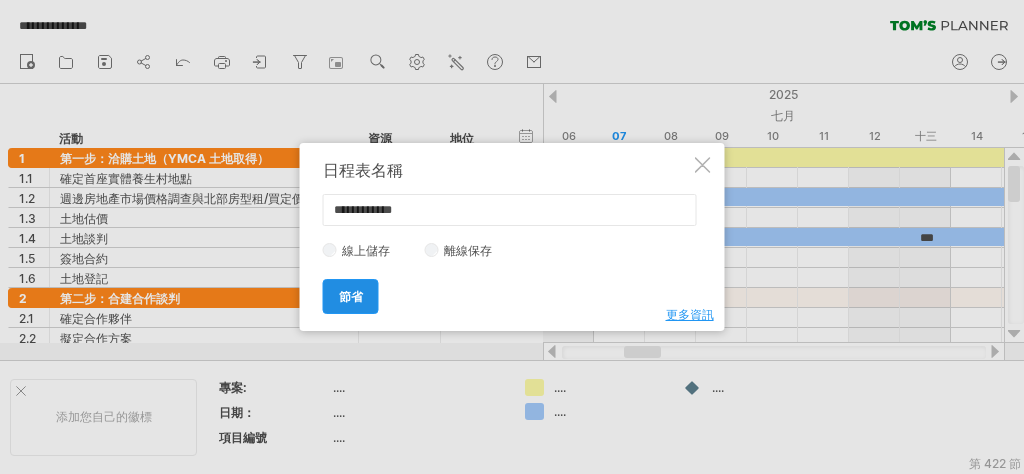 click on "節省" at bounding box center [351, 296] 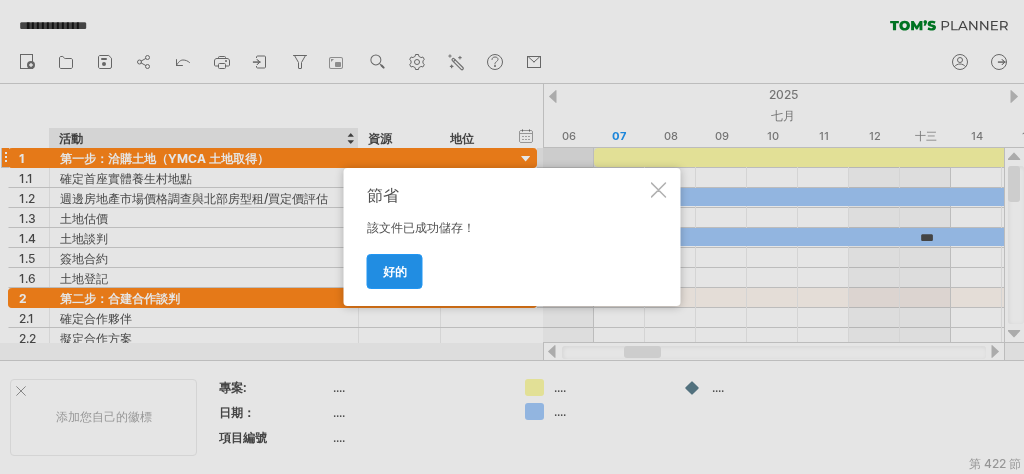 click on "好的" at bounding box center (395, 271) 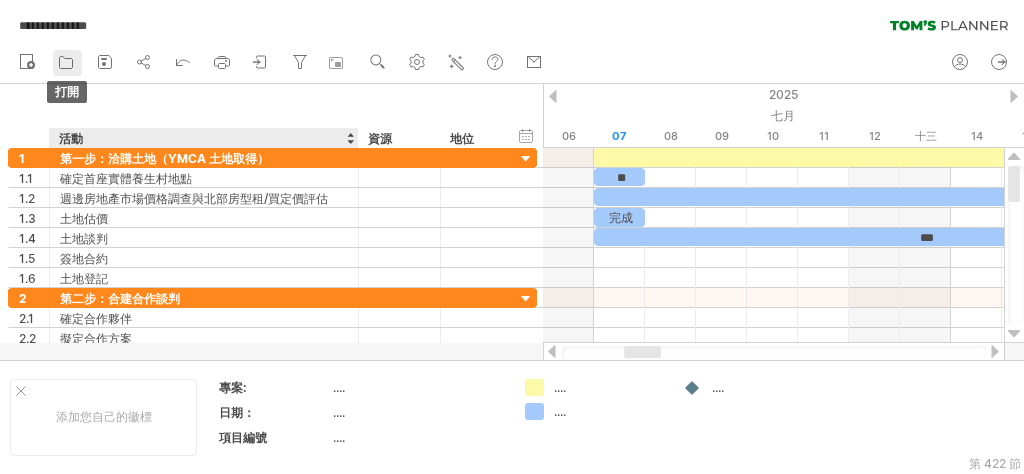 click 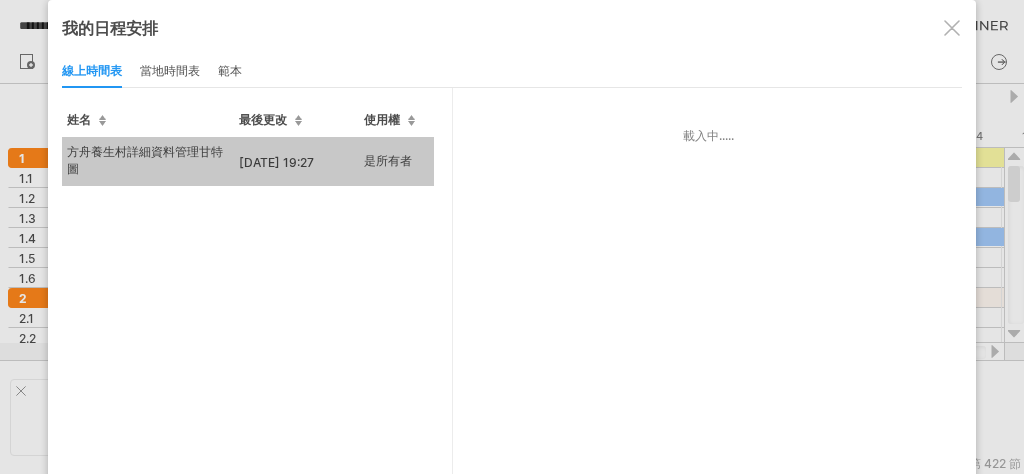 type on "**********" 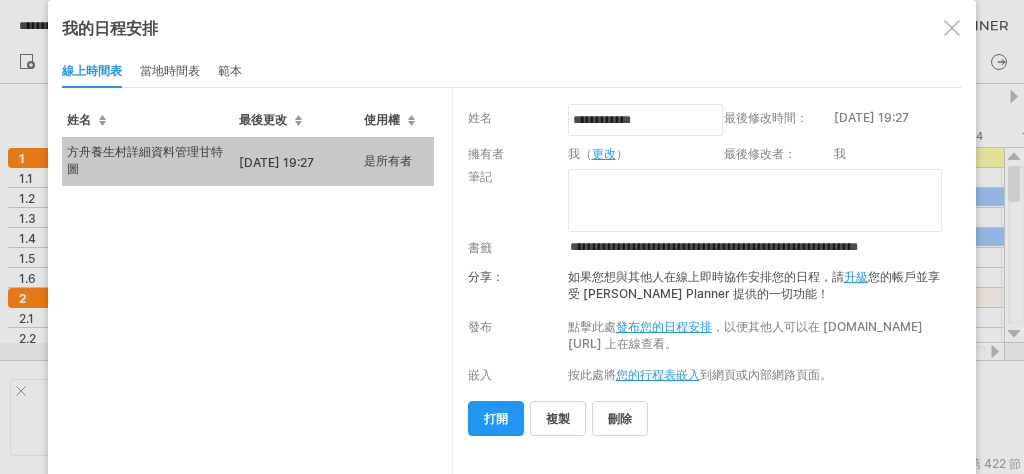 click on "方舟養生村詳細資料管理甘特圖" at bounding box center [148, 161] 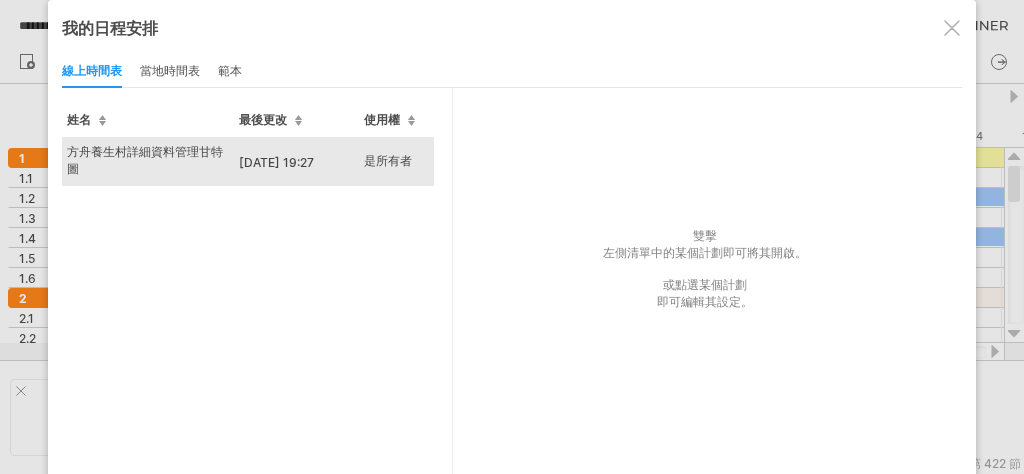 click on "方舟養生村詳細資料管理甘特圖" at bounding box center [148, 161] 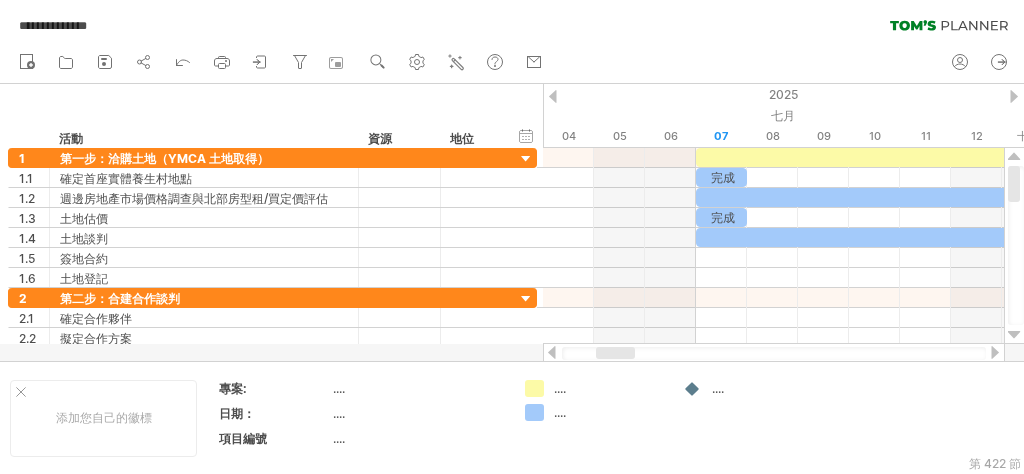 click at bounding box center [615, 353] 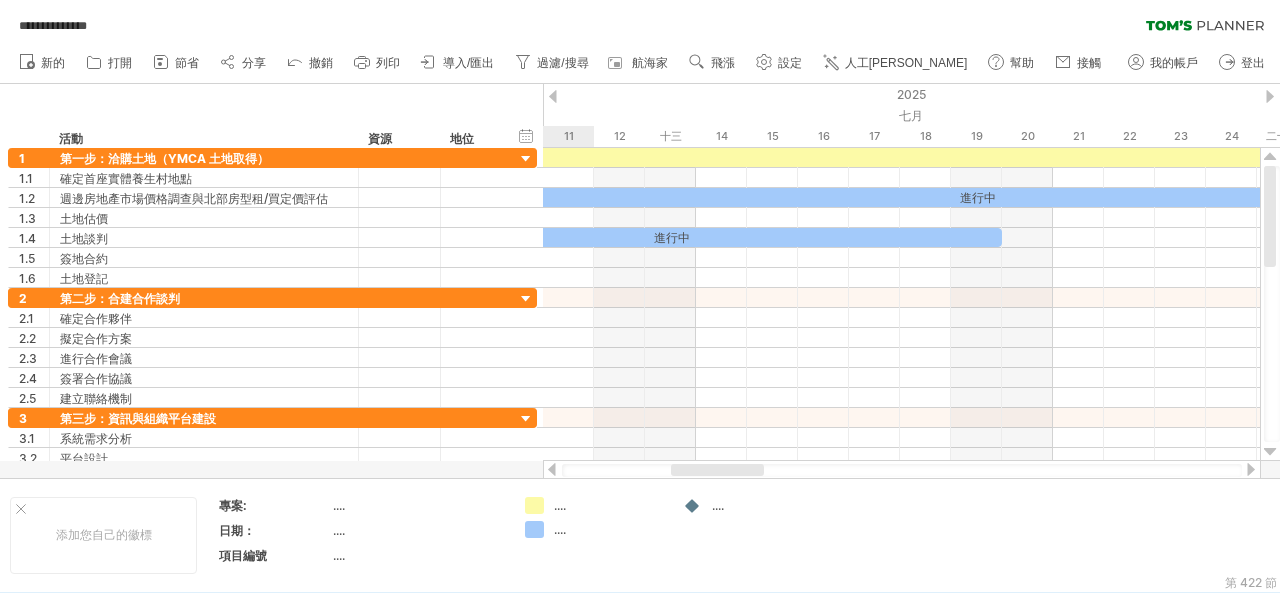 drag, startPoint x: 698, startPoint y: 471, endPoint x: 744, endPoint y: 473, distance: 46.043457 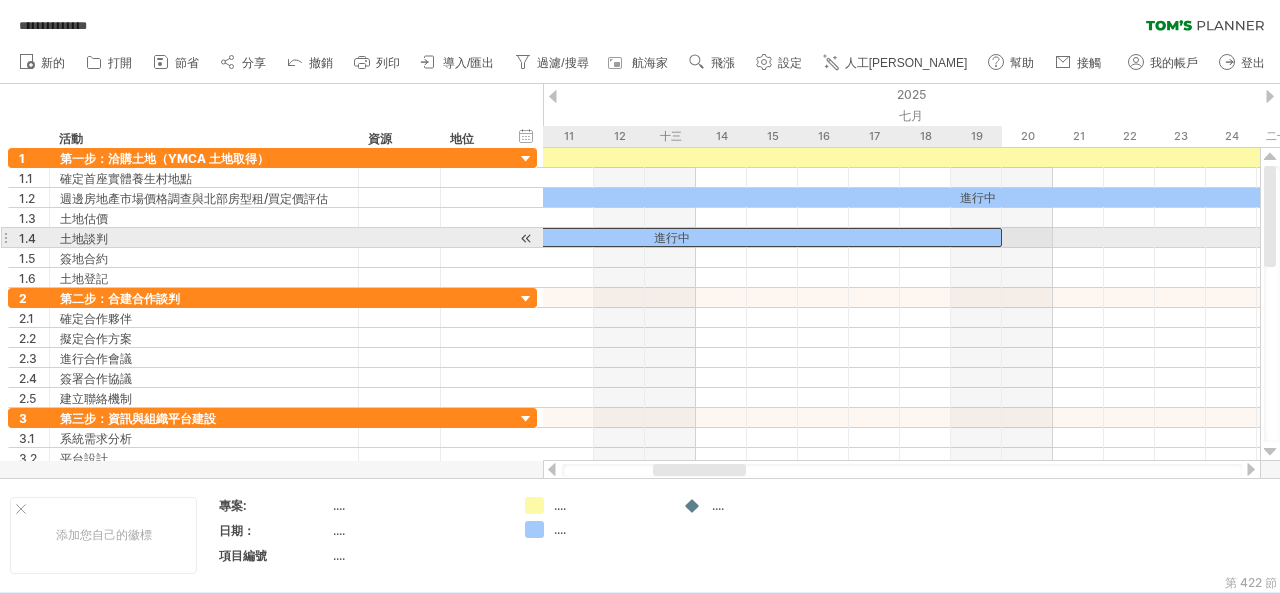 click on "進行中" at bounding box center (670, 237) 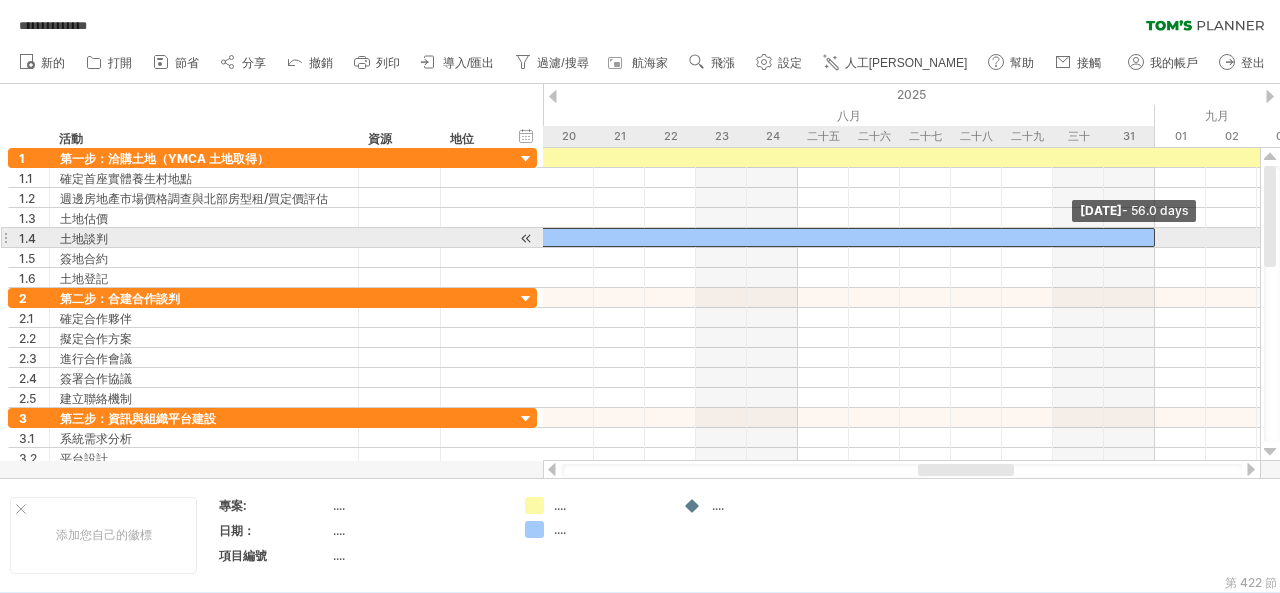 drag, startPoint x: 1001, startPoint y: 233, endPoint x: 1146, endPoint y: 235, distance: 145.0138 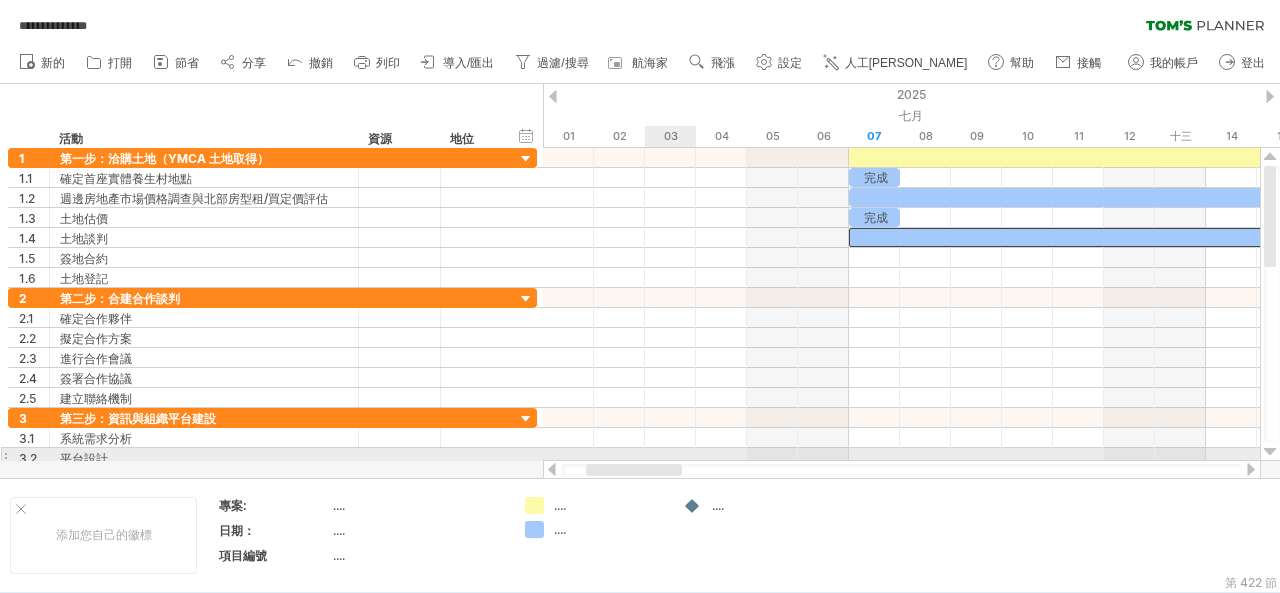 drag, startPoint x: 982, startPoint y: 471, endPoint x: 650, endPoint y: 451, distance: 332.60187 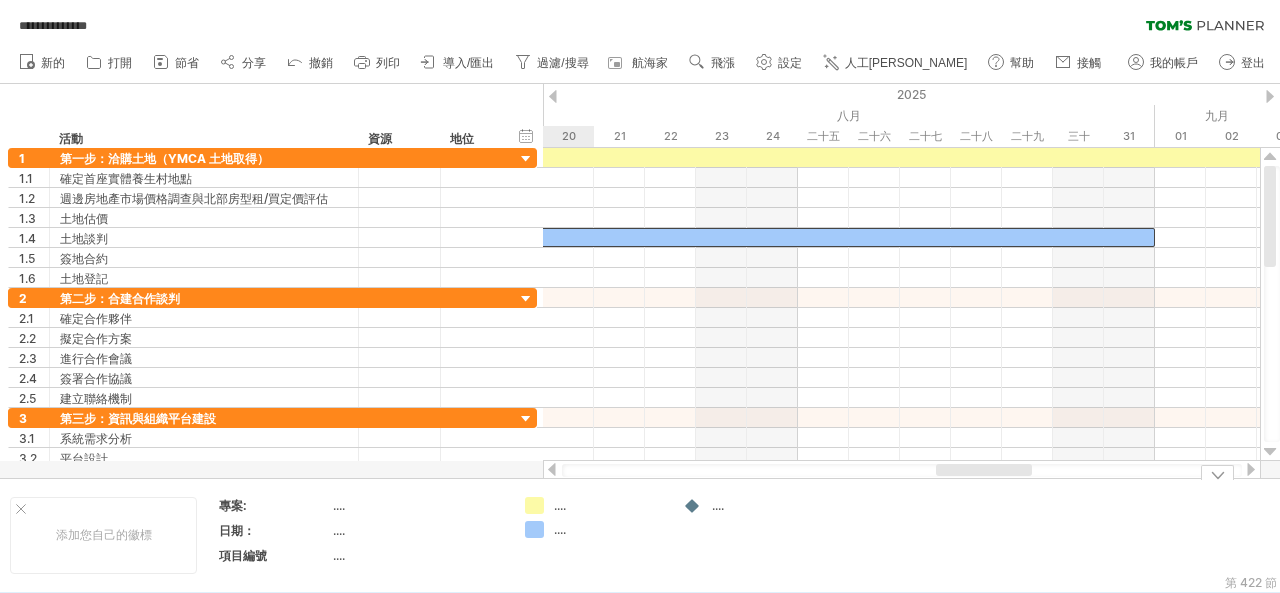 drag, startPoint x: 678, startPoint y: 474, endPoint x: 991, endPoint y: 511, distance: 315.17932 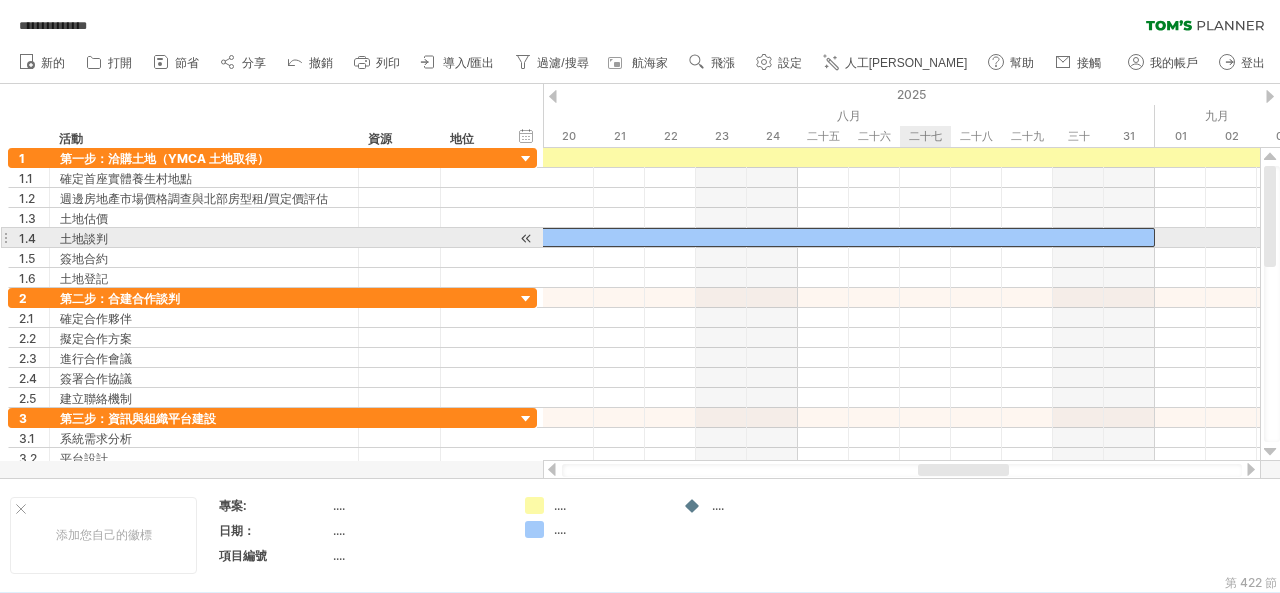 click on "***" at bounding box center [-273, 237] 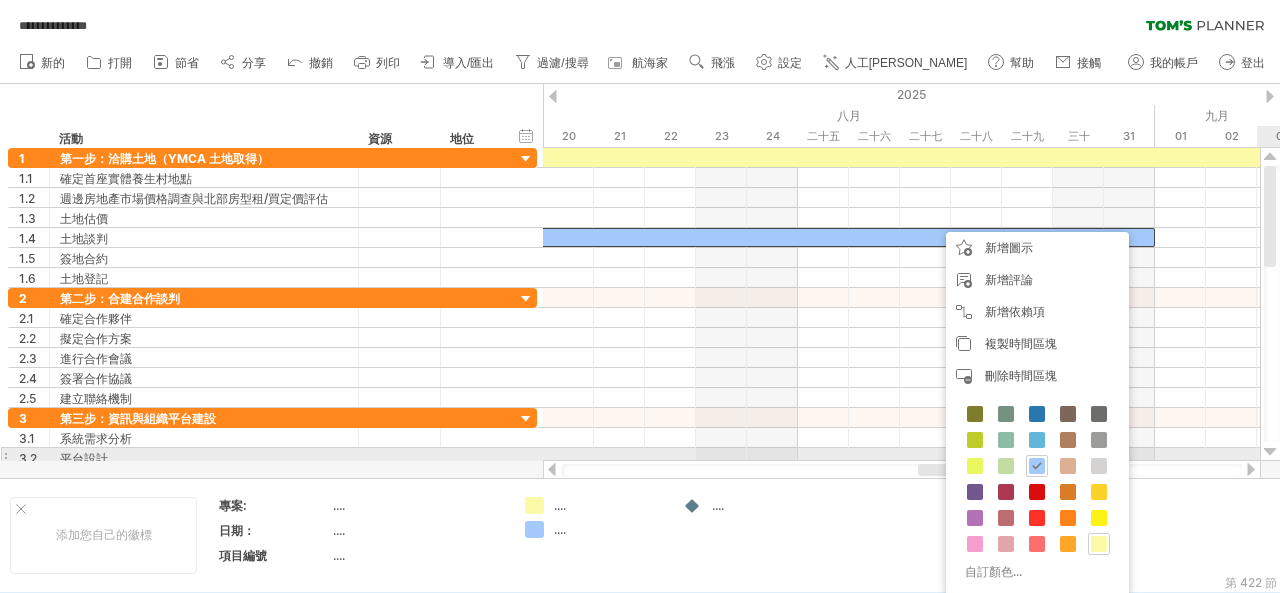 click at bounding box center (1270, 452) 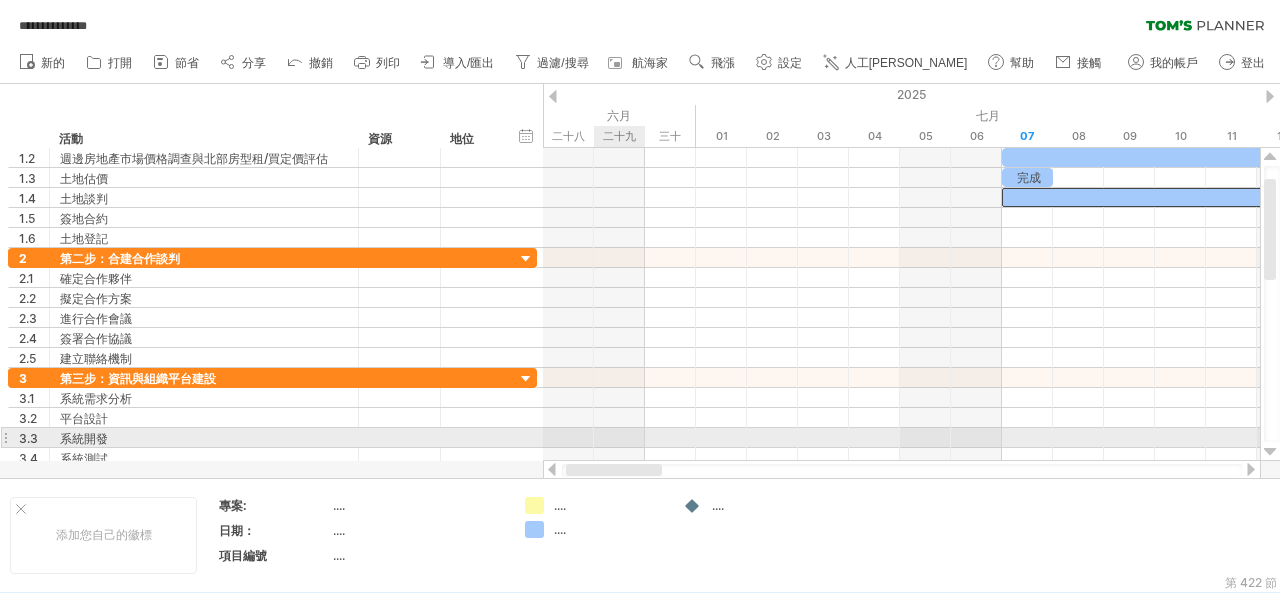 drag, startPoint x: 970, startPoint y: 470, endPoint x: 618, endPoint y: 428, distance: 354.49683 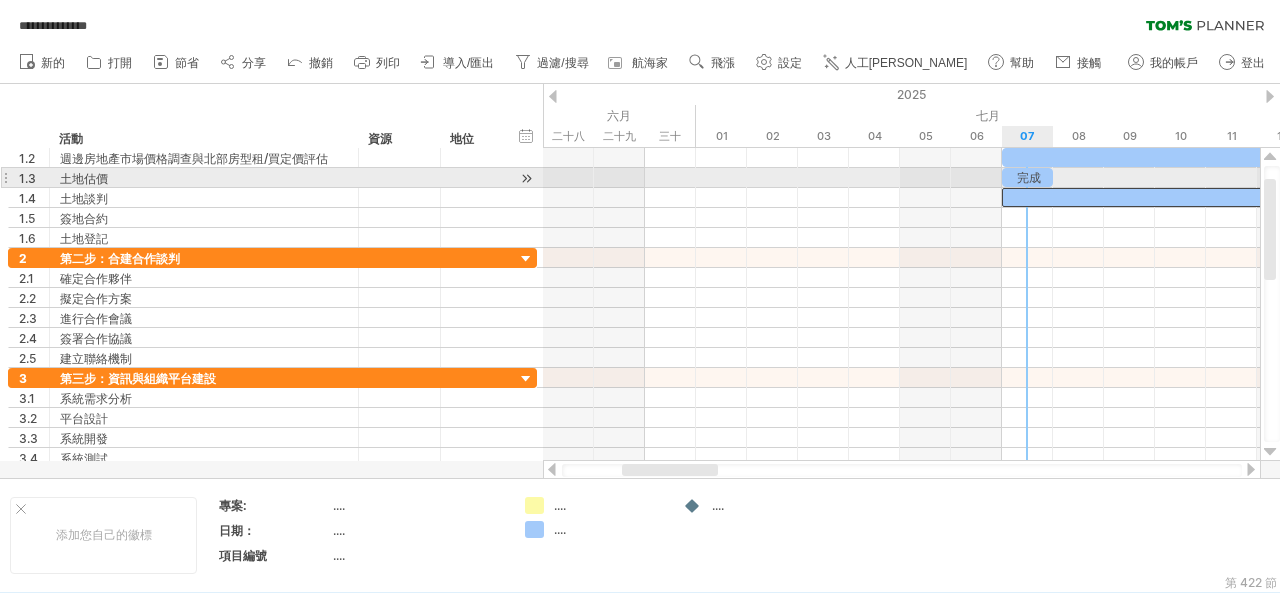 click on "完成" at bounding box center (1029, 177) 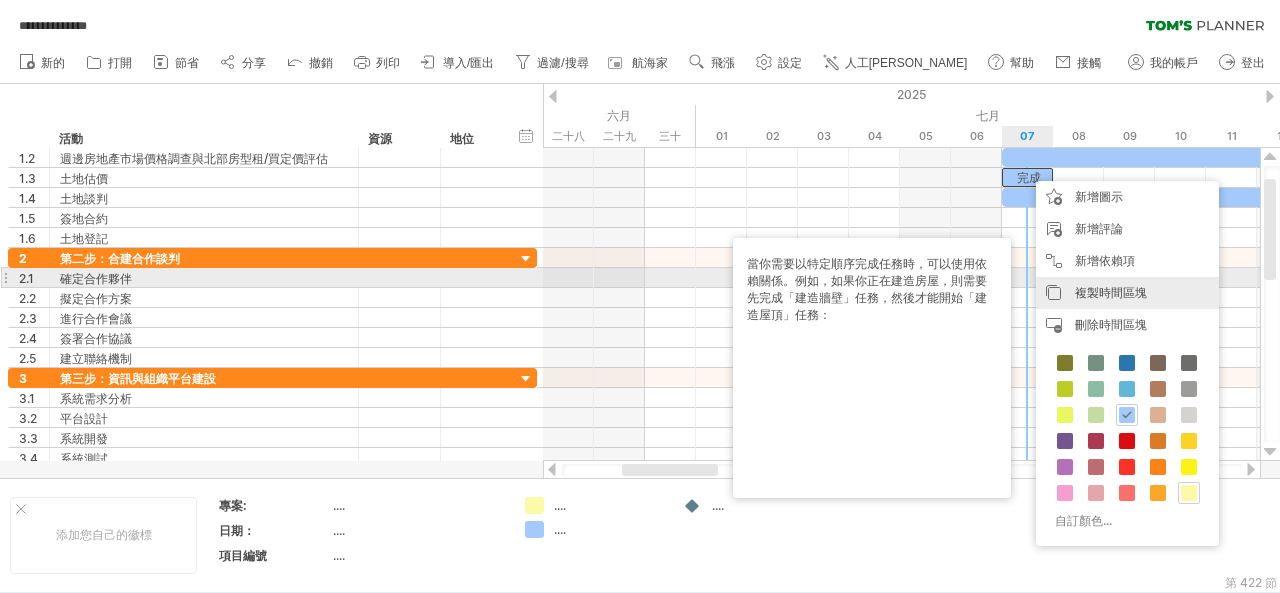 click on "複製時間區塊" at bounding box center [1111, 292] 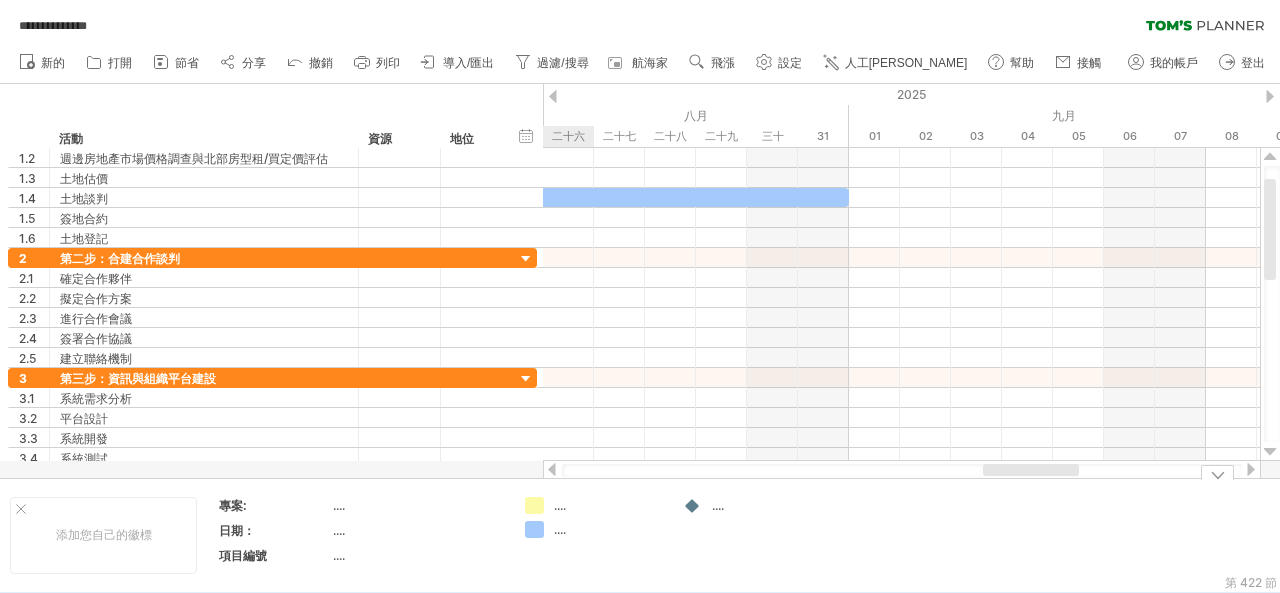 drag, startPoint x: 712, startPoint y: 471, endPoint x: 1074, endPoint y: 487, distance: 362.35342 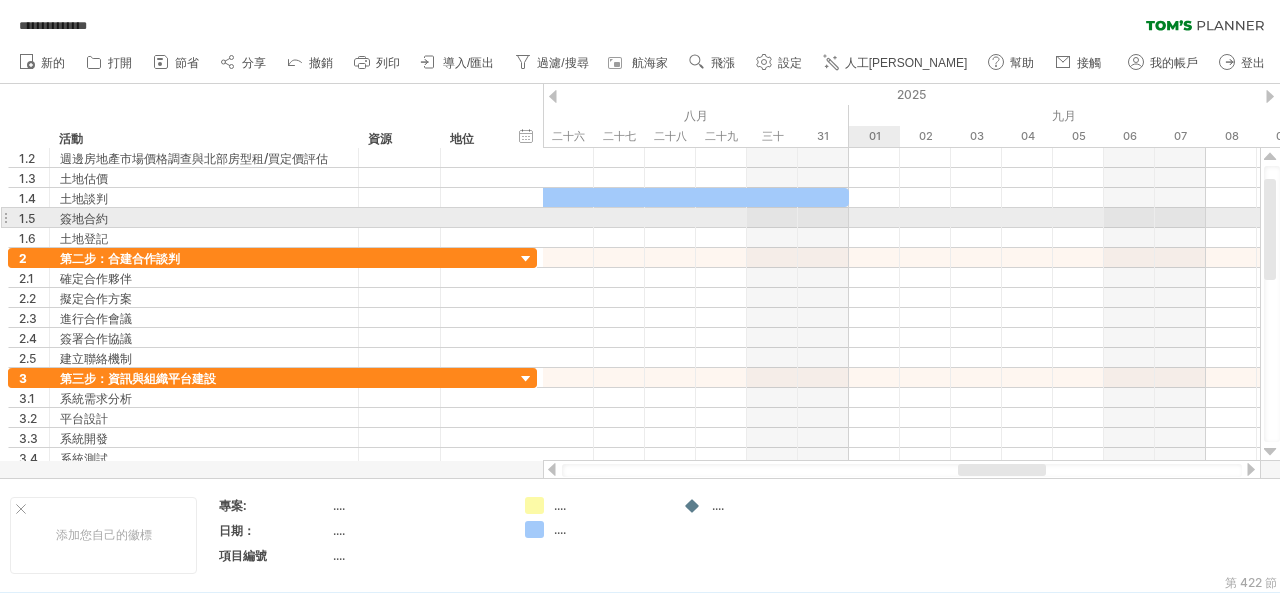 click at bounding box center [901, 218] 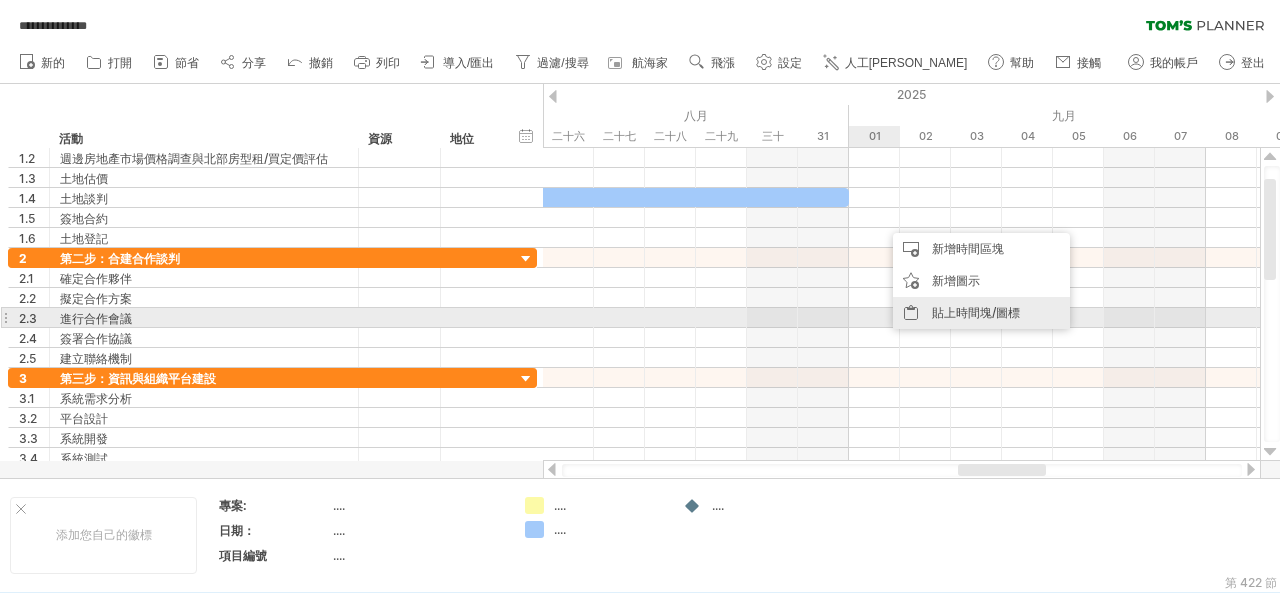 click on "貼上時間塊/圖標" at bounding box center [976, 312] 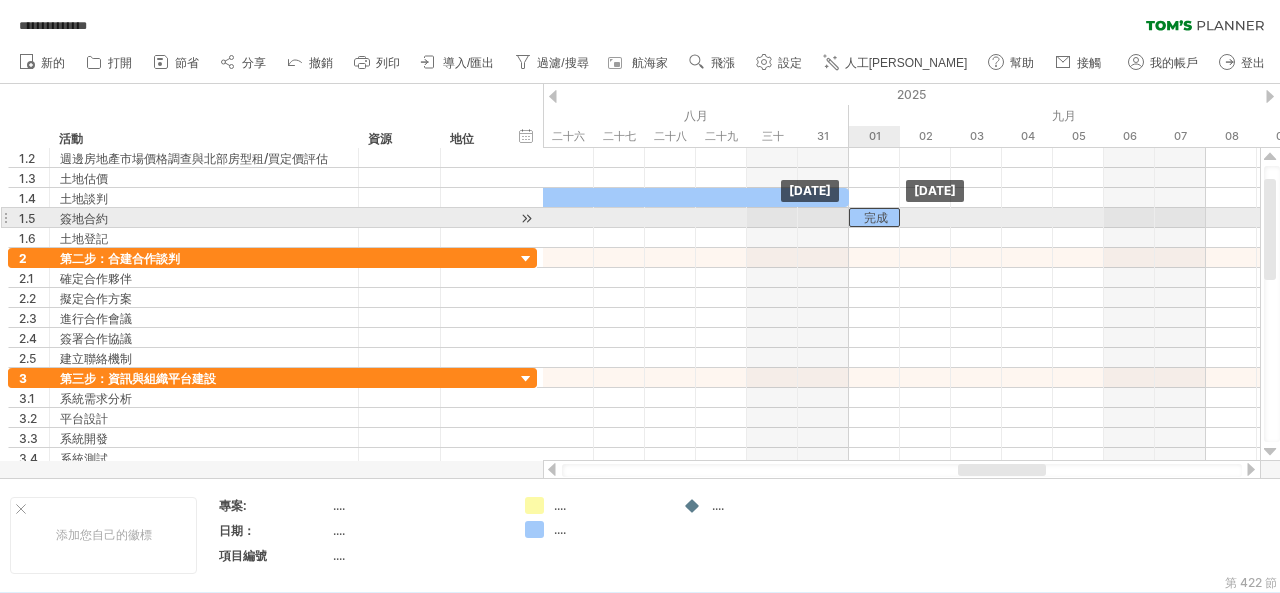 drag, startPoint x: 882, startPoint y: 211, endPoint x: 863, endPoint y: 214, distance: 19.235384 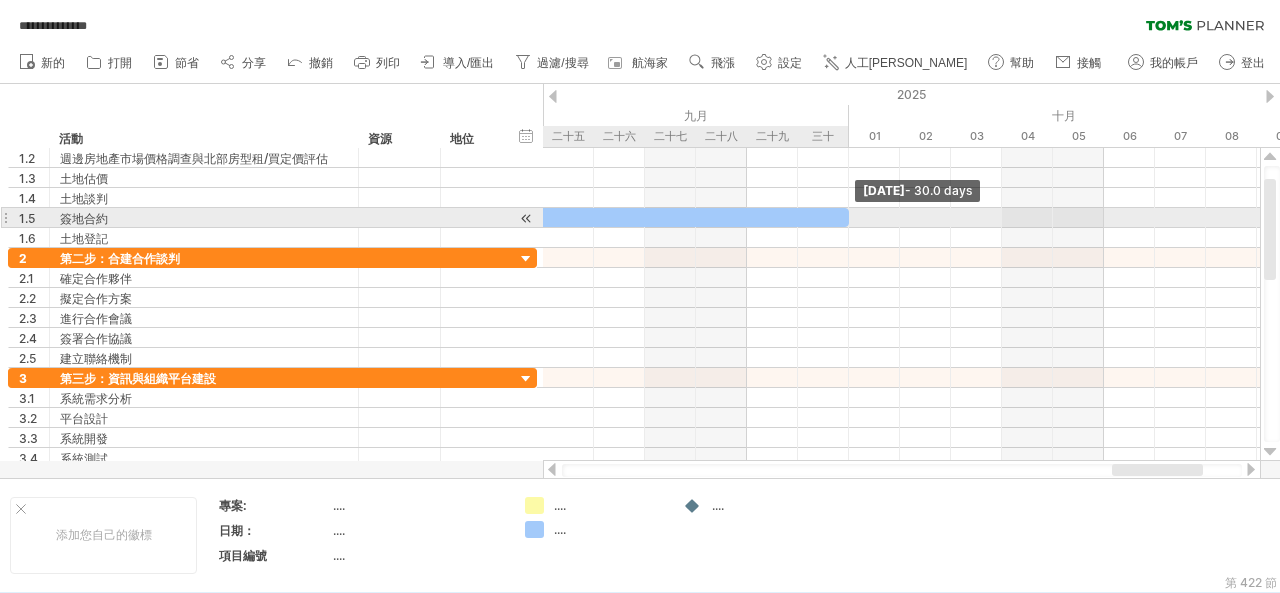 drag, startPoint x: 898, startPoint y: 215, endPoint x: 850, endPoint y: 214, distance: 48.010414 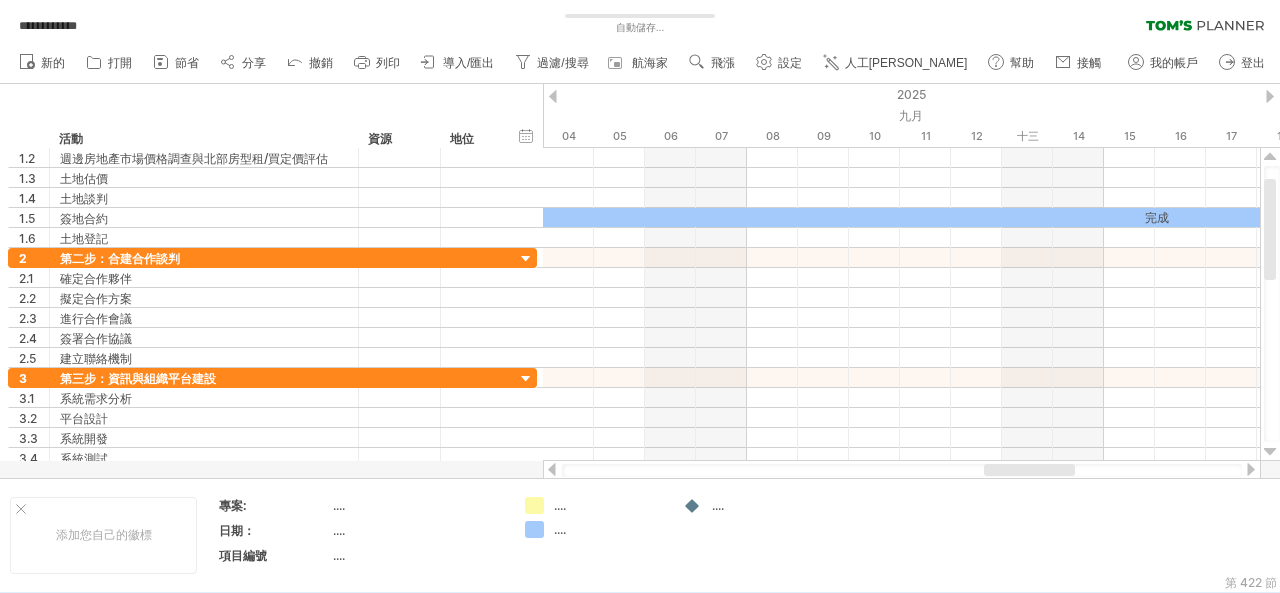 drag, startPoint x: 1126, startPoint y: 471, endPoint x: 998, endPoint y: 466, distance: 128.09763 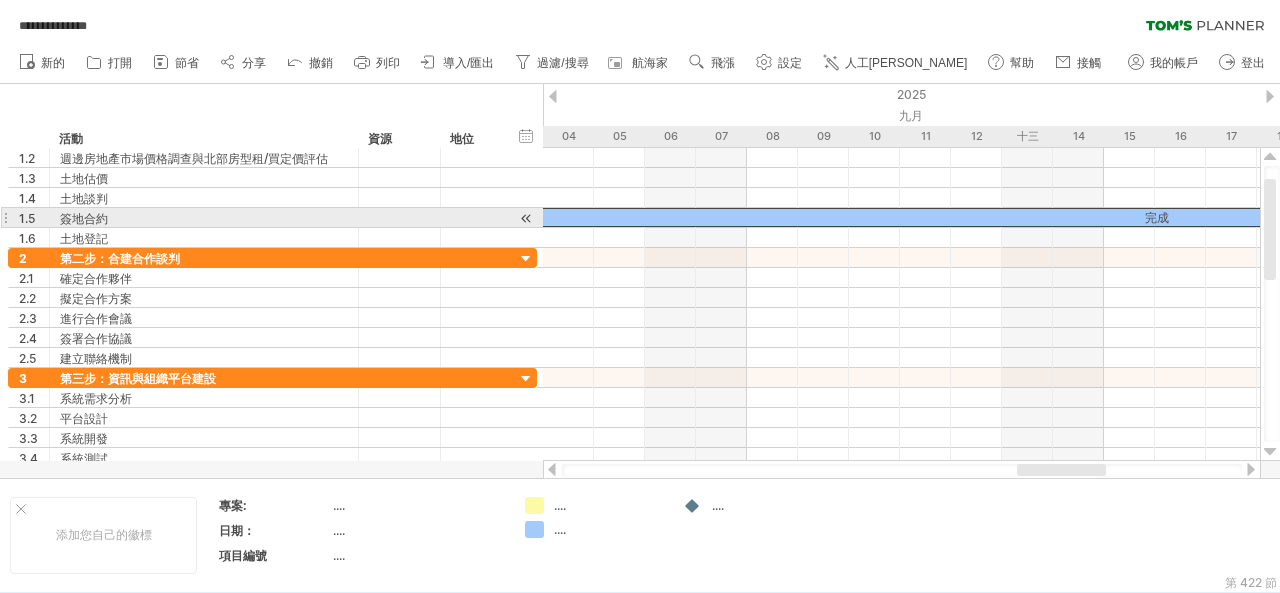 click on "完成" at bounding box center (1157, 217) 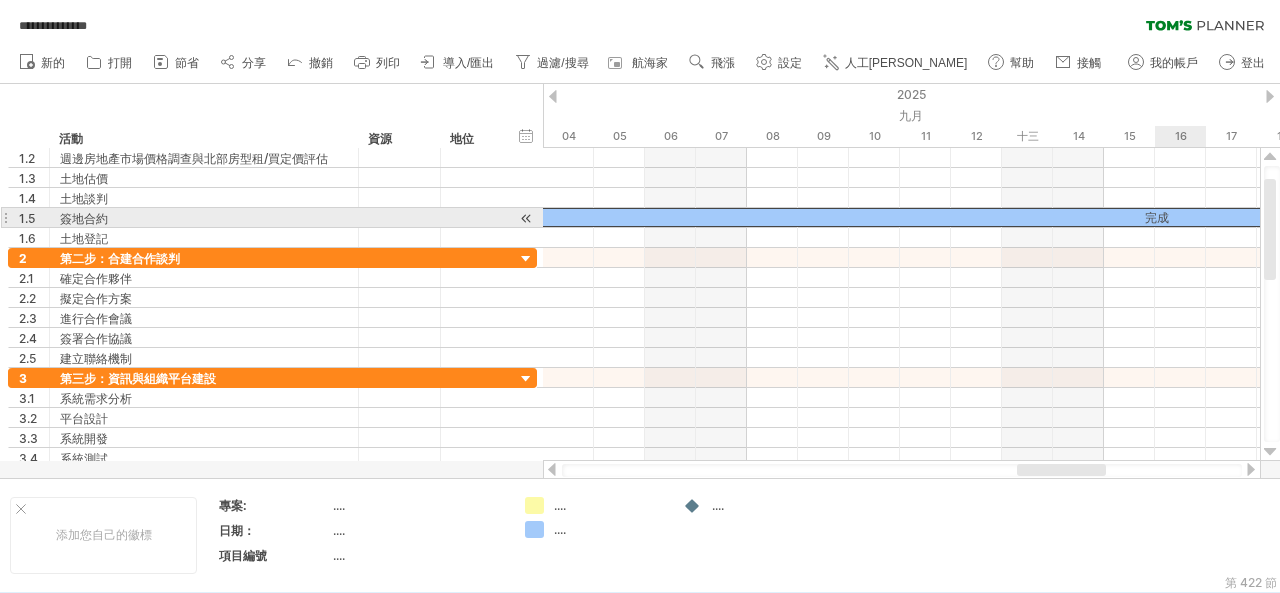 click on "完成" at bounding box center [1157, 217] 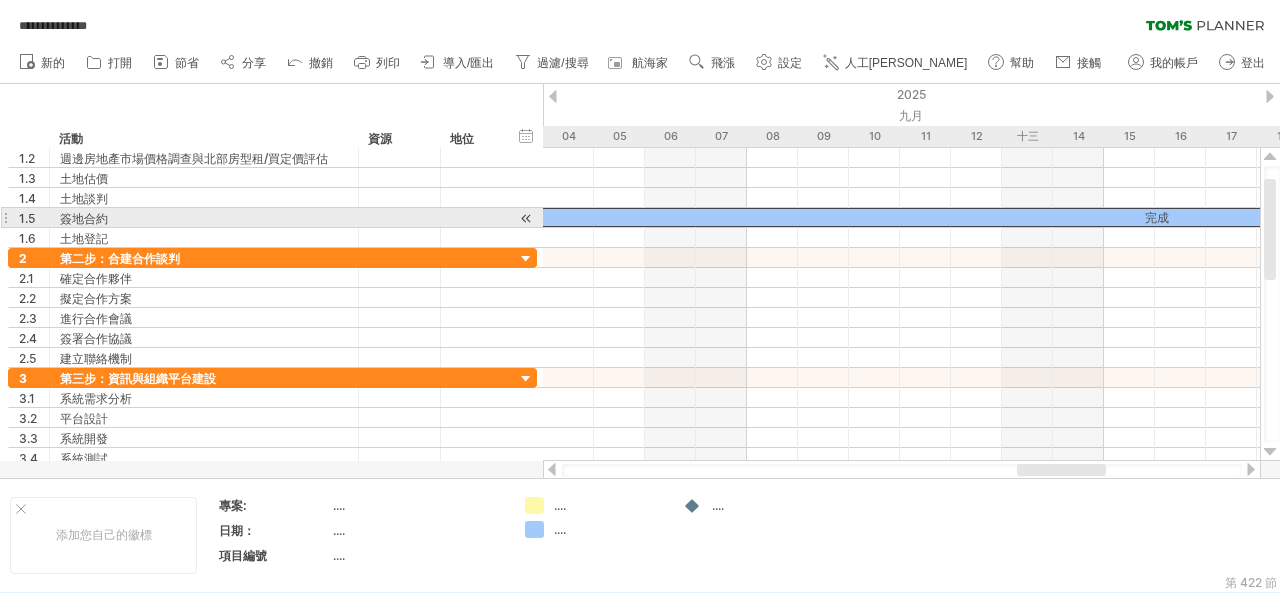click on "完成" at bounding box center [1157, 217] 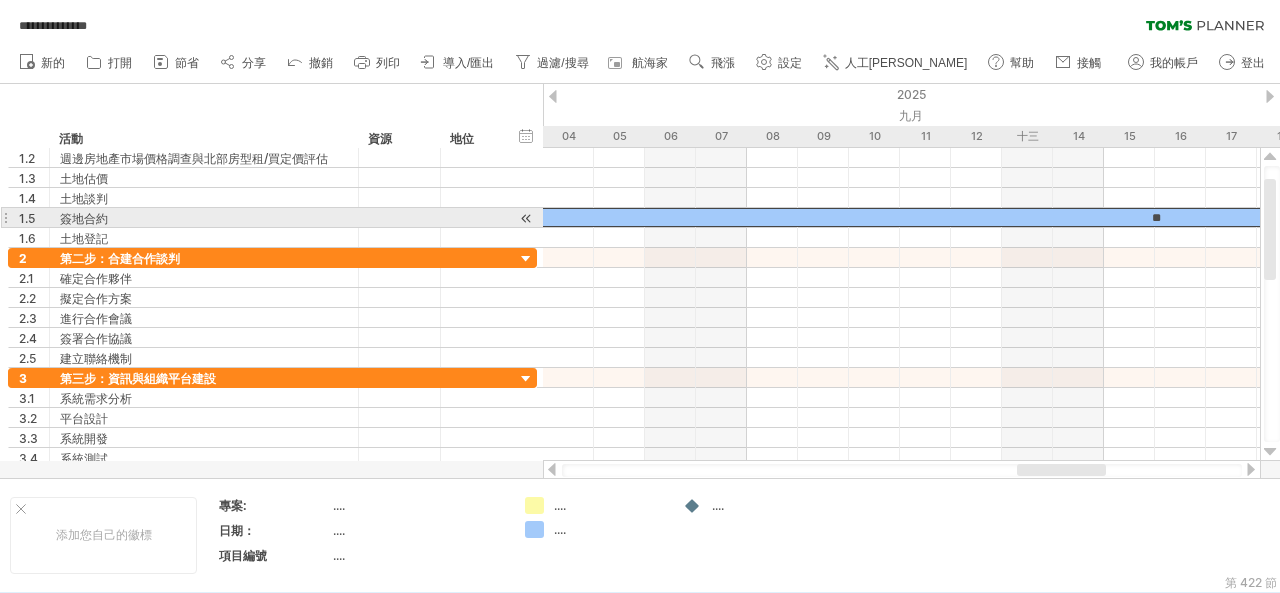 click on "**" at bounding box center (1155, 217) 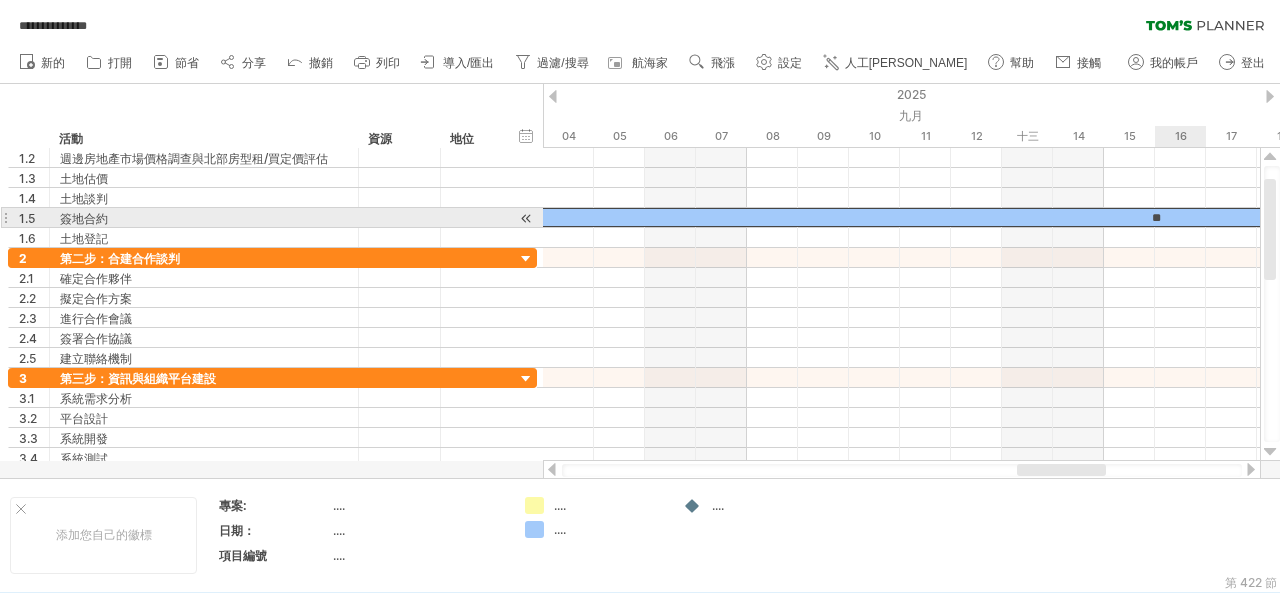 type 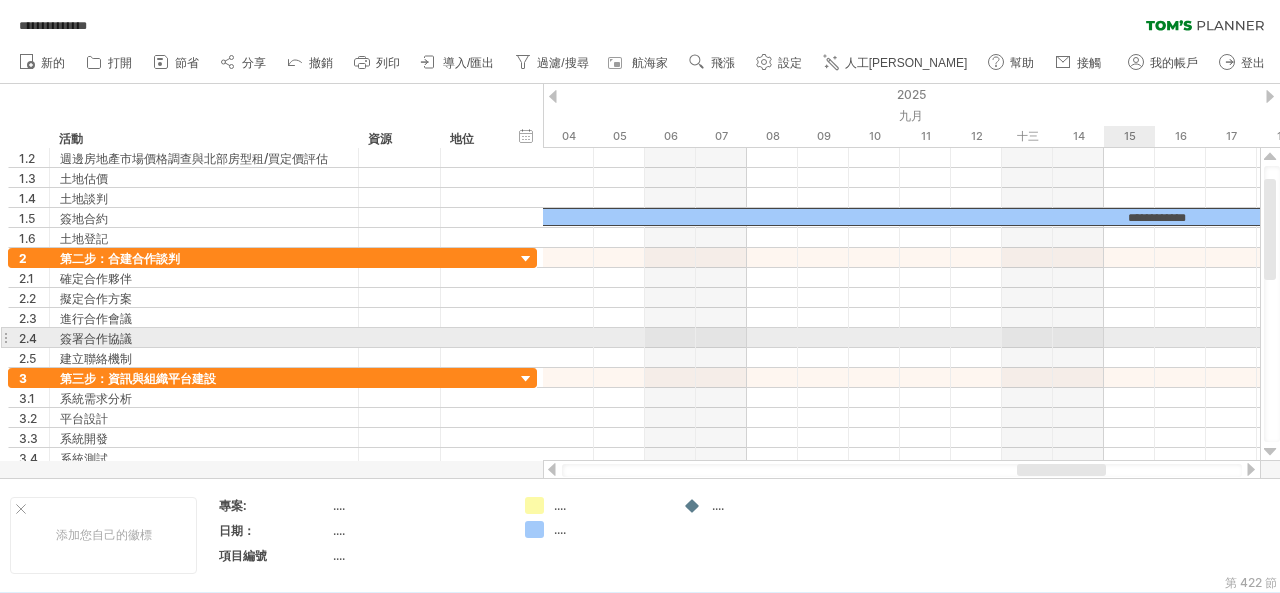 click at bounding box center (901, 338) 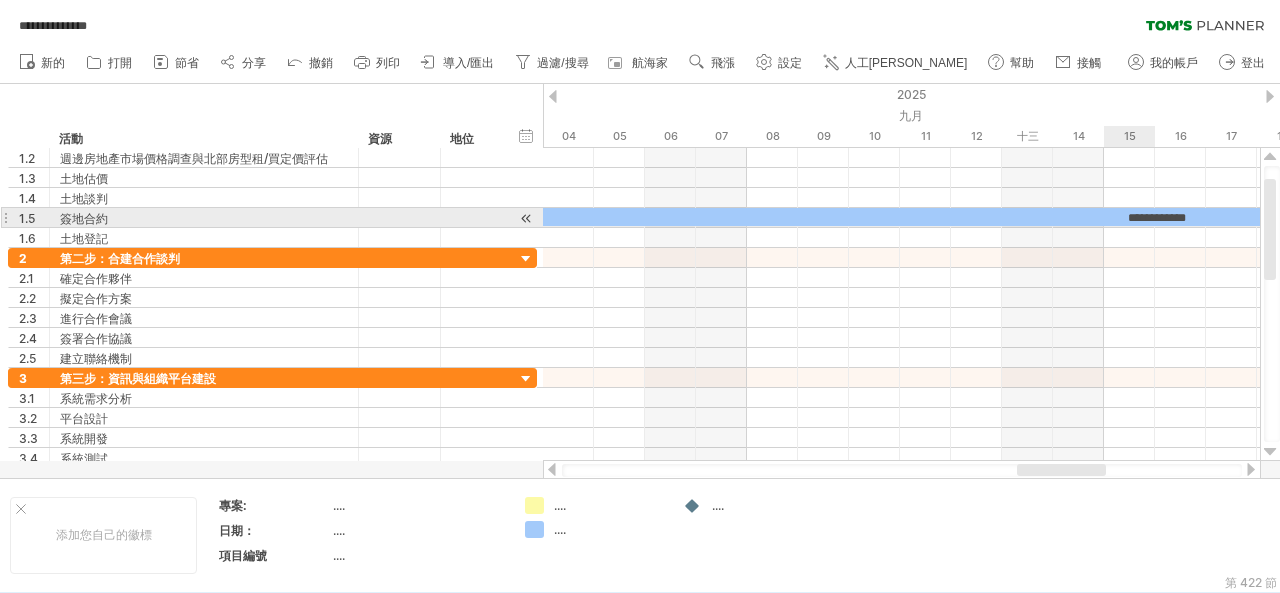 click on "**********" at bounding box center [1157, 218] 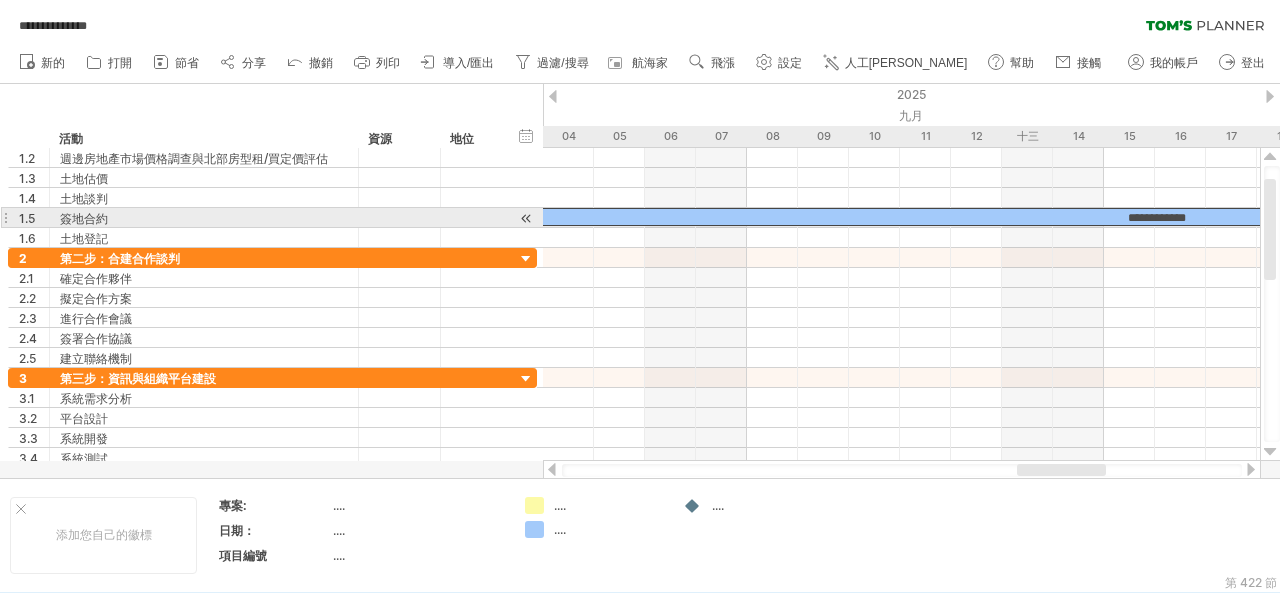 click on "**********" at bounding box center (1157, 218) 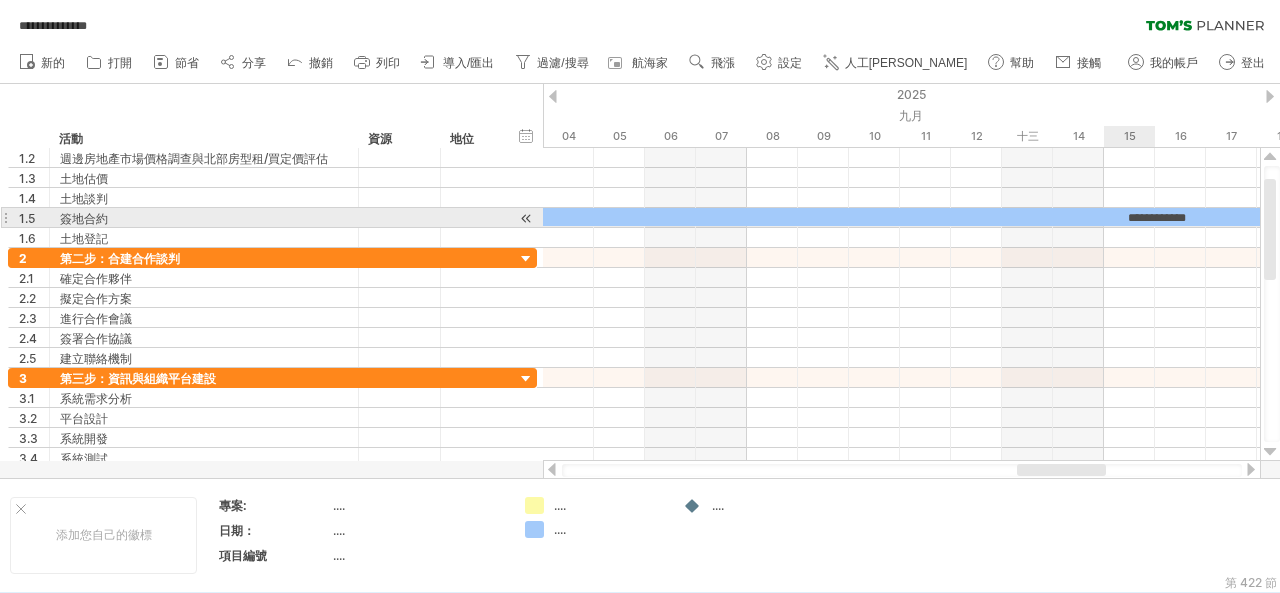 click on "**********" at bounding box center (1157, 218) 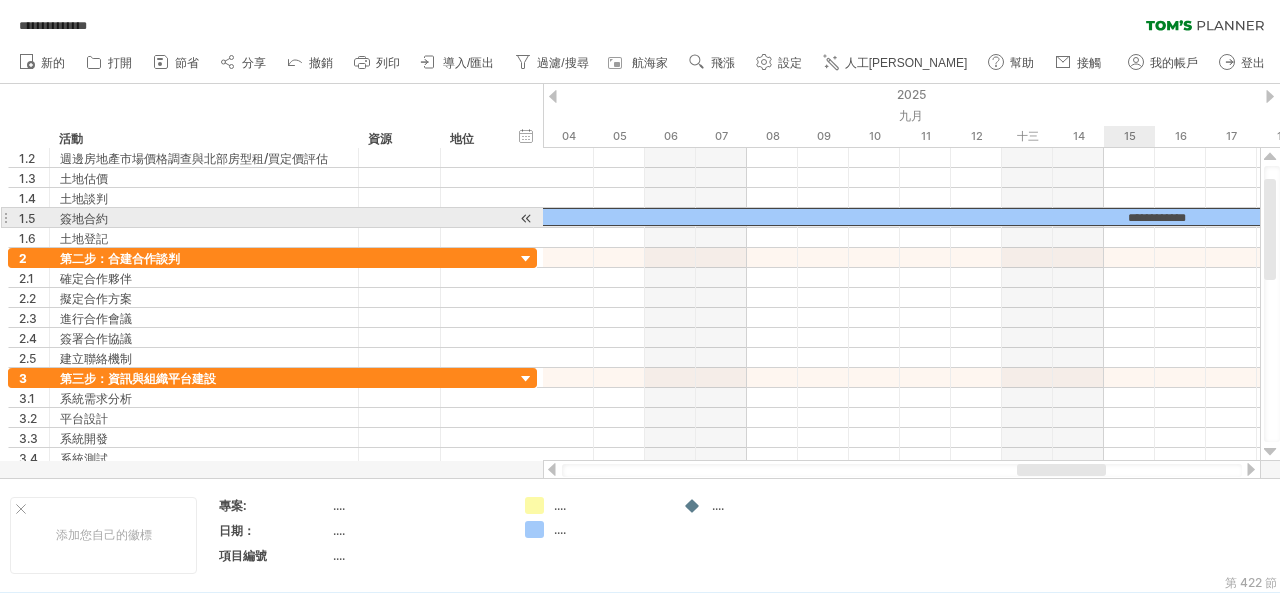 click on "**********" at bounding box center (1157, 218) 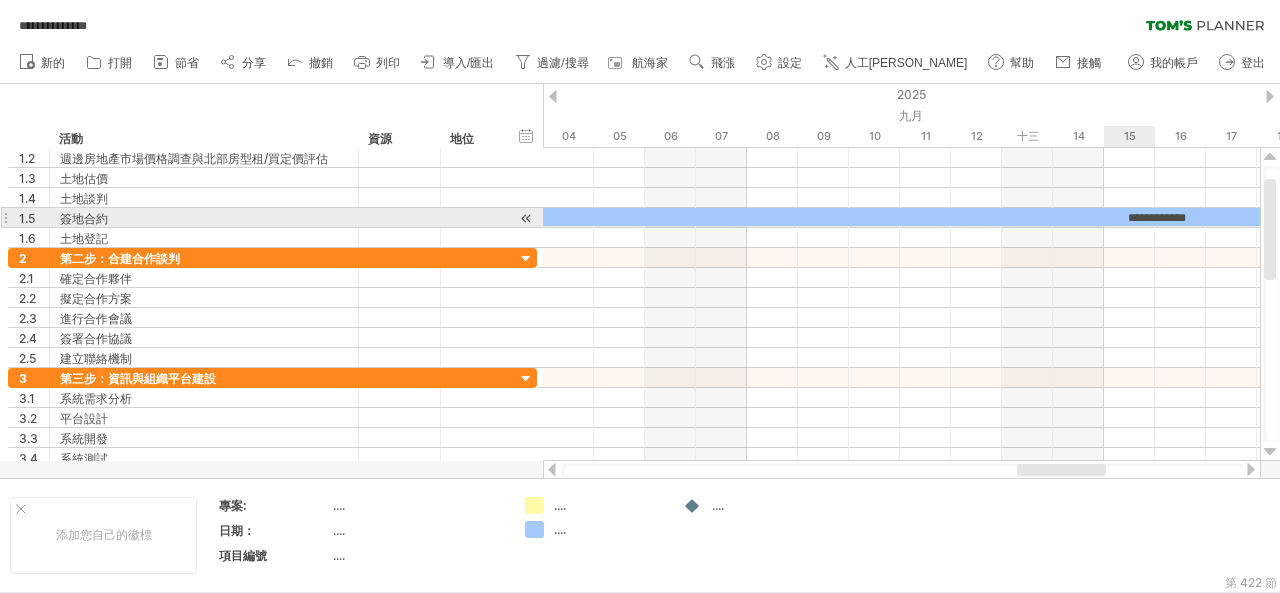 click on "**********" at bounding box center [1157, 218] 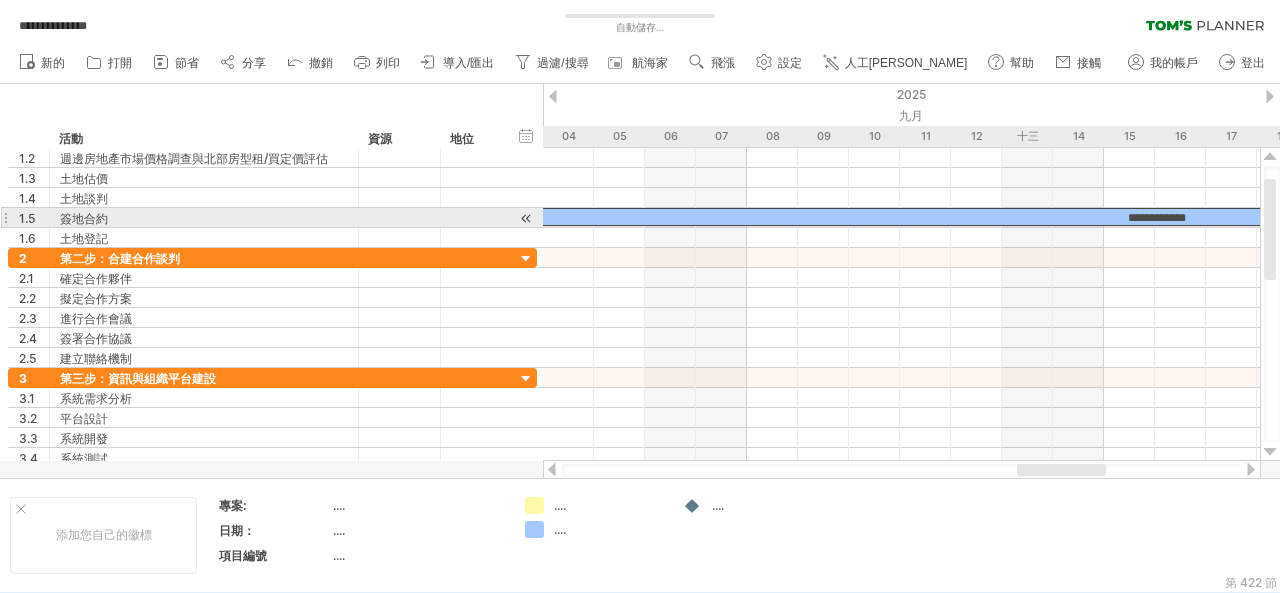 click on "**********" at bounding box center (1155, 217) 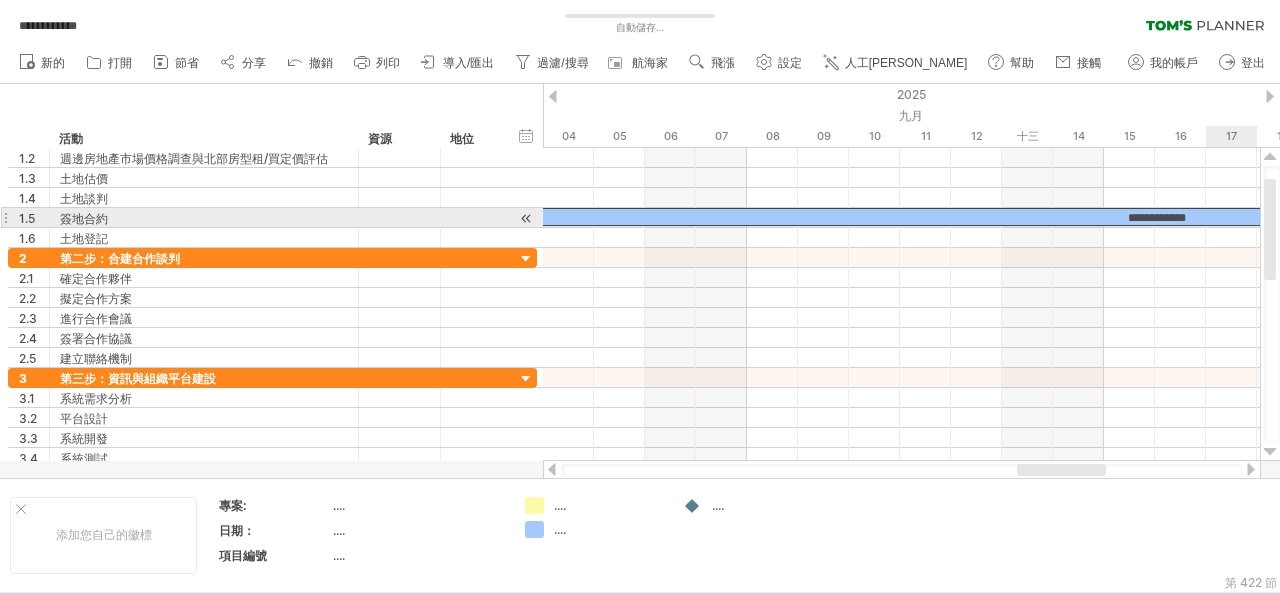click on "**********" at bounding box center (1155, 217) 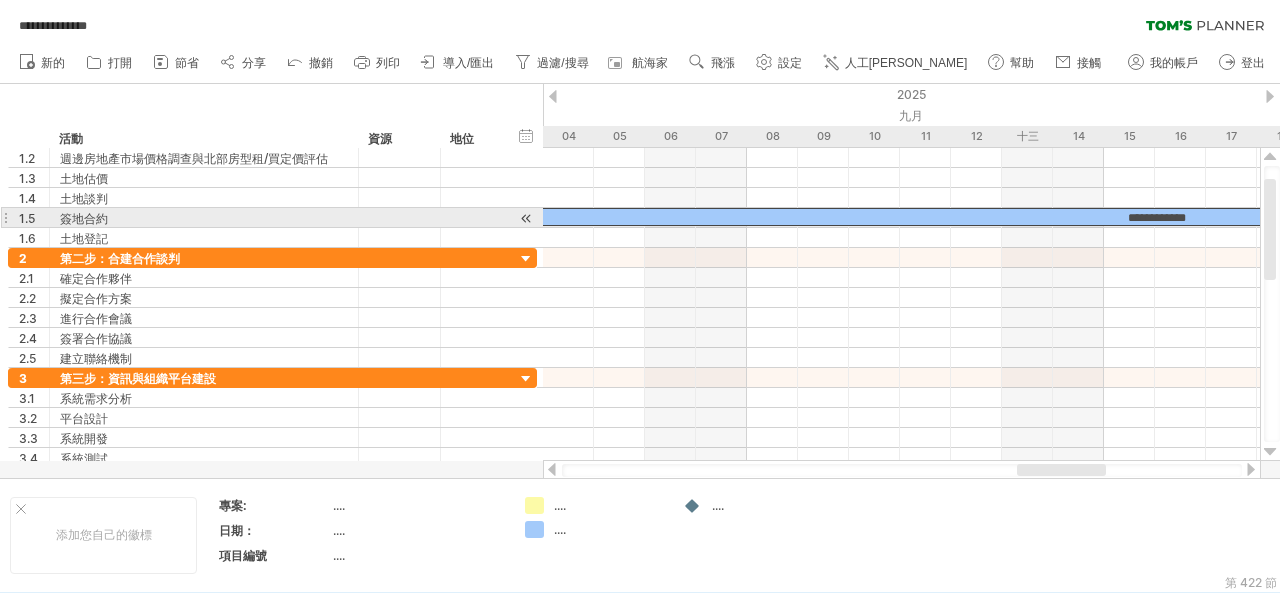 click on "**********" at bounding box center (1157, 218) 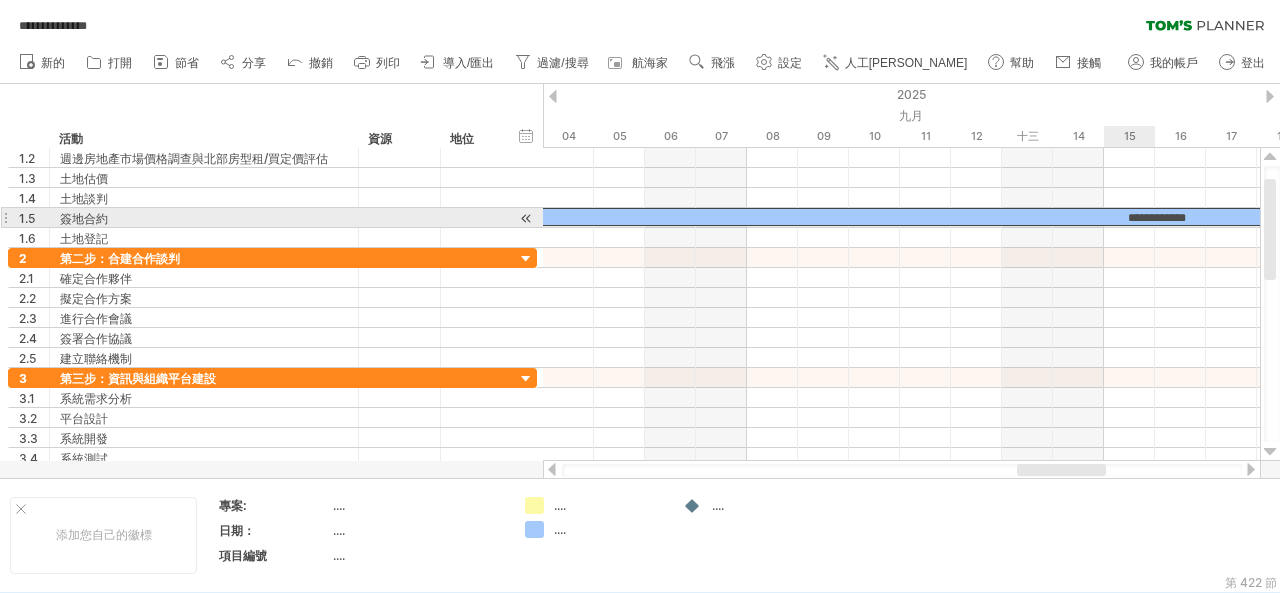 click on "**********" at bounding box center (1157, 218) 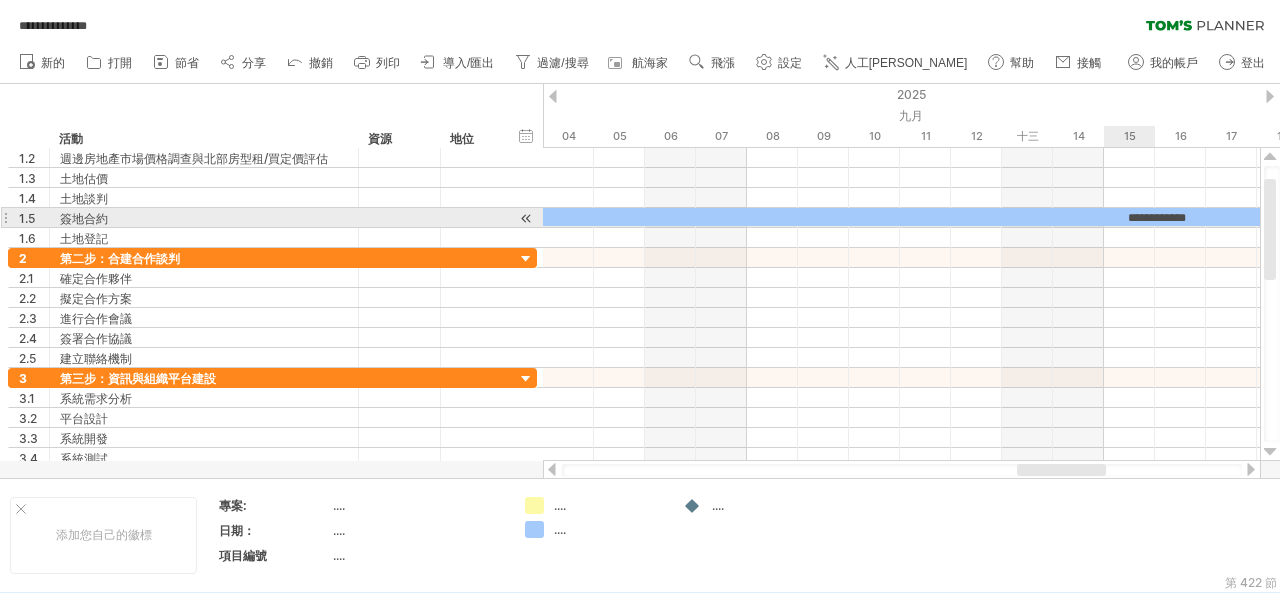 click on "**********" at bounding box center (1157, 218) 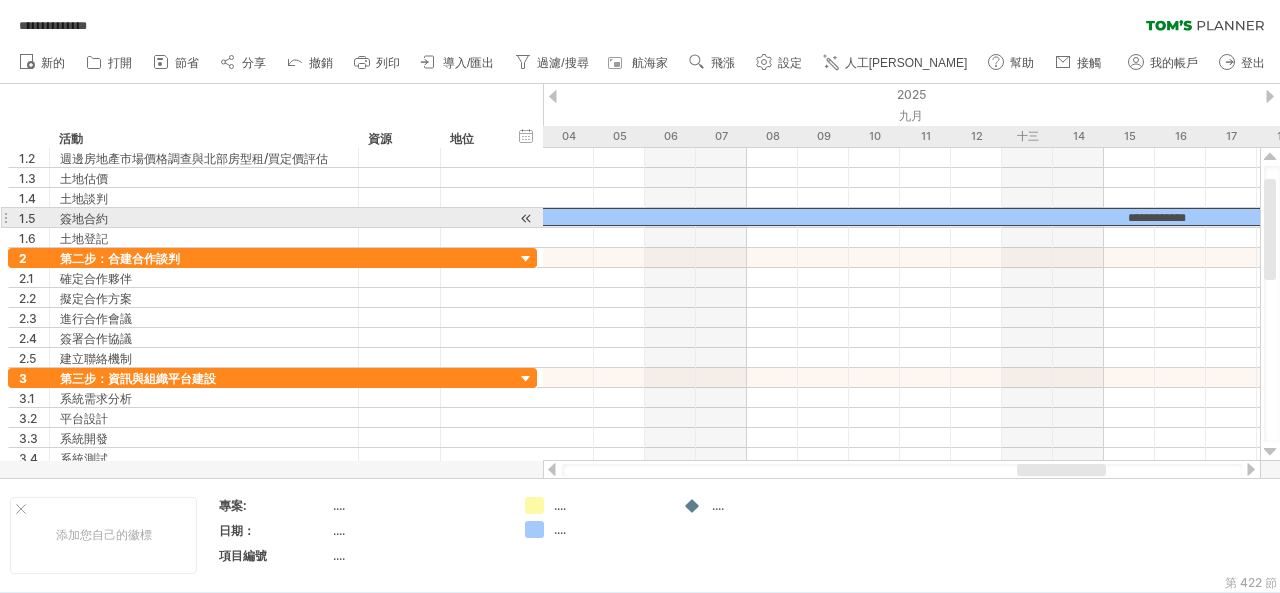 click on "**********" at bounding box center [1157, 218] 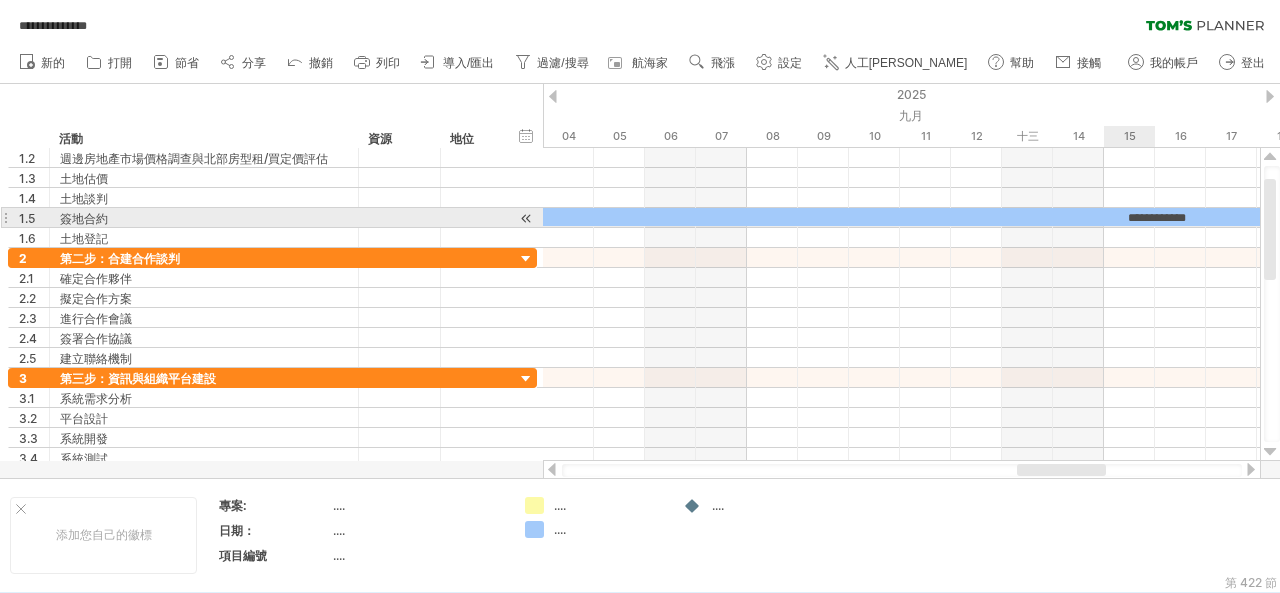 click on "**********" at bounding box center (1157, 218) 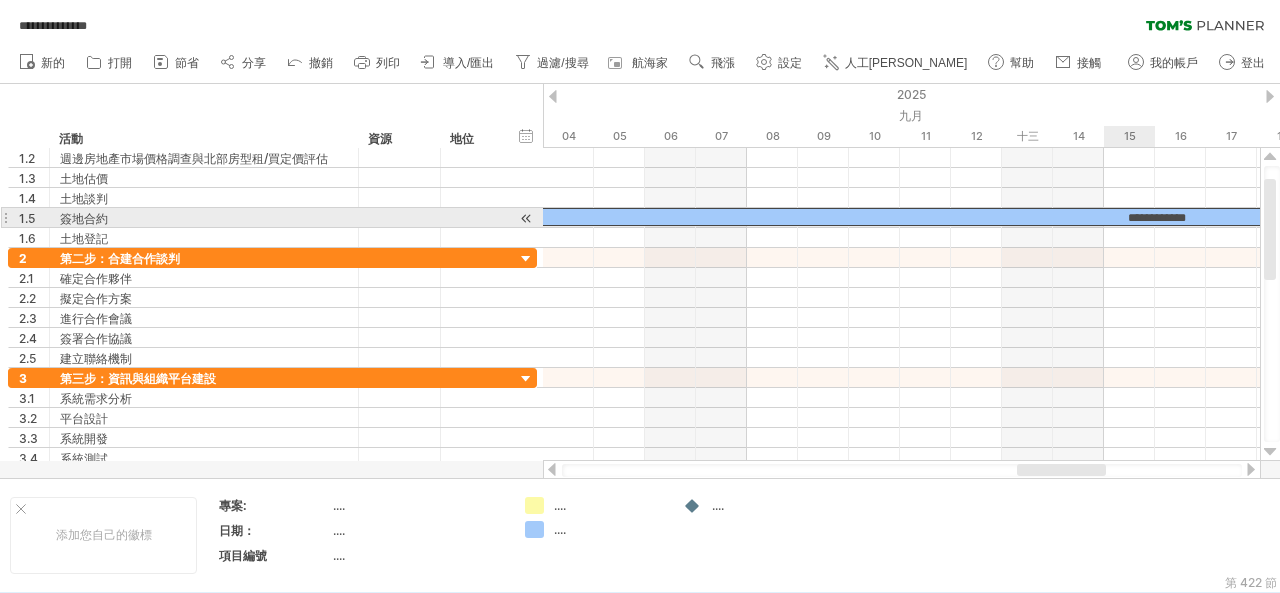 click on "**********" at bounding box center (1157, 218) 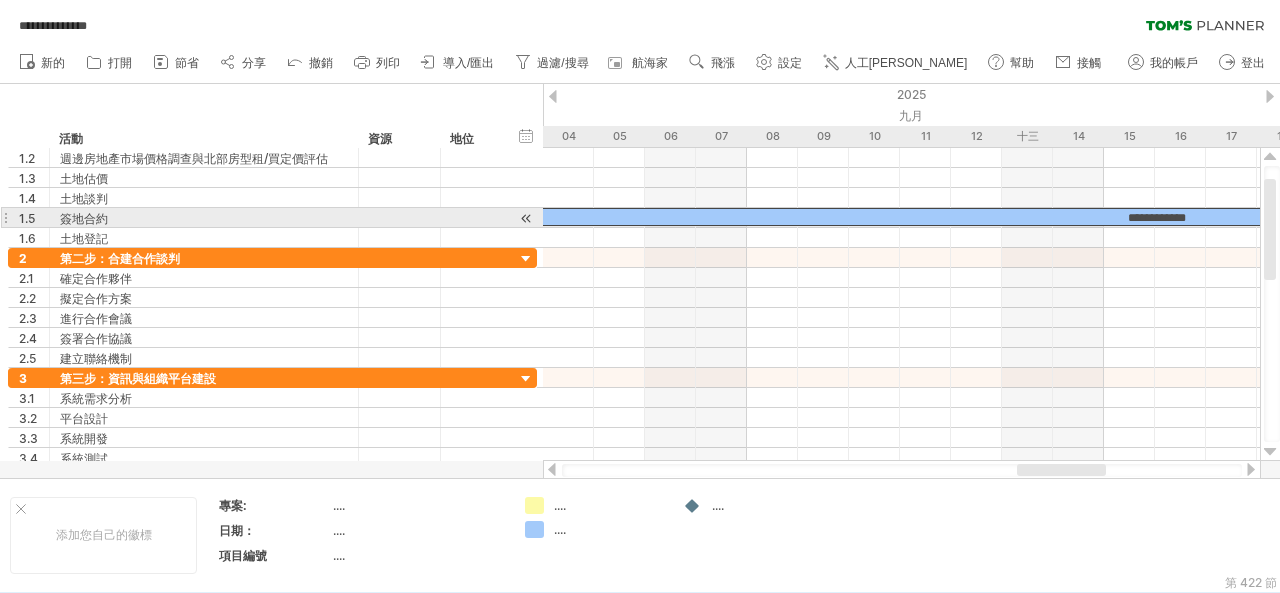 click on "**********" at bounding box center (1157, 218) 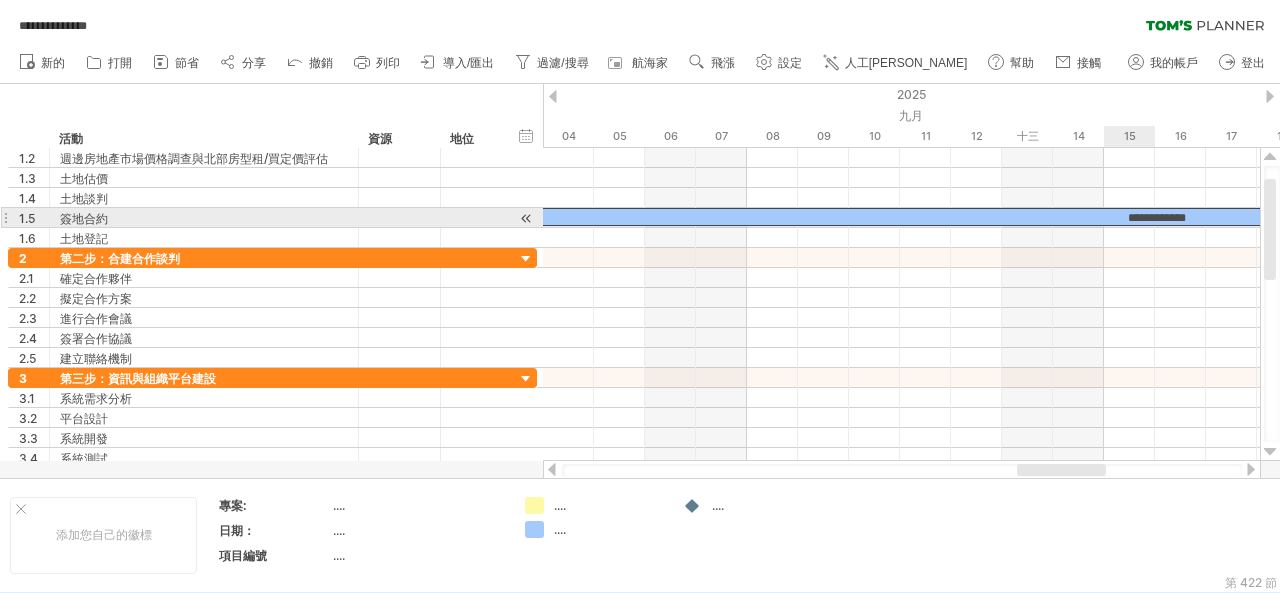 click on "**********" at bounding box center [1157, 218] 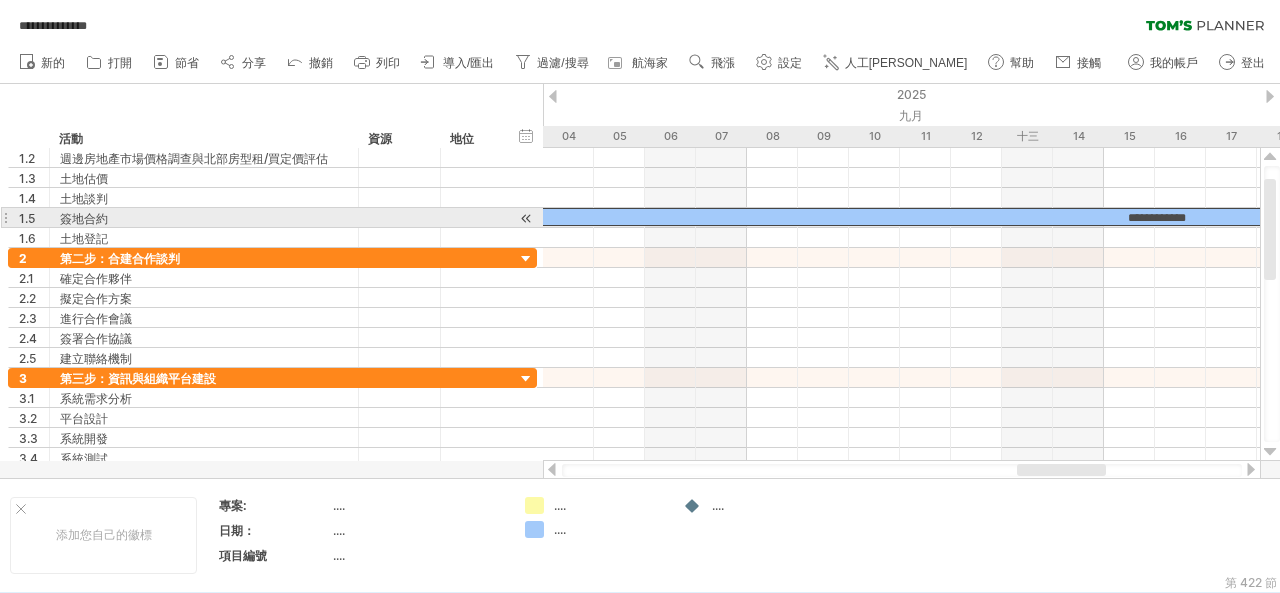 click on "**********" at bounding box center [1157, 218] 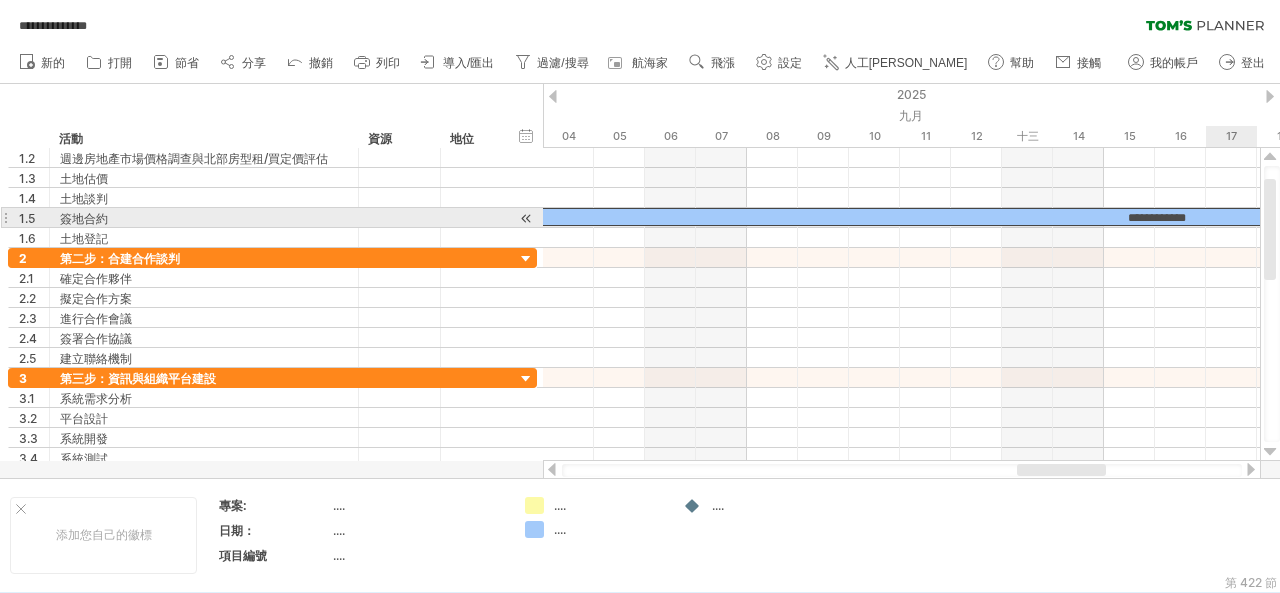 click on "**********" at bounding box center (1157, 218) 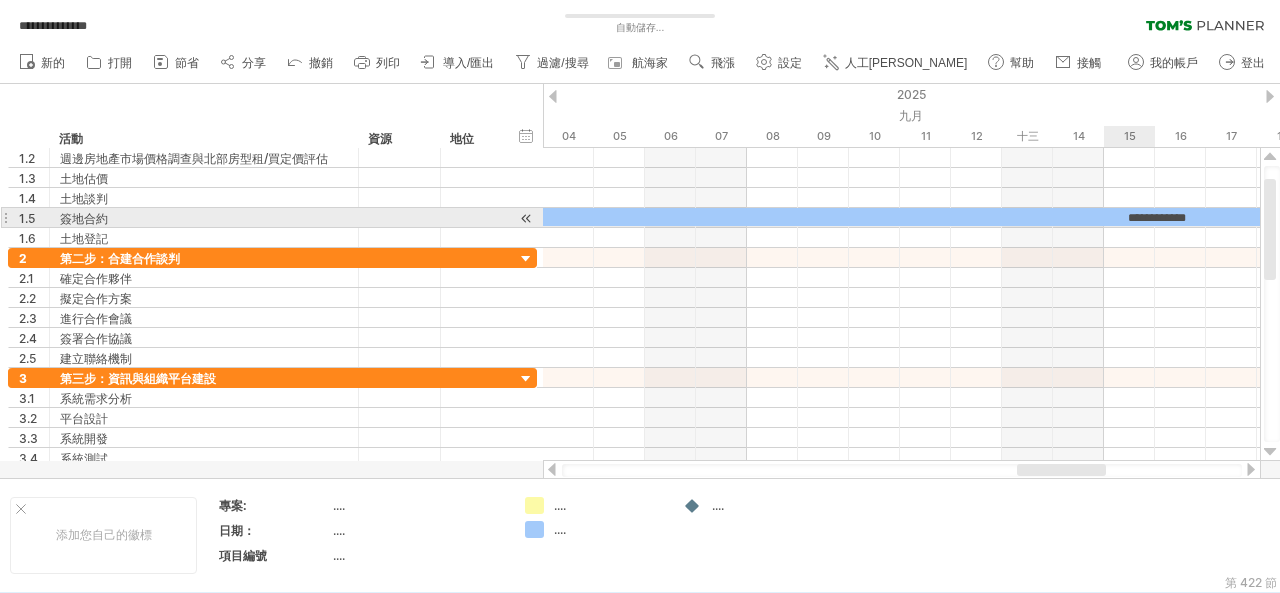 click on "**********" at bounding box center [1157, 218] 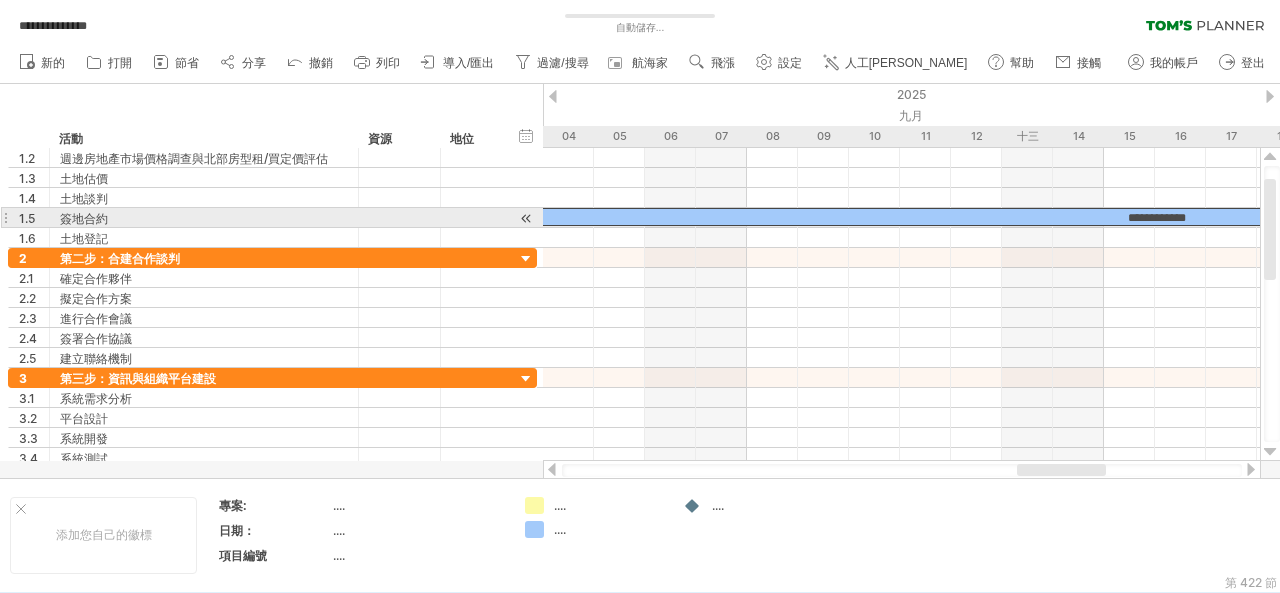 click on "**********" at bounding box center (1157, 218) 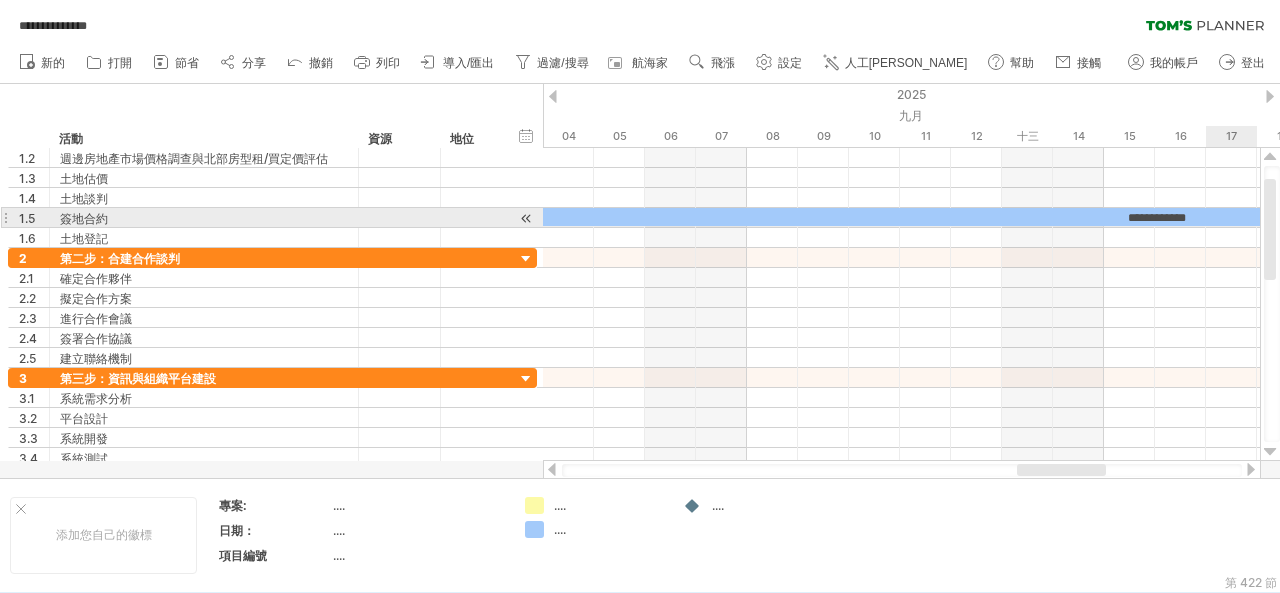click on "**********" at bounding box center (1157, 218) 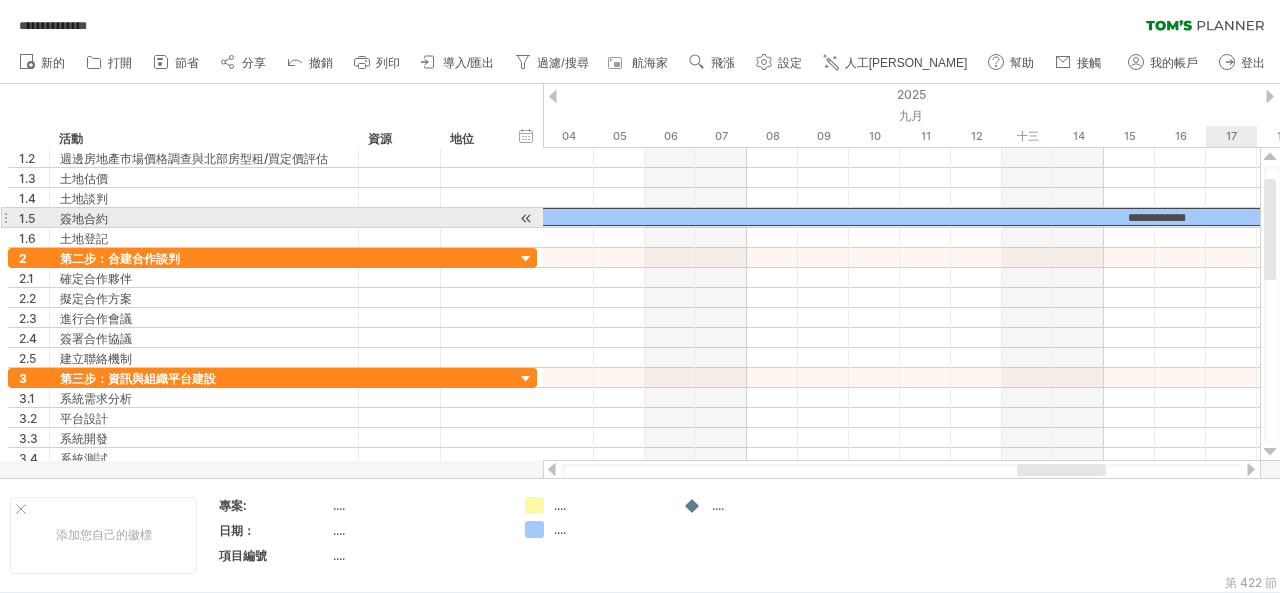 click on "**********" at bounding box center [1157, 218] 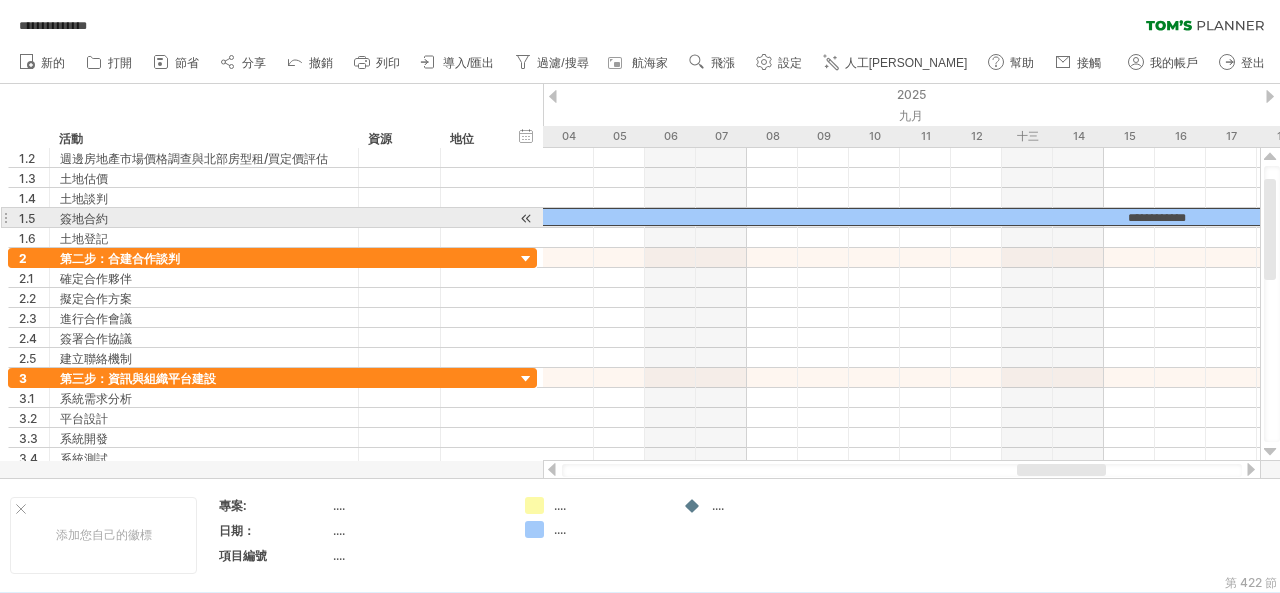 click on "**********" at bounding box center (1155, 217) 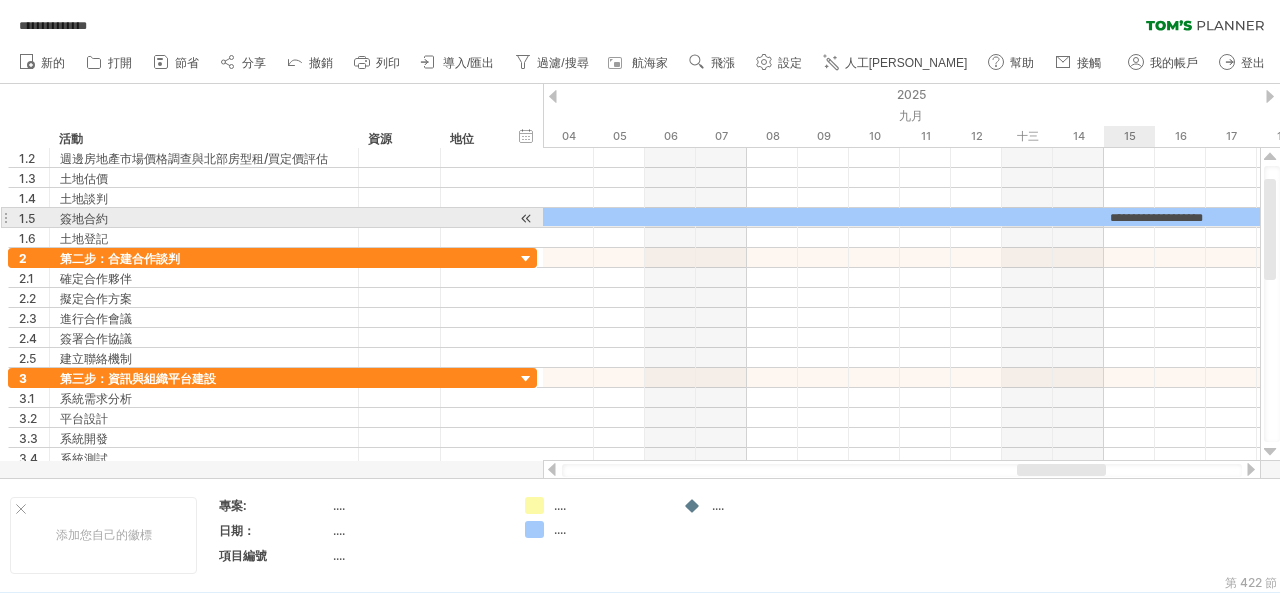 scroll, scrollTop: 0, scrollLeft: 0, axis: both 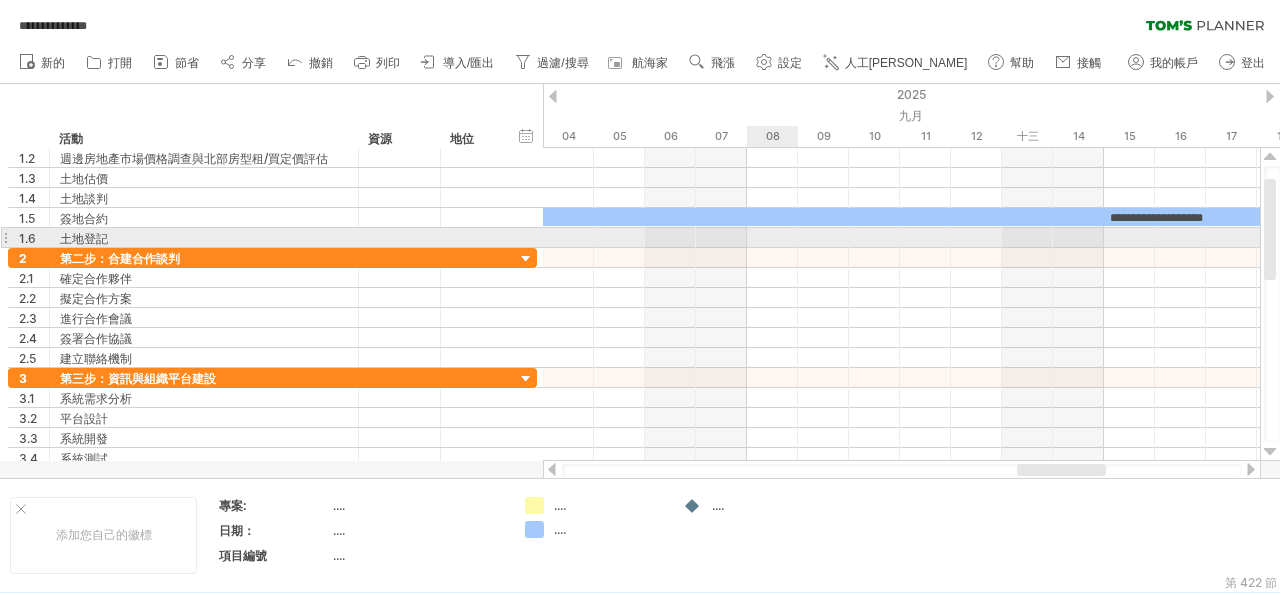 click at bounding box center [901, 238] 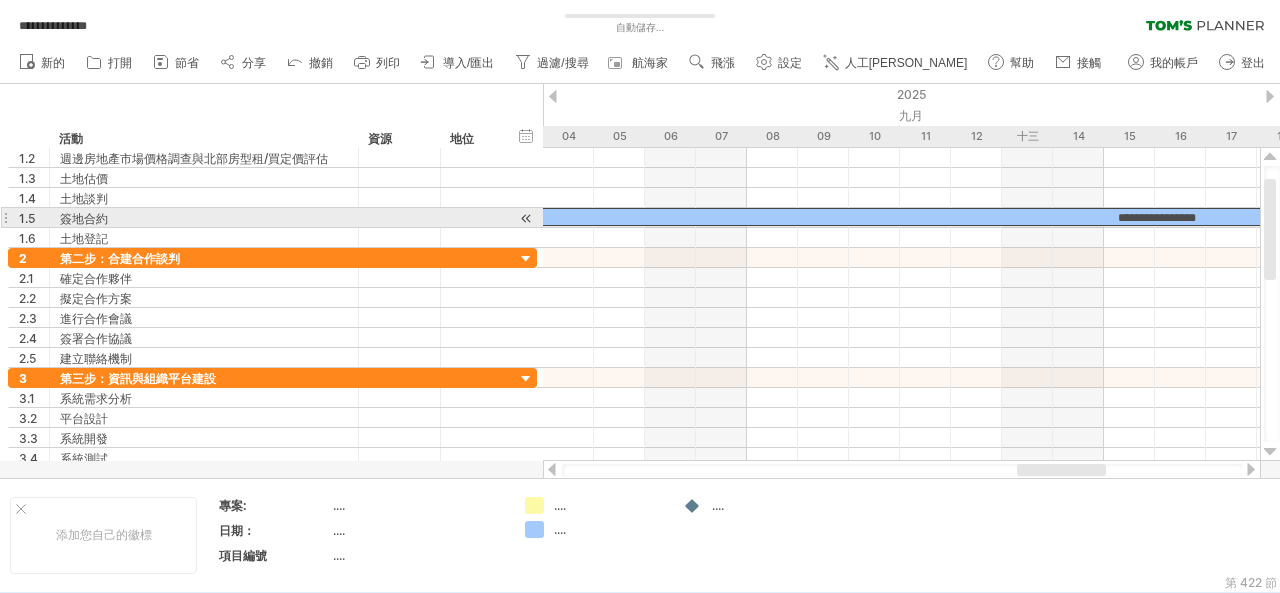 click on "**********" at bounding box center (1157, 218) 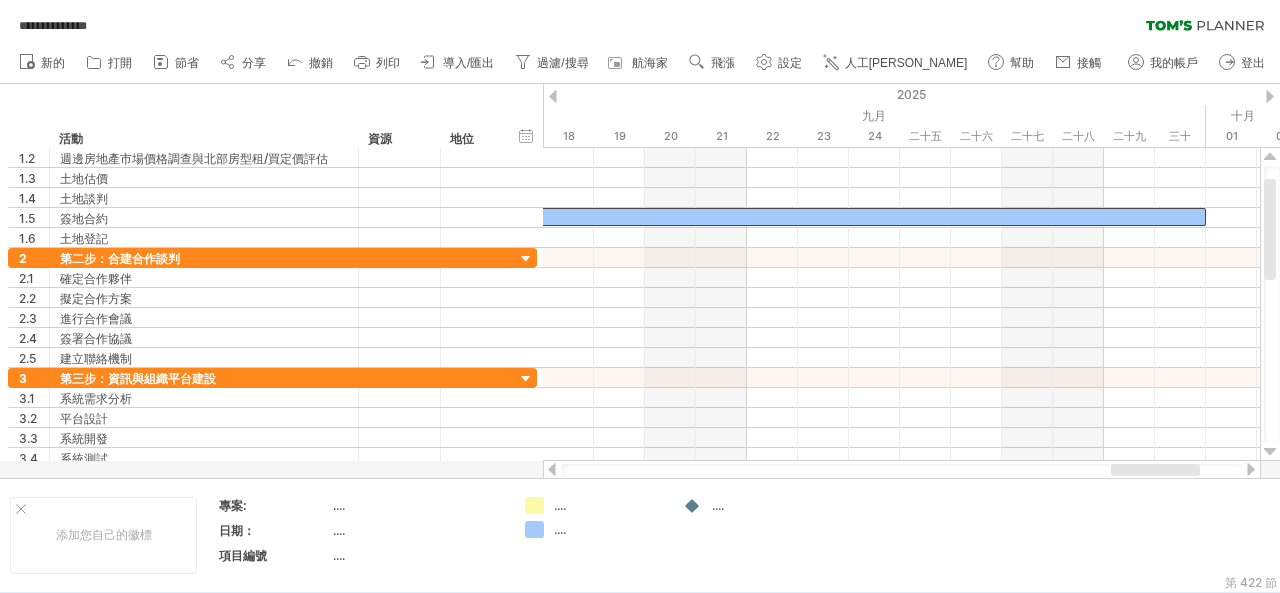 drag, startPoint x: 1074, startPoint y: 474, endPoint x: 1167, endPoint y: 470, distance: 93.08598 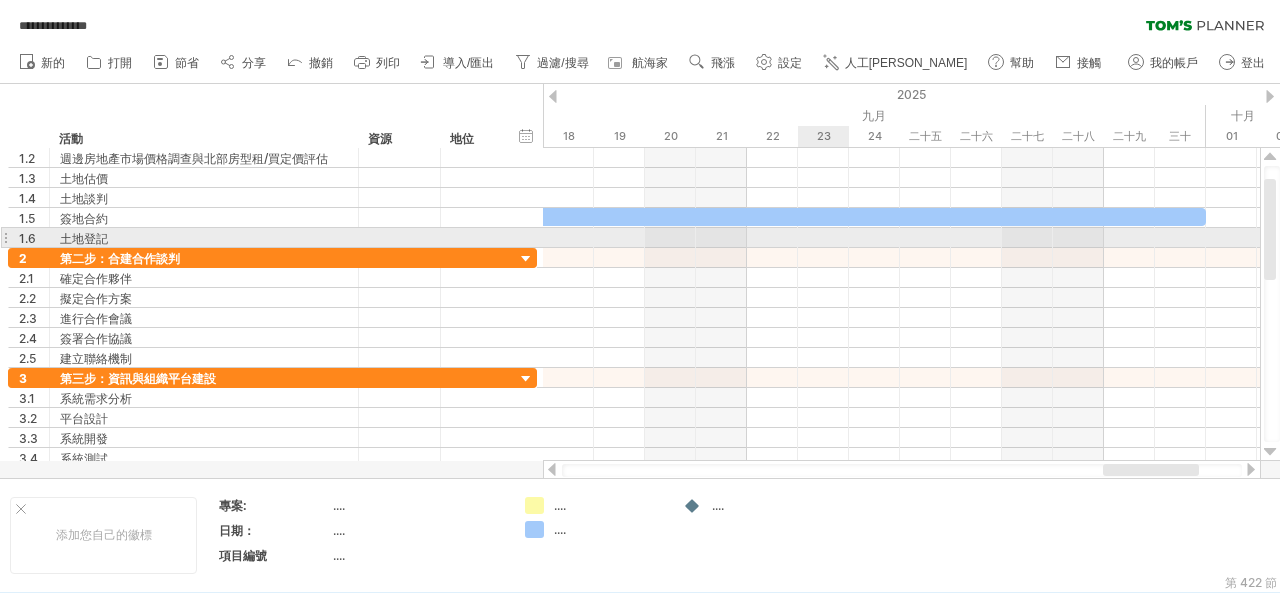 click at bounding box center [901, 238] 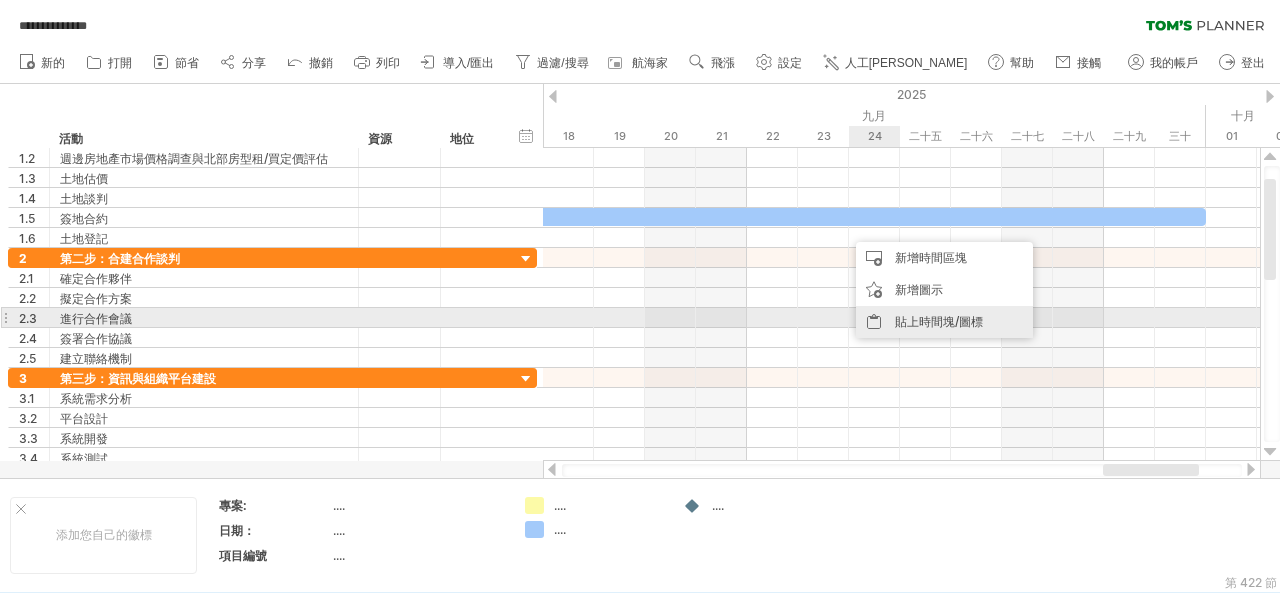 click on "貼上時間塊/圖標" at bounding box center (939, 321) 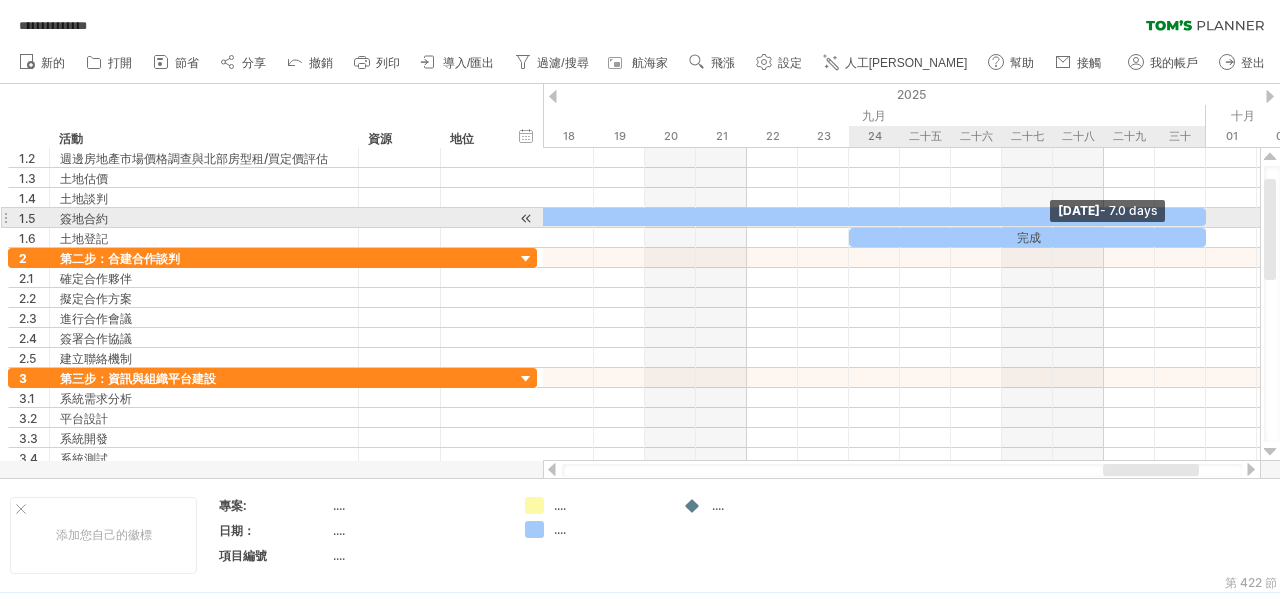 drag, startPoint x: 899, startPoint y: 237, endPoint x: 1198, endPoint y: 227, distance: 299.16718 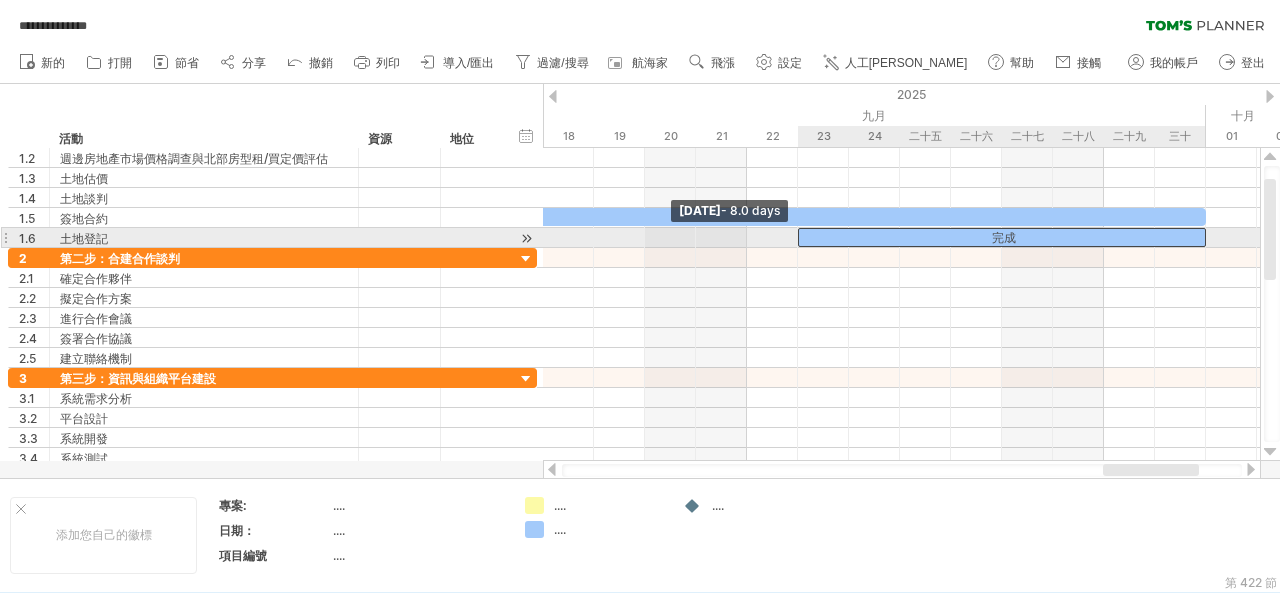 drag, startPoint x: 846, startPoint y: 234, endPoint x: 803, endPoint y: 236, distance: 43.046486 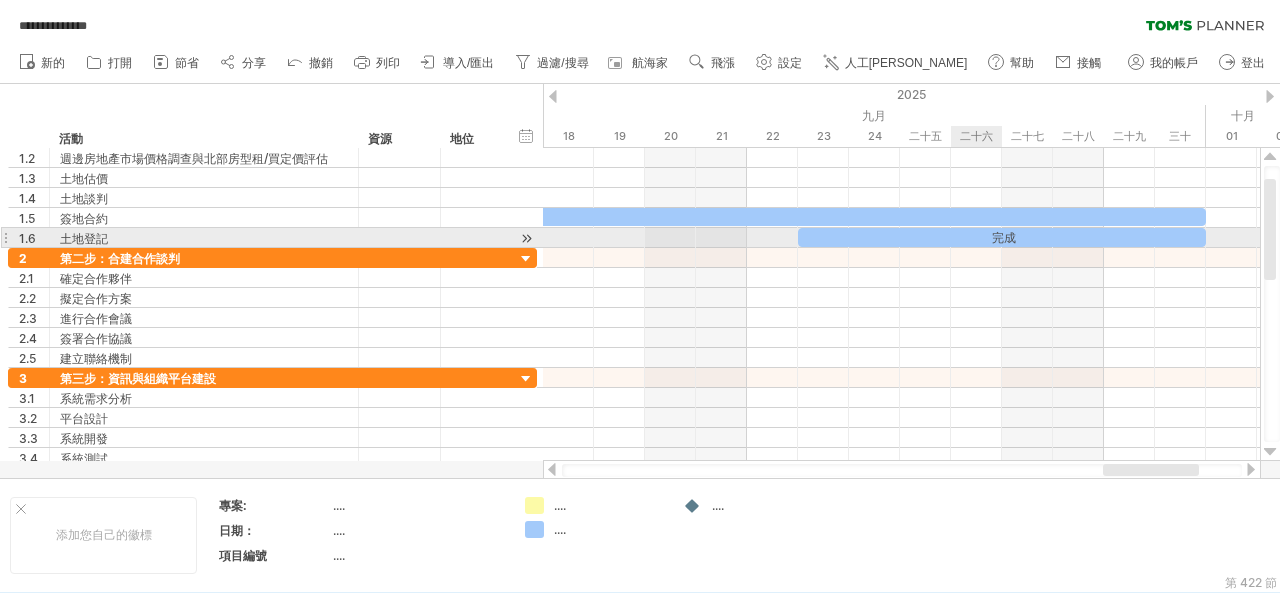 click on "完成" at bounding box center [1004, 237] 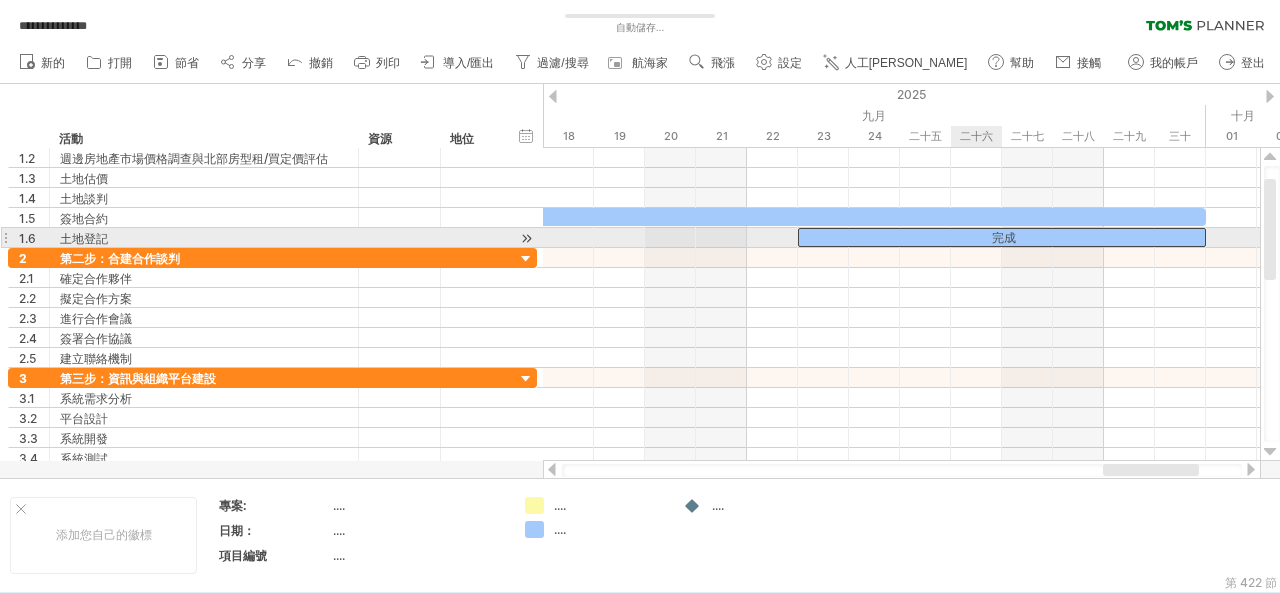 click on "完成" at bounding box center (1004, 237) 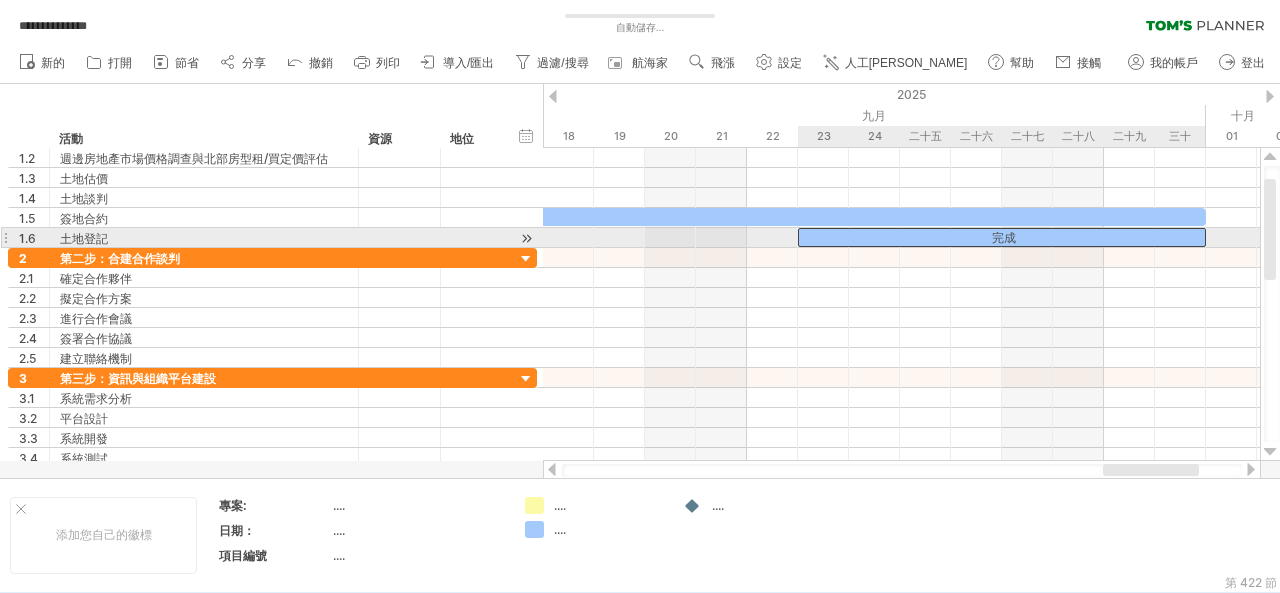 click on "完成" at bounding box center (1002, 237) 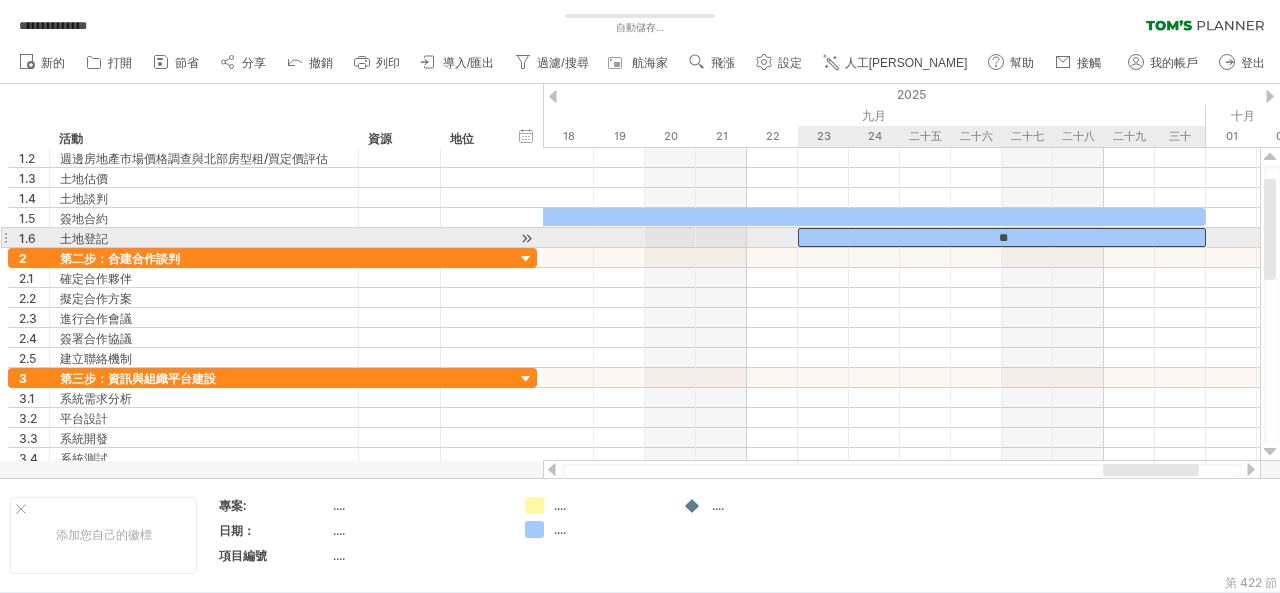 click on "**" at bounding box center [1002, 237] 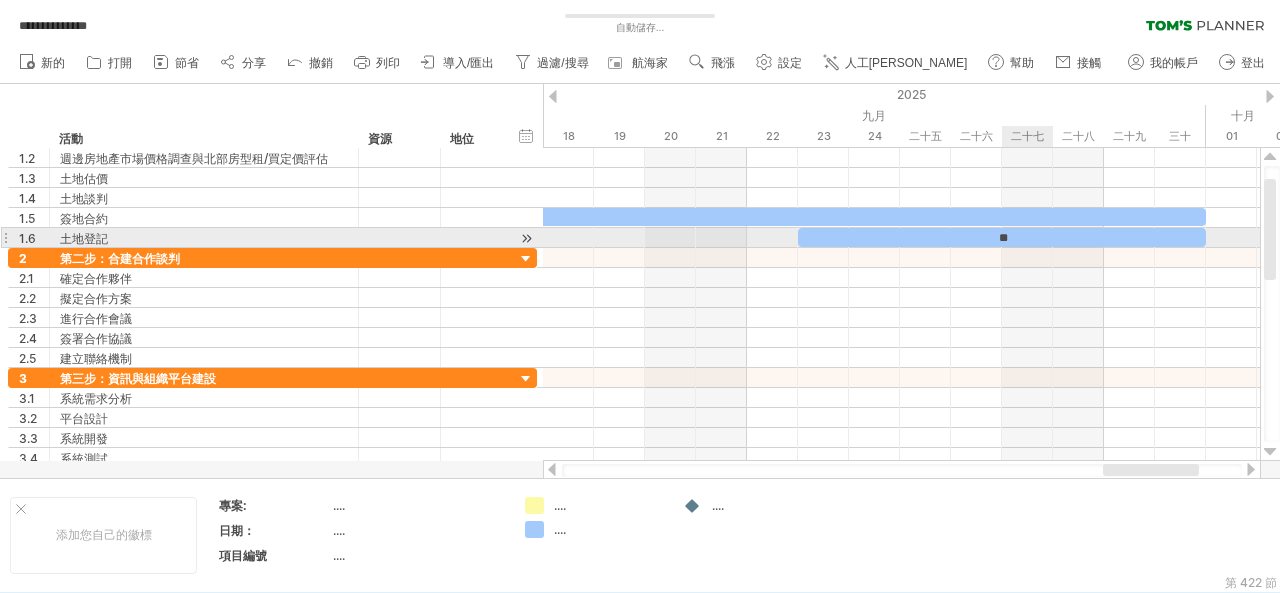 type 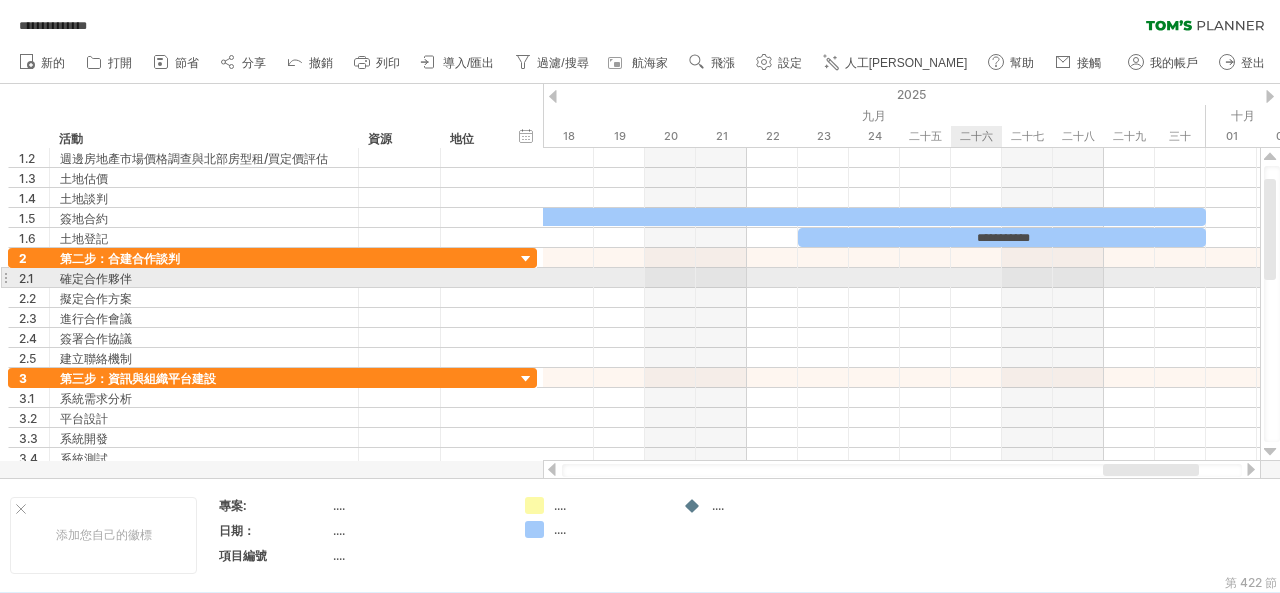 click at bounding box center (901, 298) 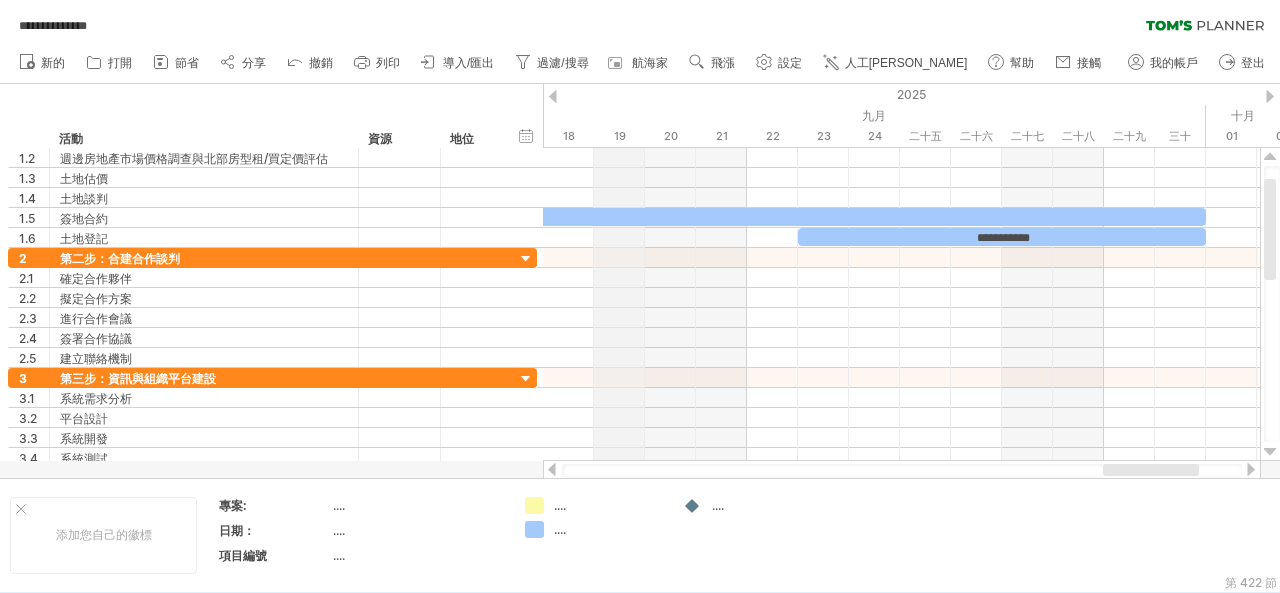 click on "2025" at bounding box center (976, 94) 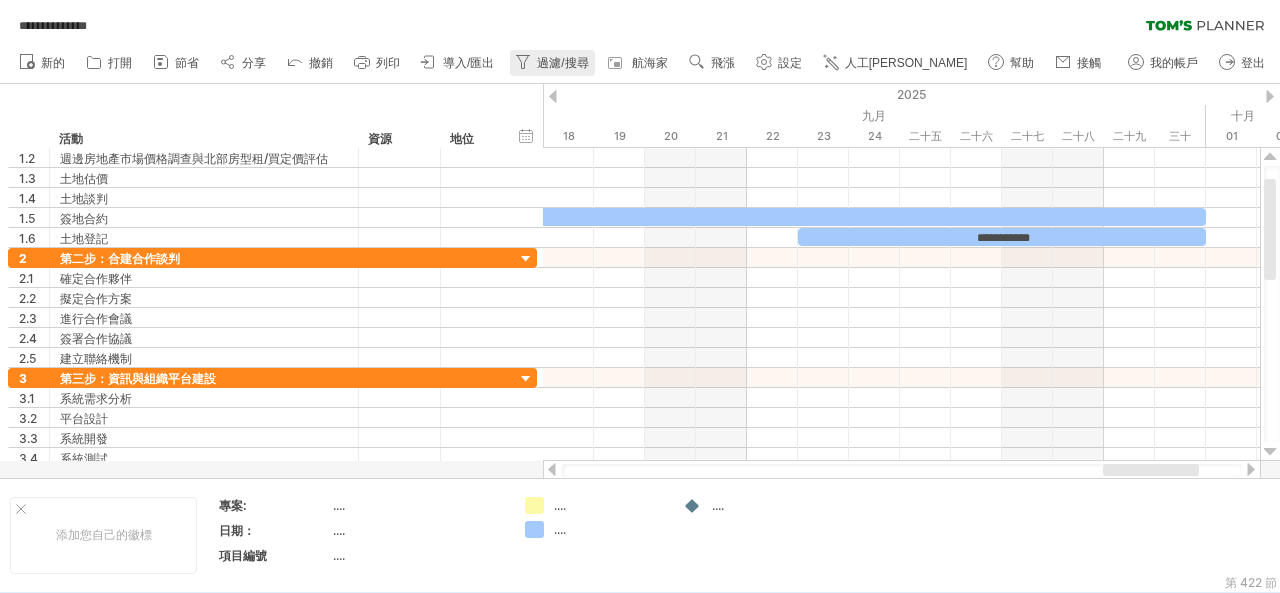 click on "過濾/搜尋" at bounding box center (562, 63) 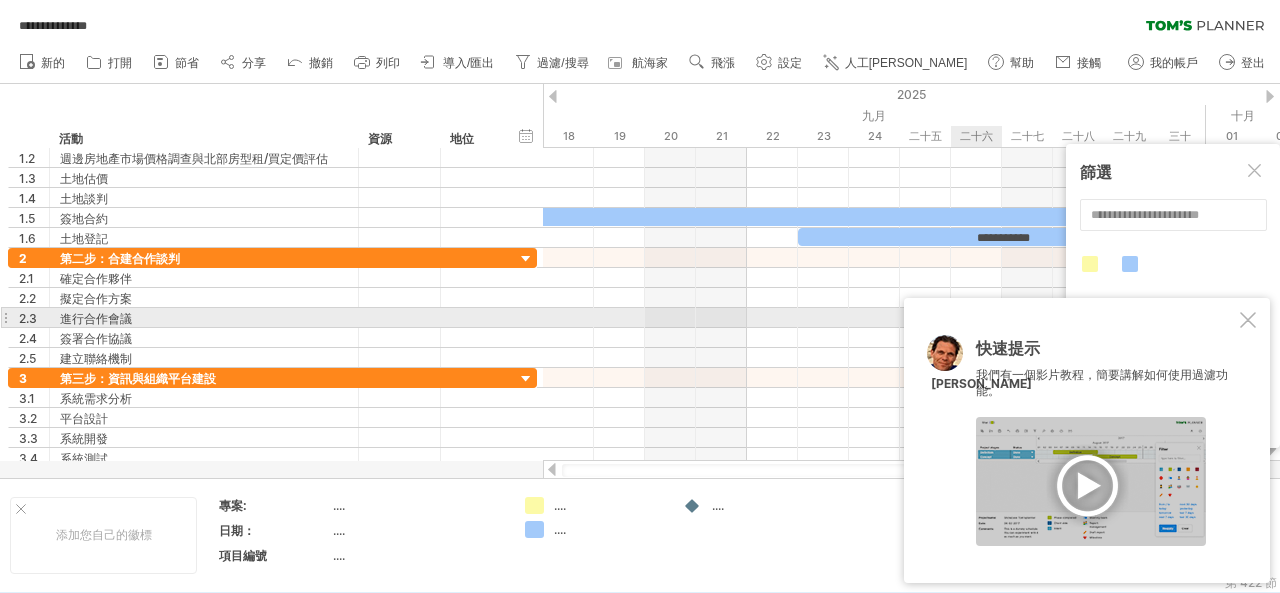 click on "快速提示 我們有一個影片教程，簡要講解如何使用過濾功能。   [PERSON_NAME]" at bounding box center [1087, 440] 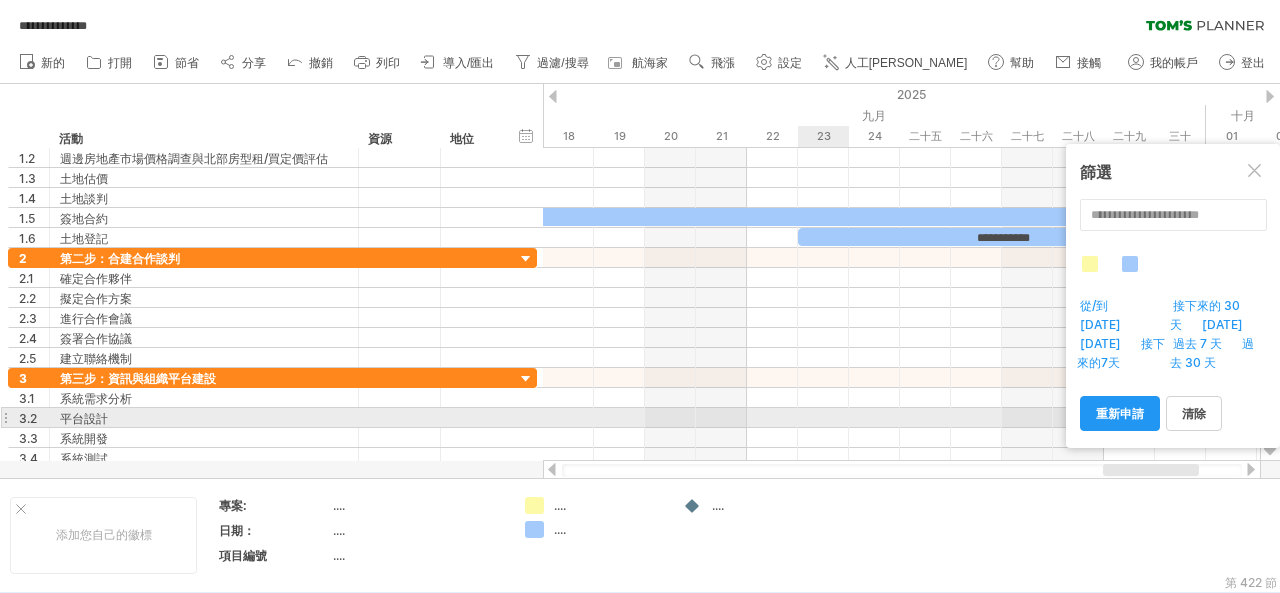 click at bounding box center [901, 438] 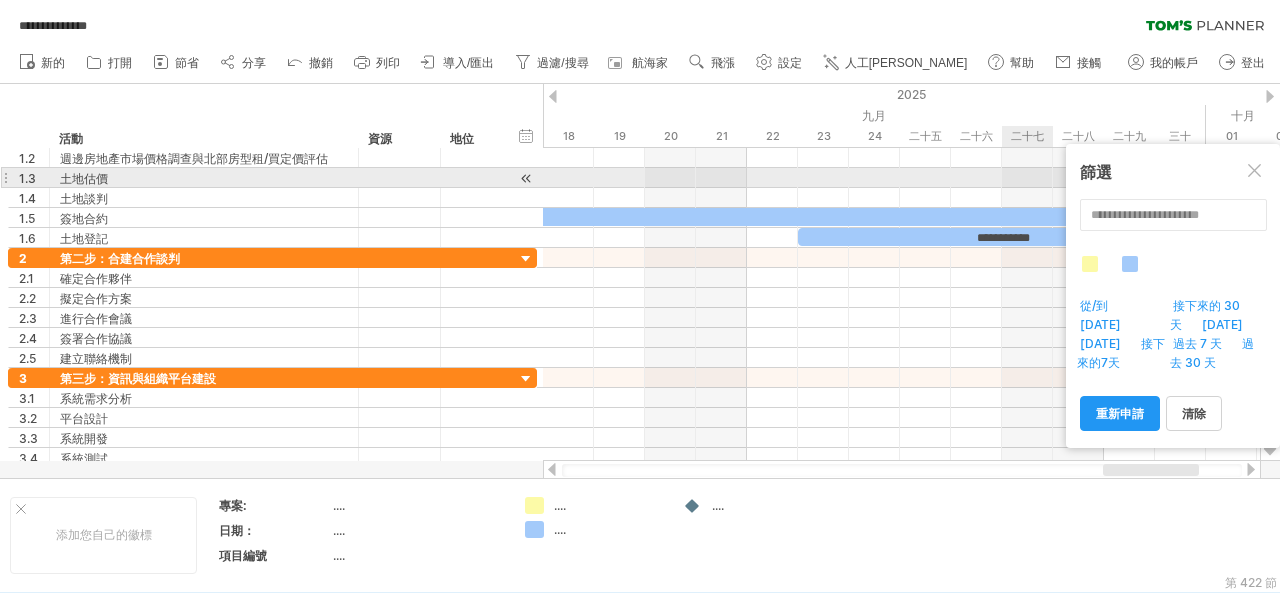 click at bounding box center [1256, 172] 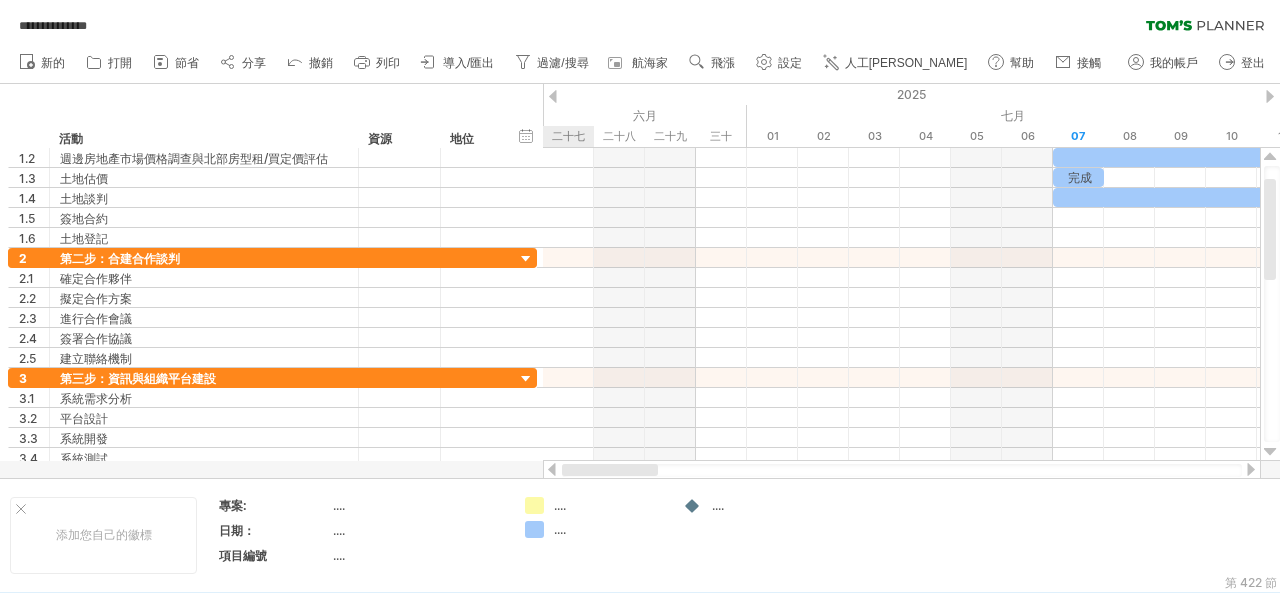 drag, startPoint x: 1116, startPoint y: 469, endPoint x: 546, endPoint y: 463, distance: 570.03156 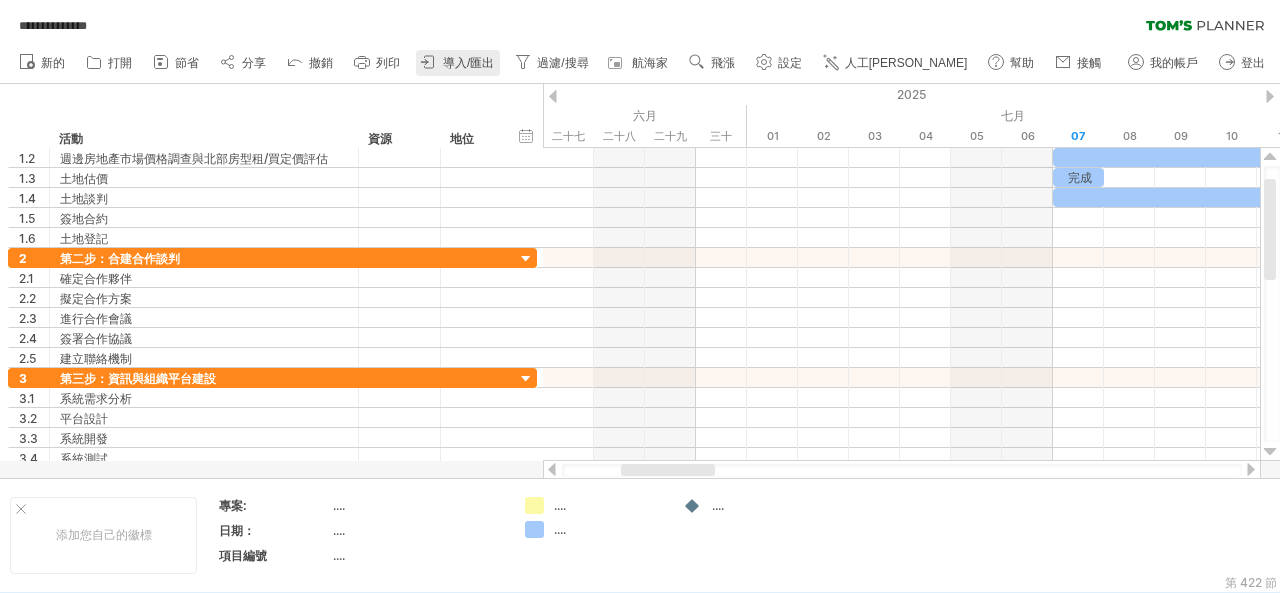 click on "導入/匯出" at bounding box center (468, 63) 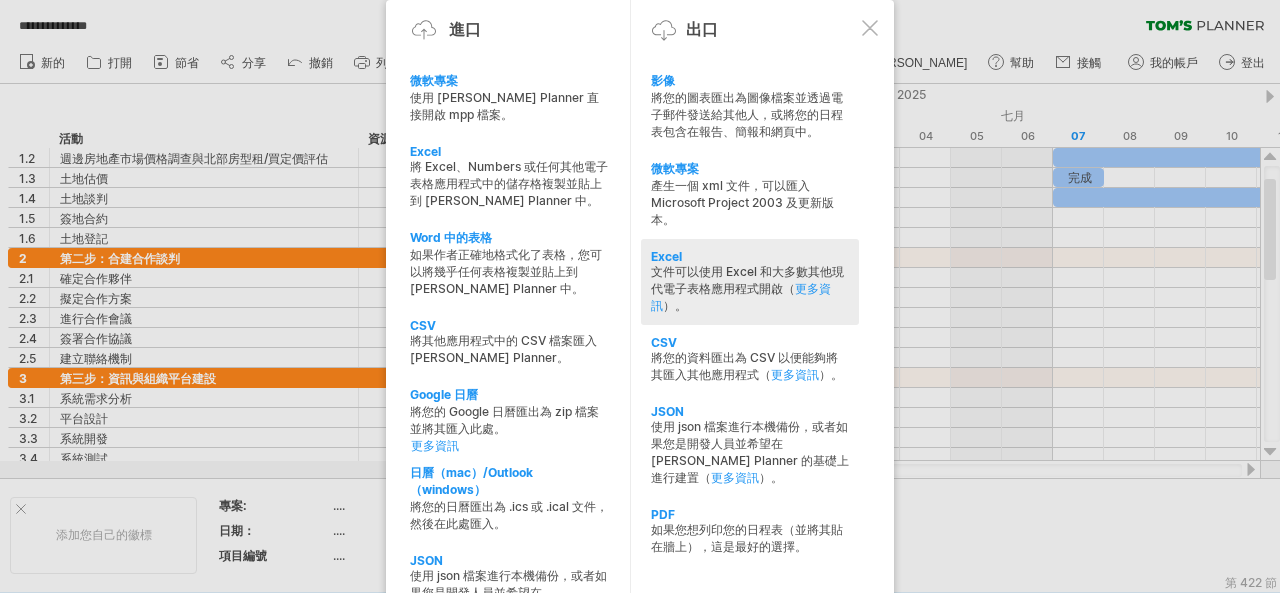 click on "文件可以使用 Excel 和大多數其他現代電子表格應用程式開啟（" at bounding box center [747, 280] 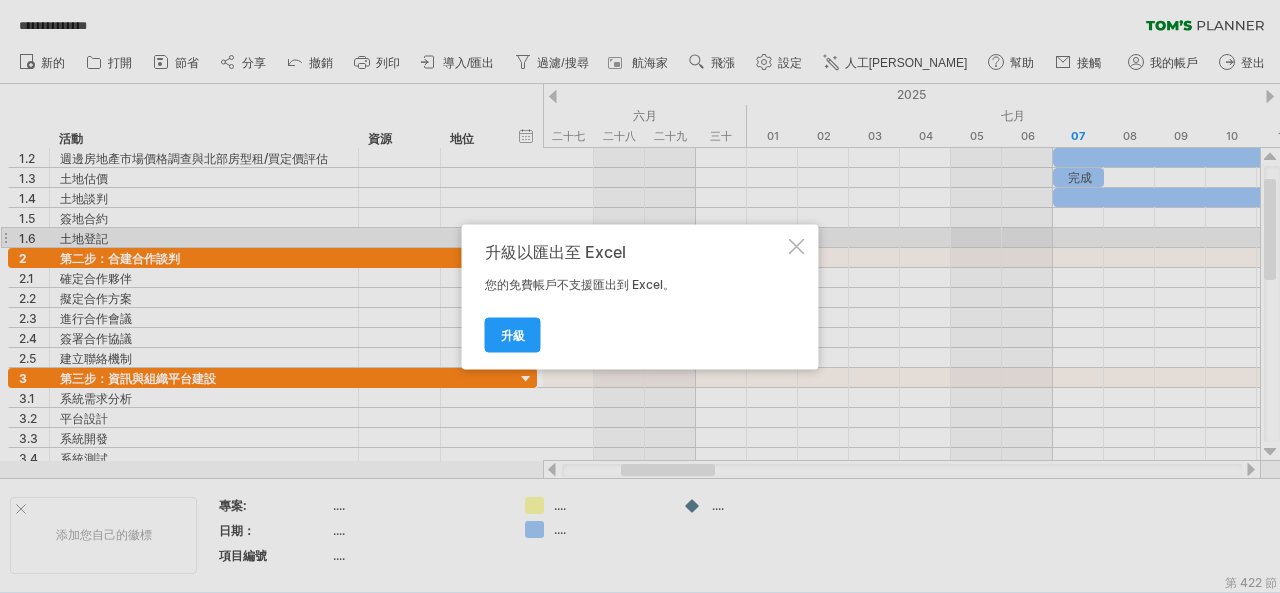 click at bounding box center (797, 246) 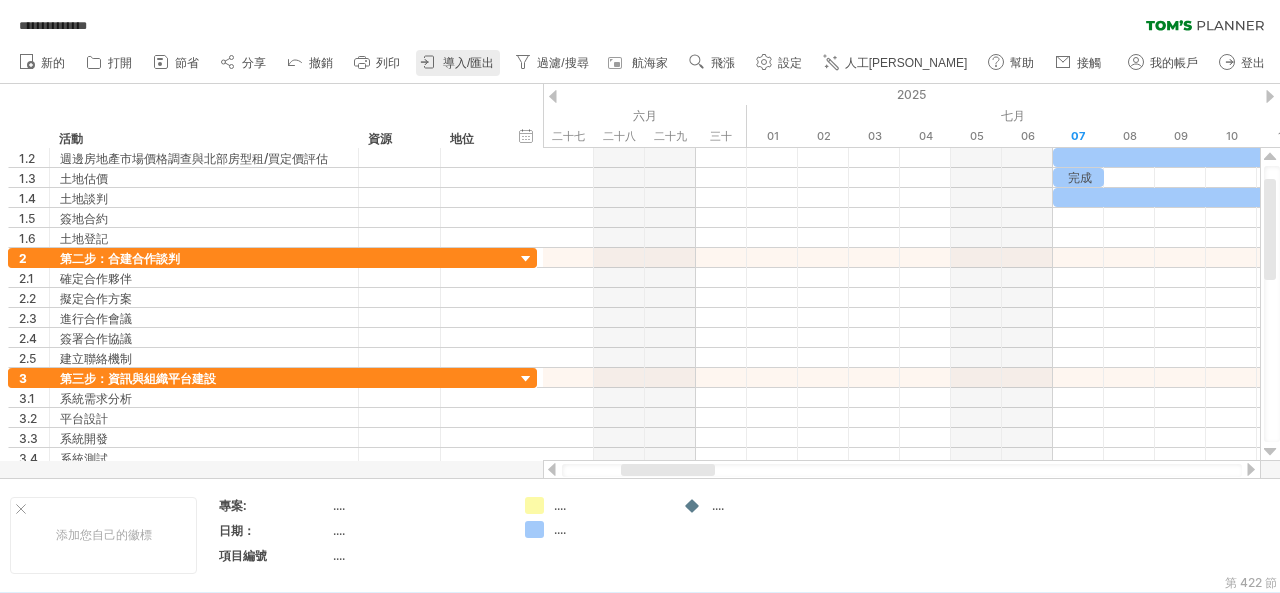 click on "導入/匯出" at bounding box center [468, 63] 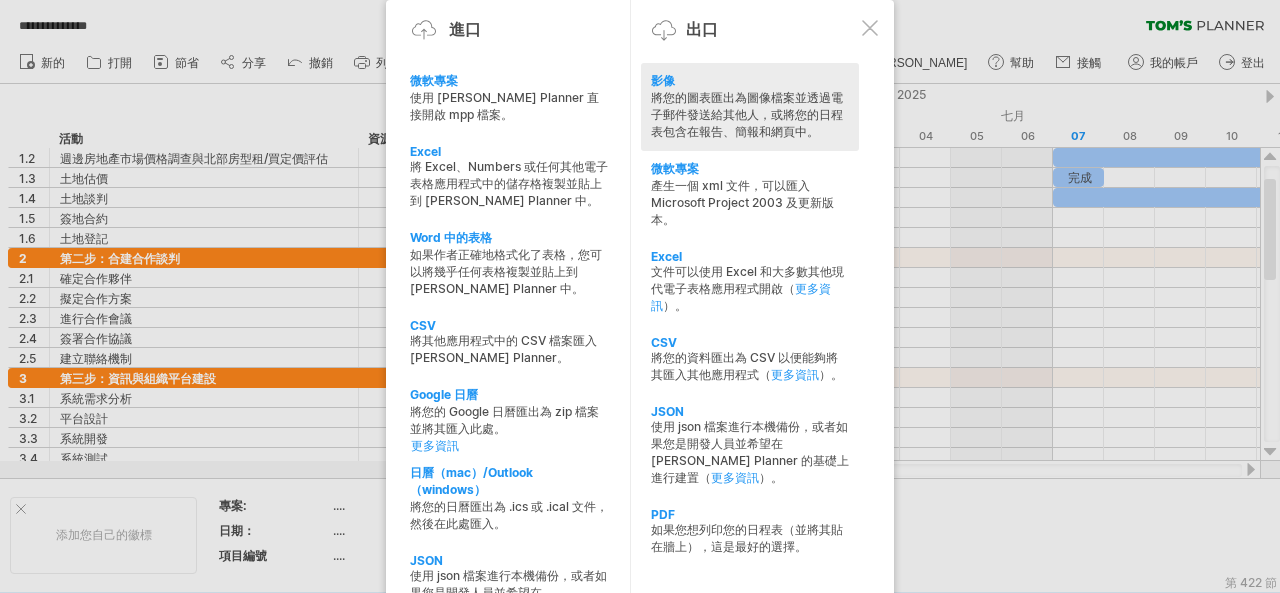 click on "將您的圖表匯出為圖像檔案並透過電子郵件發送給其他人，或將您的日程表包含在報告、簡報和網頁中。" at bounding box center [747, 114] 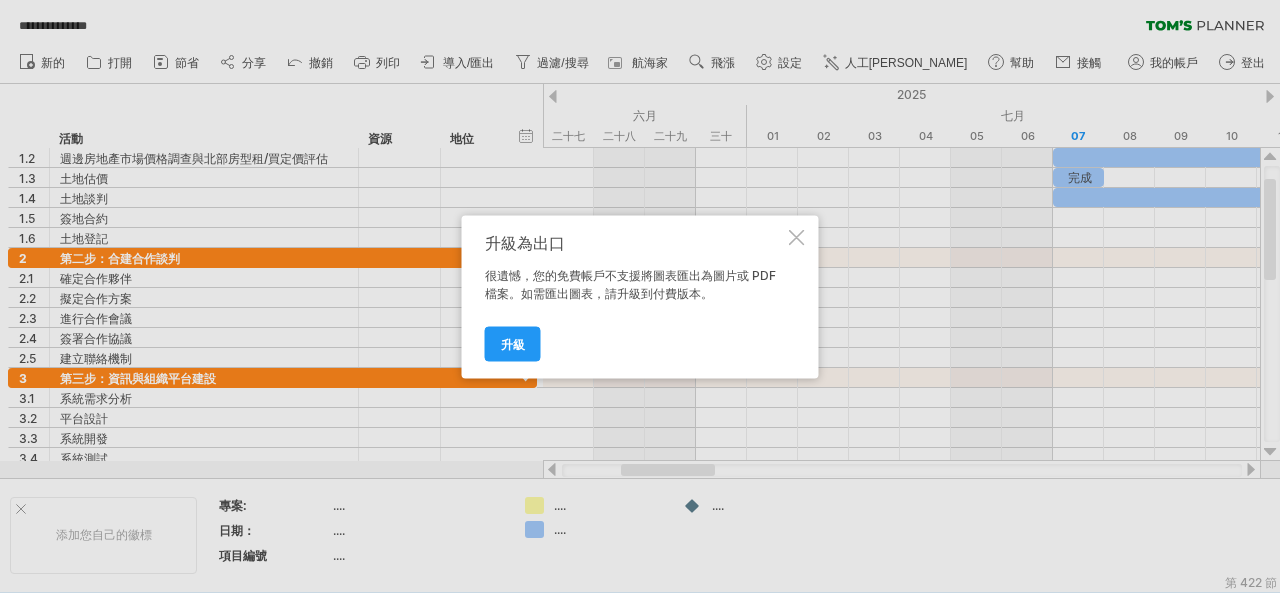 click at bounding box center (797, 237) 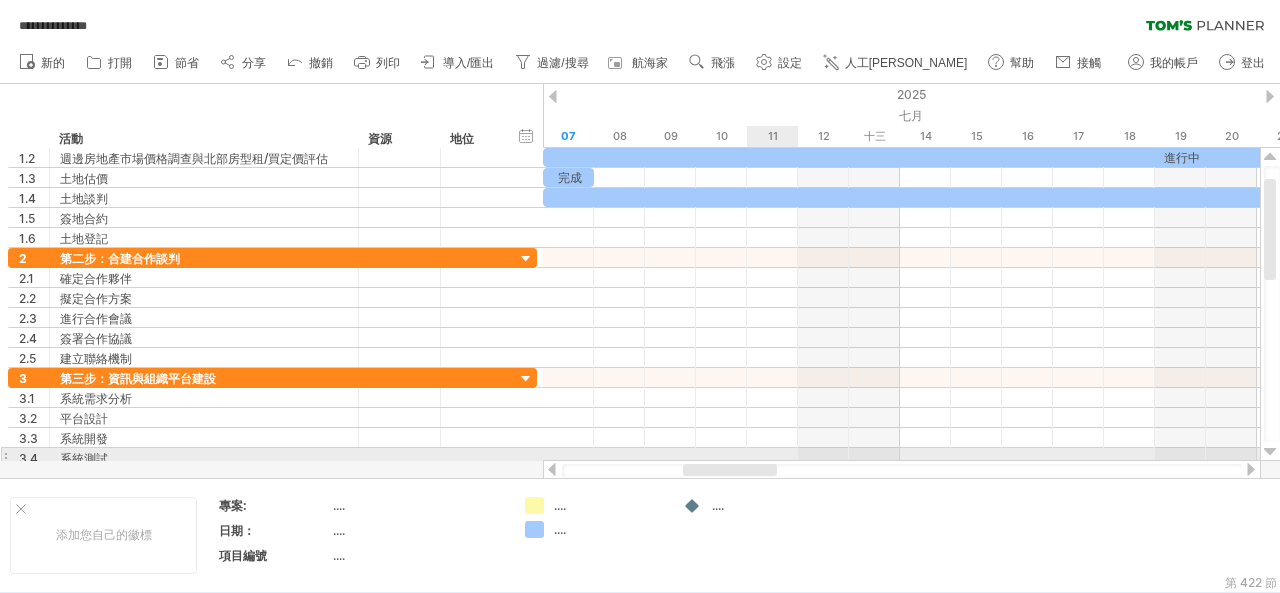 drag, startPoint x: 692, startPoint y: 464, endPoint x: 754, endPoint y: 459, distance: 62.201286 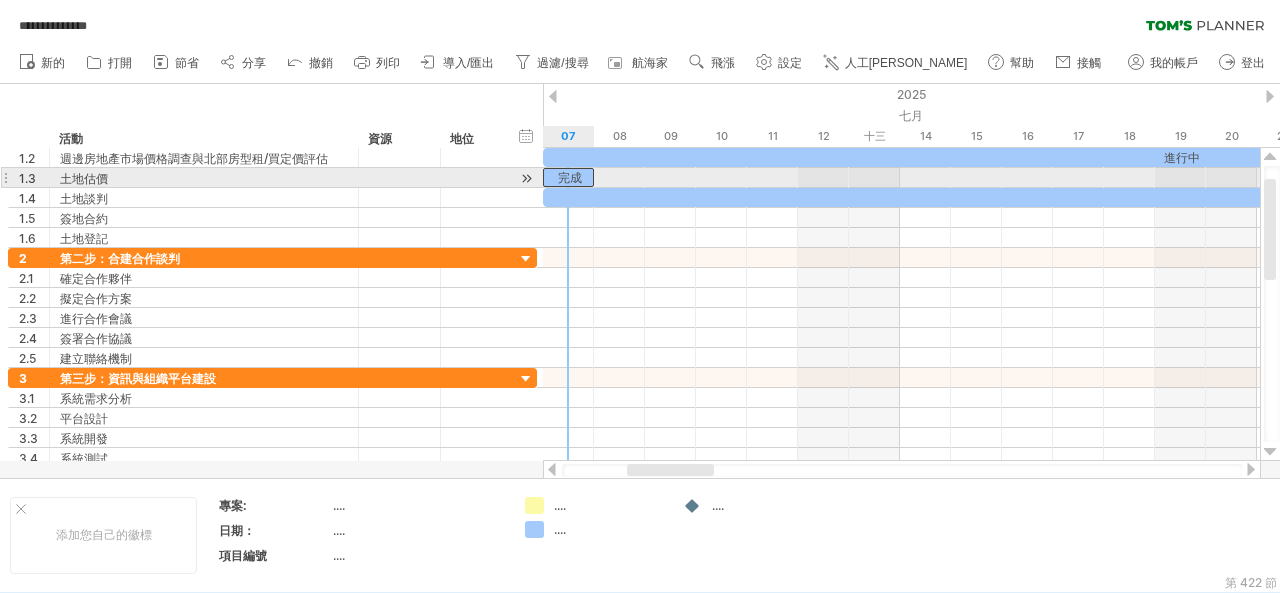 click on "完成" at bounding box center (570, 177) 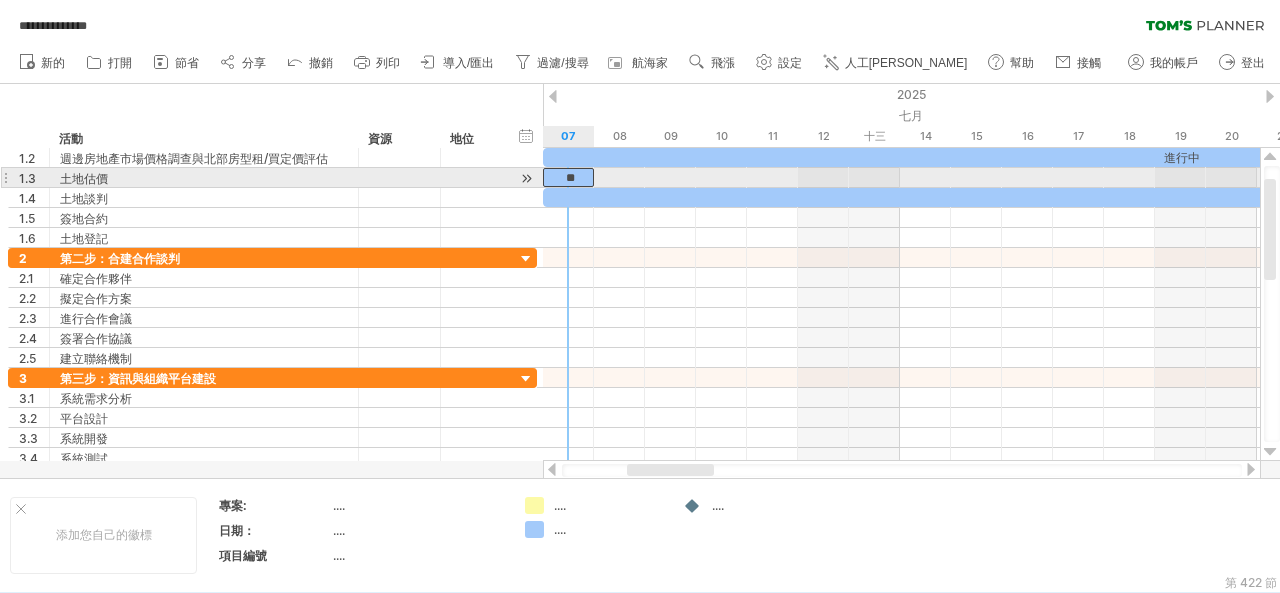 type 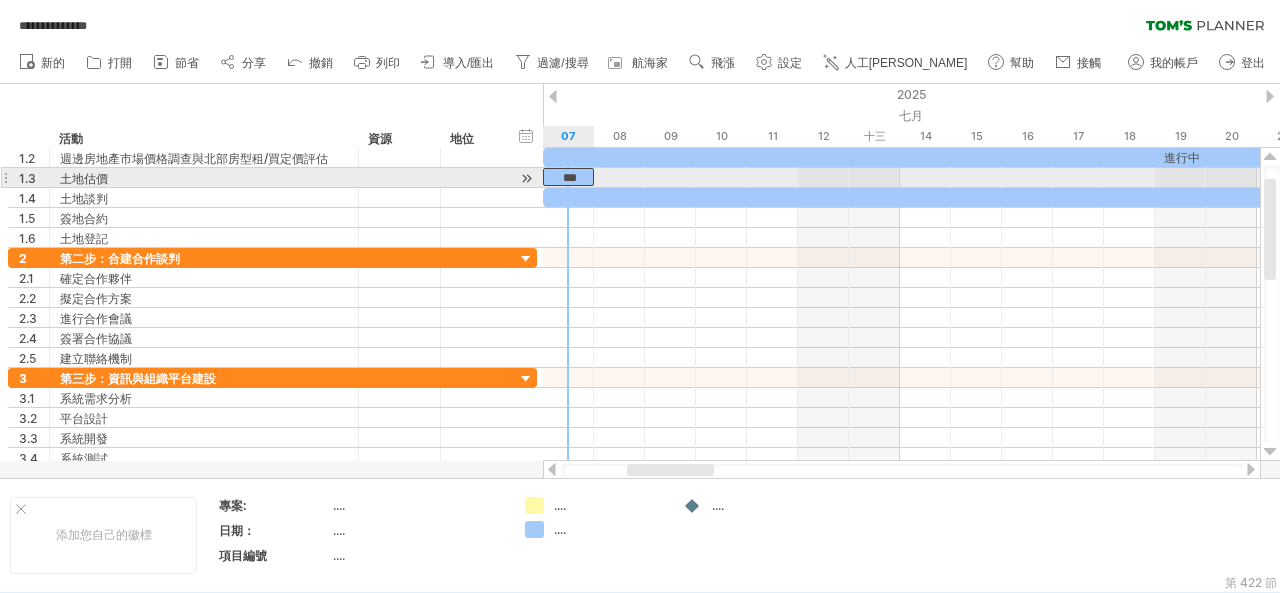 click on "***" at bounding box center [570, 178] 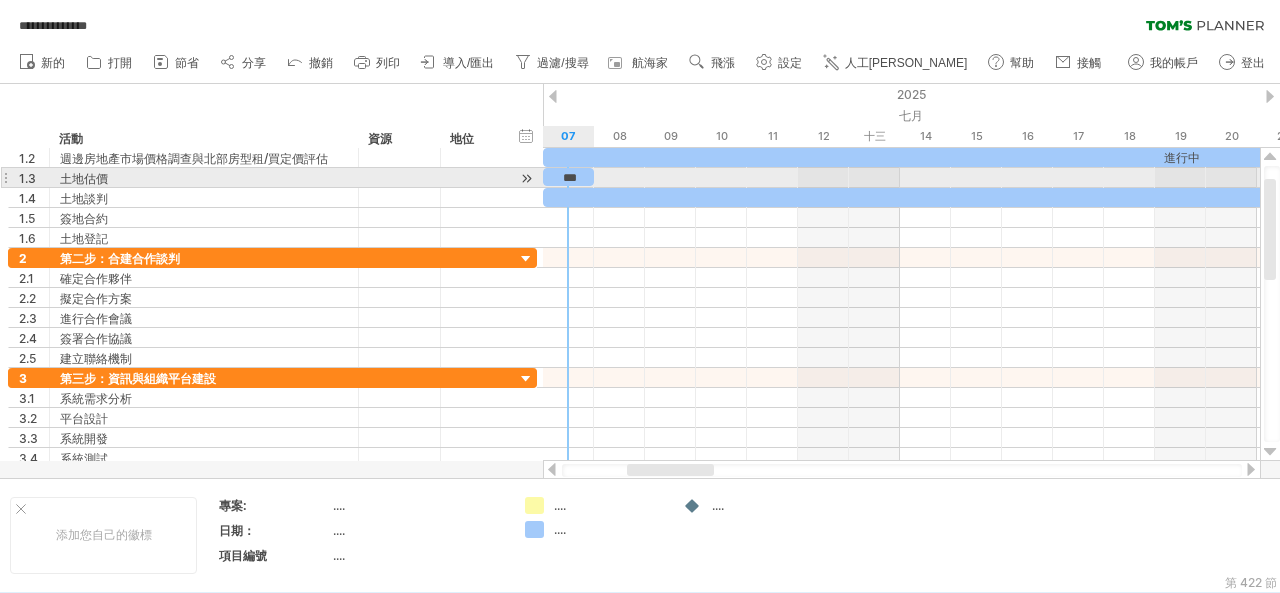 click on "***" at bounding box center (568, 177) 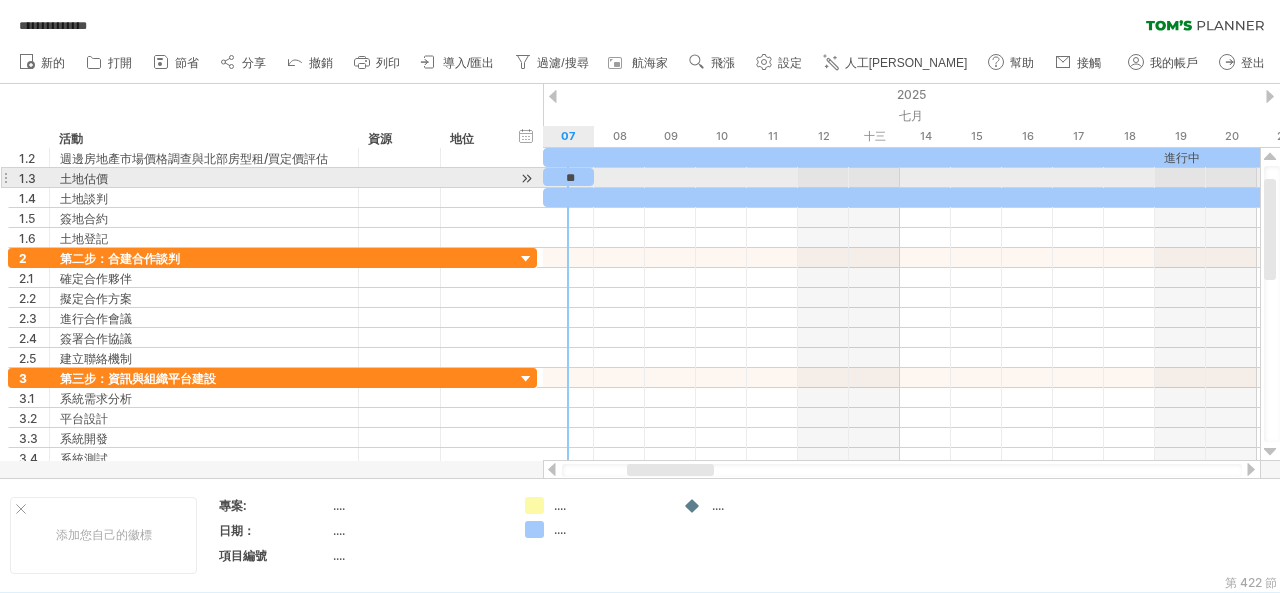 click on "**" at bounding box center (570, 178) 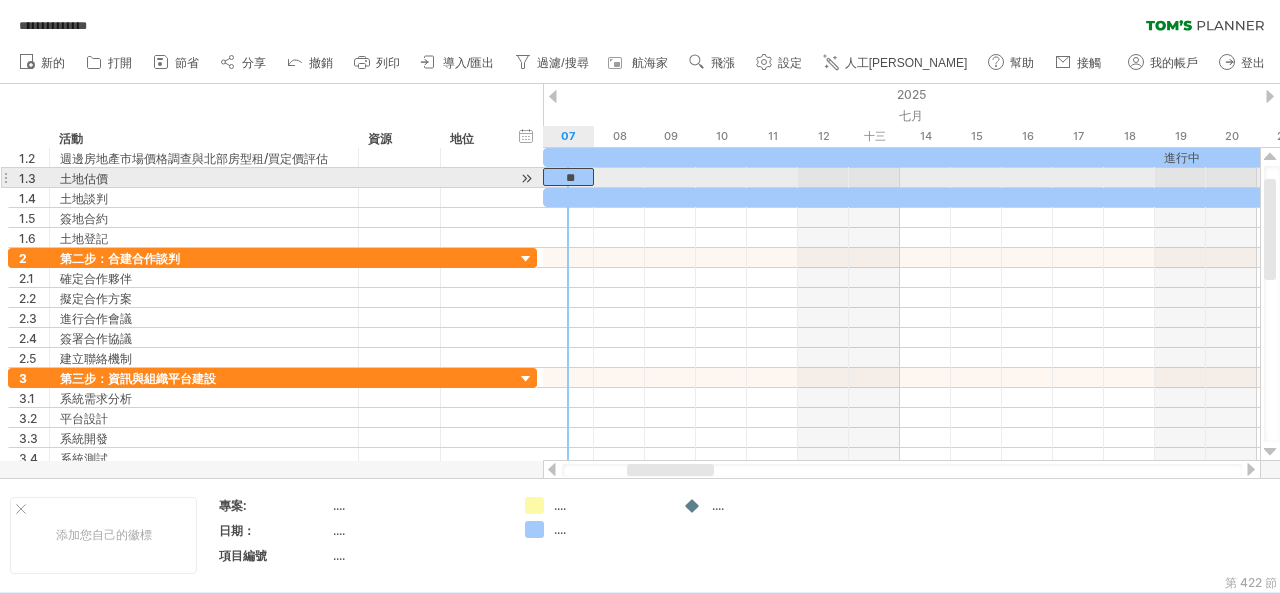 click on "**" at bounding box center (570, 178) 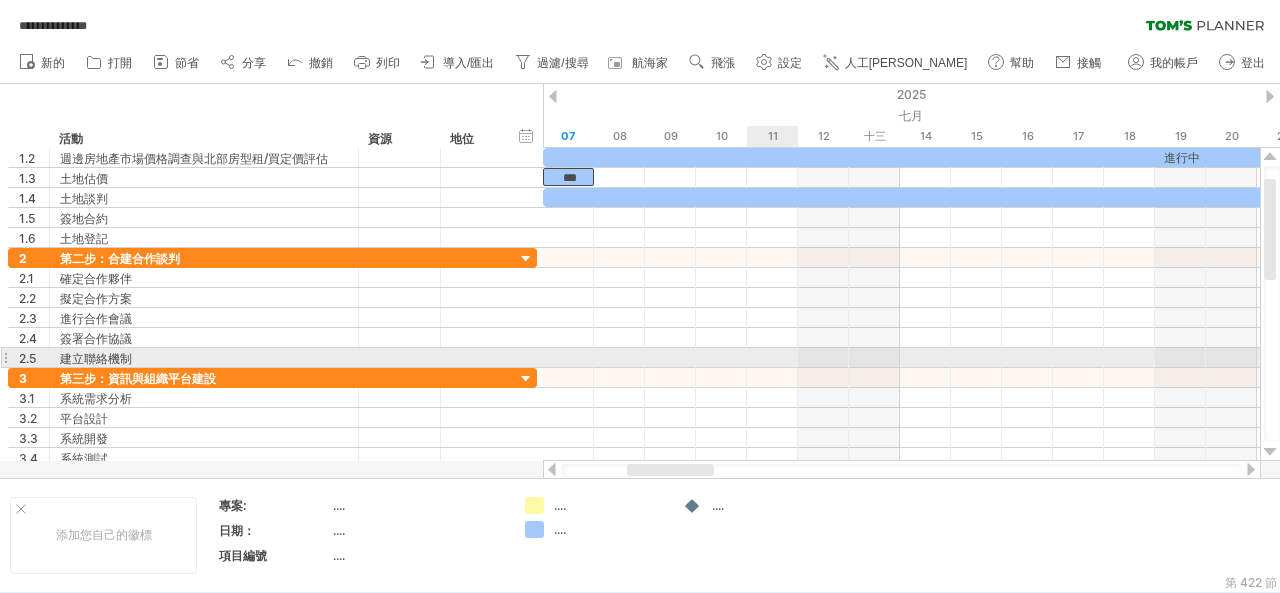 click at bounding box center [901, 358] 